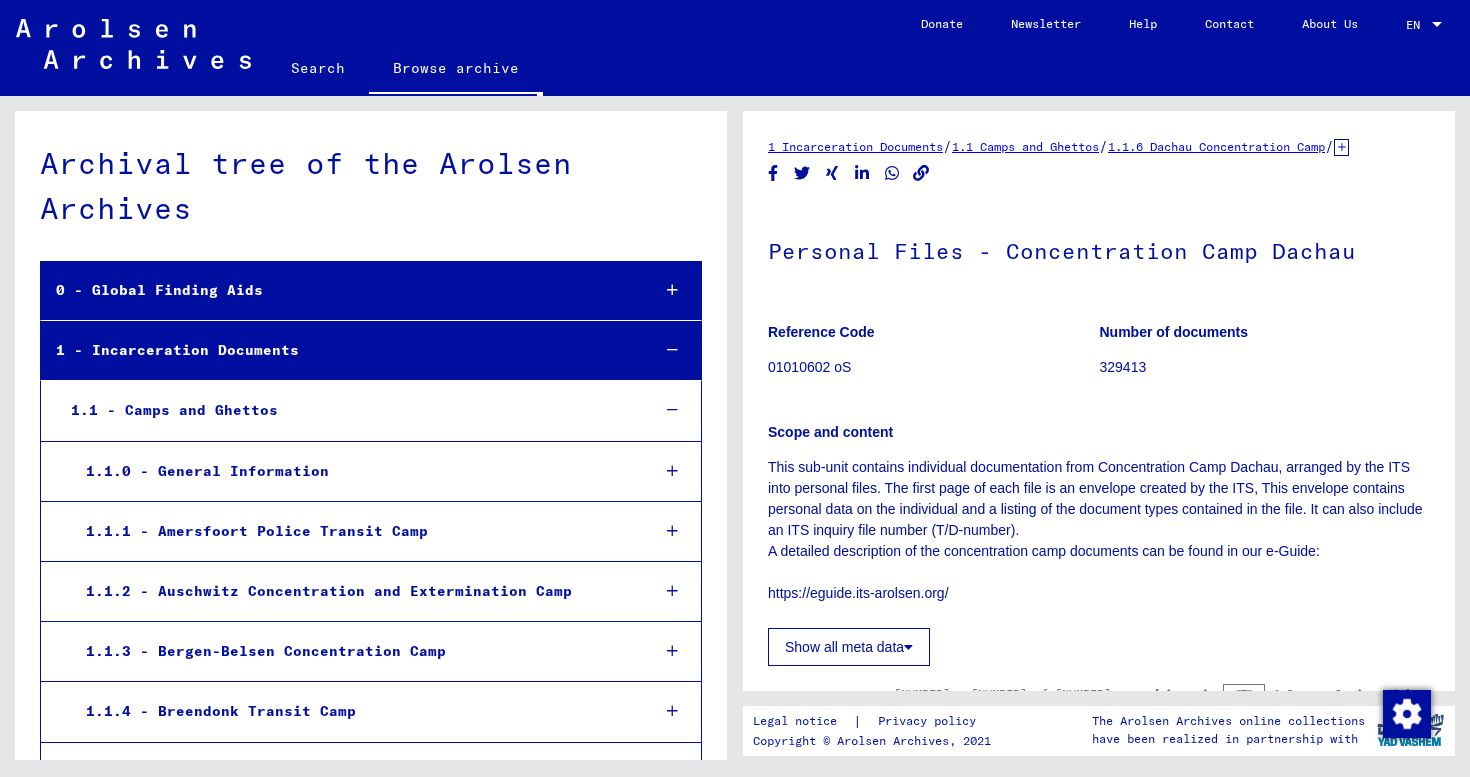 scroll, scrollTop: 0, scrollLeft: 0, axis: both 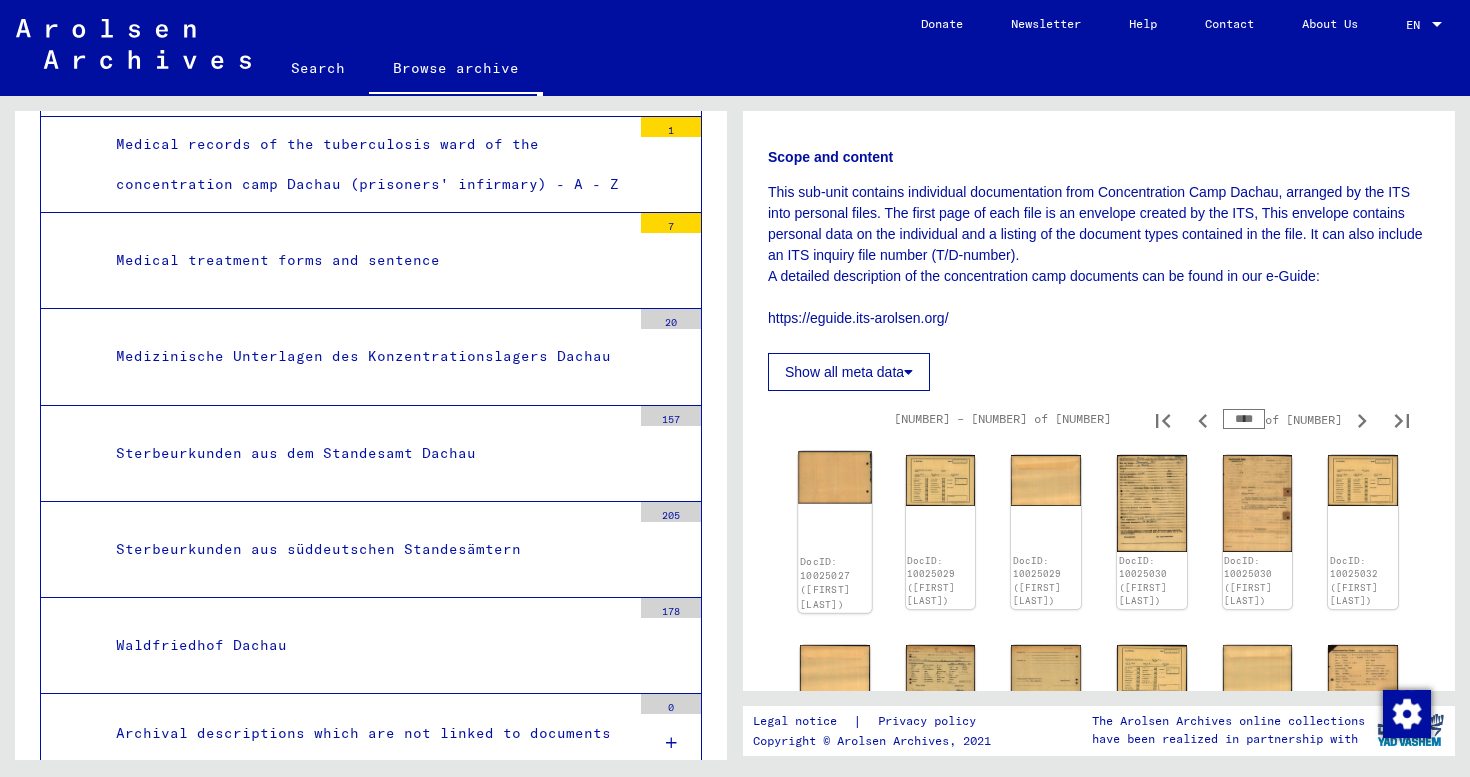 click 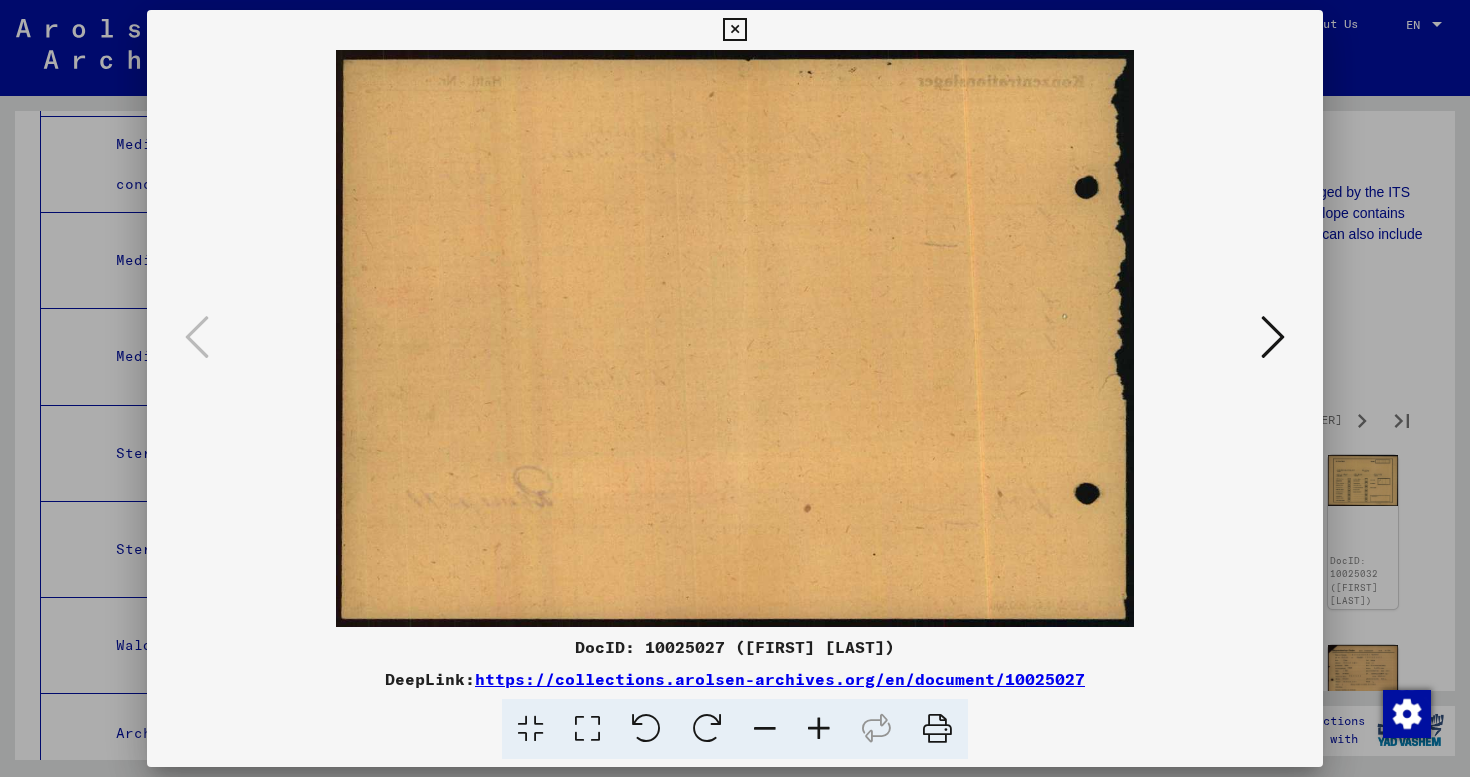 click at bounding box center [1273, 337] 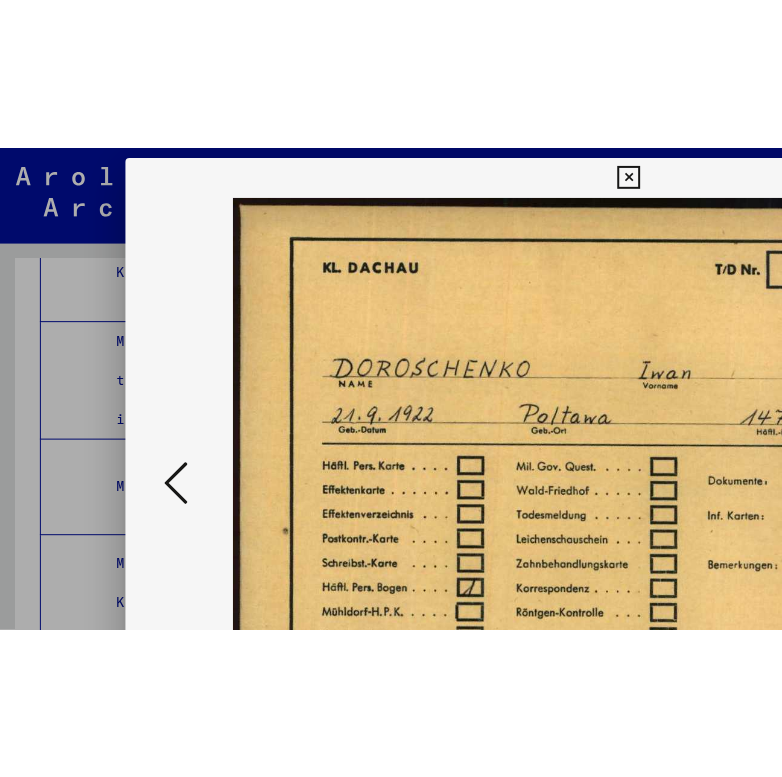 scroll, scrollTop: 3056, scrollLeft: 0, axis: vertical 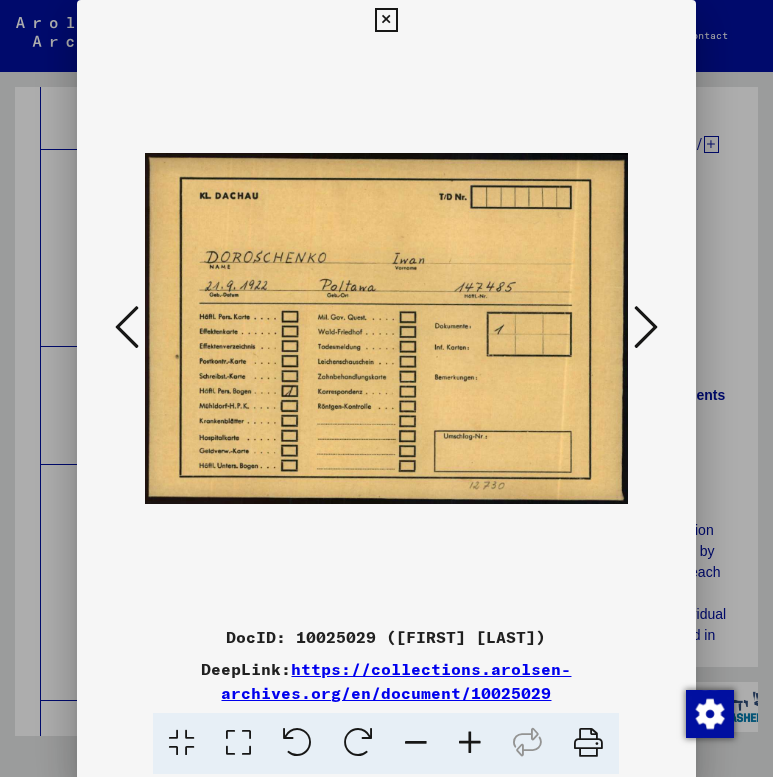 click at bounding box center (646, 327) 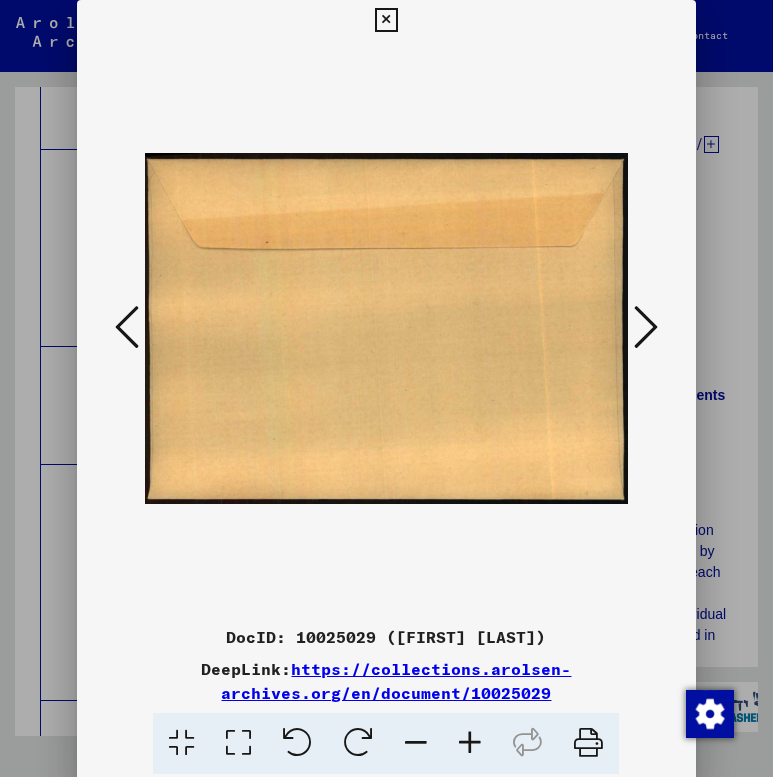 click at bounding box center (646, 327) 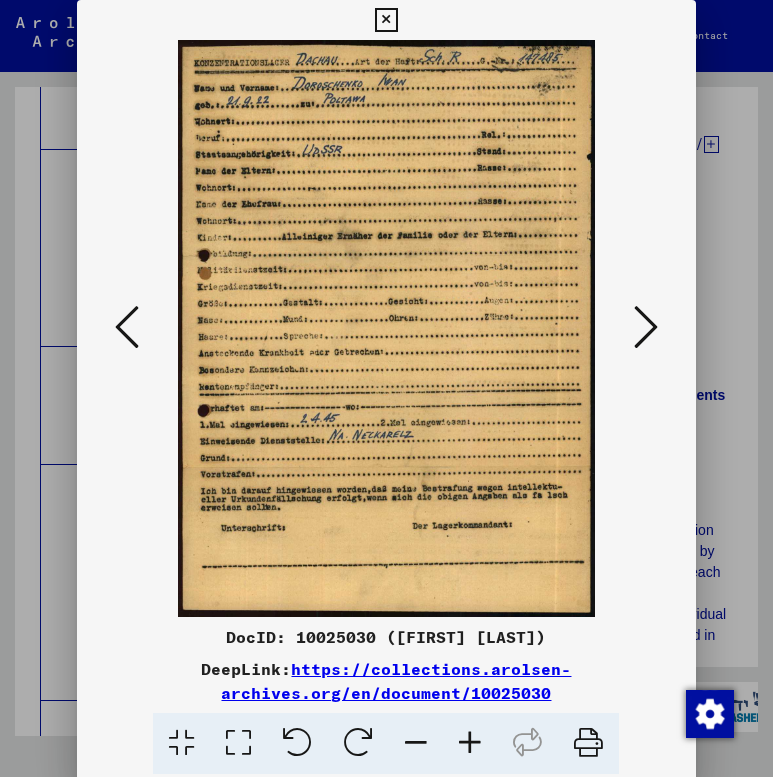 click at bounding box center (646, 327) 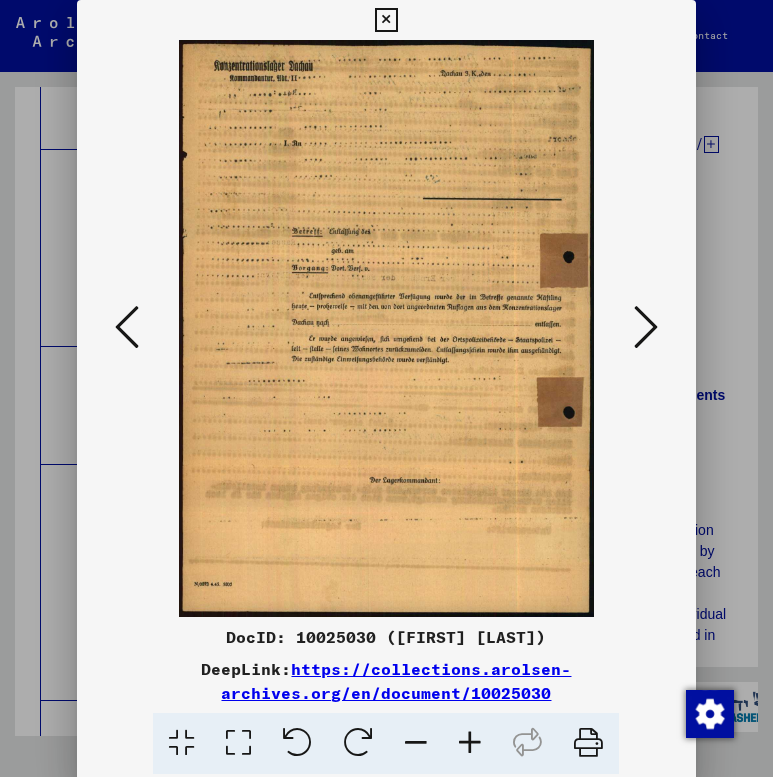 click at bounding box center [646, 327] 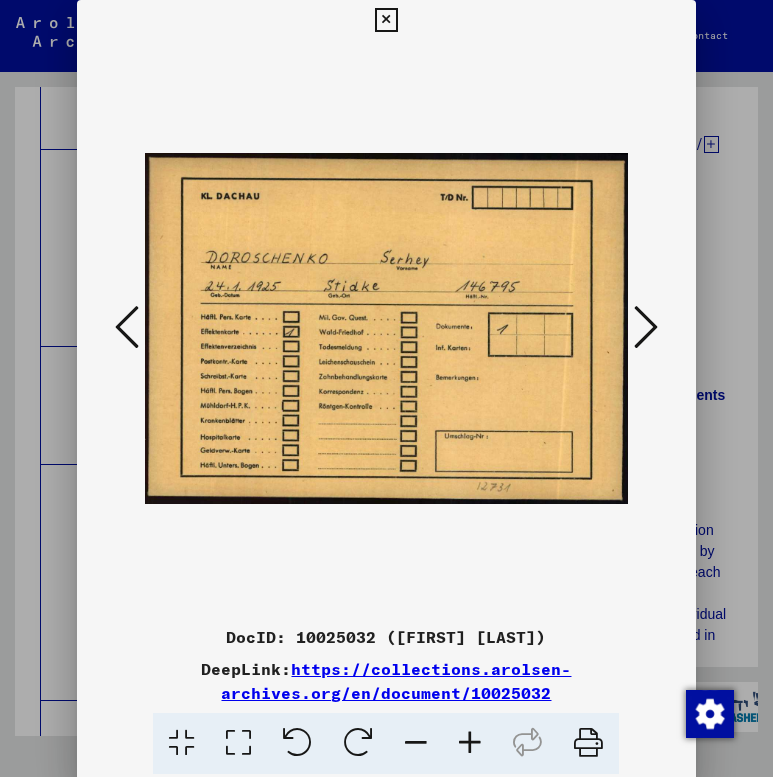 click at bounding box center (646, 327) 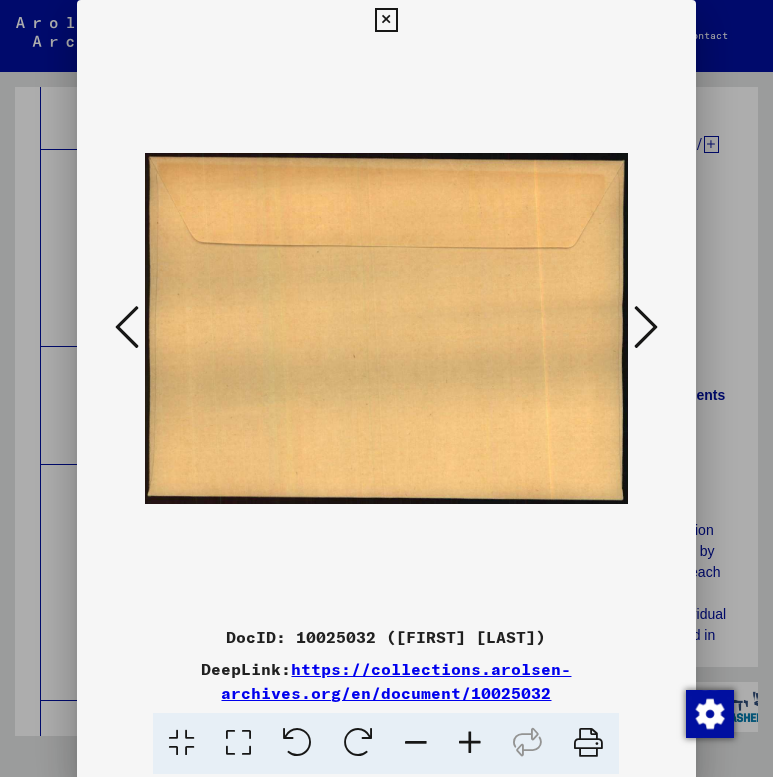 click at bounding box center [646, 327] 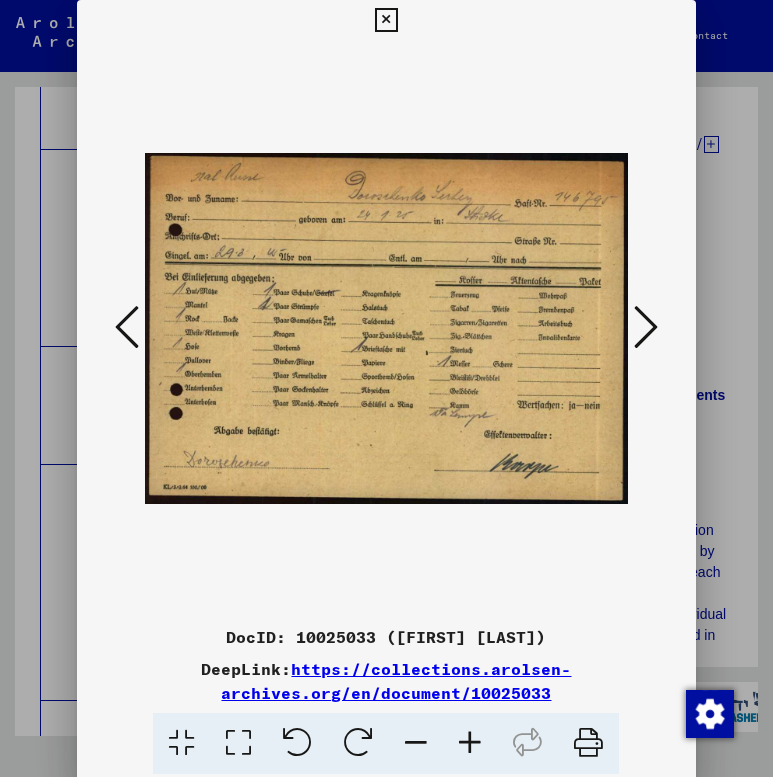 click at bounding box center (646, 327) 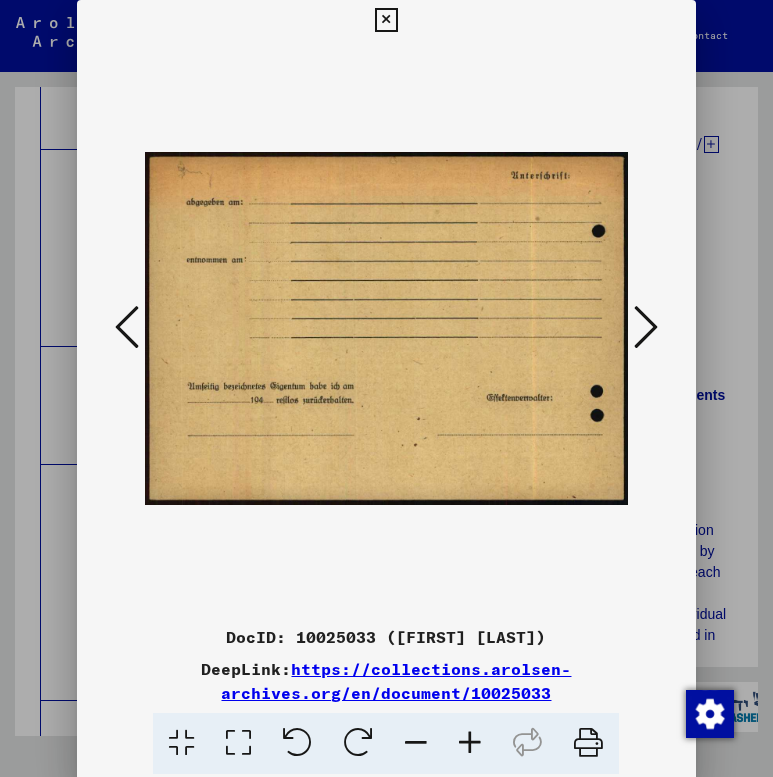 click at bounding box center (646, 327) 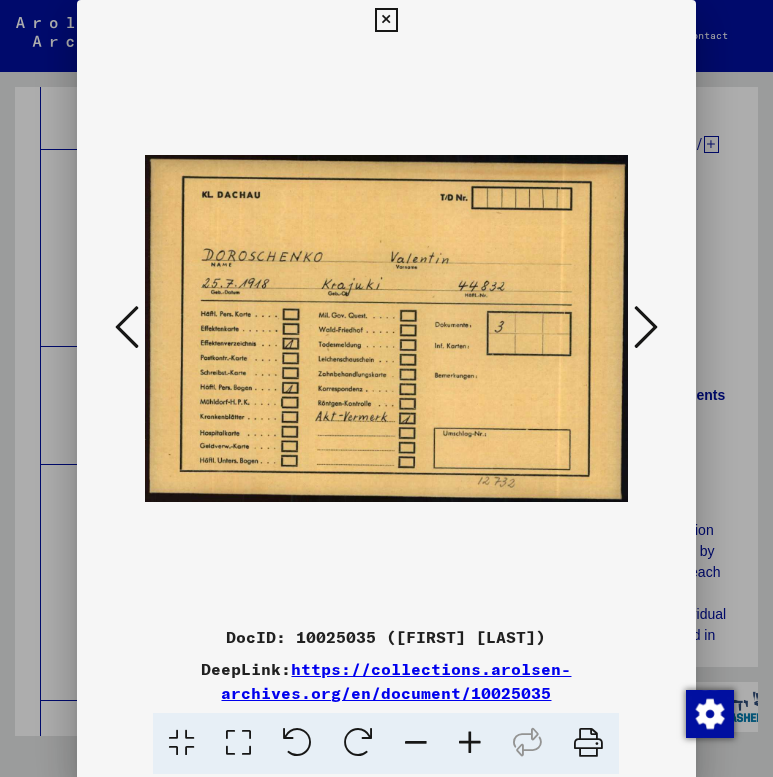 click at bounding box center [646, 327] 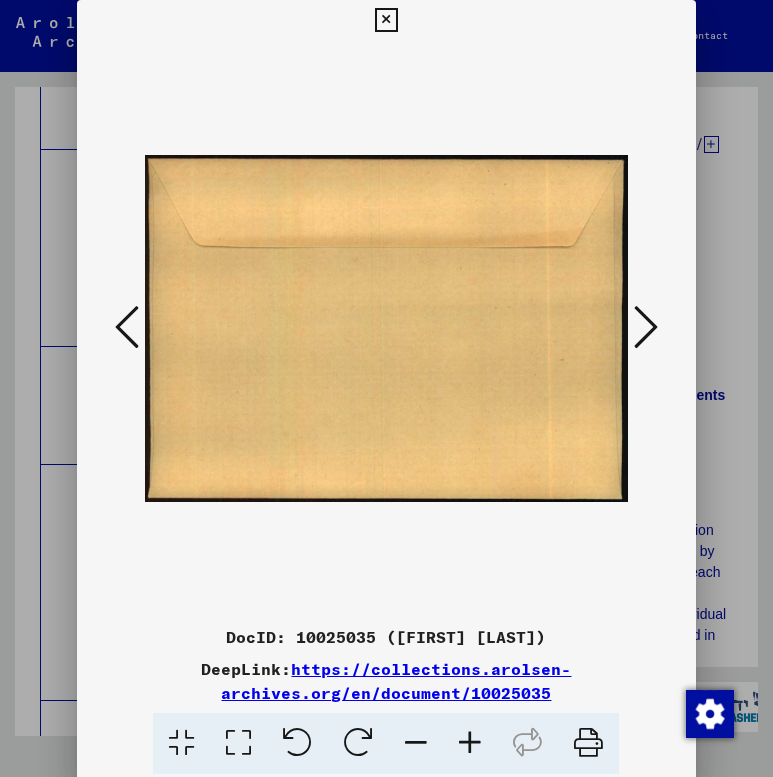 click at bounding box center [646, 327] 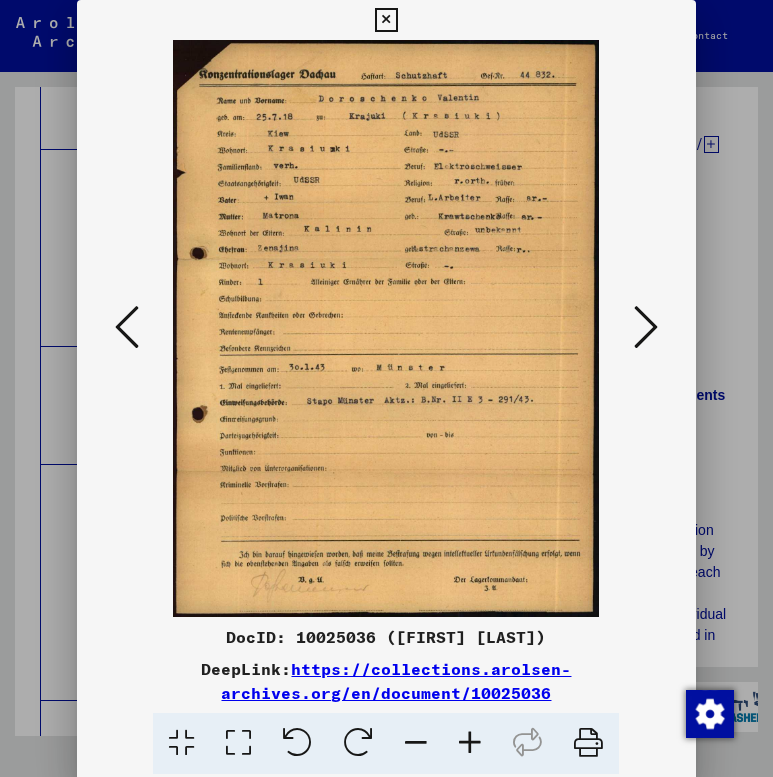 click at bounding box center [646, 327] 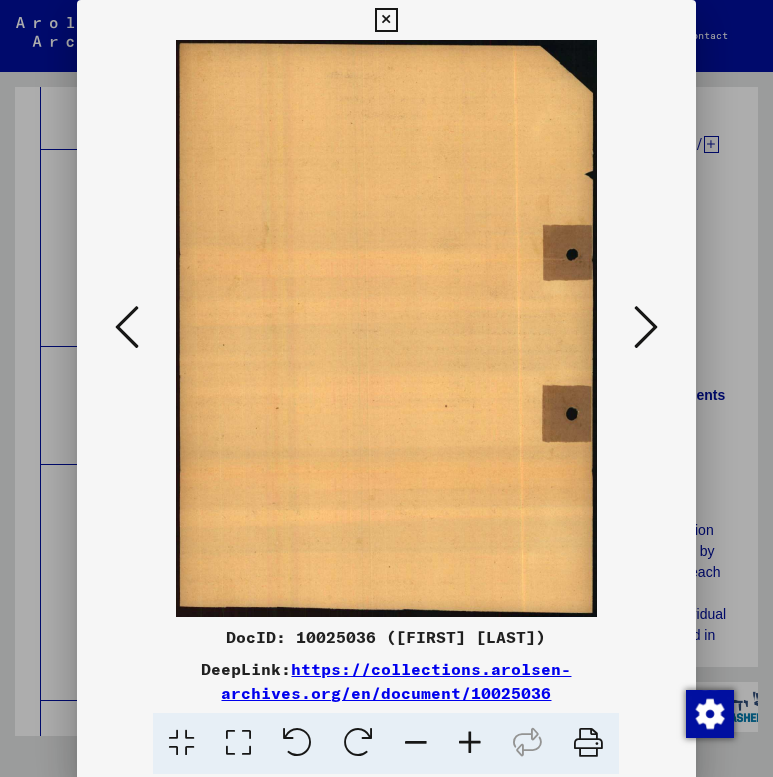 click at bounding box center (646, 327) 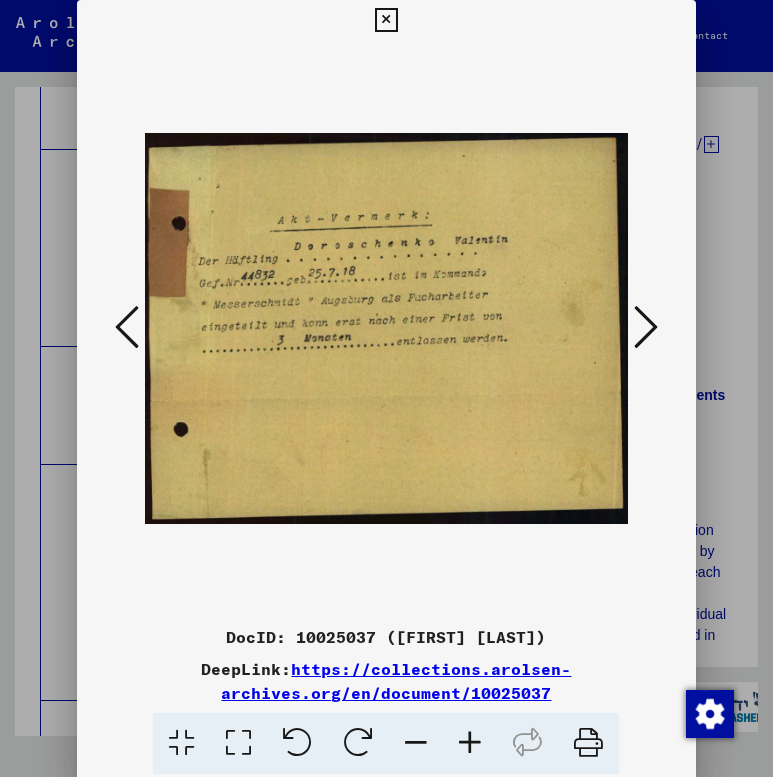 click at bounding box center (646, 327) 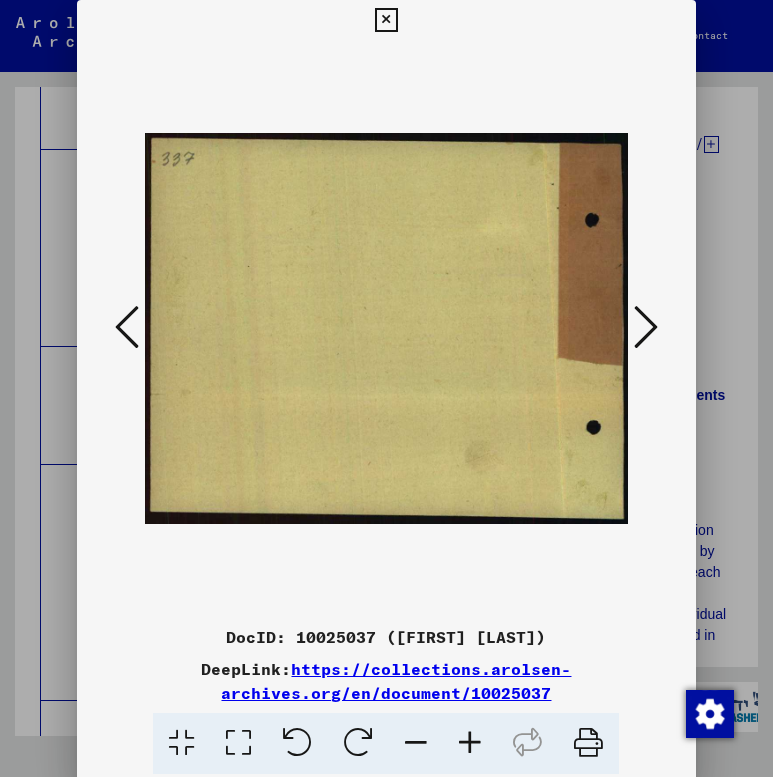 click at bounding box center [646, 327] 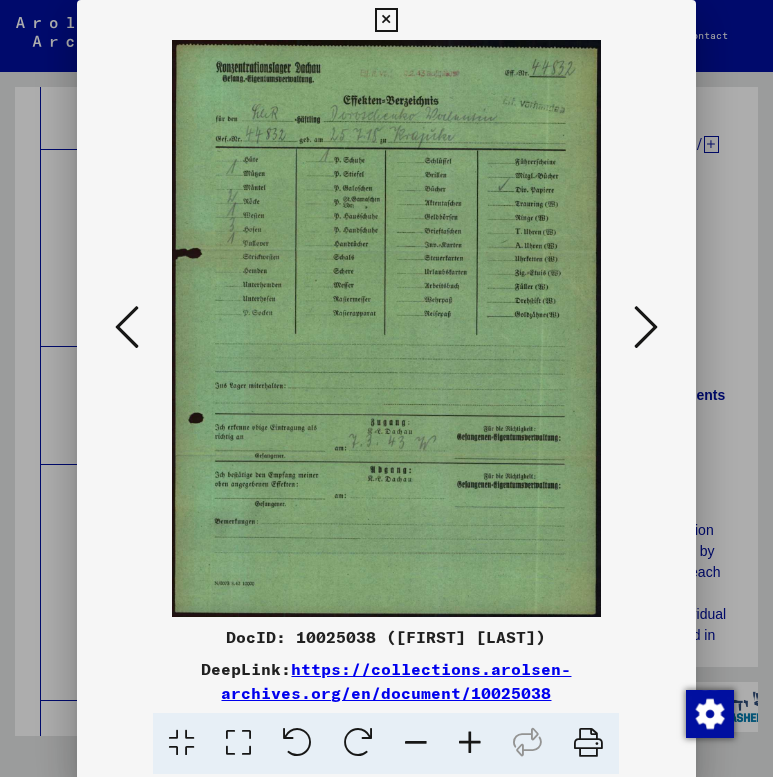 click at bounding box center (127, 327) 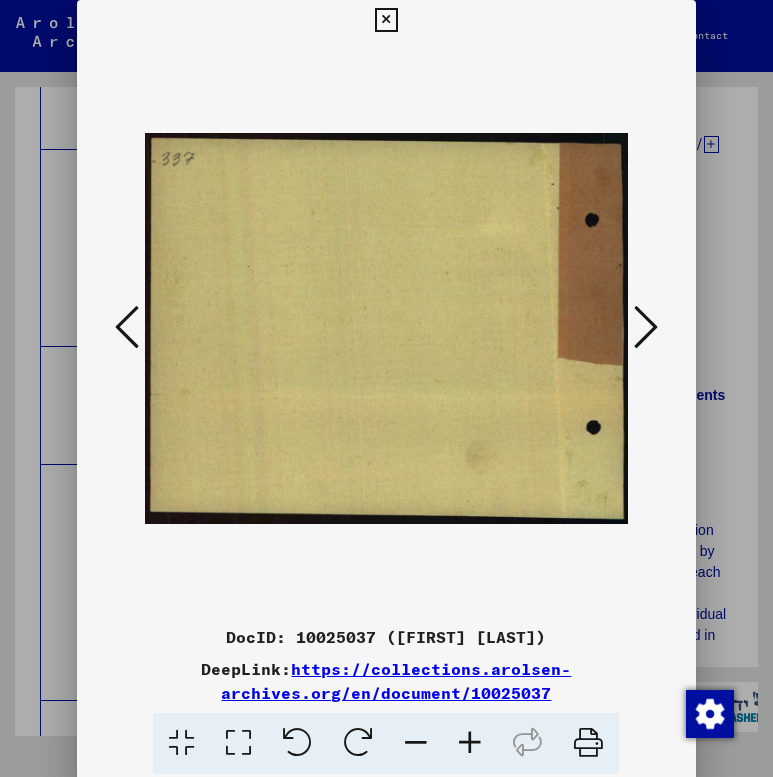 click at bounding box center [127, 327] 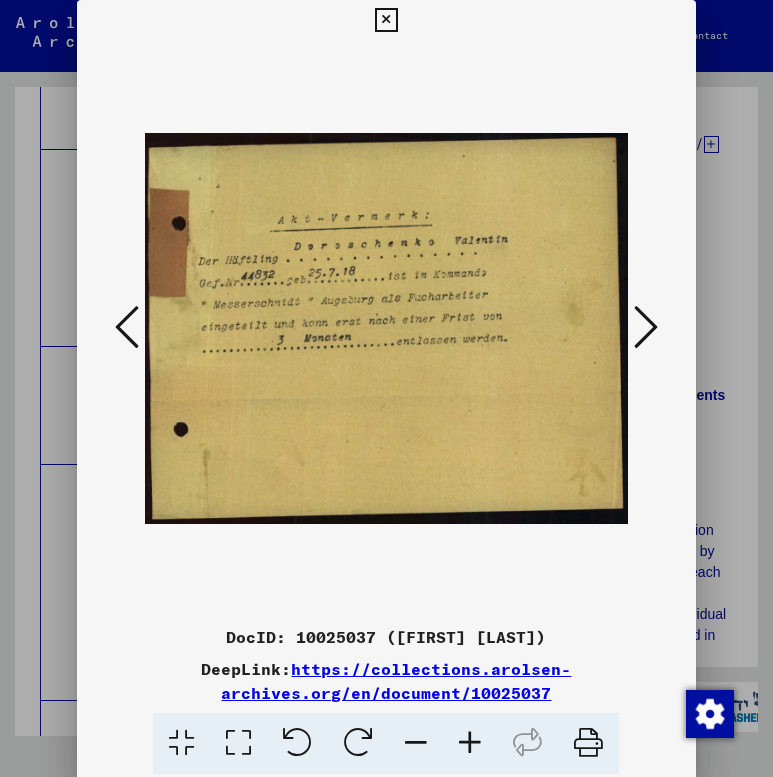 click at bounding box center [646, 327] 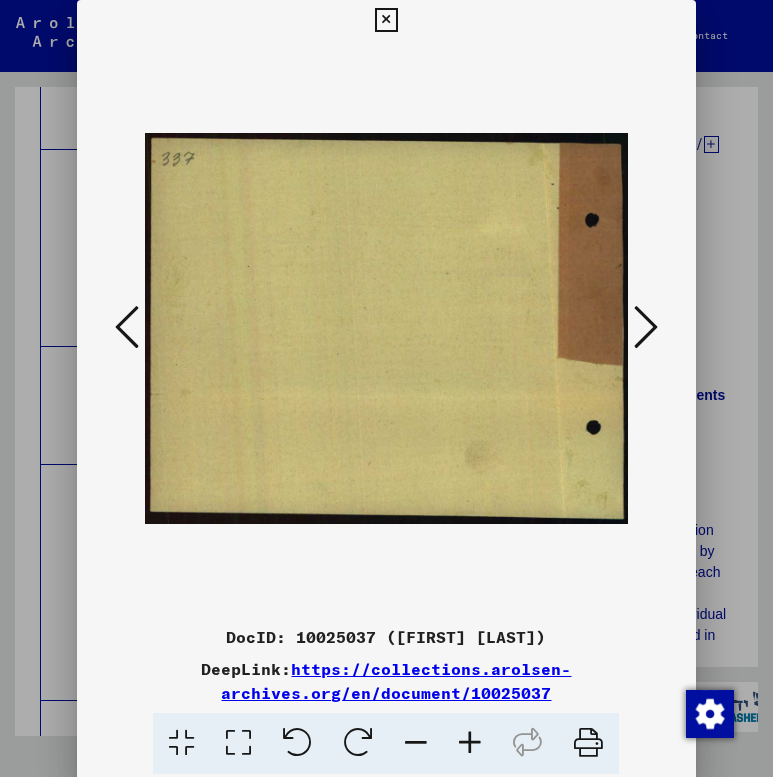 click at bounding box center [646, 327] 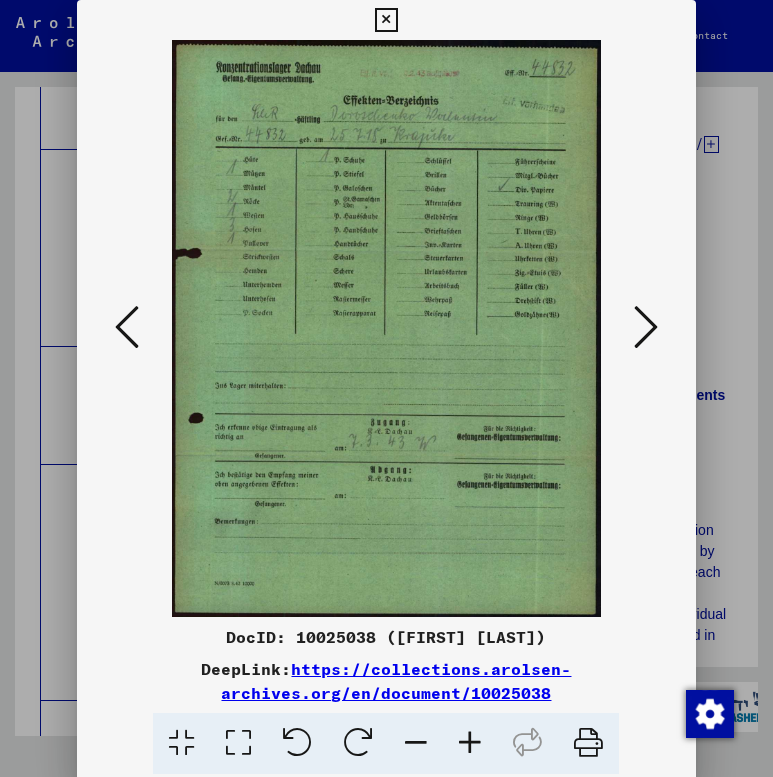 click at bounding box center (646, 327) 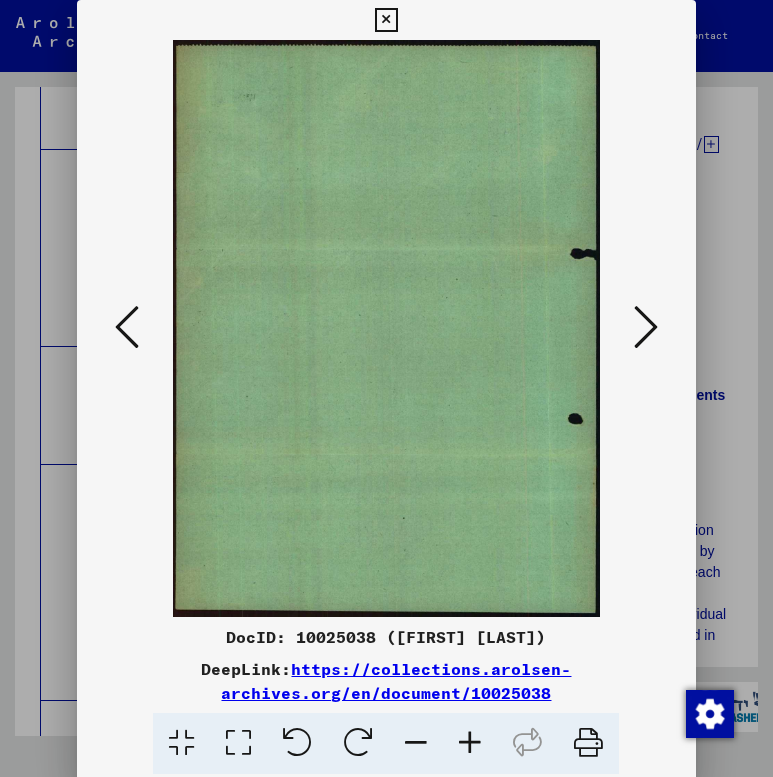 click at bounding box center [646, 327] 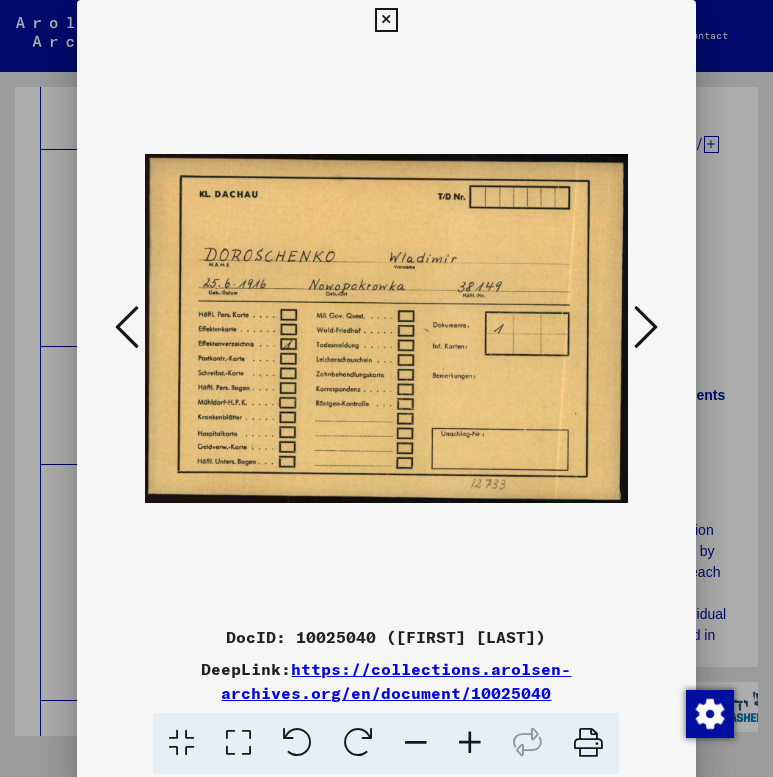 click at bounding box center (646, 327) 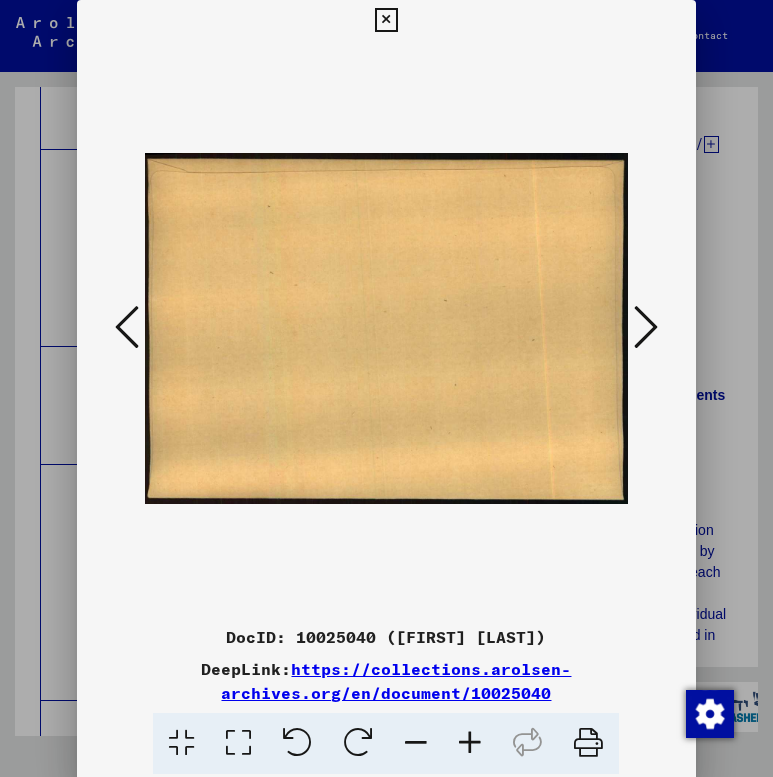 click at bounding box center (646, 327) 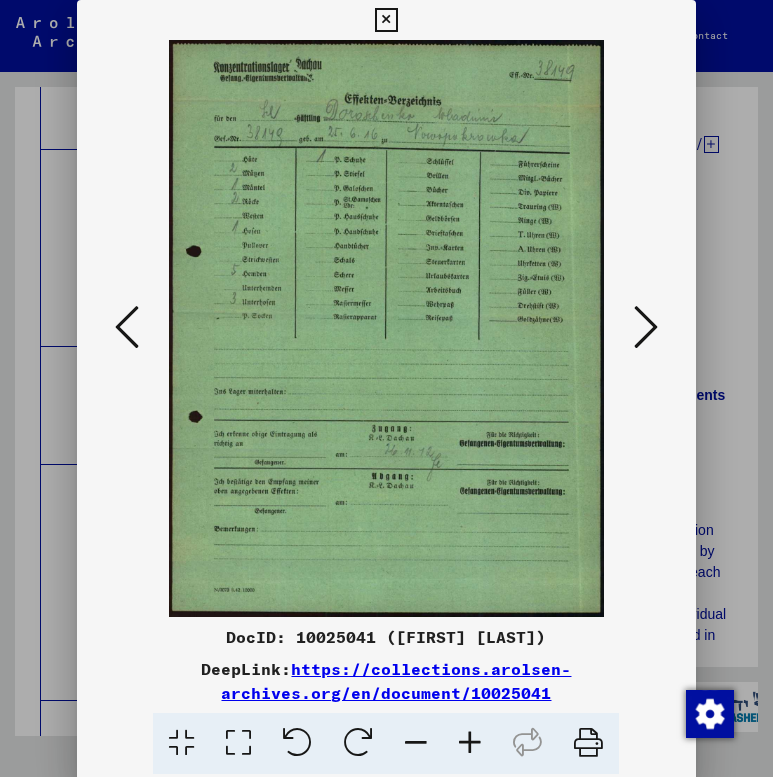 click at bounding box center [646, 327] 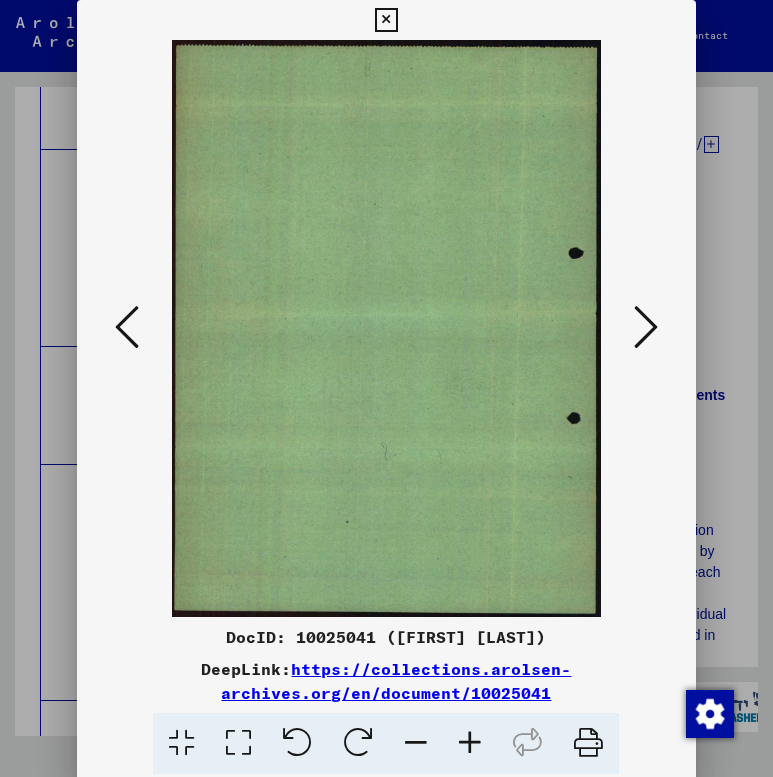 click at bounding box center [646, 327] 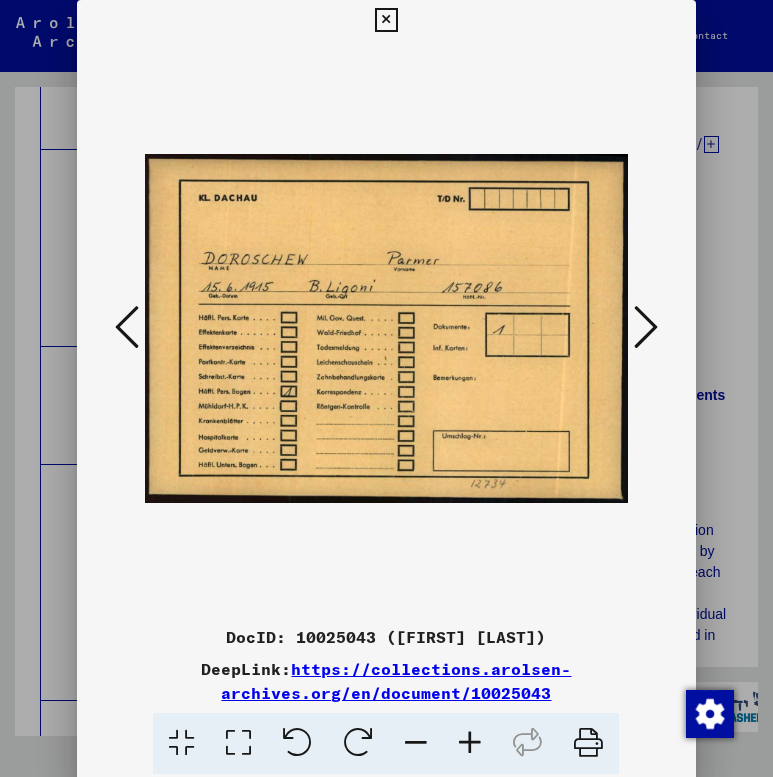 click at bounding box center [646, 327] 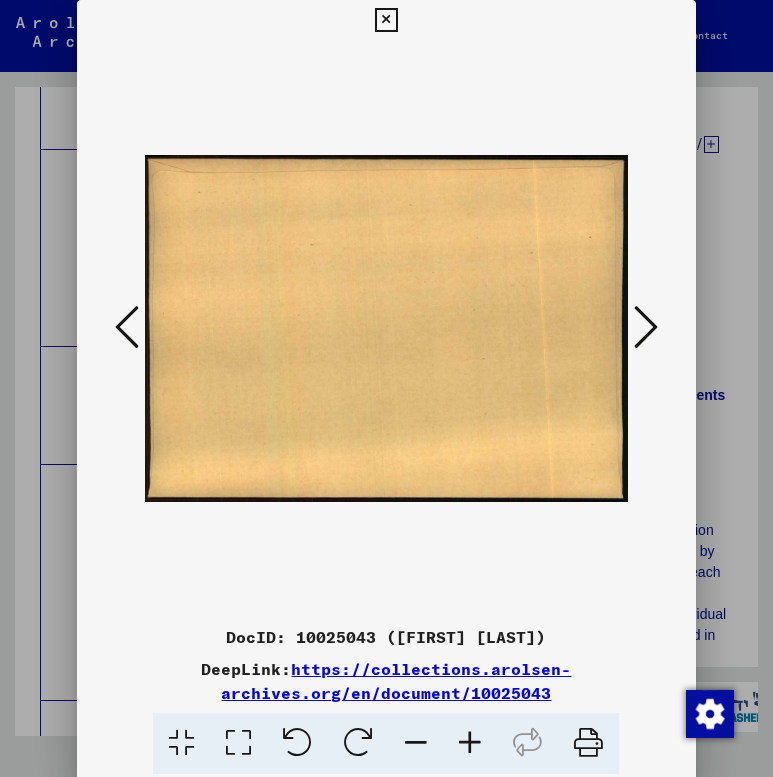 click at bounding box center (646, 327) 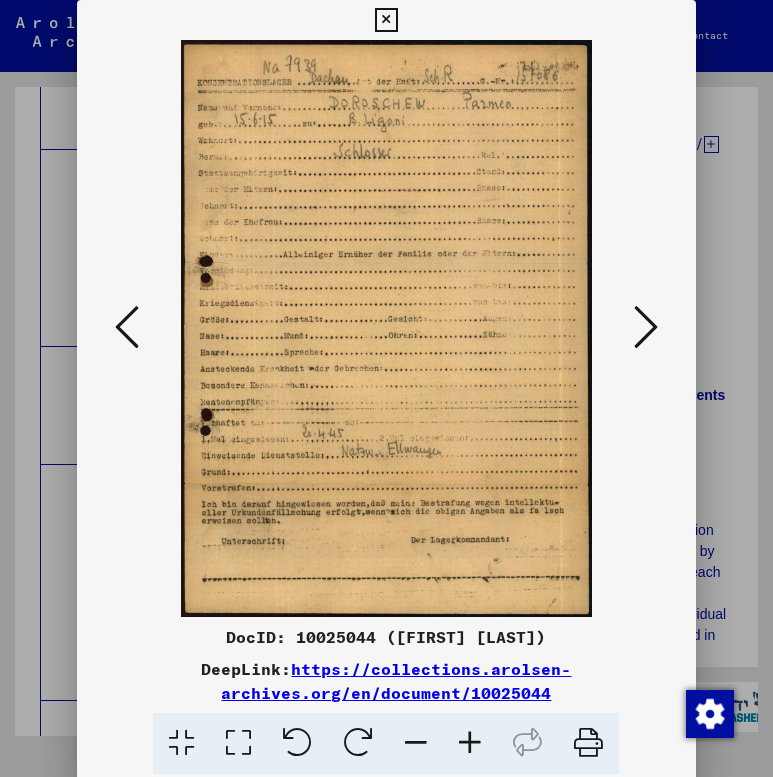 click at bounding box center (646, 327) 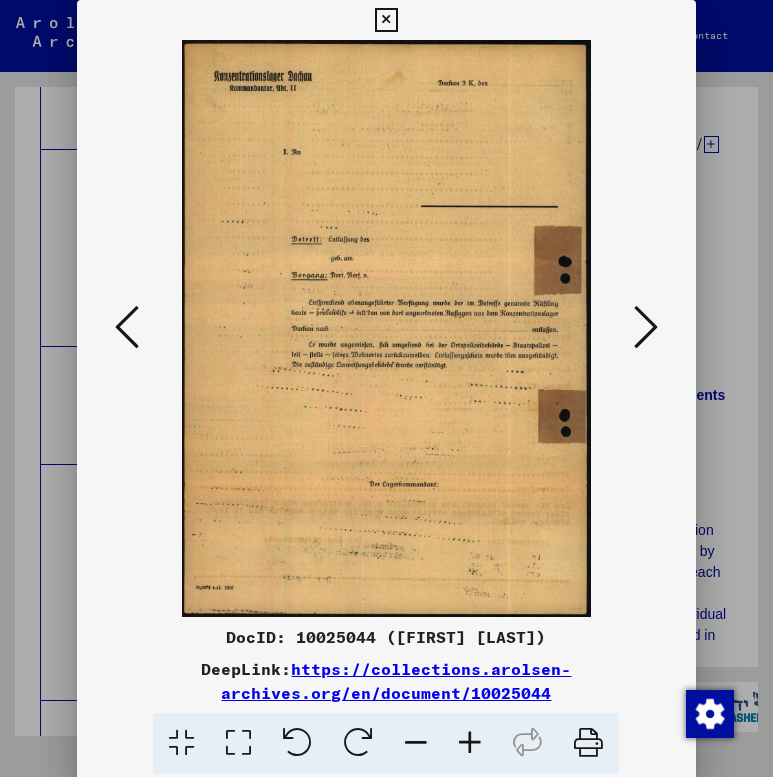 click at bounding box center (646, 327) 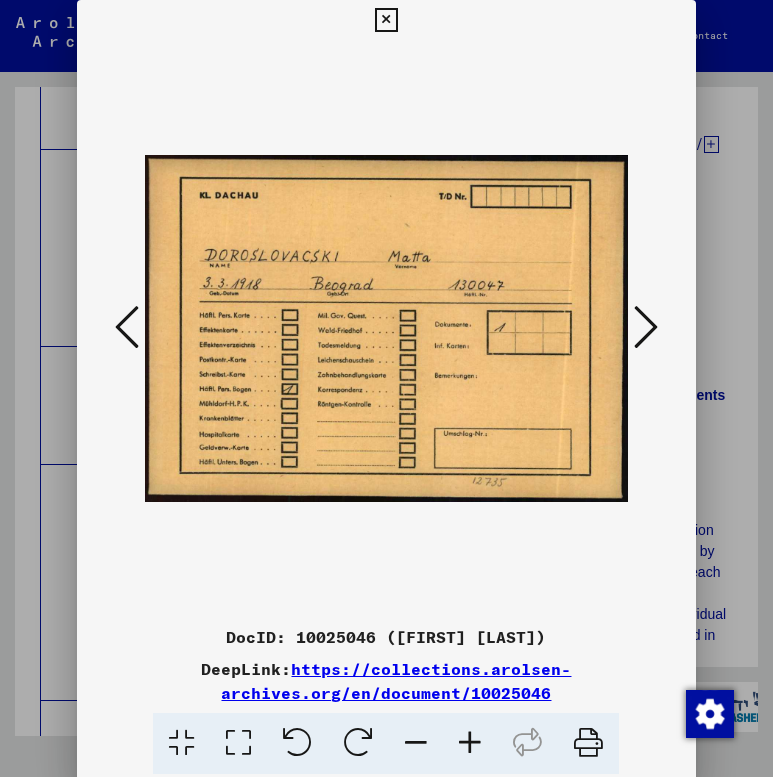 click at bounding box center (646, 327) 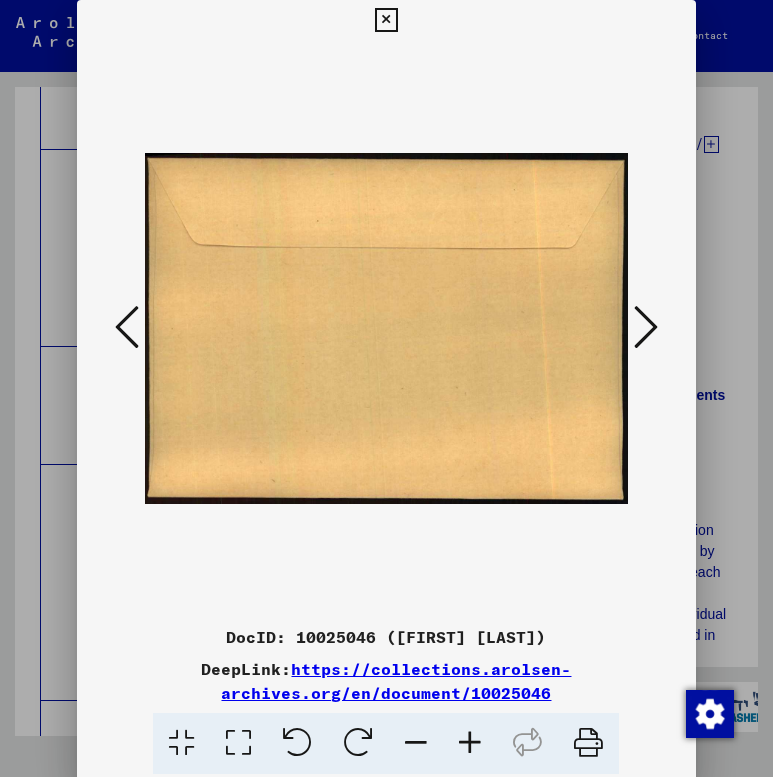 click at bounding box center (127, 327) 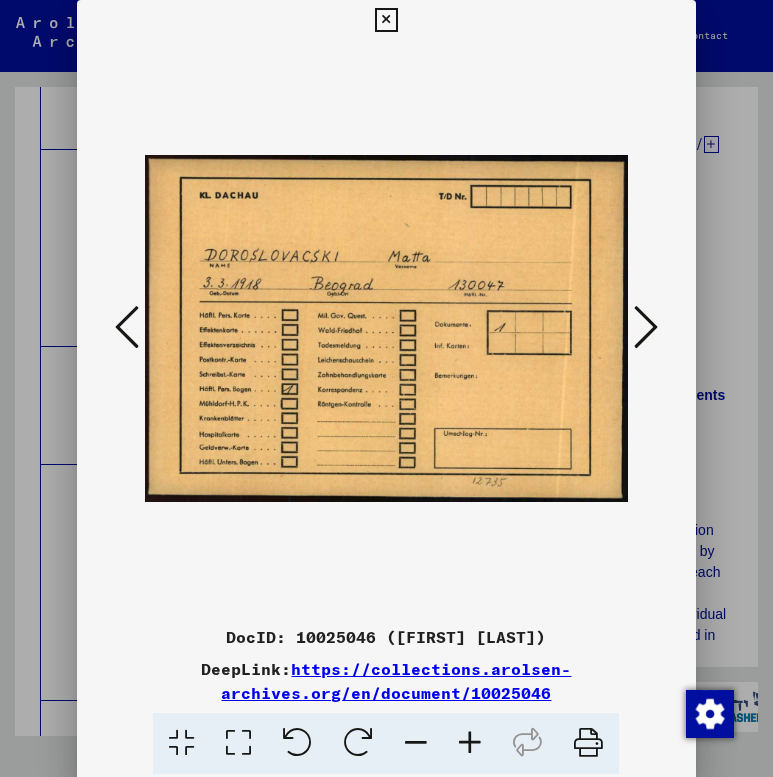 click at bounding box center [646, 327] 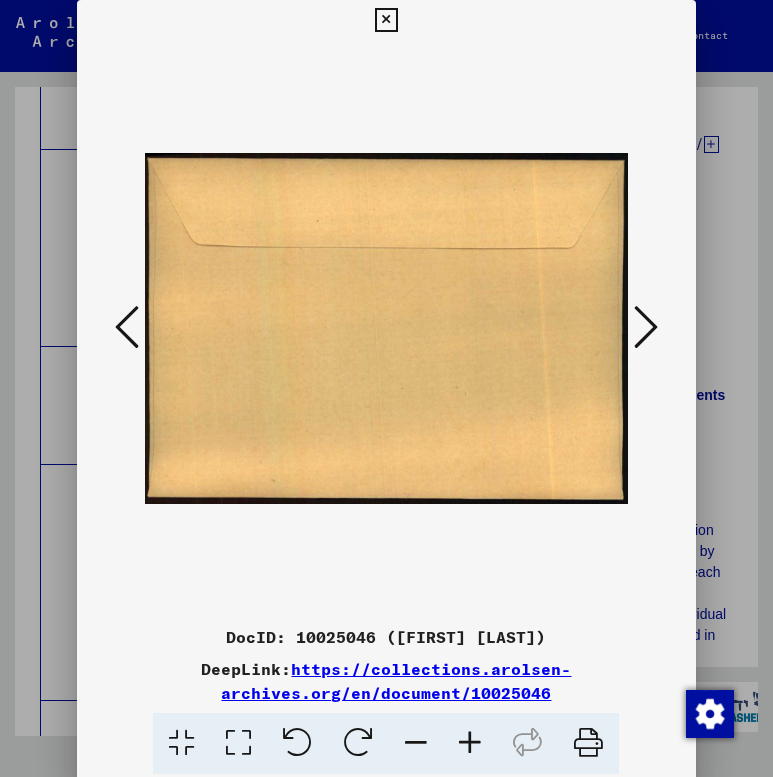 click at bounding box center [646, 327] 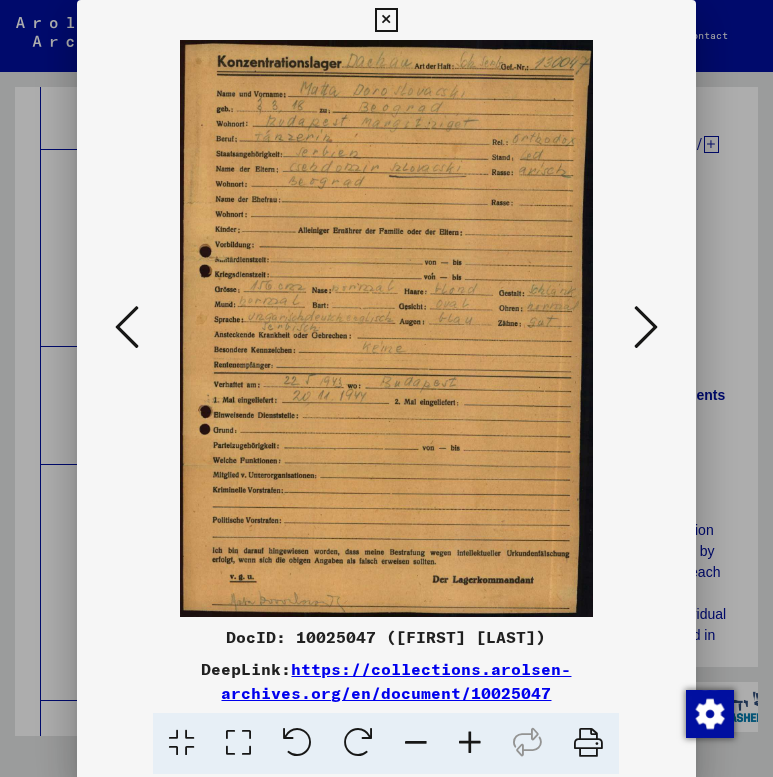 click at bounding box center [646, 327] 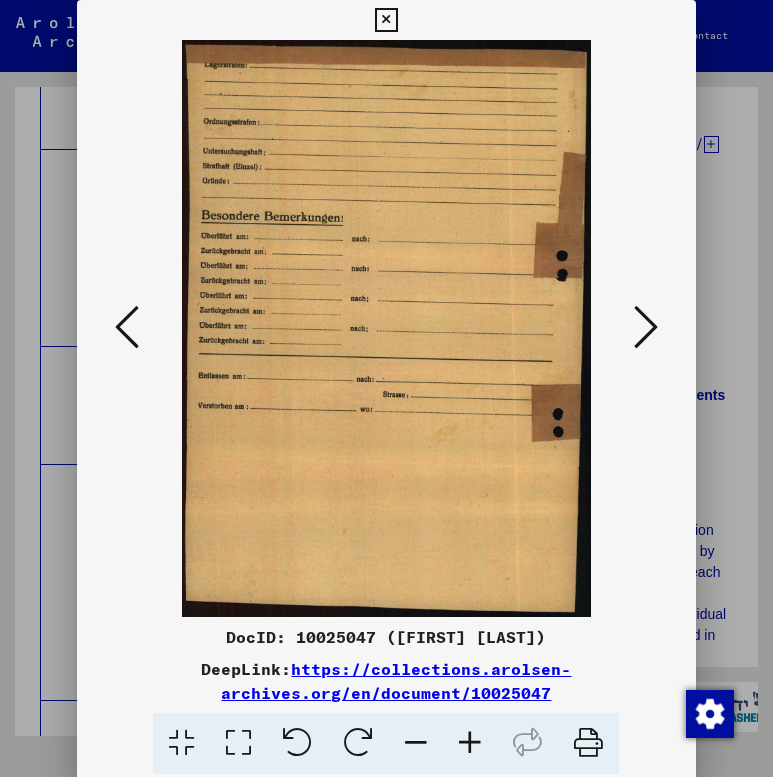 click at bounding box center (646, 327) 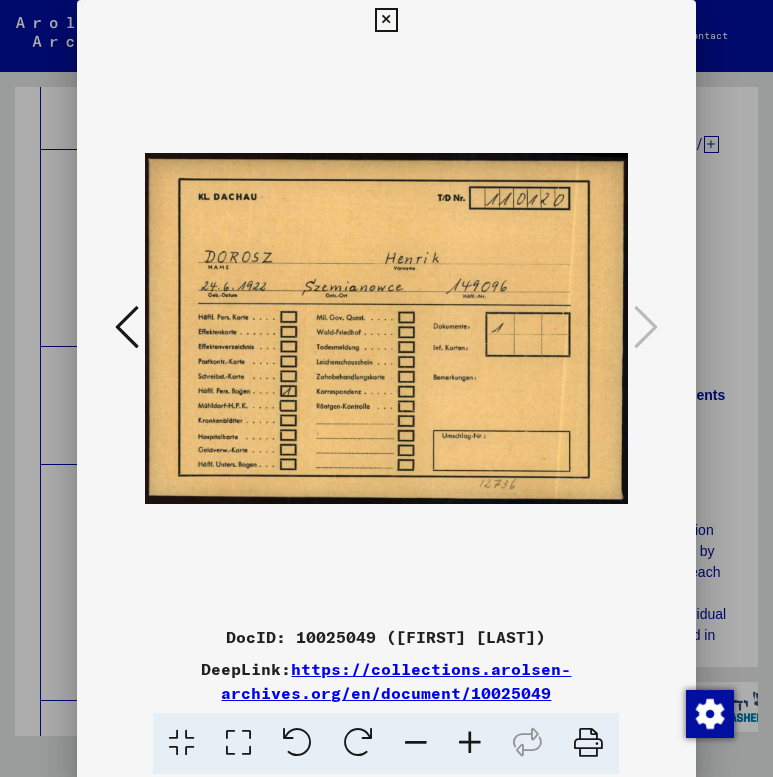 click at bounding box center [386, 20] 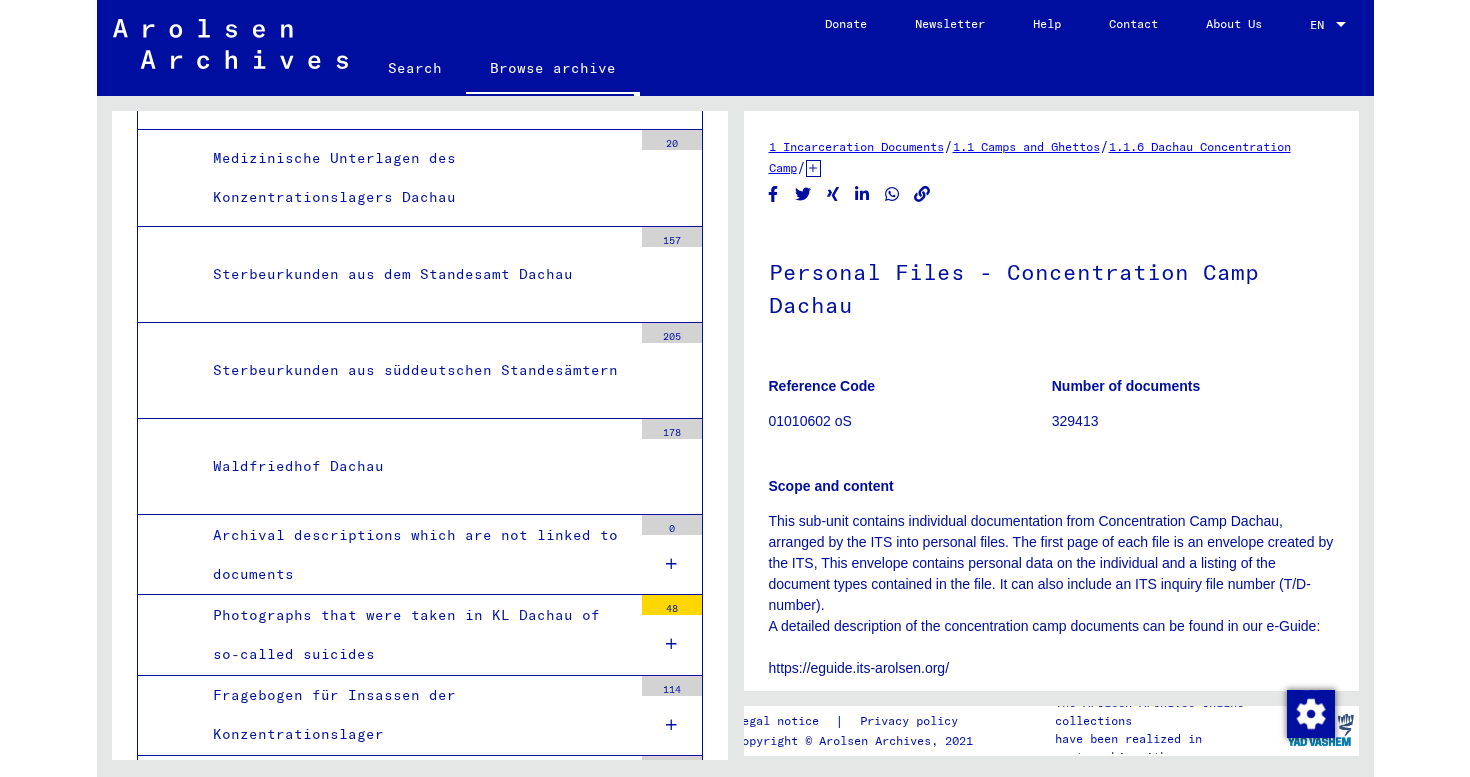 scroll, scrollTop: 2336, scrollLeft: 0, axis: vertical 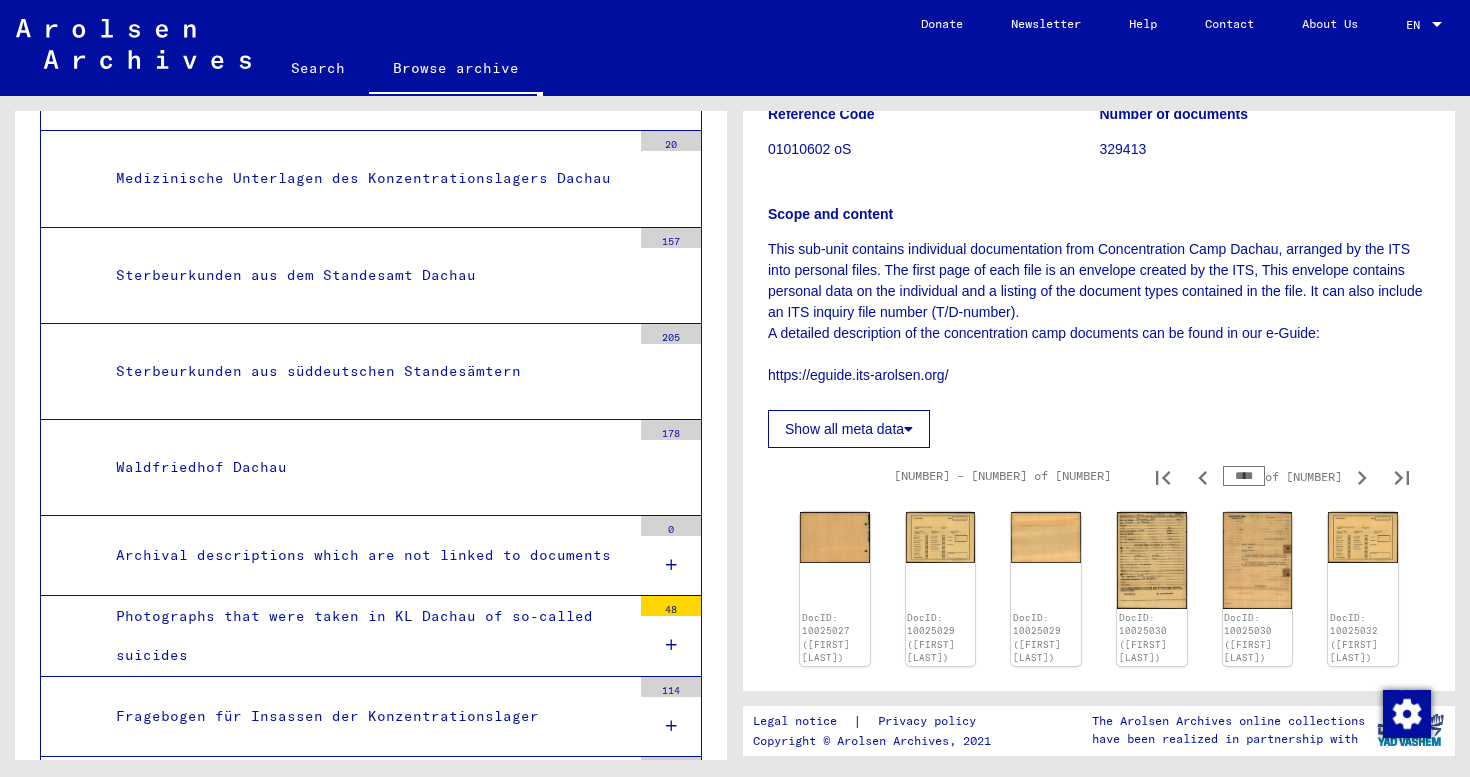 click on "****" at bounding box center [1244, 476] 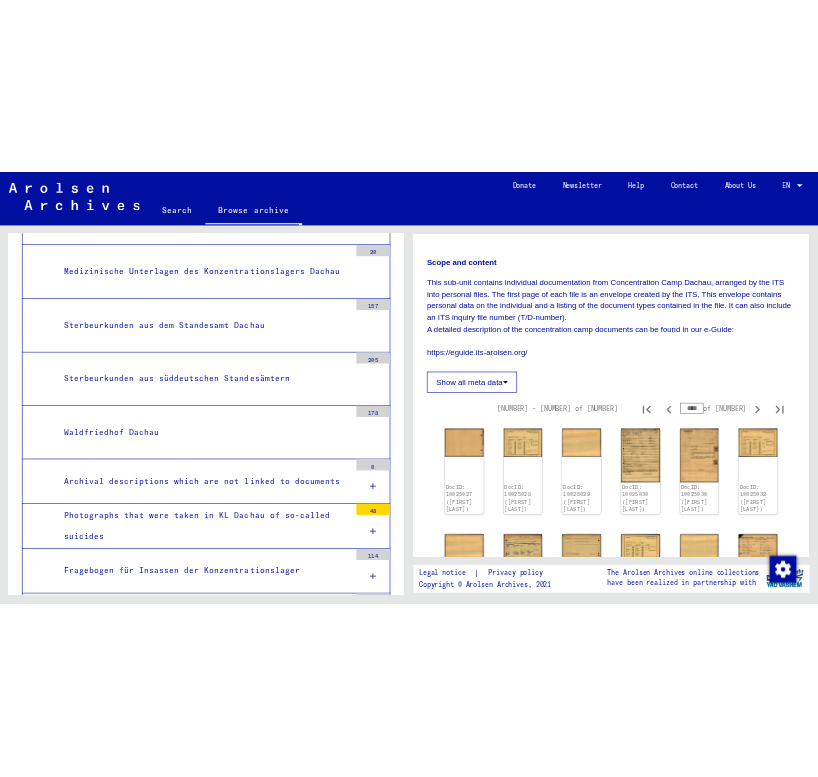 scroll, scrollTop: 292, scrollLeft: 0, axis: vertical 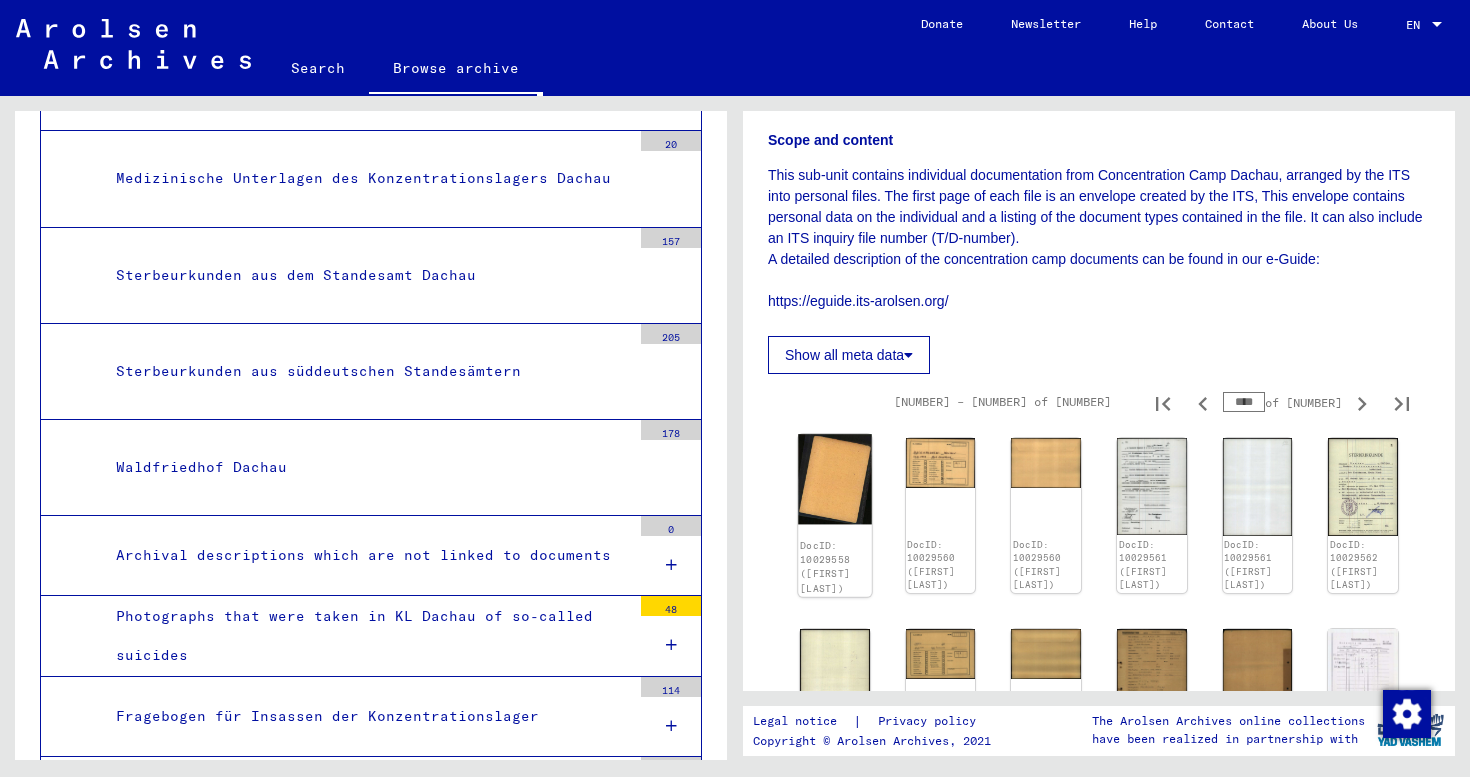 click 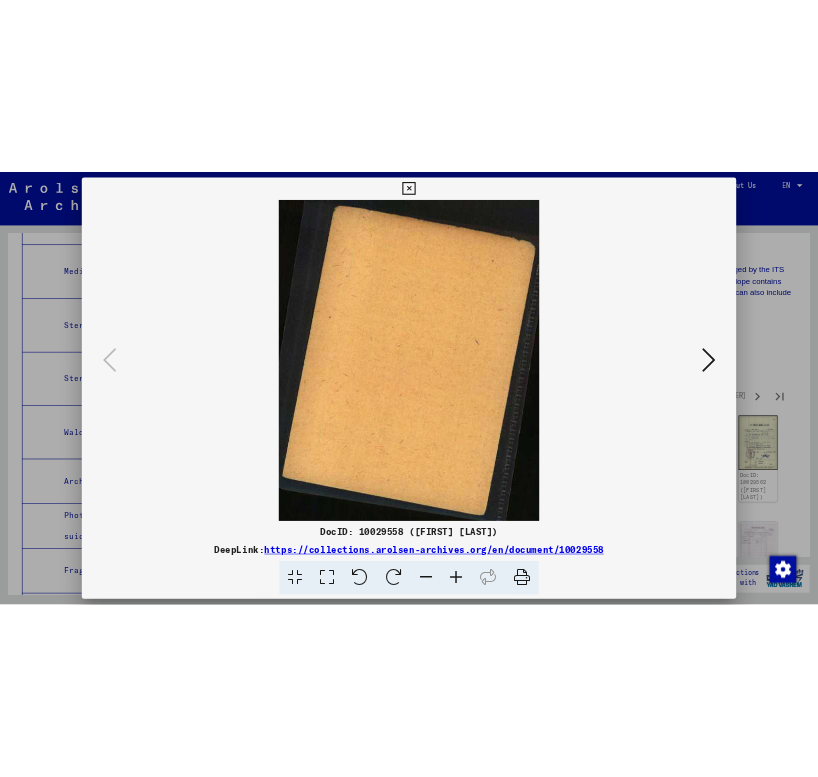 scroll, scrollTop: 3027, scrollLeft: 0, axis: vertical 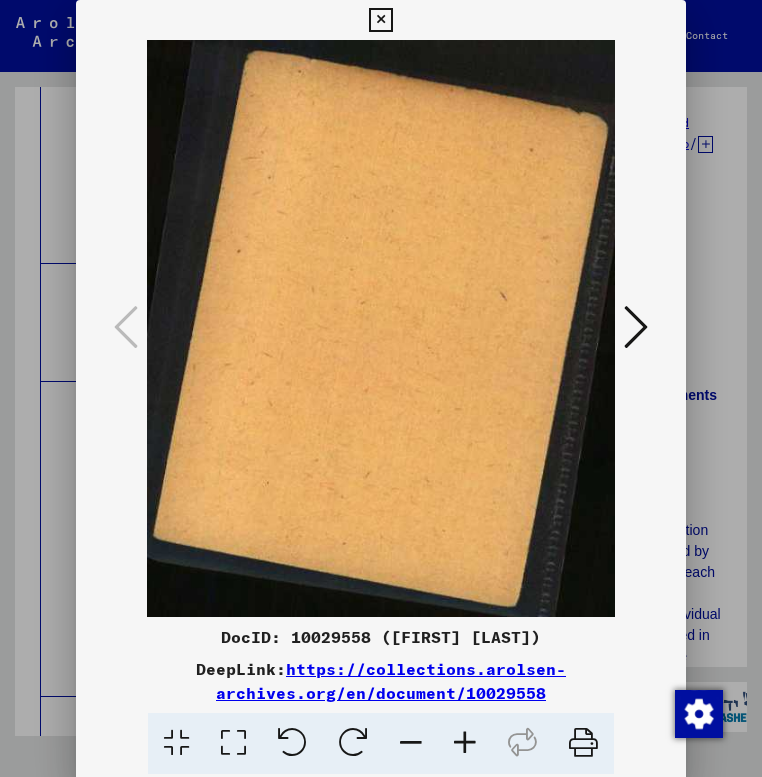click at bounding box center (636, 327) 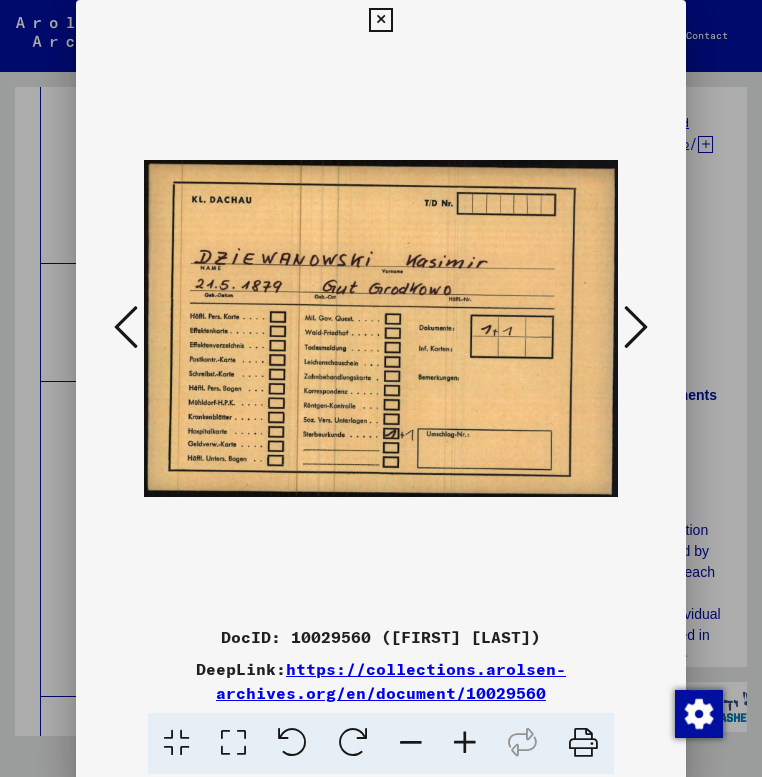 click at bounding box center [636, 327] 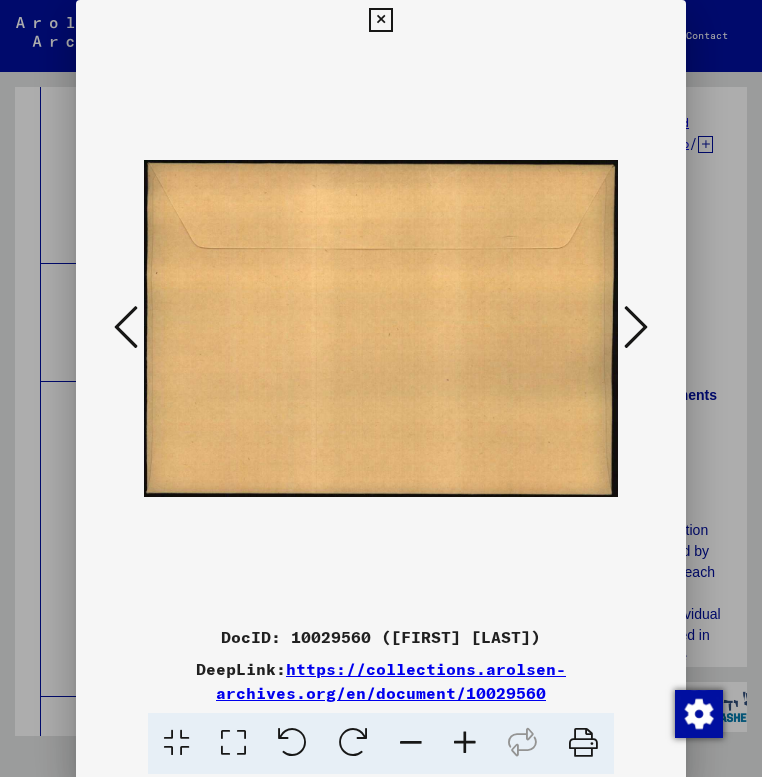 click at bounding box center [126, 327] 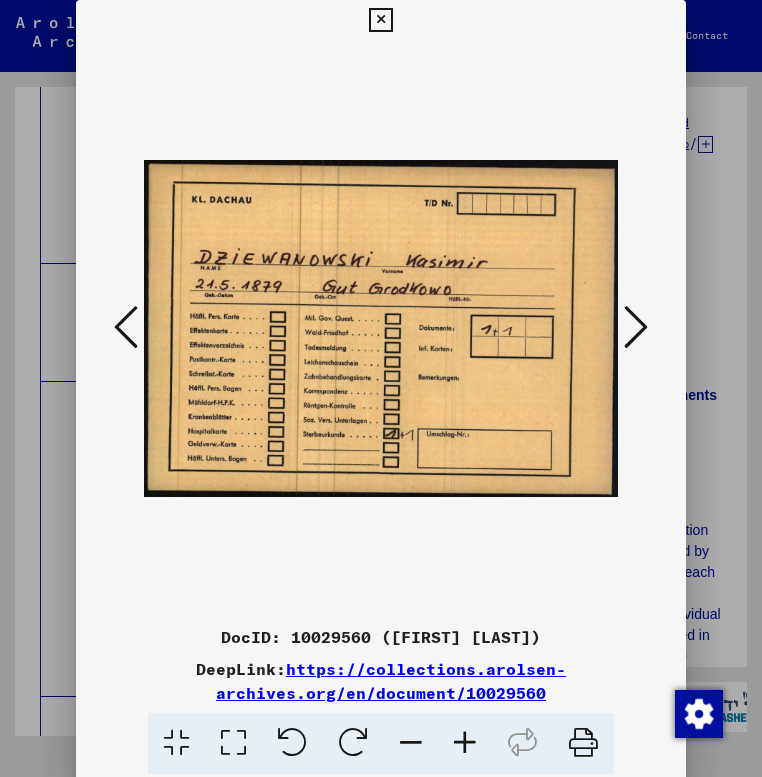 click at bounding box center (636, 327) 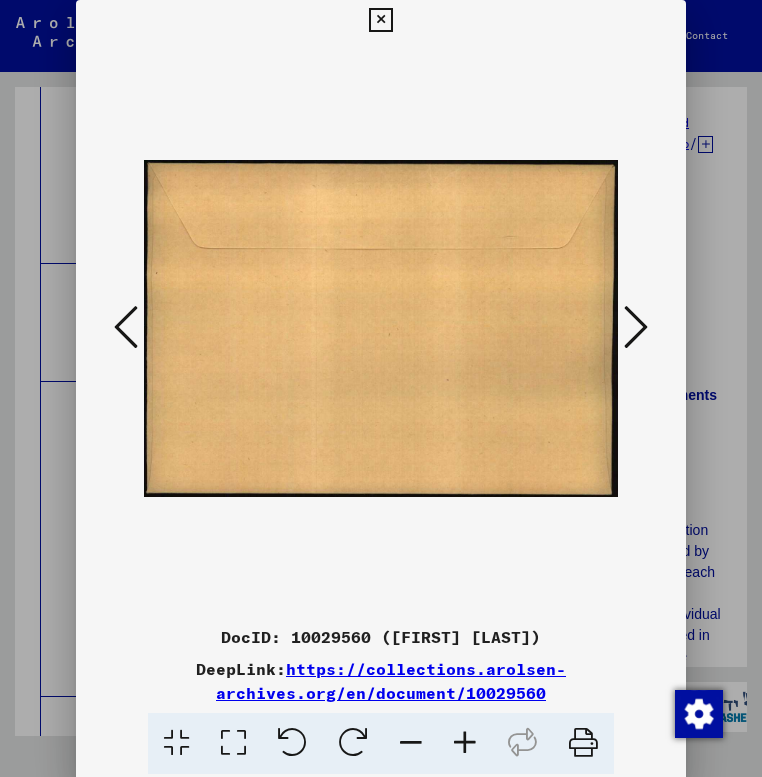 click at bounding box center [636, 327] 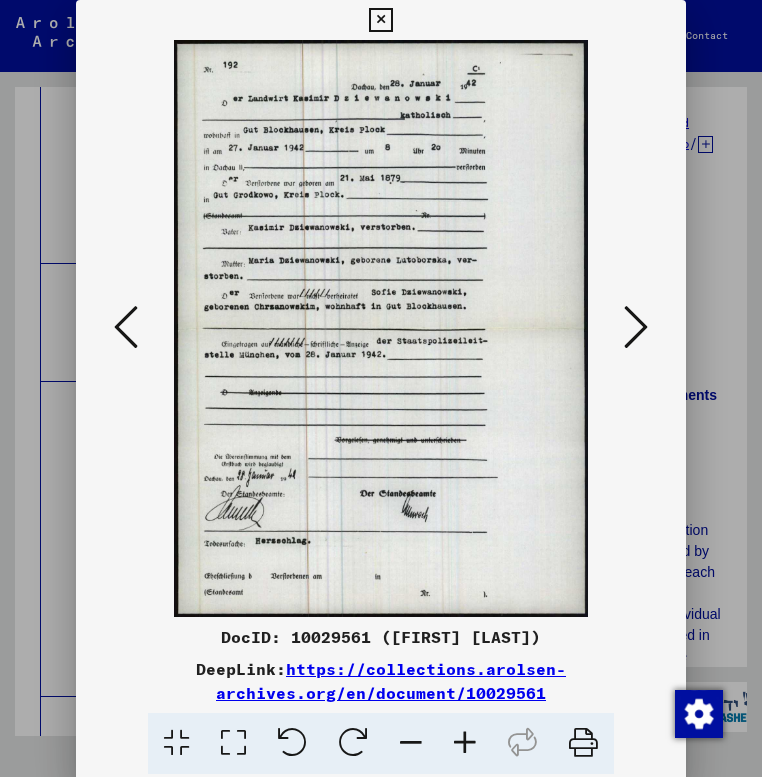 click at bounding box center [636, 327] 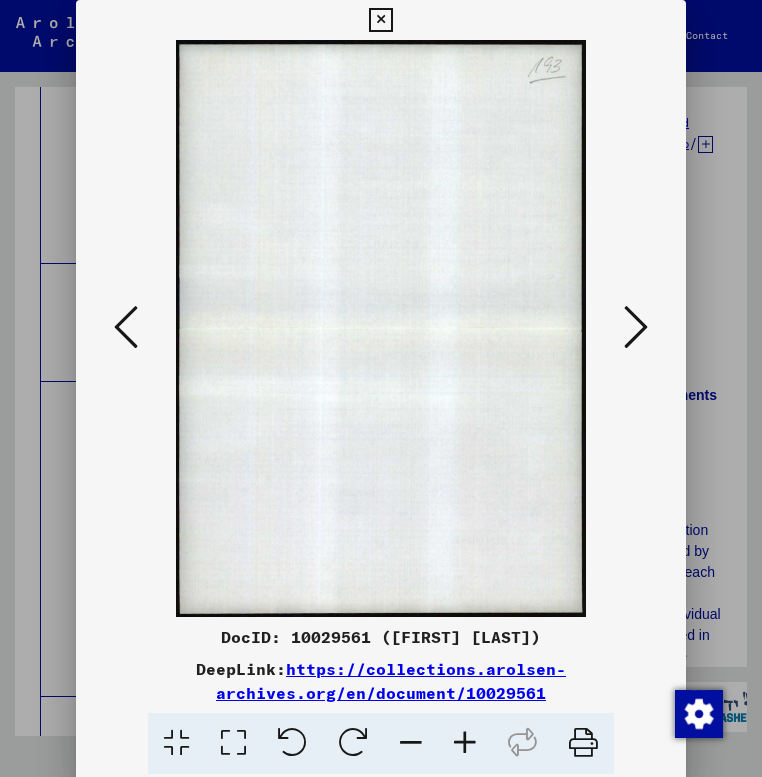 click at bounding box center (636, 327) 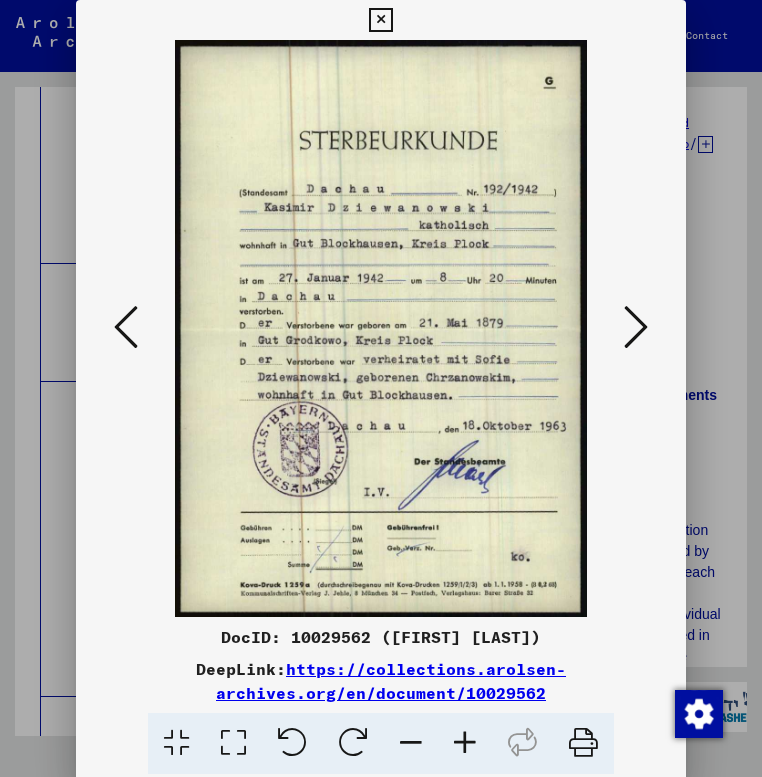 click at bounding box center [636, 327] 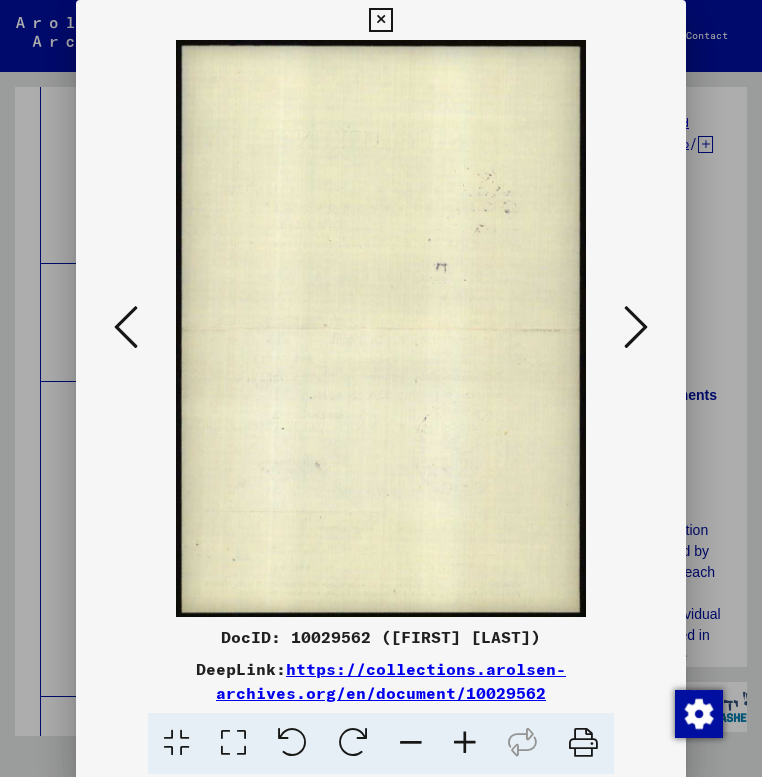 click at bounding box center [636, 327] 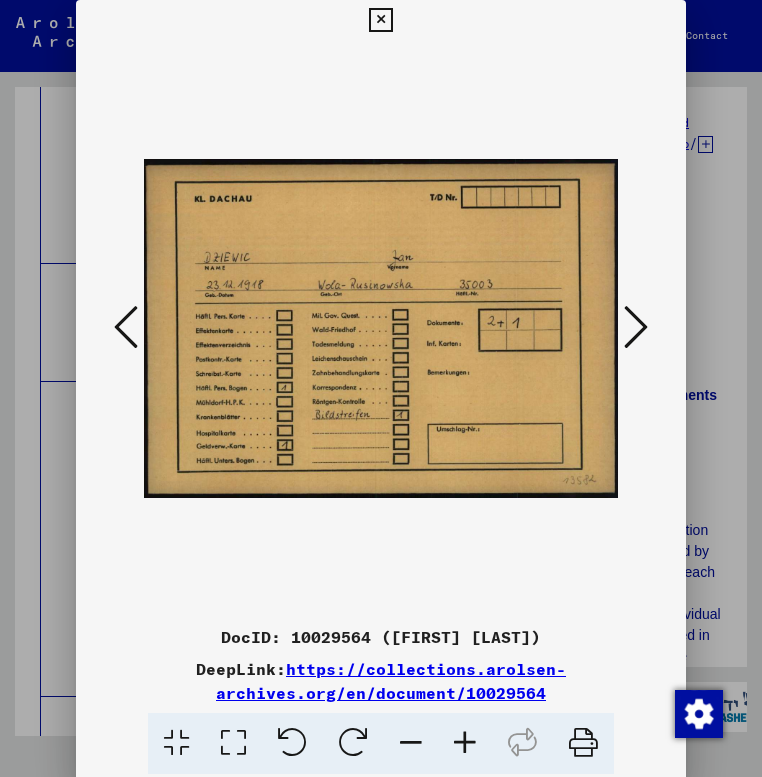 click at bounding box center (636, 327) 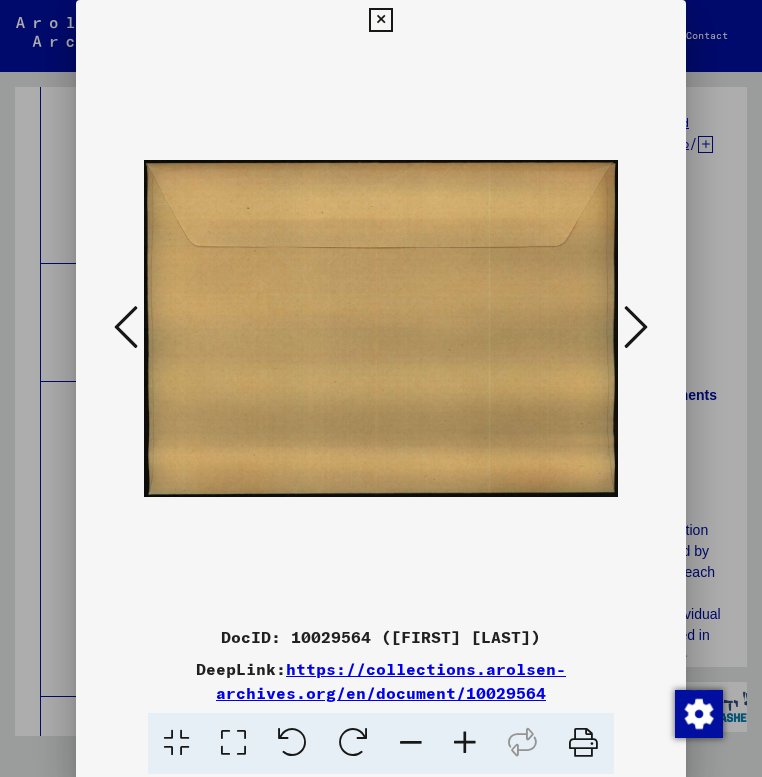 click at bounding box center (636, 327) 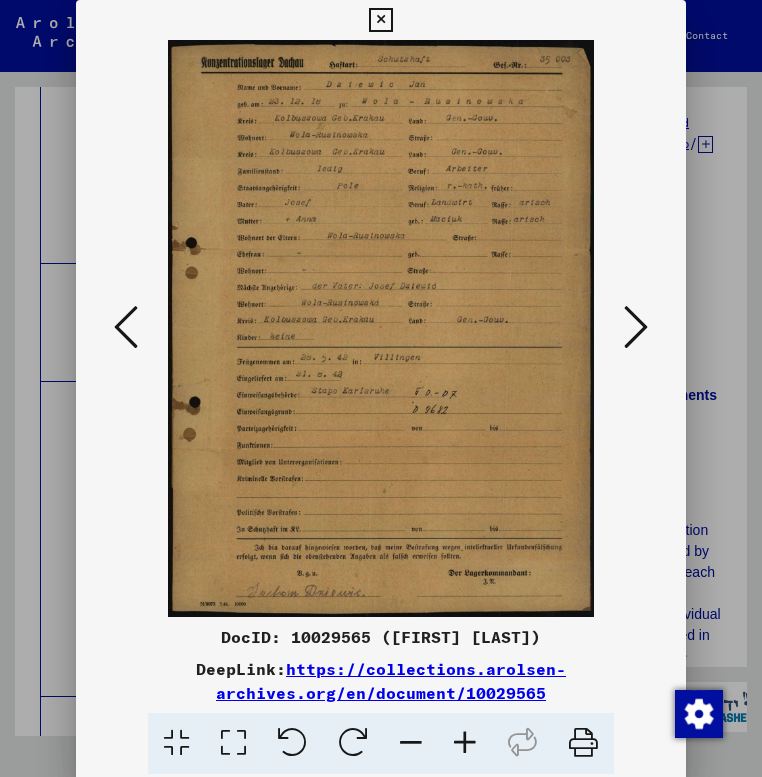 click at bounding box center [636, 327] 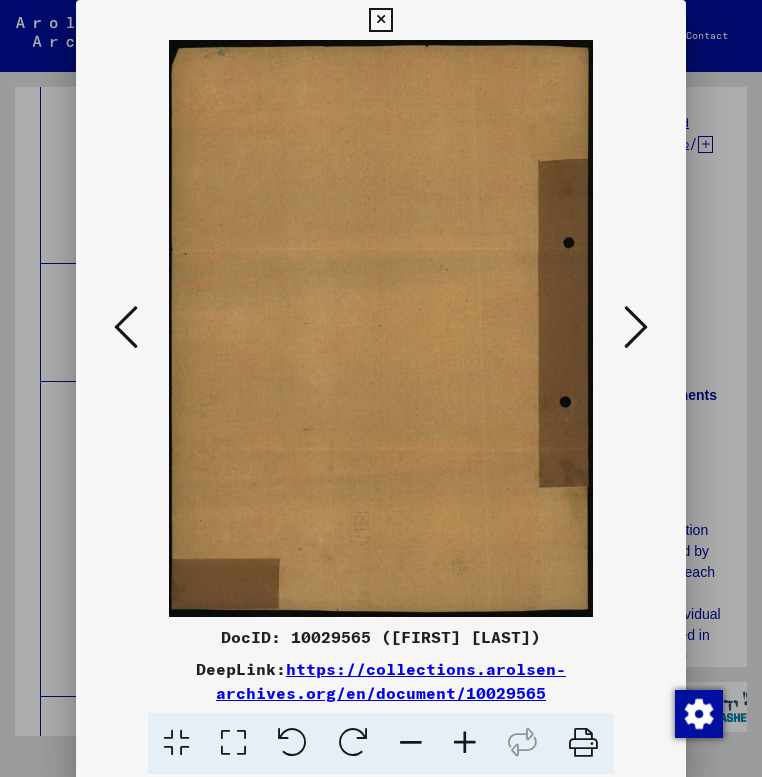 click at bounding box center [636, 327] 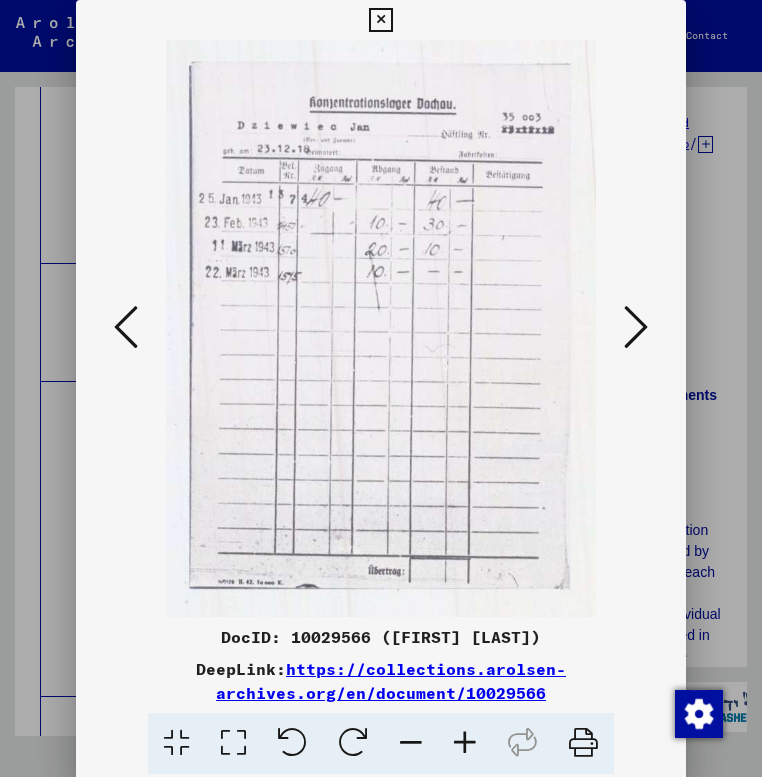 click at bounding box center (636, 327) 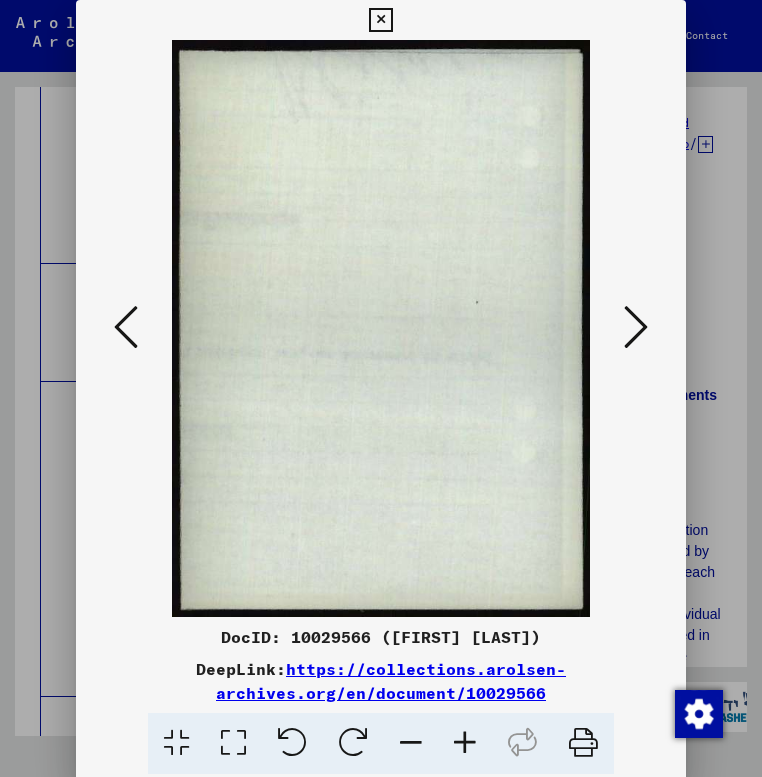 click at bounding box center (636, 327) 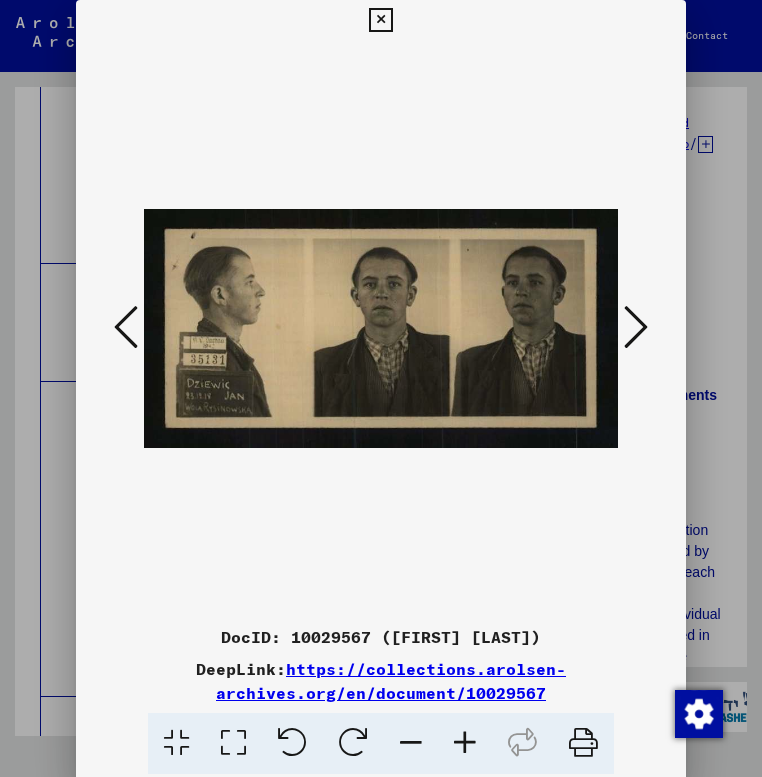 click at bounding box center [636, 327] 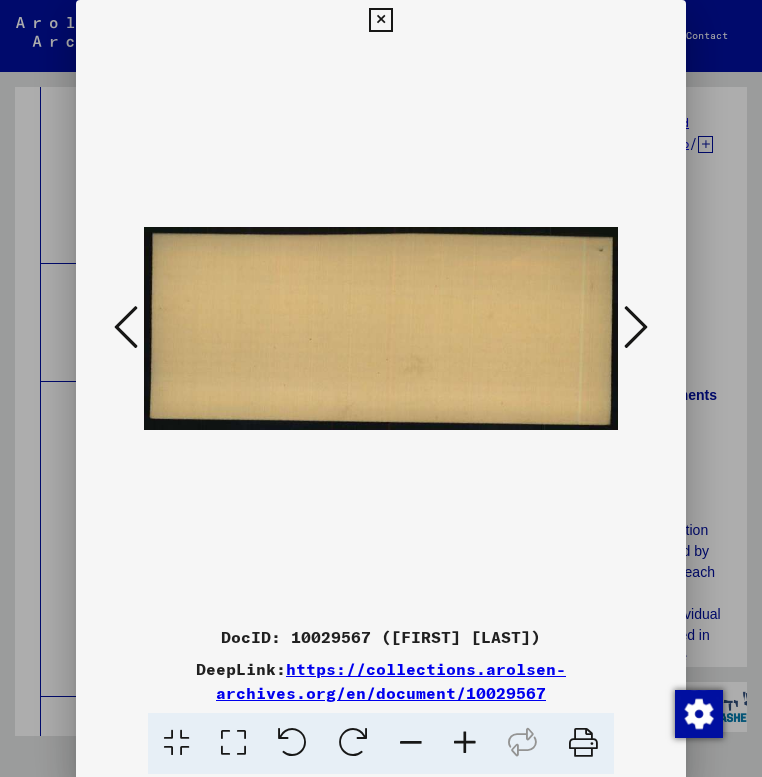 click at bounding box center [636, 327] 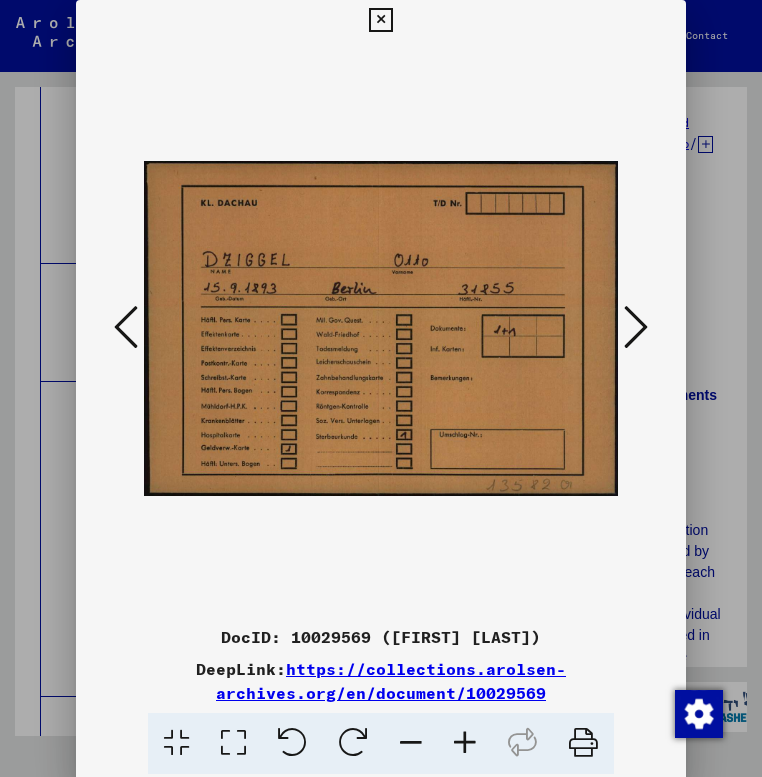 click at bounding box center [126, 327] 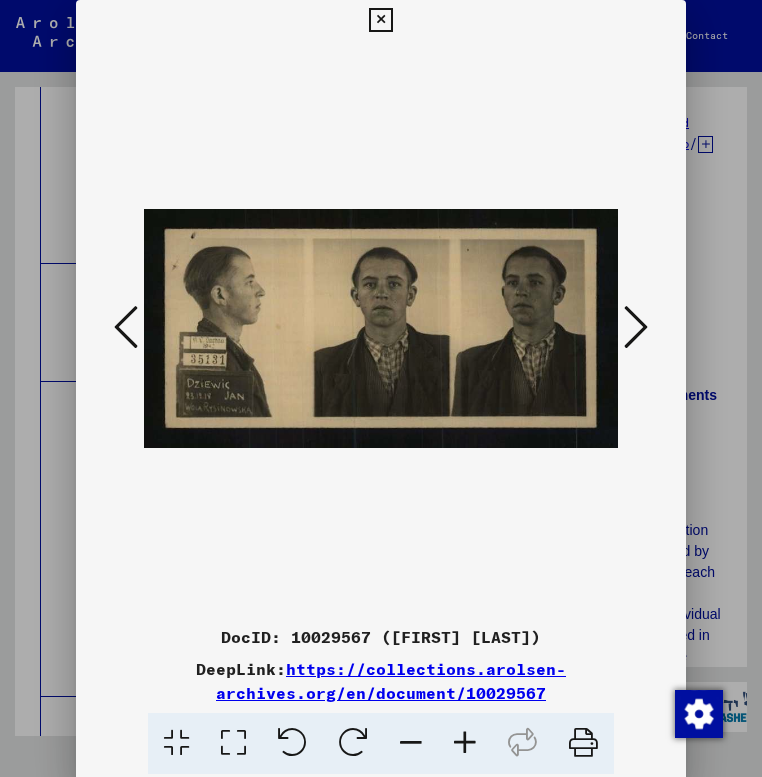 click at bounding box center (636, 327) 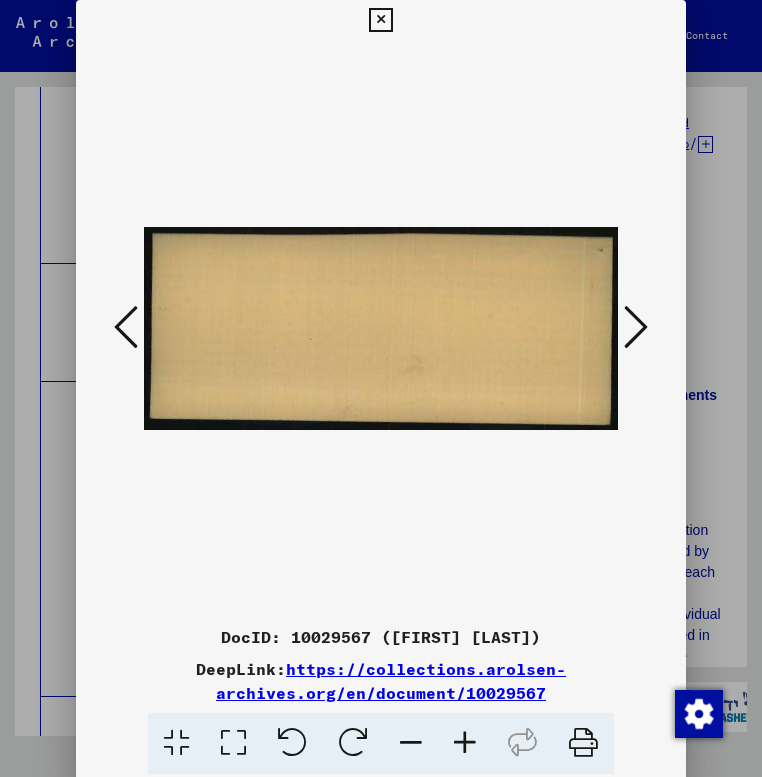 click at bounding box center (636, 327) 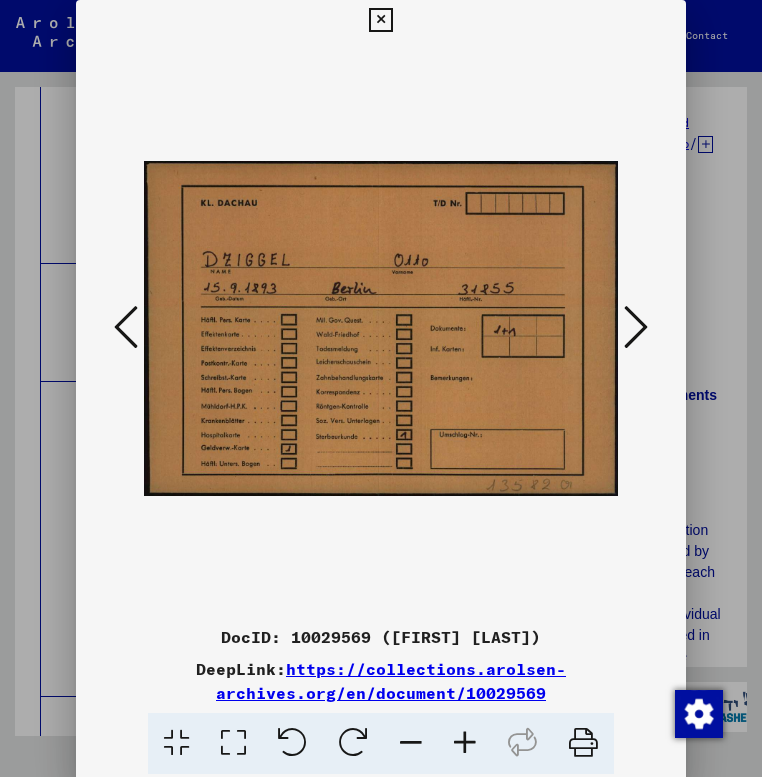 click at bounding box center (636, 327) 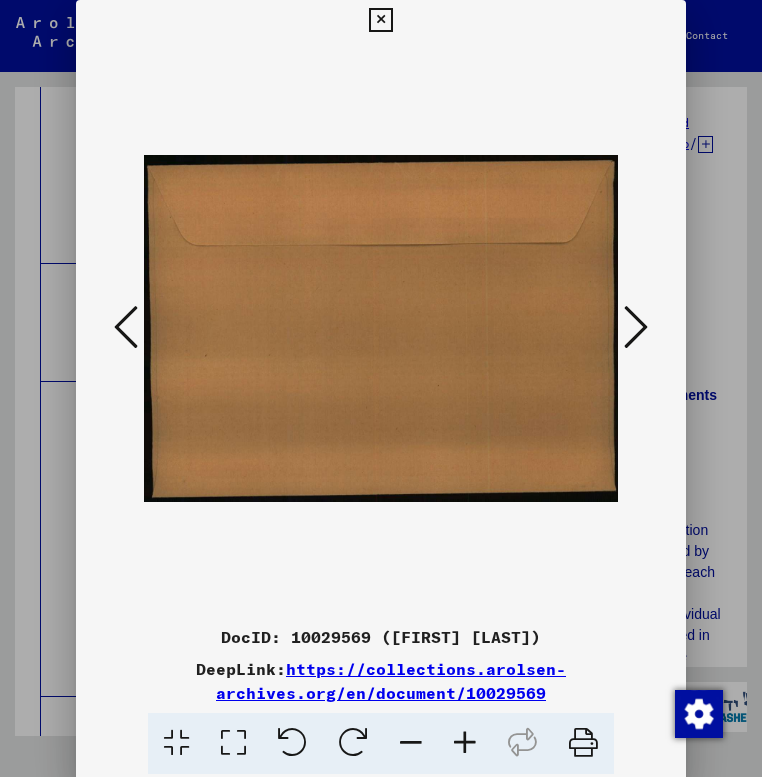 click at bounding box center (636, 327) 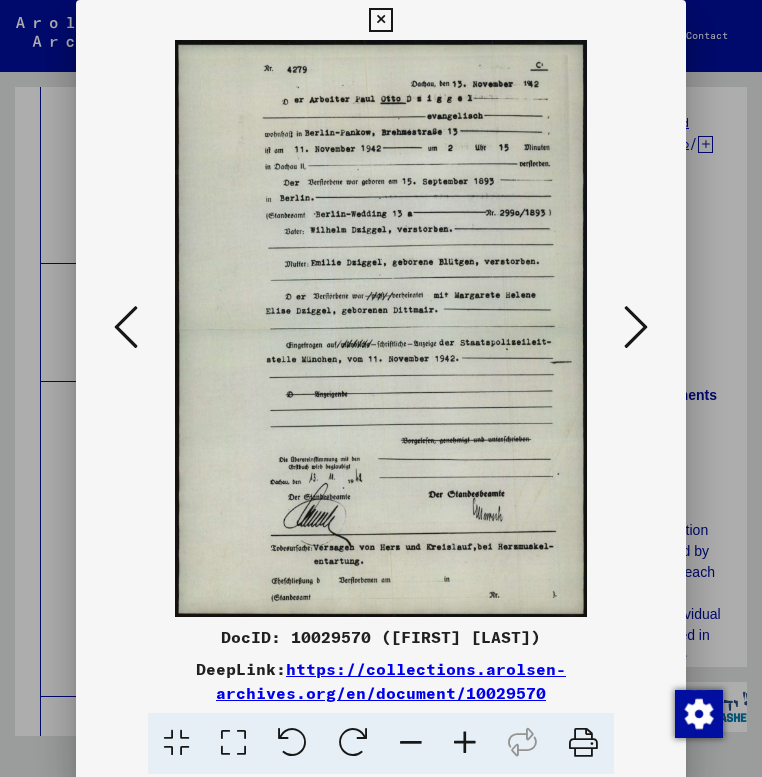 click at bounding box center [636, 327] 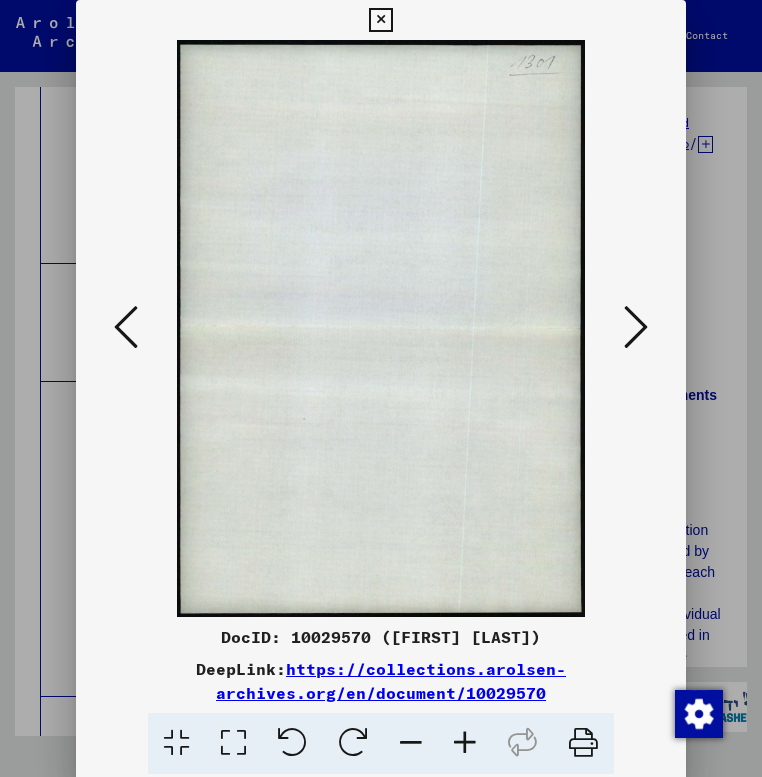 click at bounding box center [636, 327] 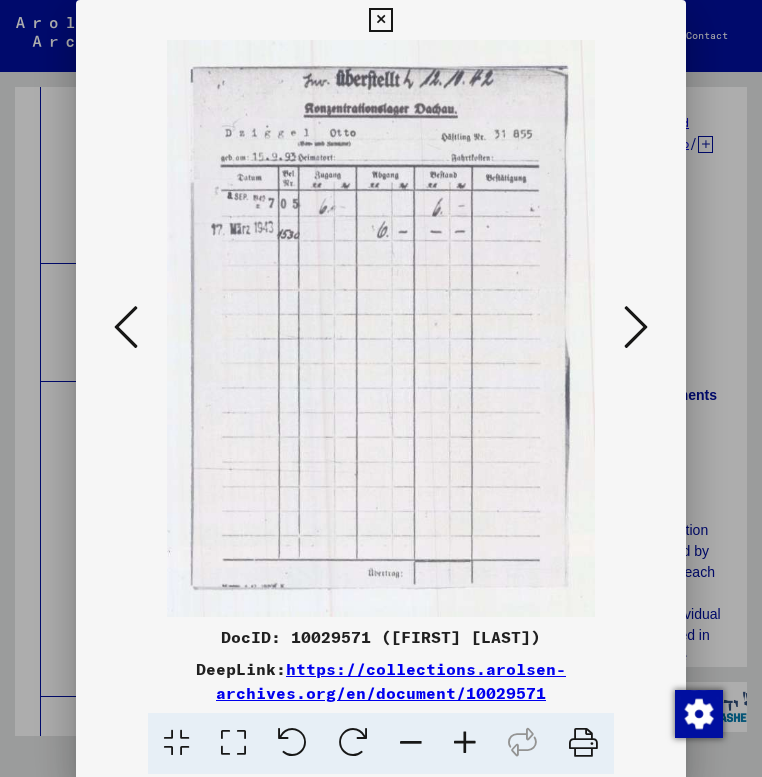 click at bounding box center [636, 327] 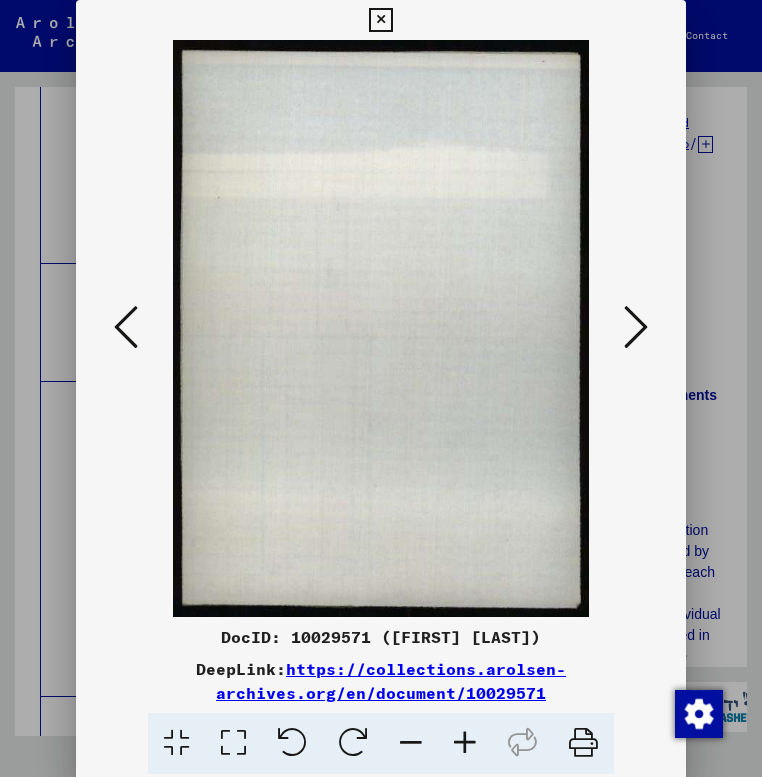 click at bounding box center [636, 327] 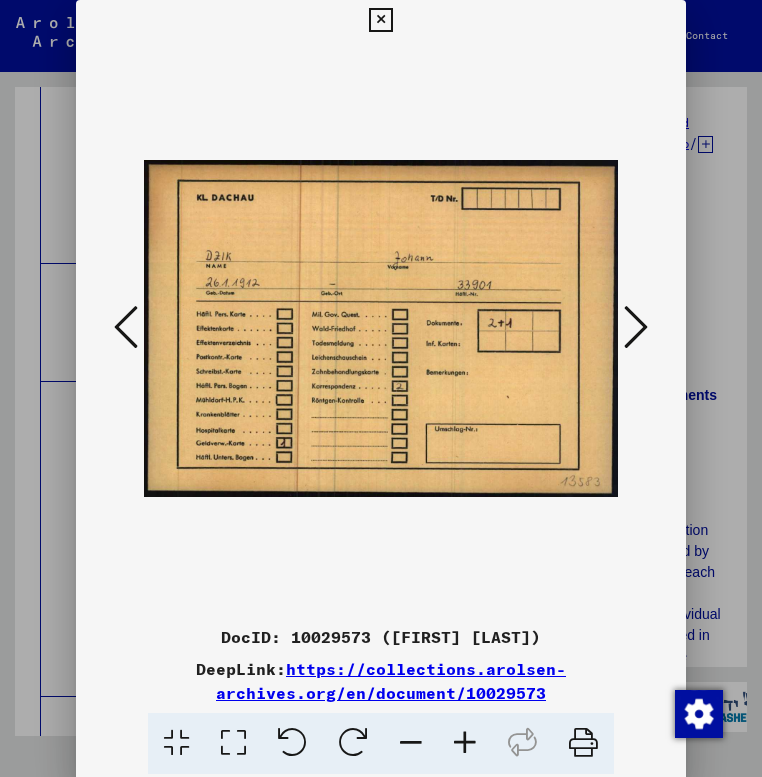 click at bounding box center [636, 327] 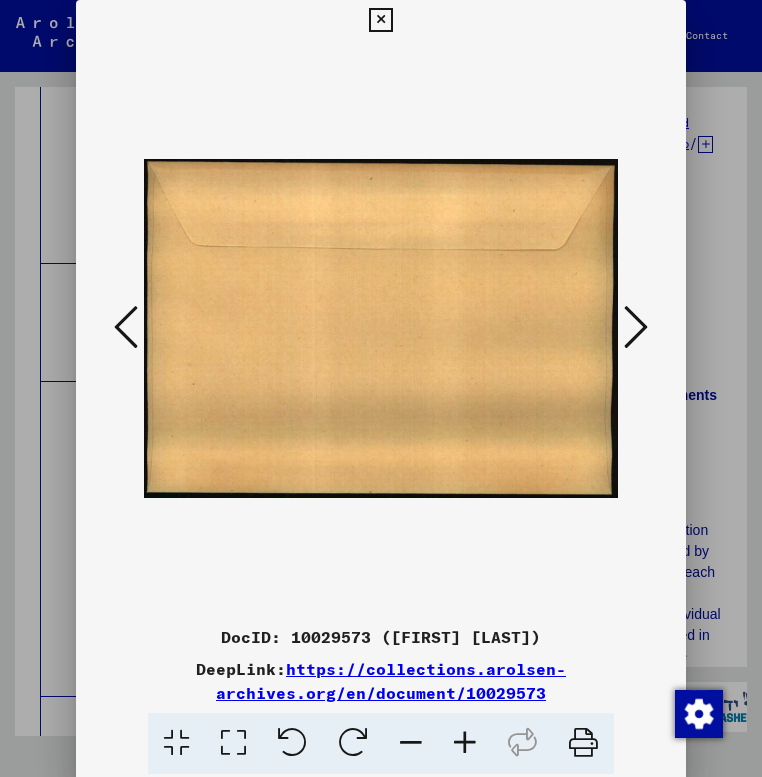 click at bounding box center [636, 327] 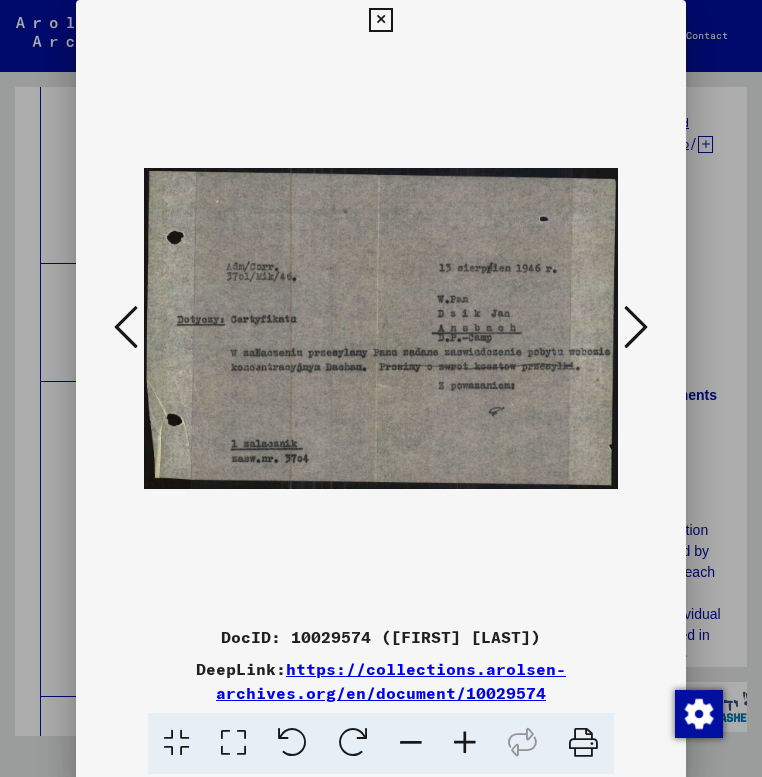 click at bounding box center (636, 327) 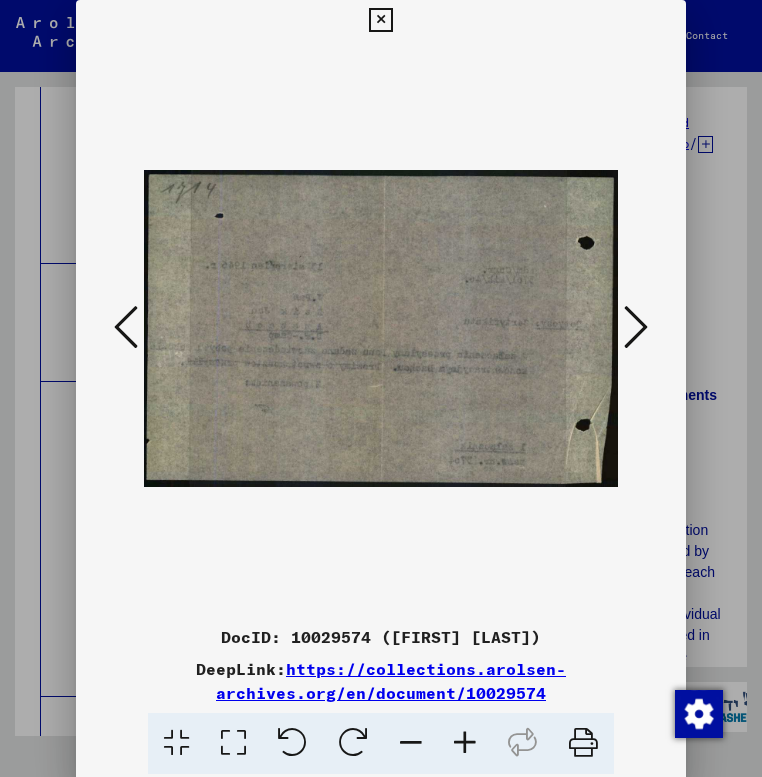 click at bounding box center [636, 327] 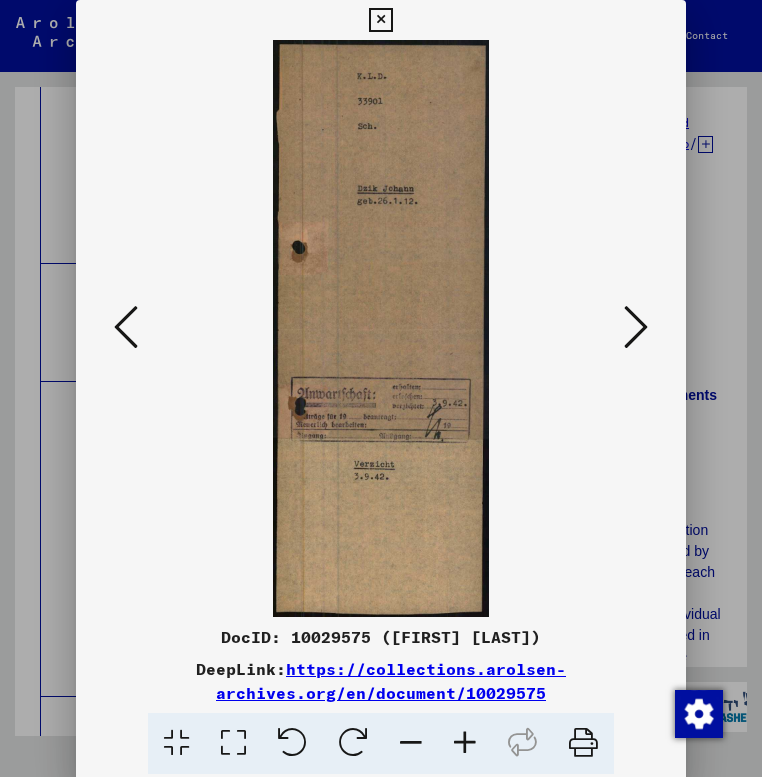 click at bounding box center [636, 327] 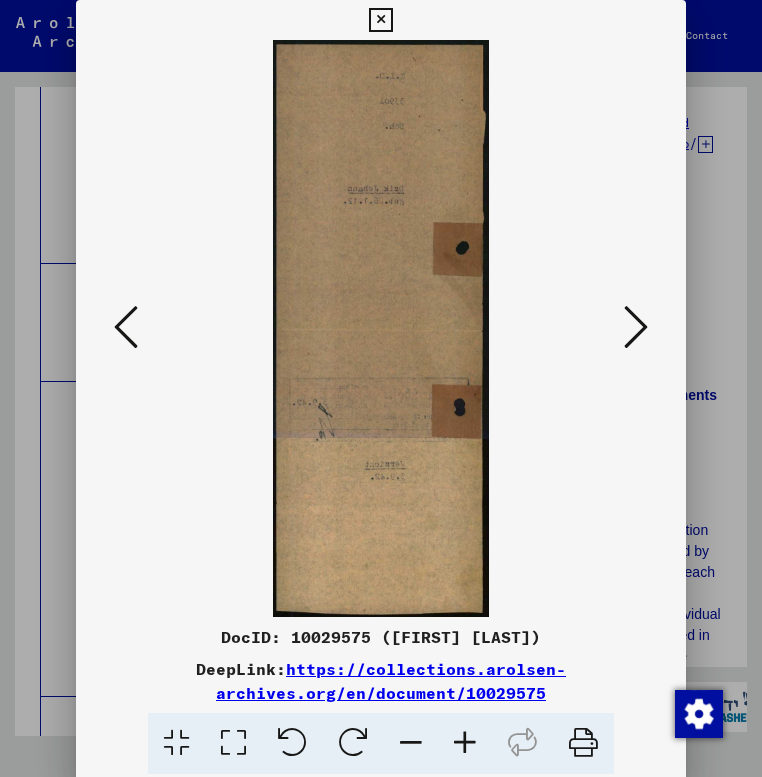 click at bounding box center (636, 327) 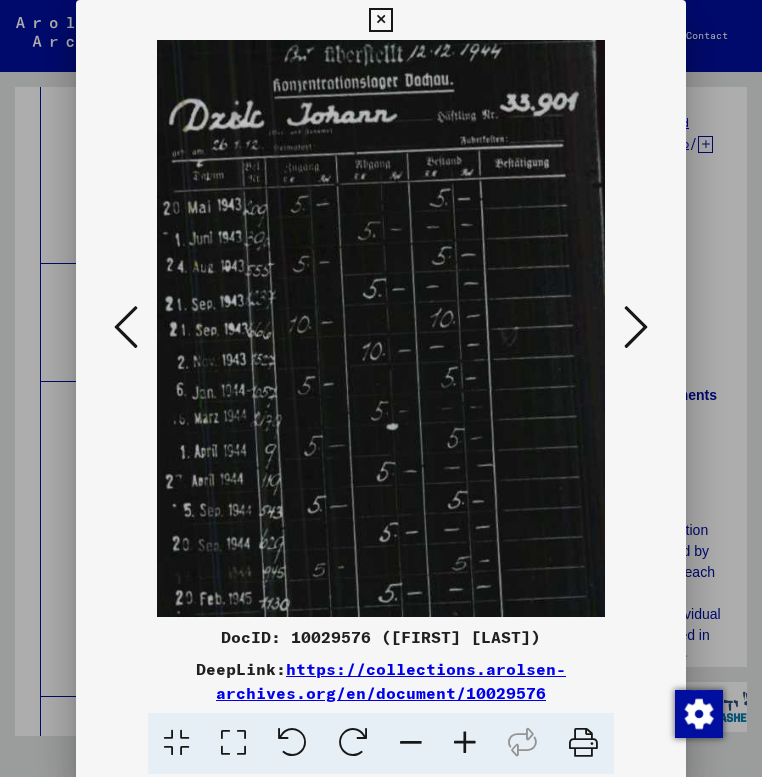 click at bounding box center (636, 327) 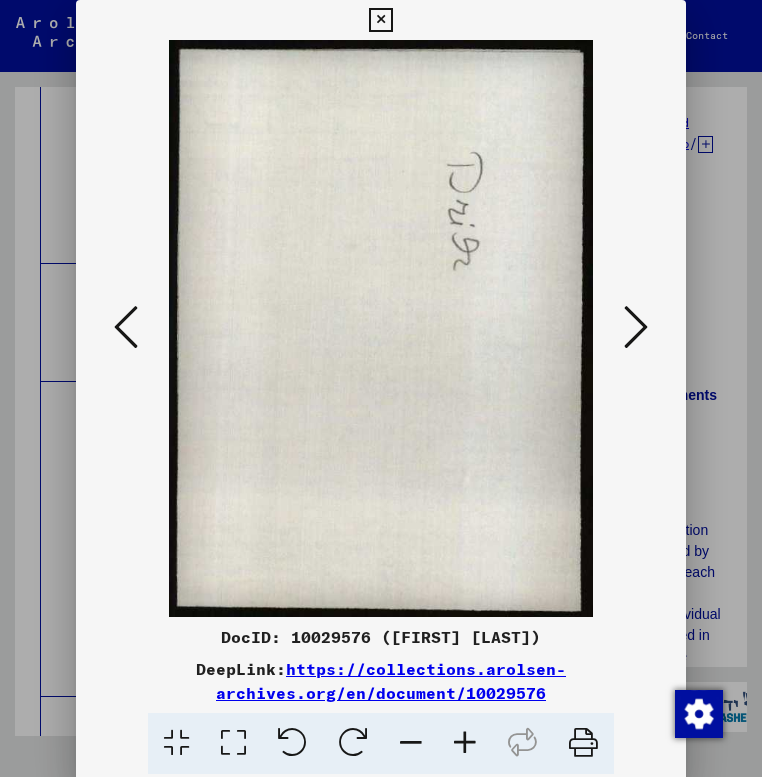 click at bounding box center [636, 327] 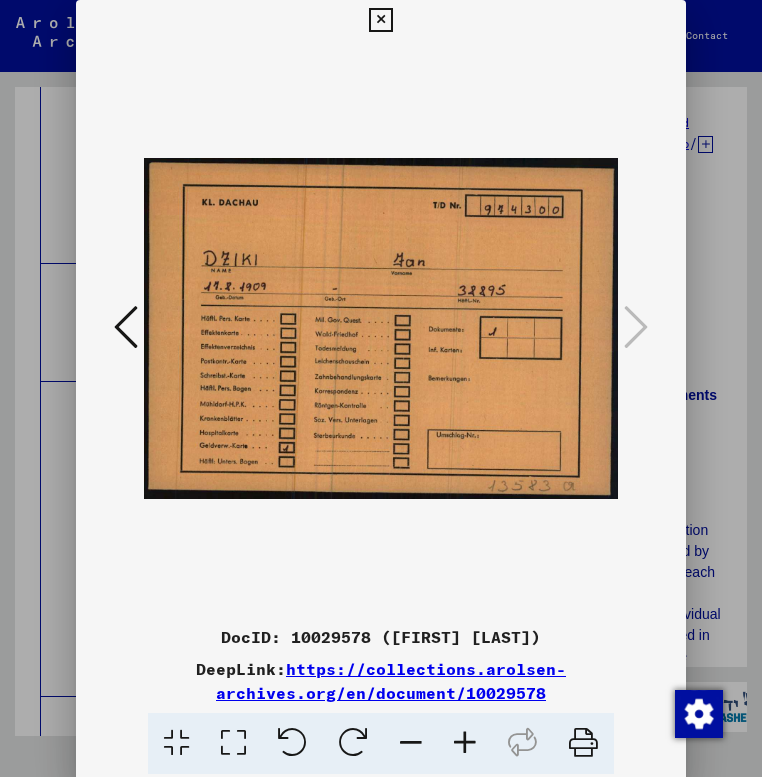 click at bounding box center (380, 20) 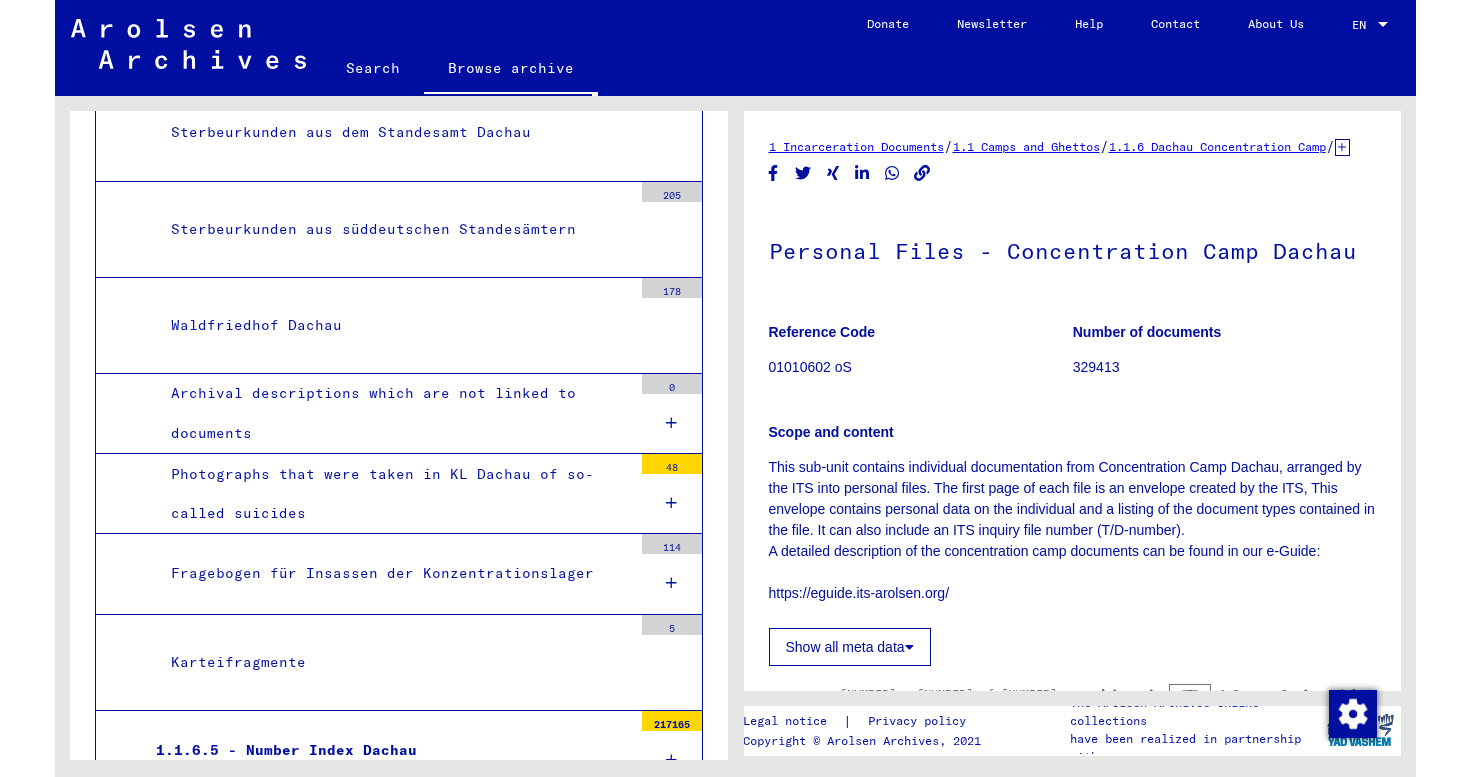scroll, scrollTop: 2516, scrollLeft: 0, axis: vertical 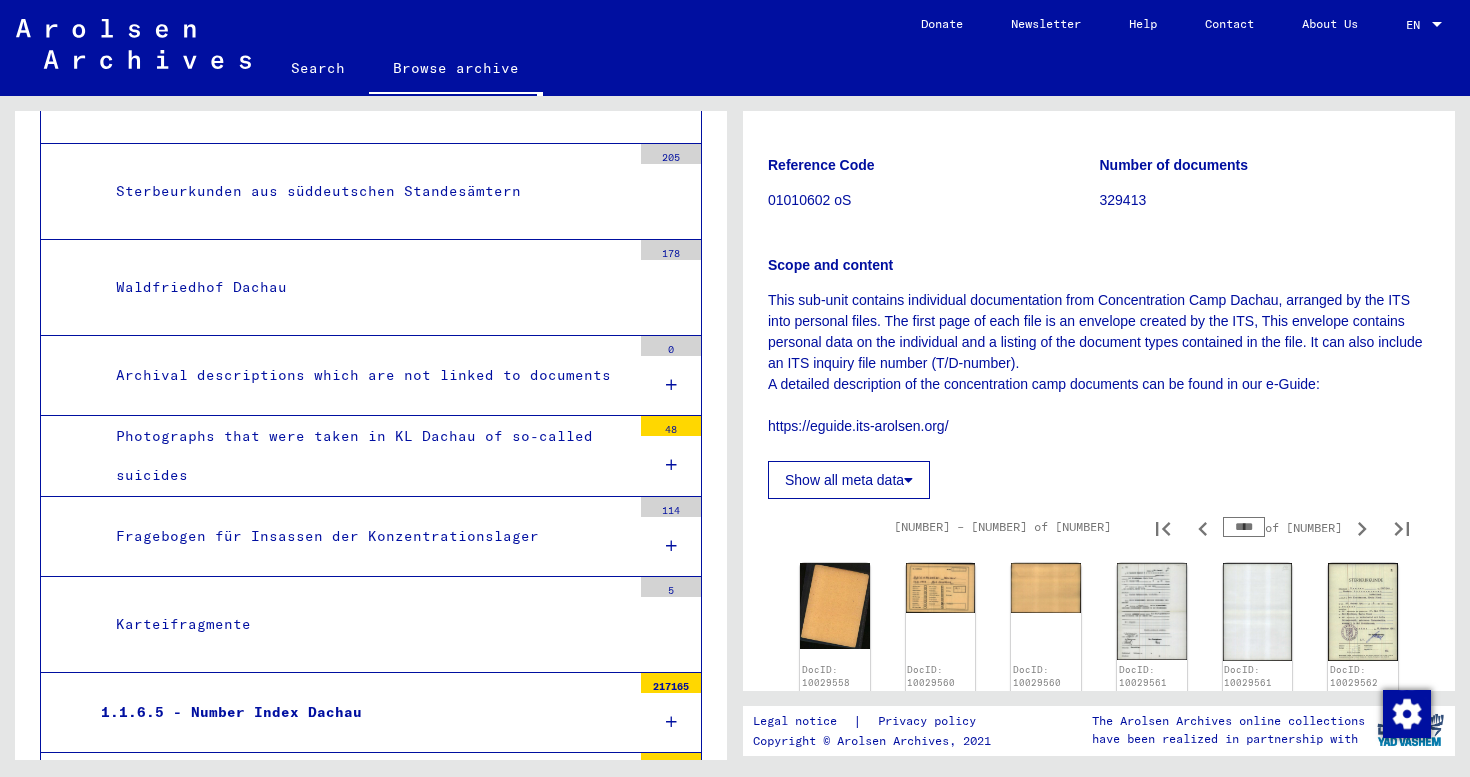 click on "****" at bounding box center (1244, 527) 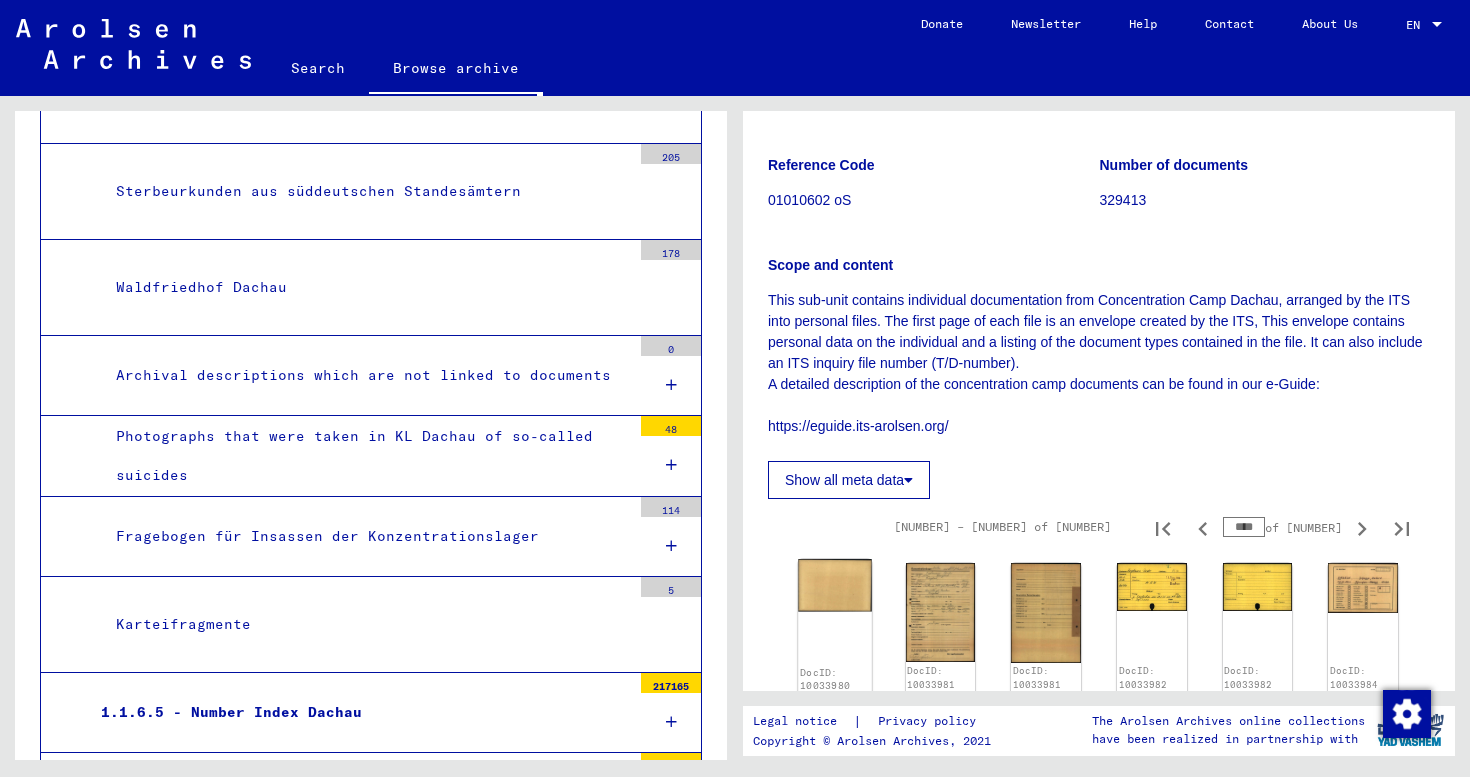 click 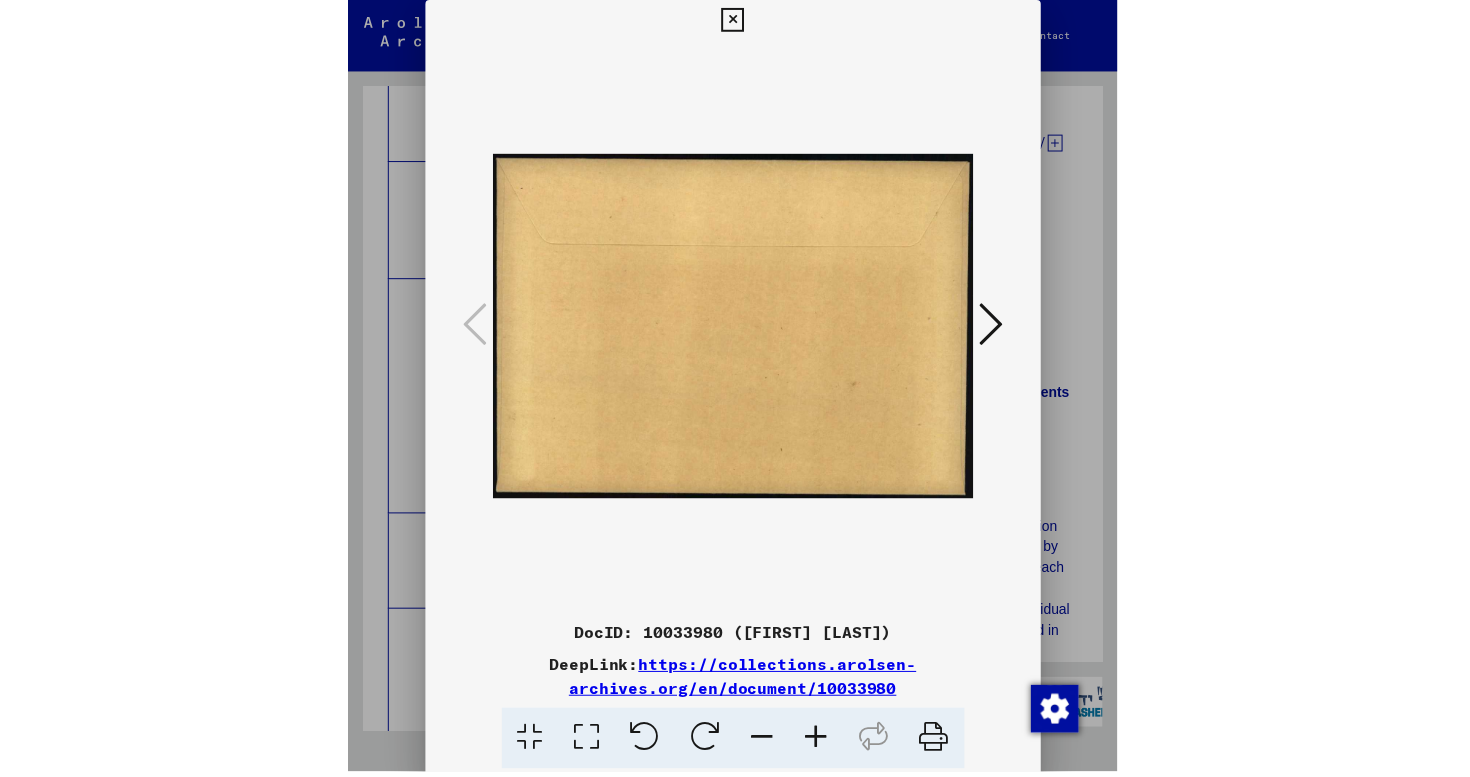 scroll, scrollTop: 2874, scrollLeft: 0, axis: vertical 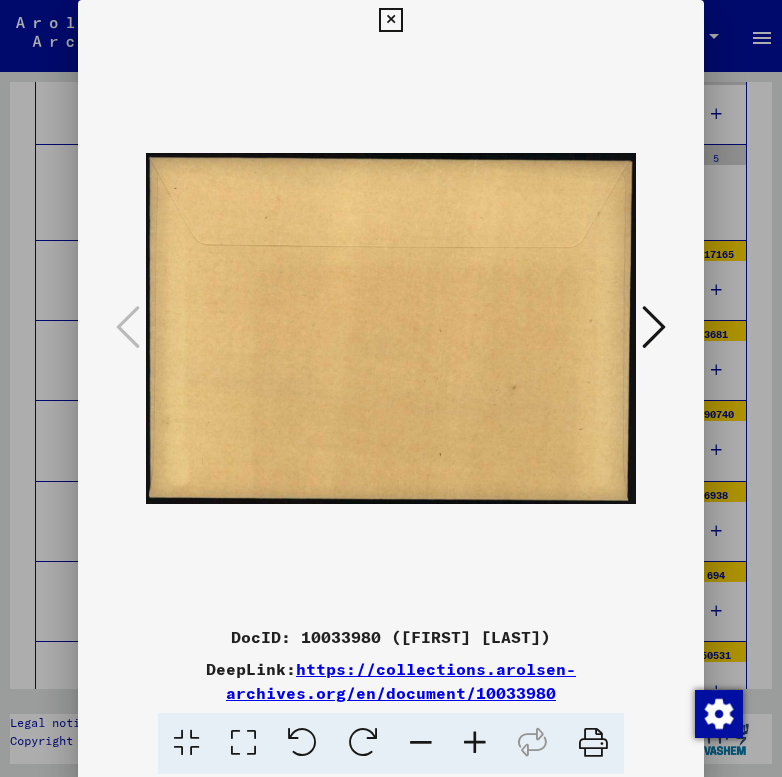 click at bounding box center (654, 327) 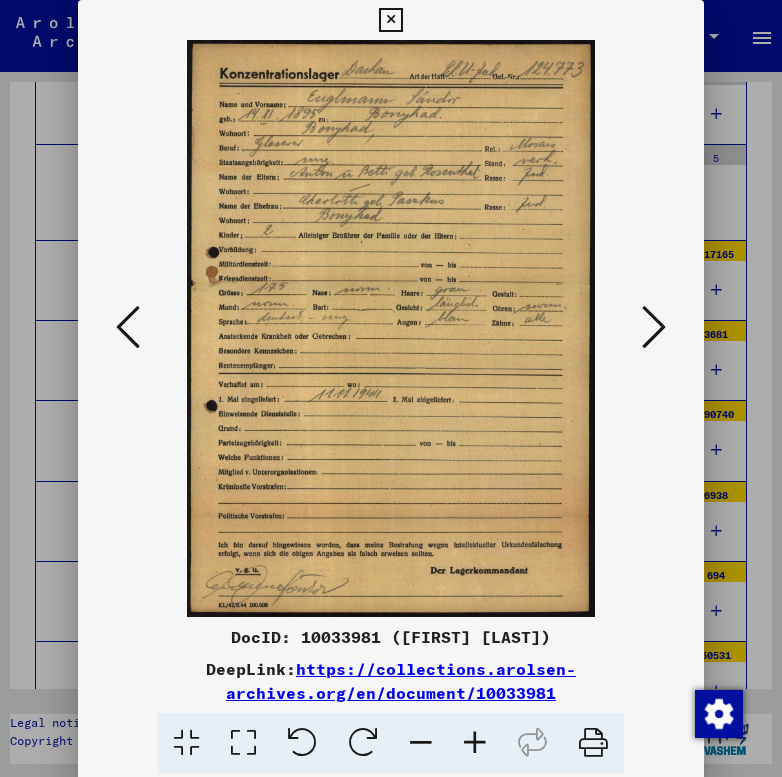 click at bounding box center [654, 327] 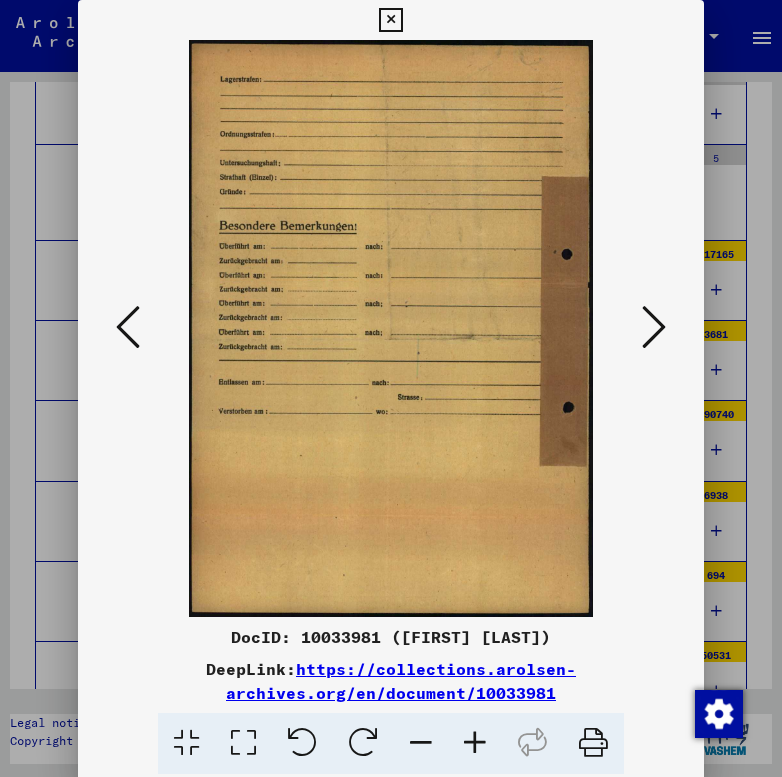 click at bounding box center [654, 327] 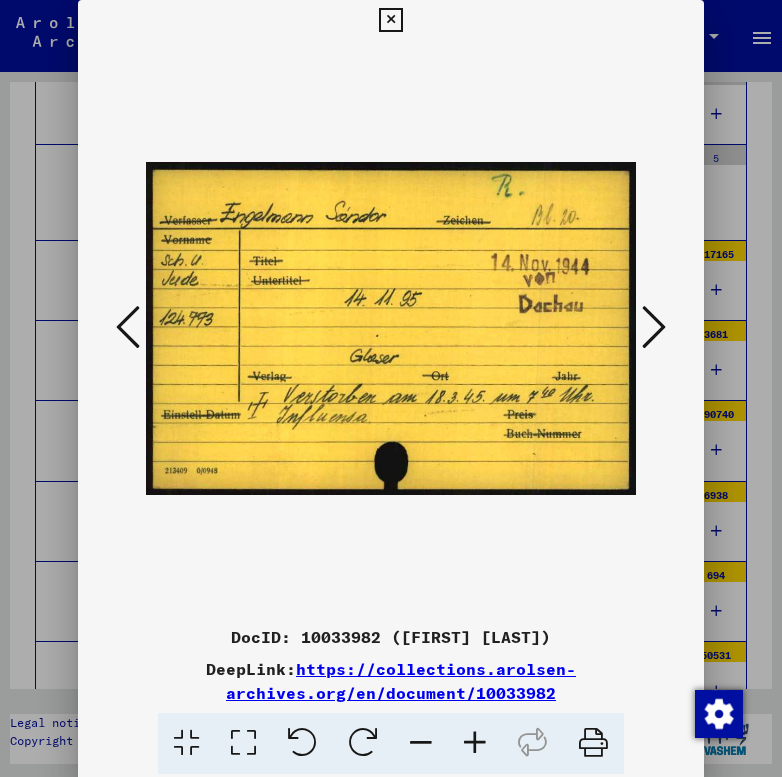 click at bounding box center [654, 327] 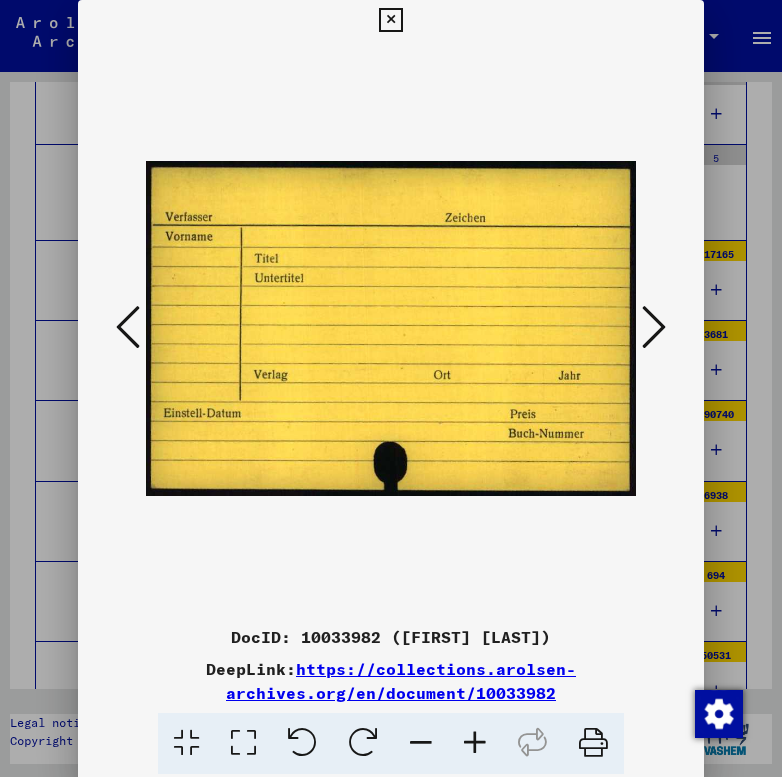 click at bounding box center (654, 327) 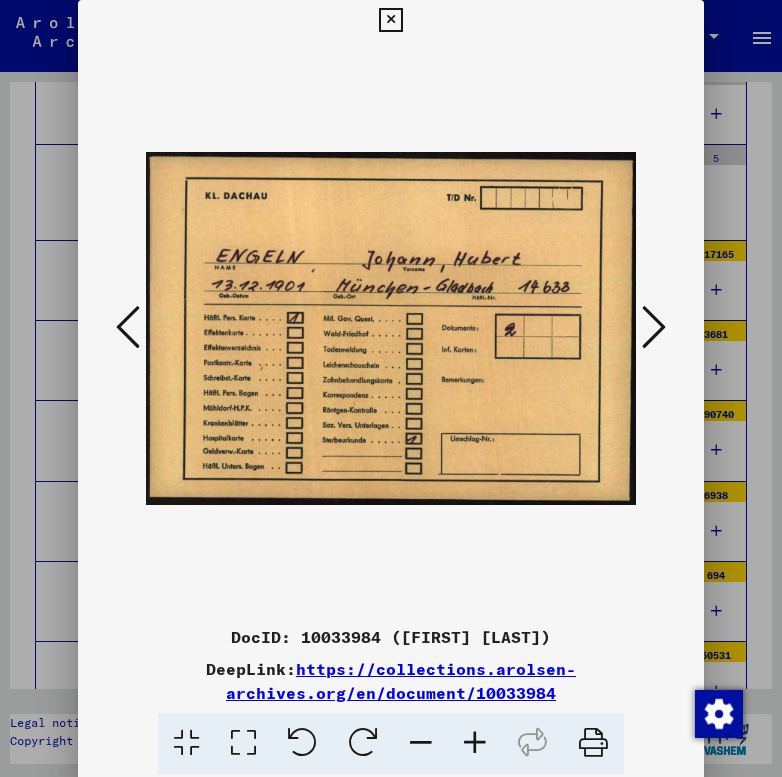 click at bounding box center [654, 327] 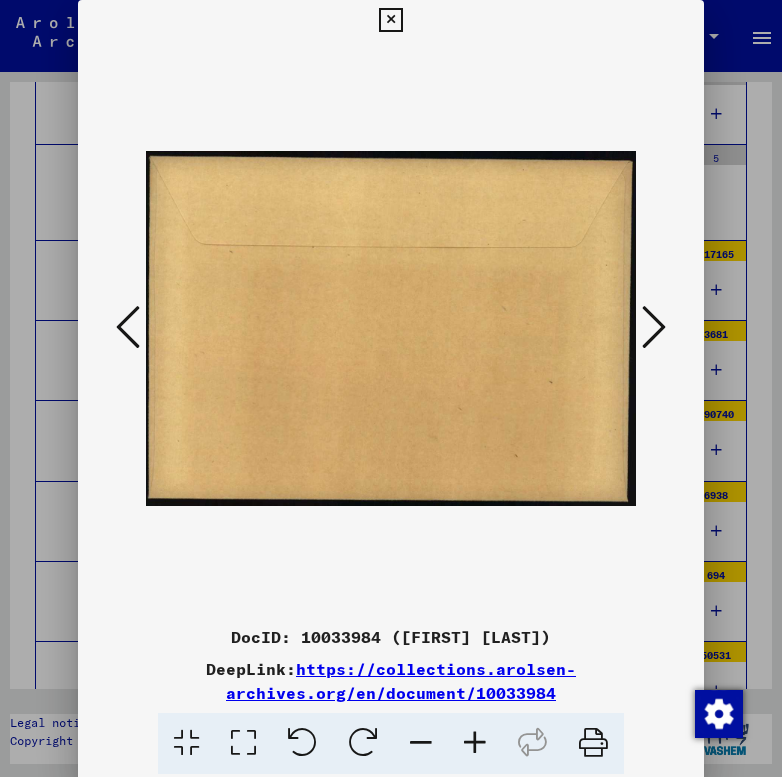 click at bounding box center [654, 327] 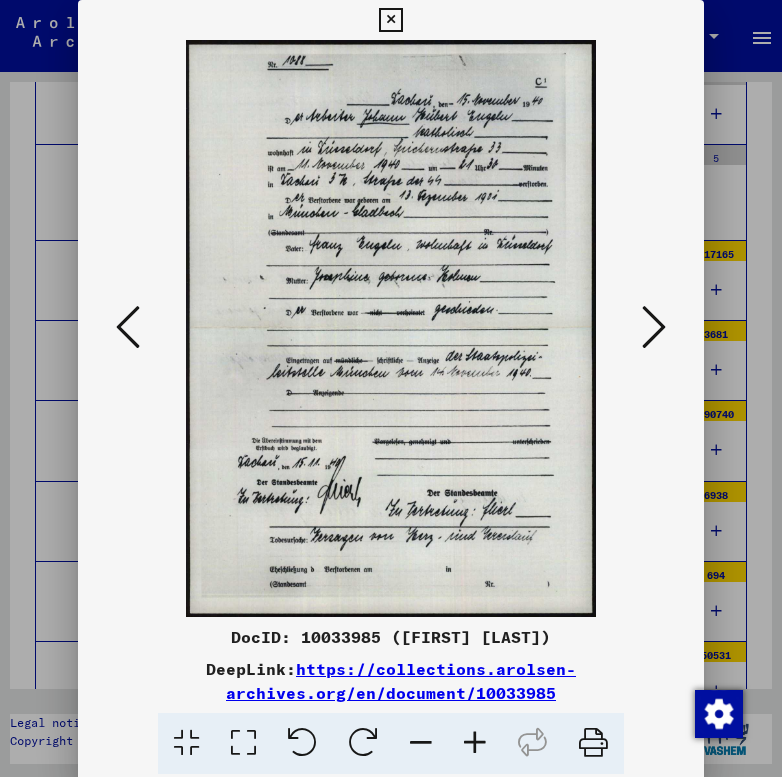 click at bounding box center [654, 327] 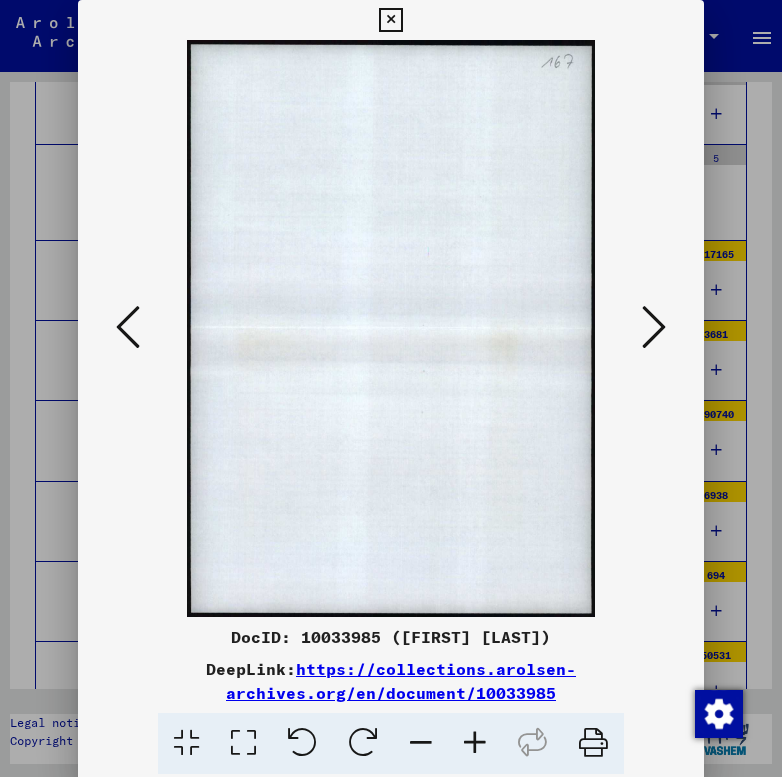 click at bounding box center [654, 327] 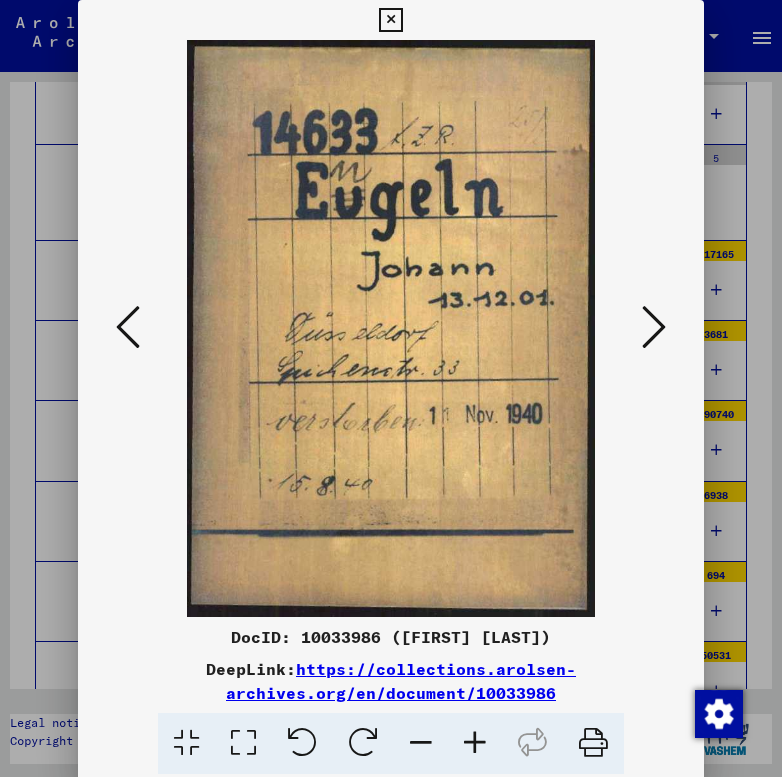 click at bounding box center [654, 327] 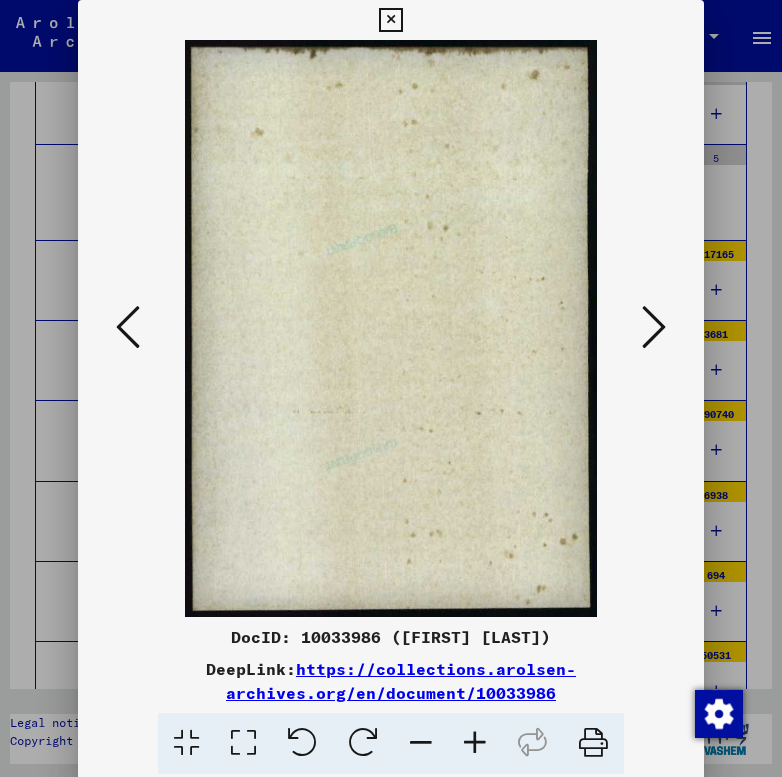 click at bounding box center [654, 327] 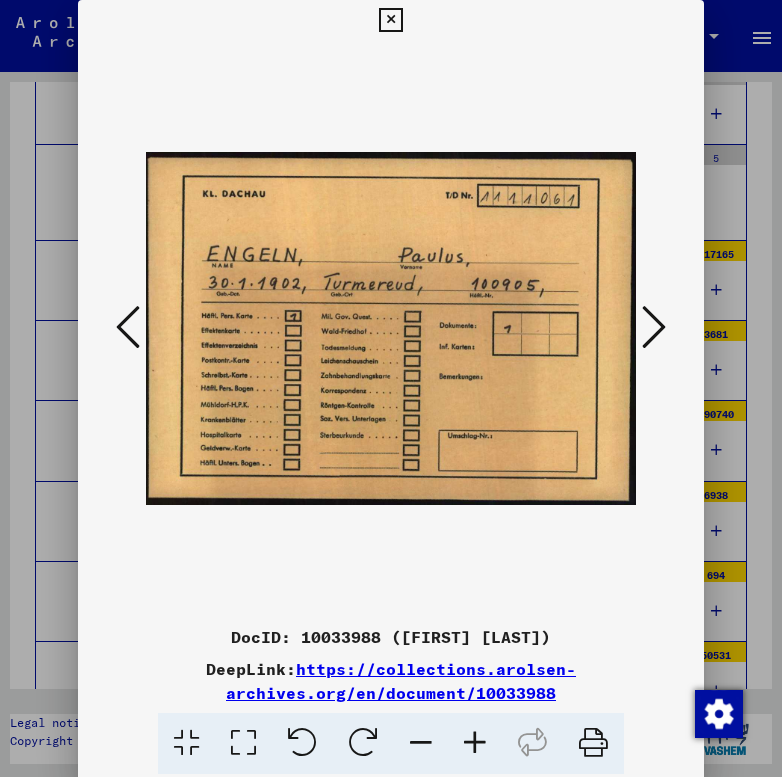 click at bounding box center [654, 327] 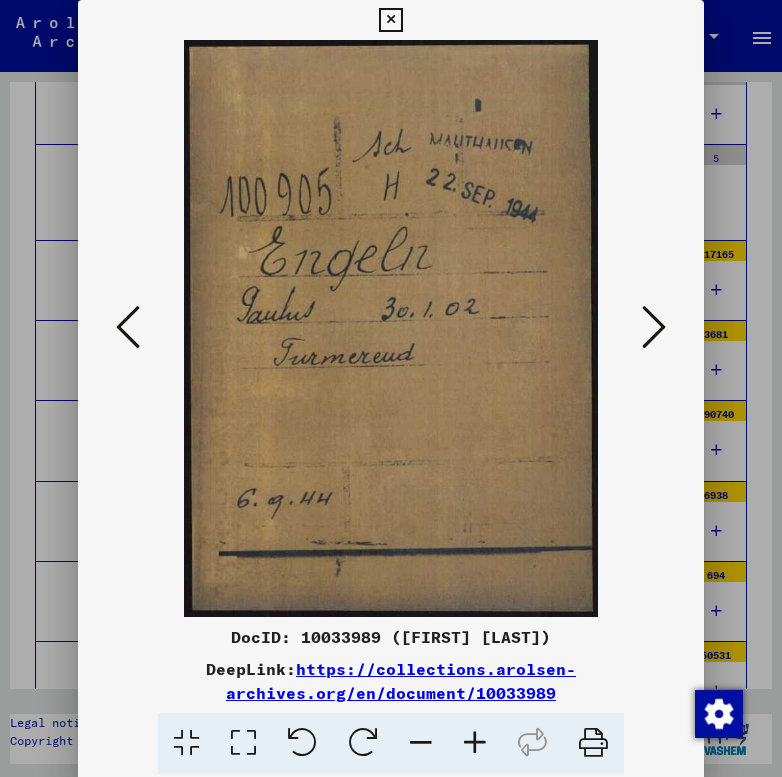 click at bounding box center [654, 327] 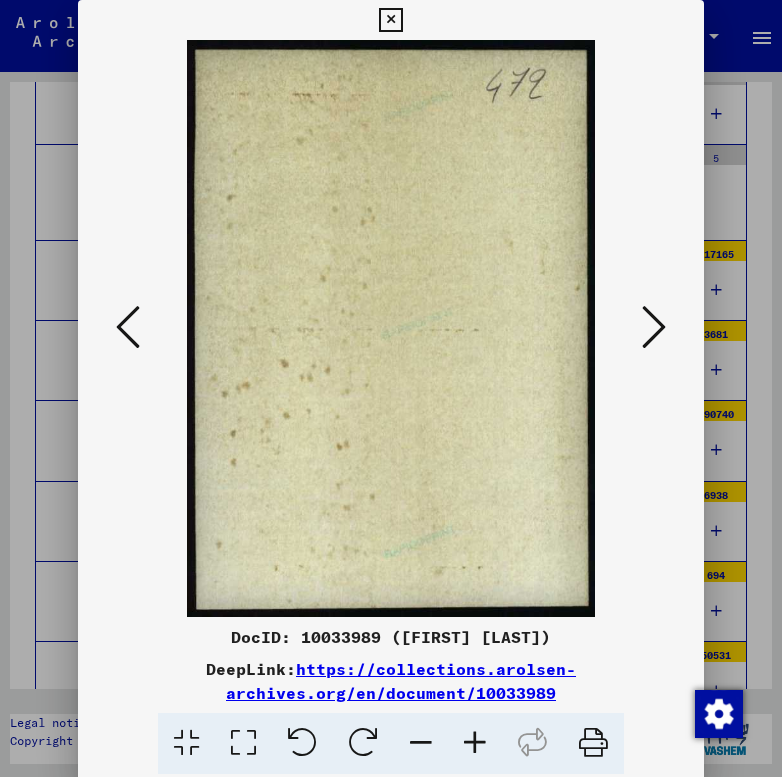 click at bounding box center (654, 327) 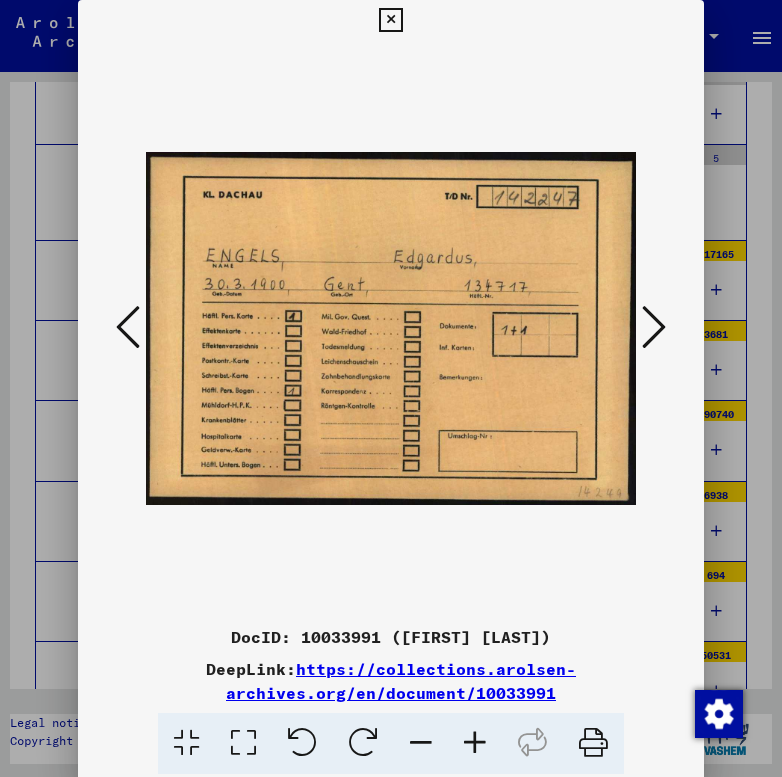 click at bounding box center (654, 327) 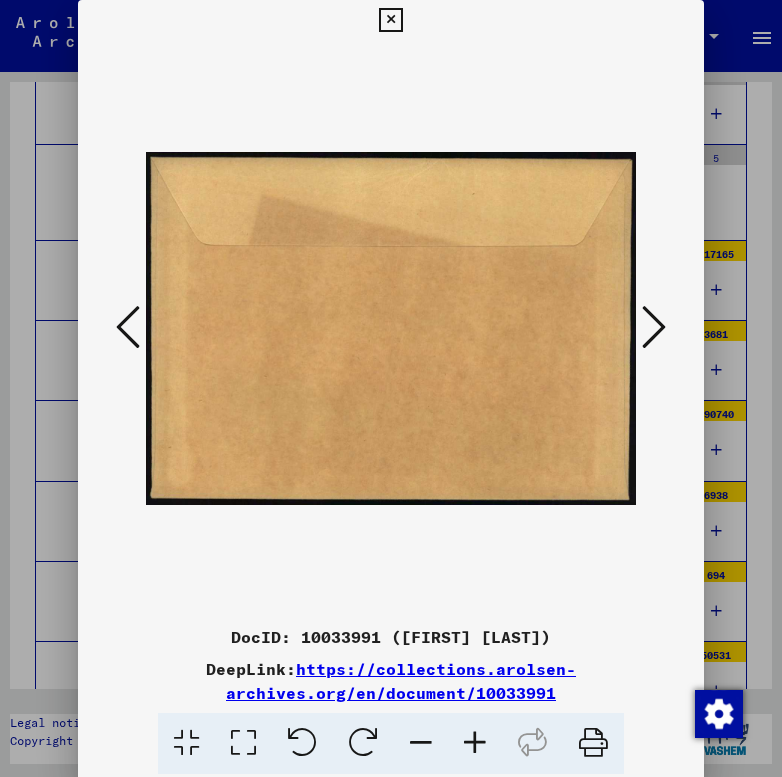 click at bounding box center (654, 327) 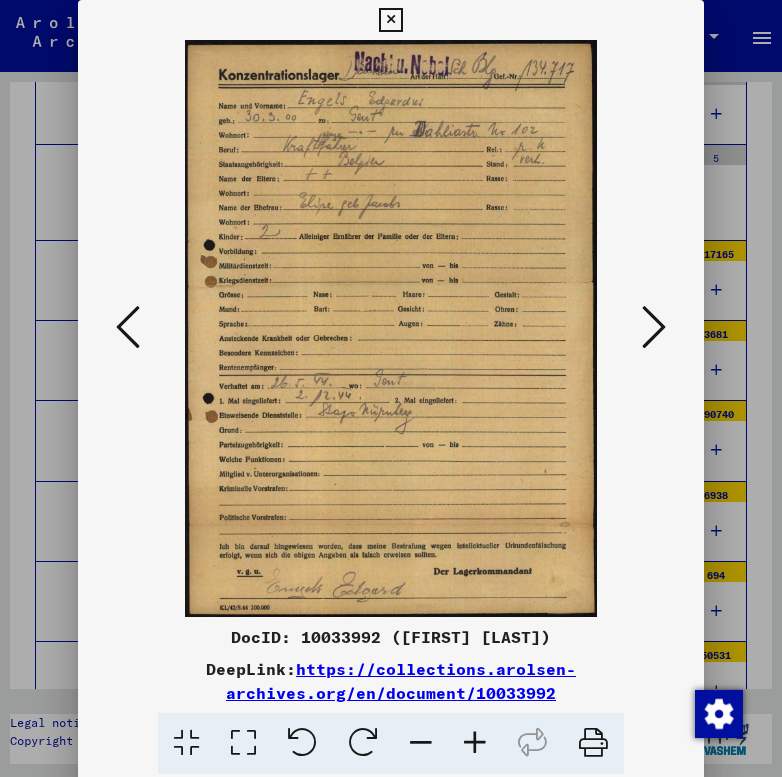 click at bounding box center (654, 327) 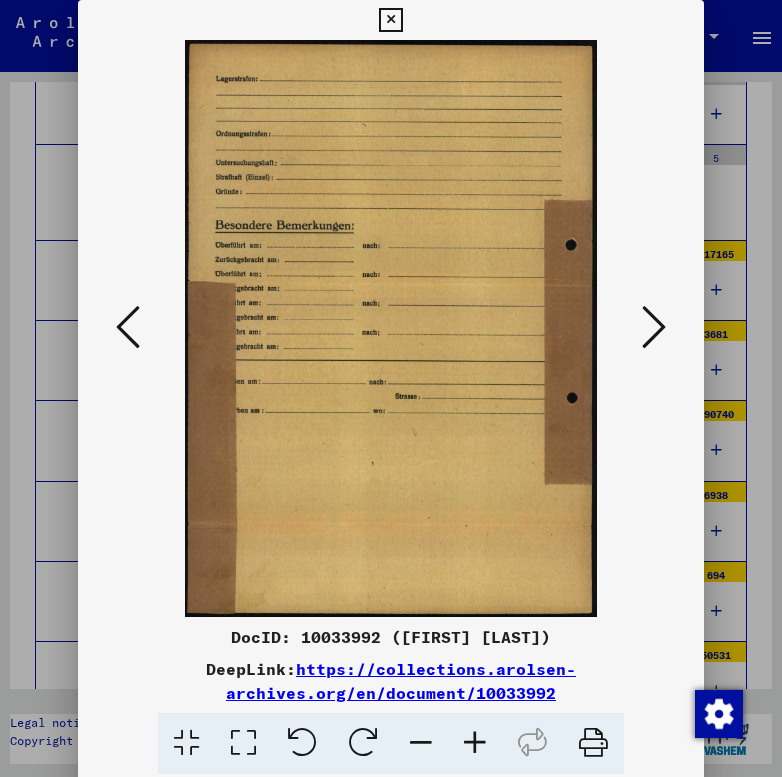 click at bounding box center (654, 327) 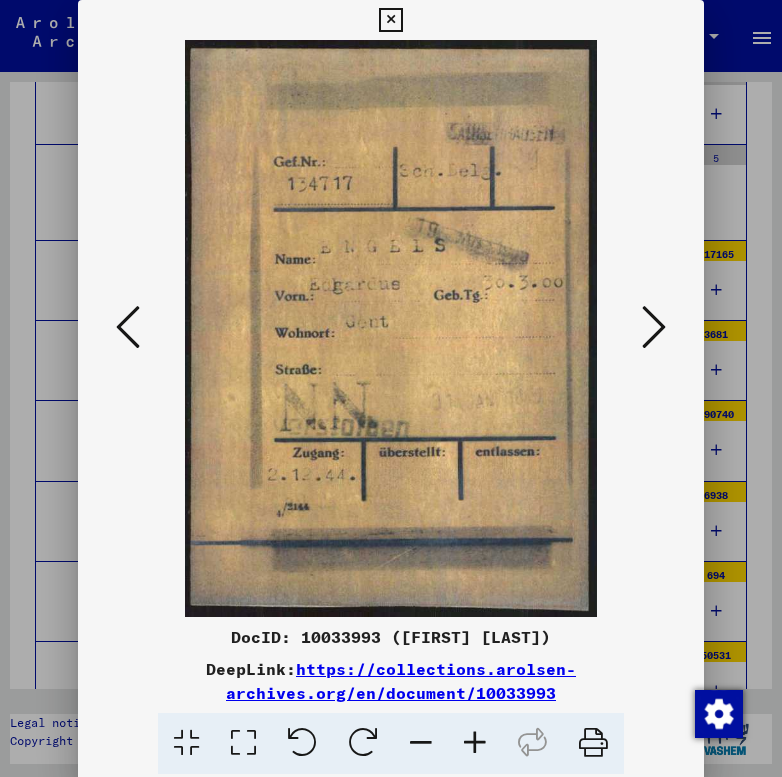 click at bounding box center (654, 327) 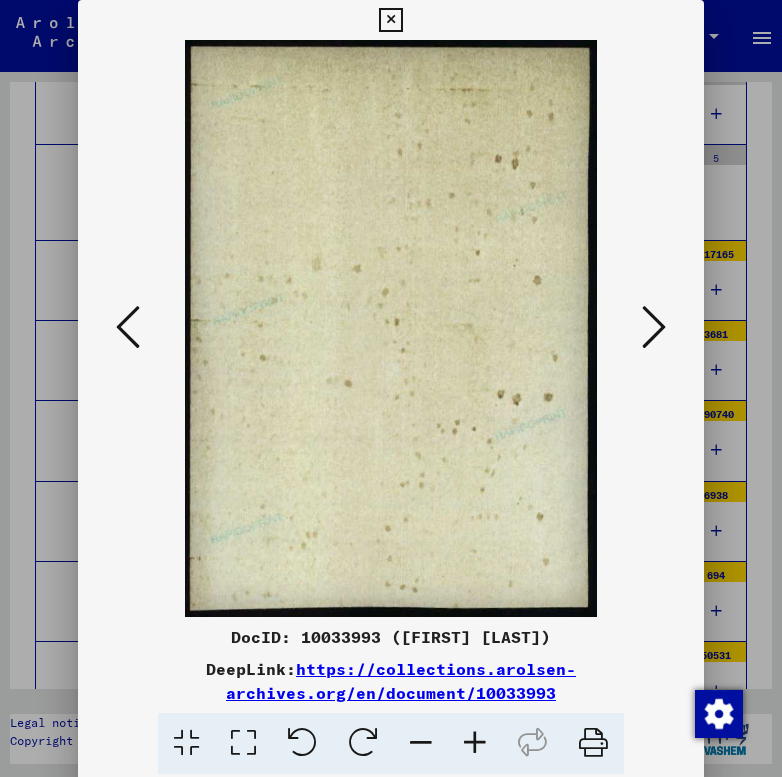 click at bounding box center (654, 327) 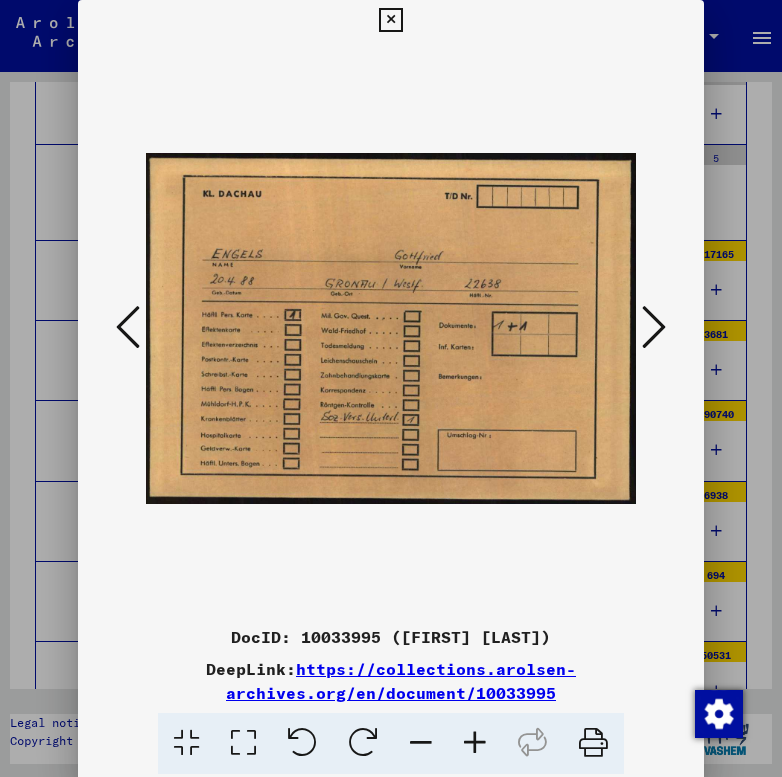 click at bounding box center [654, 327] 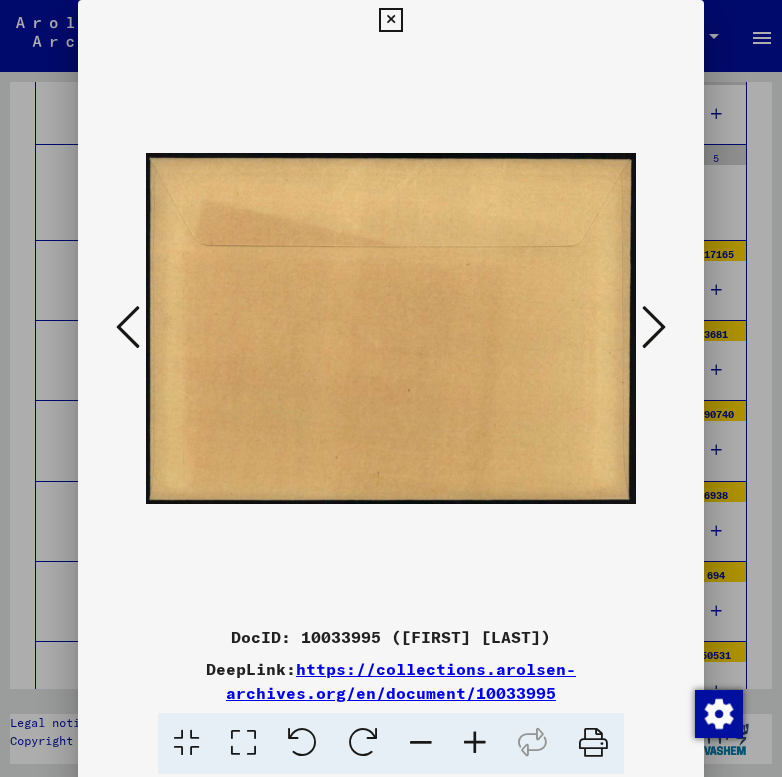 click at bounding box center (654, 327) 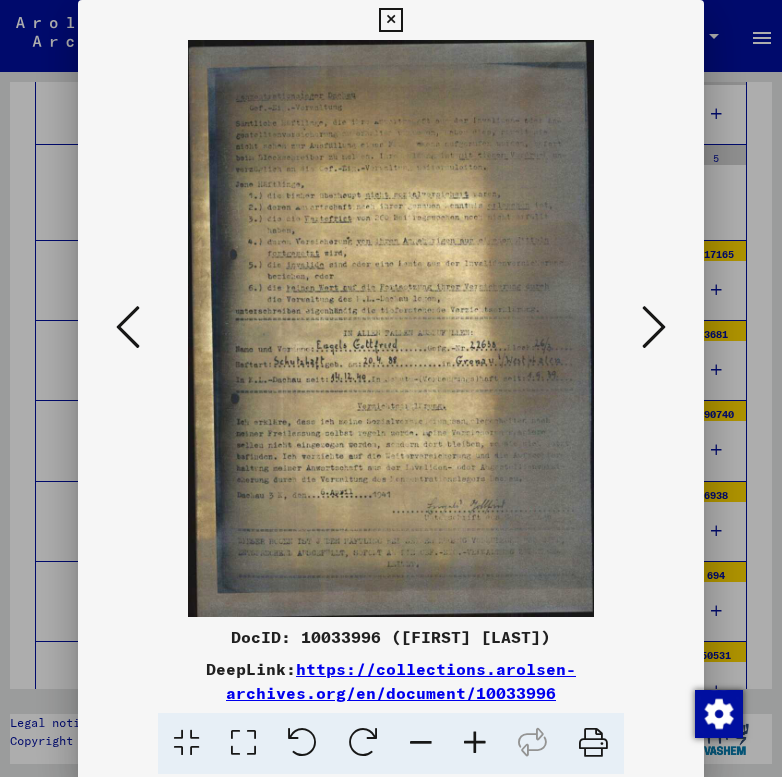 click at bounding box center [654, 327] 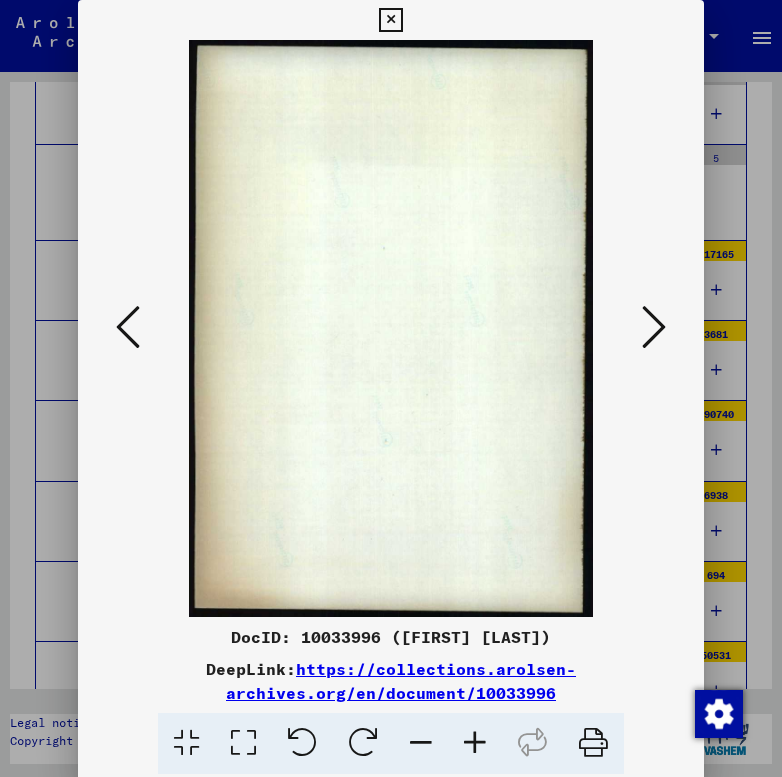 click at bounding box center [654, 327] 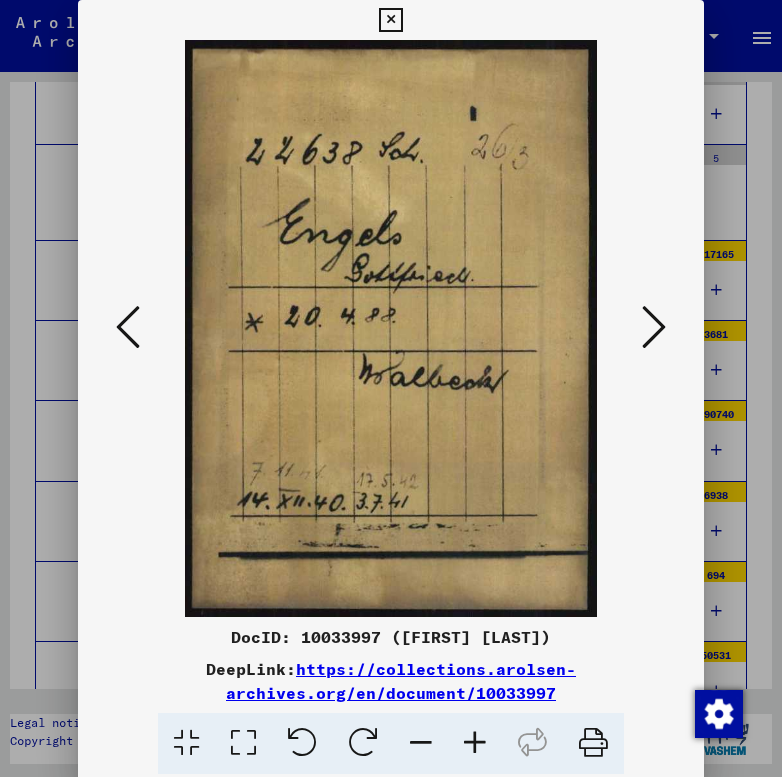 click at bounding box center [654, 327] 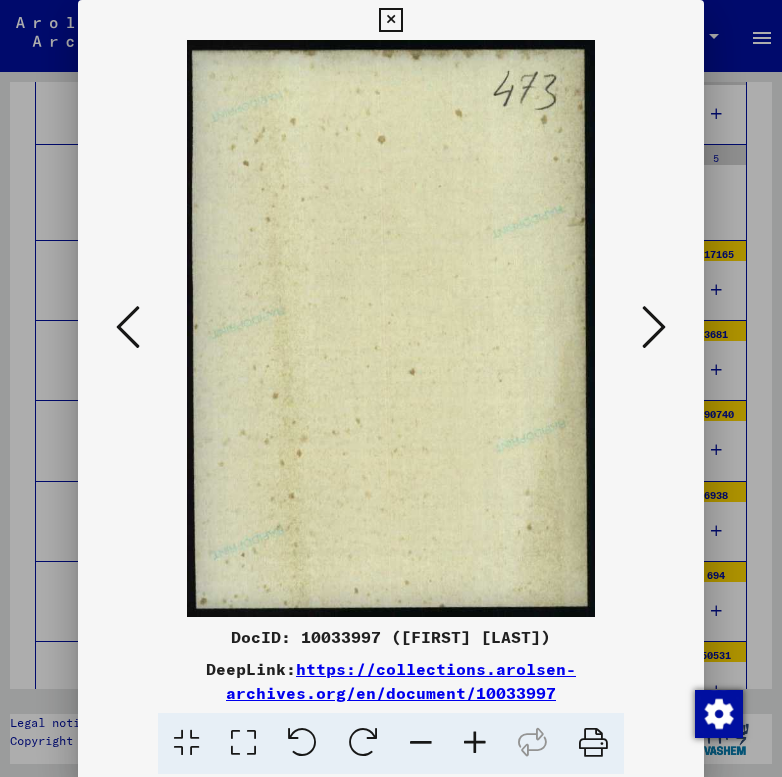 click at bounding box center [654, 327] 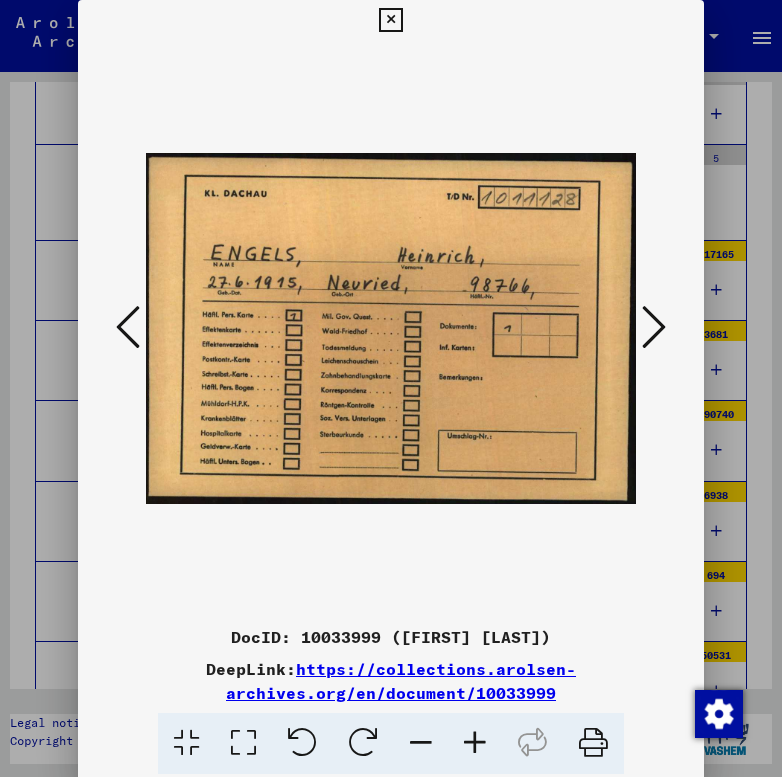 click at bounding box center (654, 327) 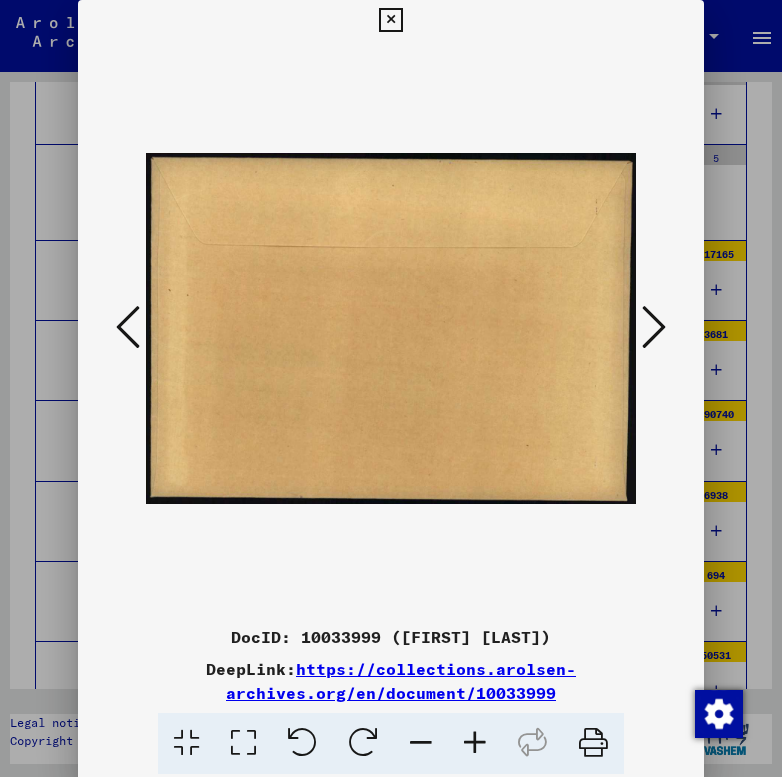 click at bounding box center [654, 327] 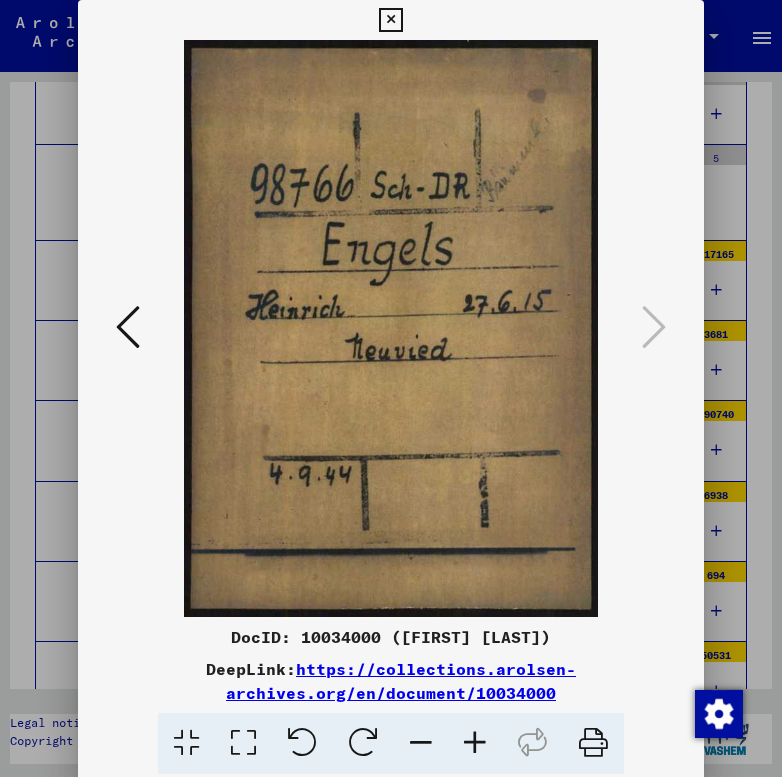 click at bounding box center [390, 20] 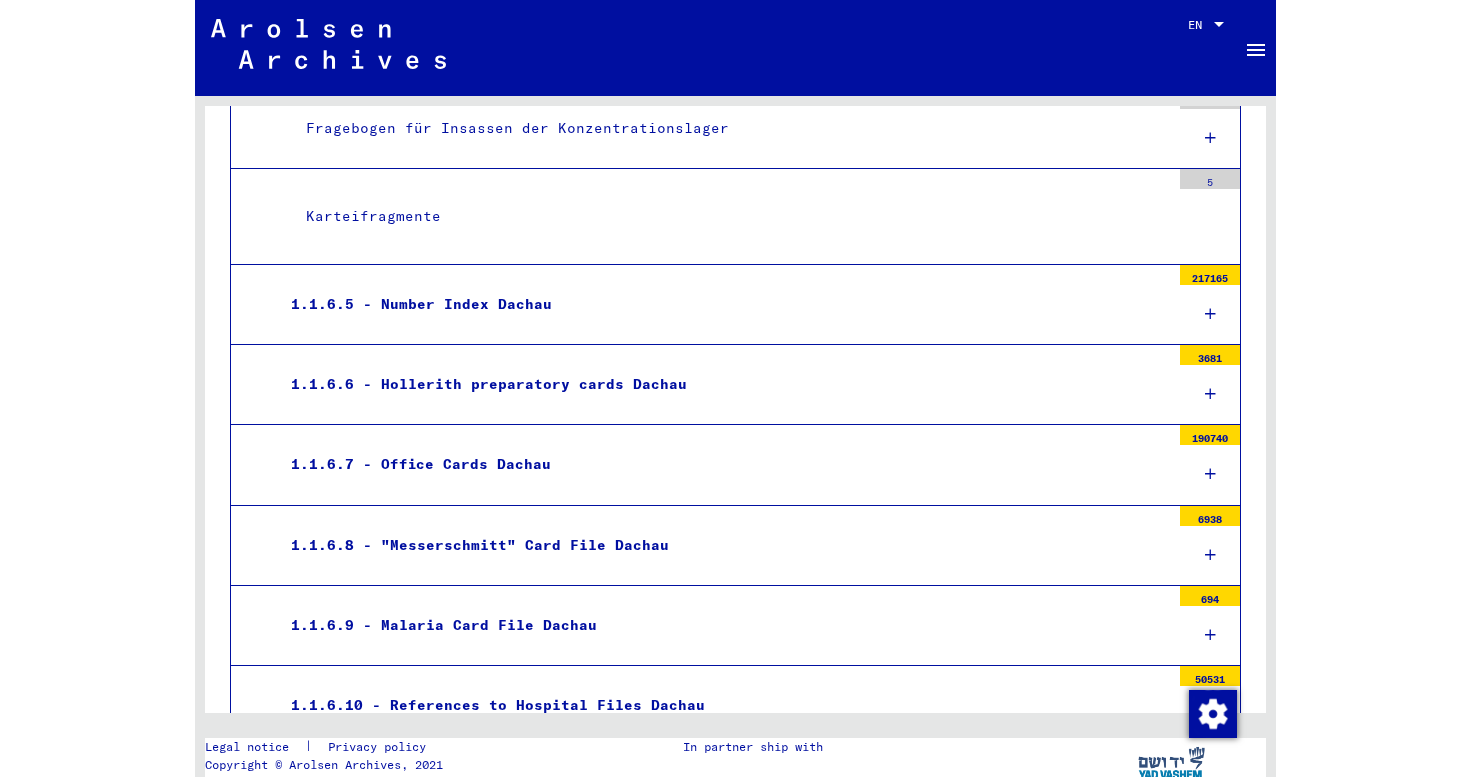 scroll, scrollTop: 2791, scrollLeft: 0, axis: vertical 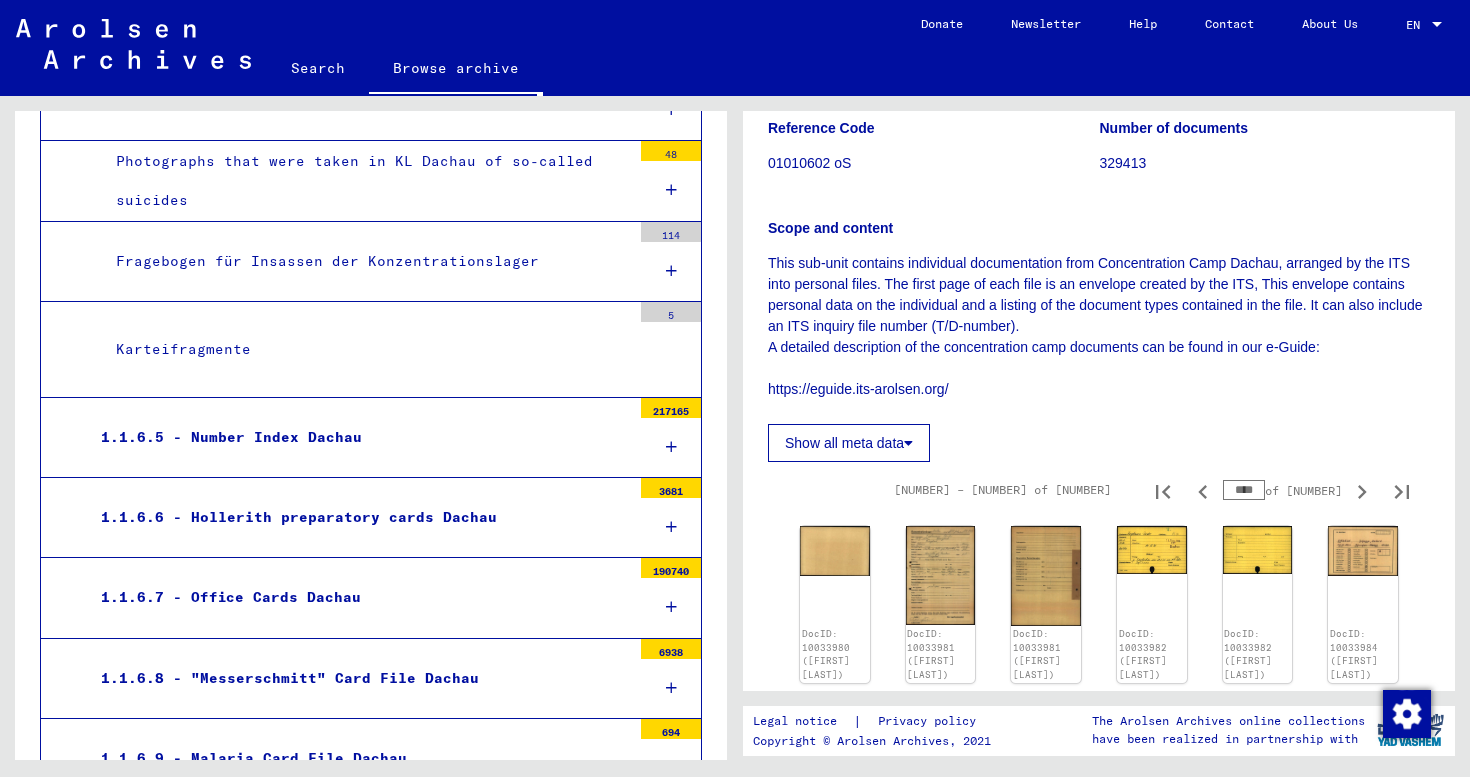 click on "****" at bounding box center (1244, 490) 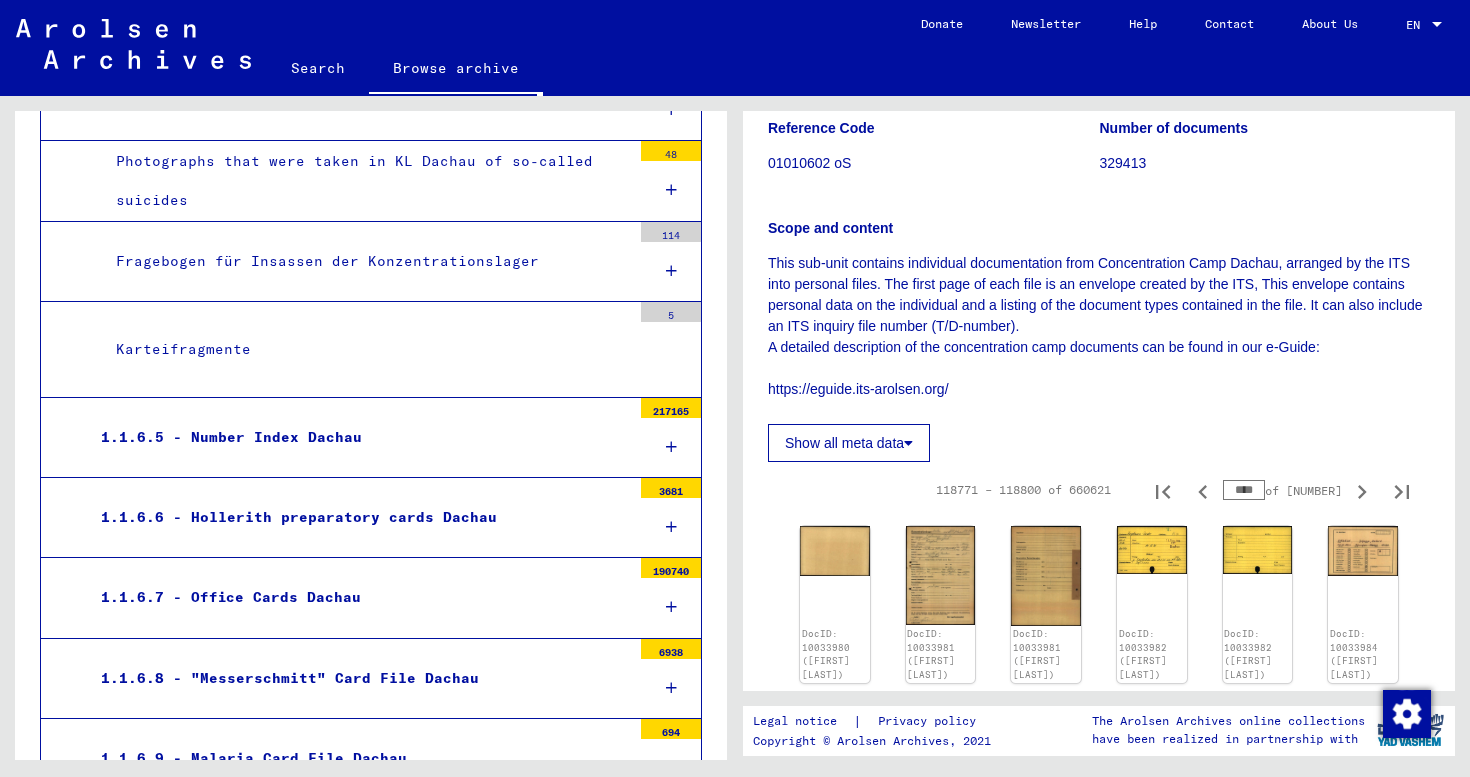 click on "Reference Code 01010602 oS Number of documents 329413 Scope and content This sub-unit contains individual documentation from Concentration Camp      Dachau, arranged by the ITS into personal files. The first page of each      file is an envelope created by the ITS, This envelope contains personal      data on the individual and a listing of the document types contained in      the file. It can also include an ITS inquiry file number (T/D-number). A      detailed description of the concentration camp documents can be found in      our e-Guide:  https://eguide.its-arolsen.org/ Show all meta data" 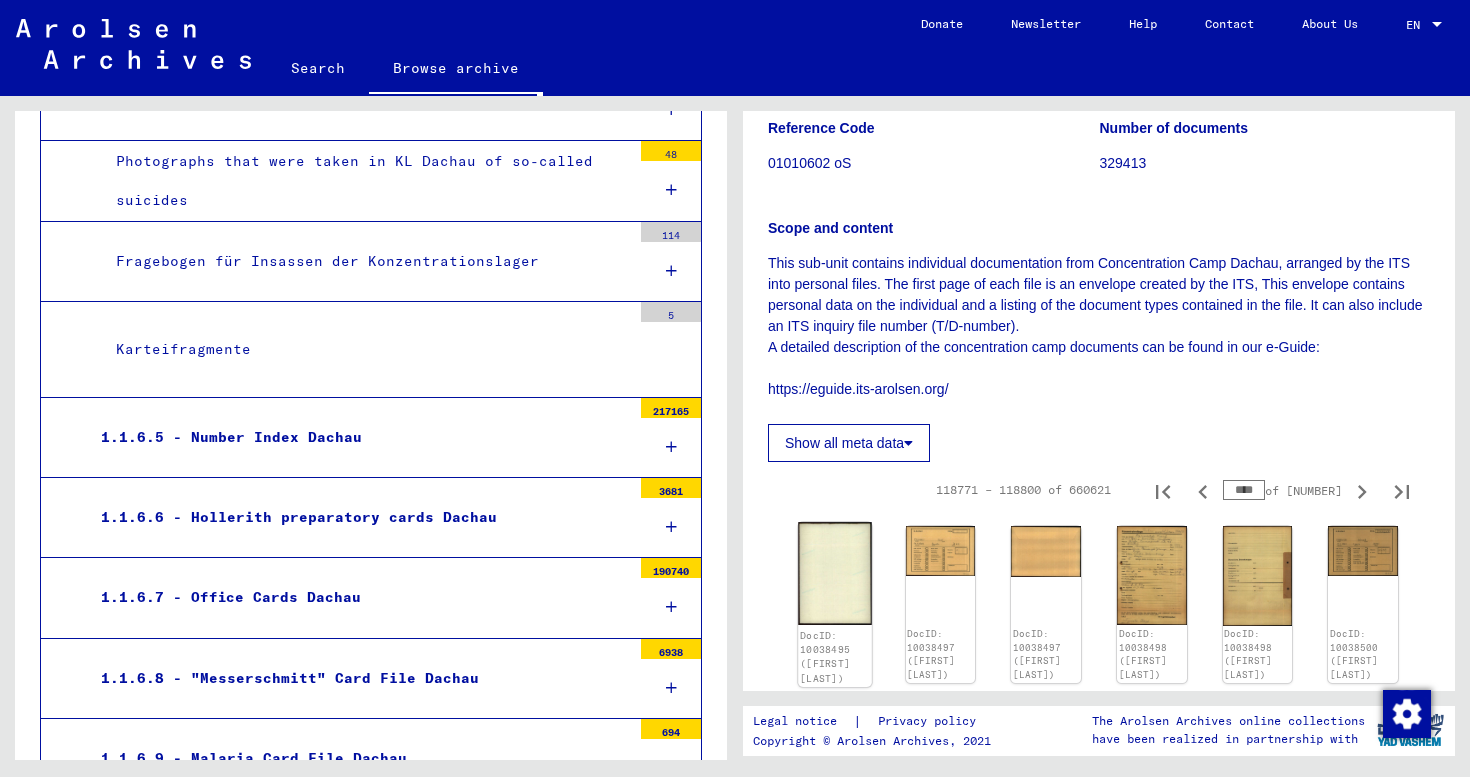 click 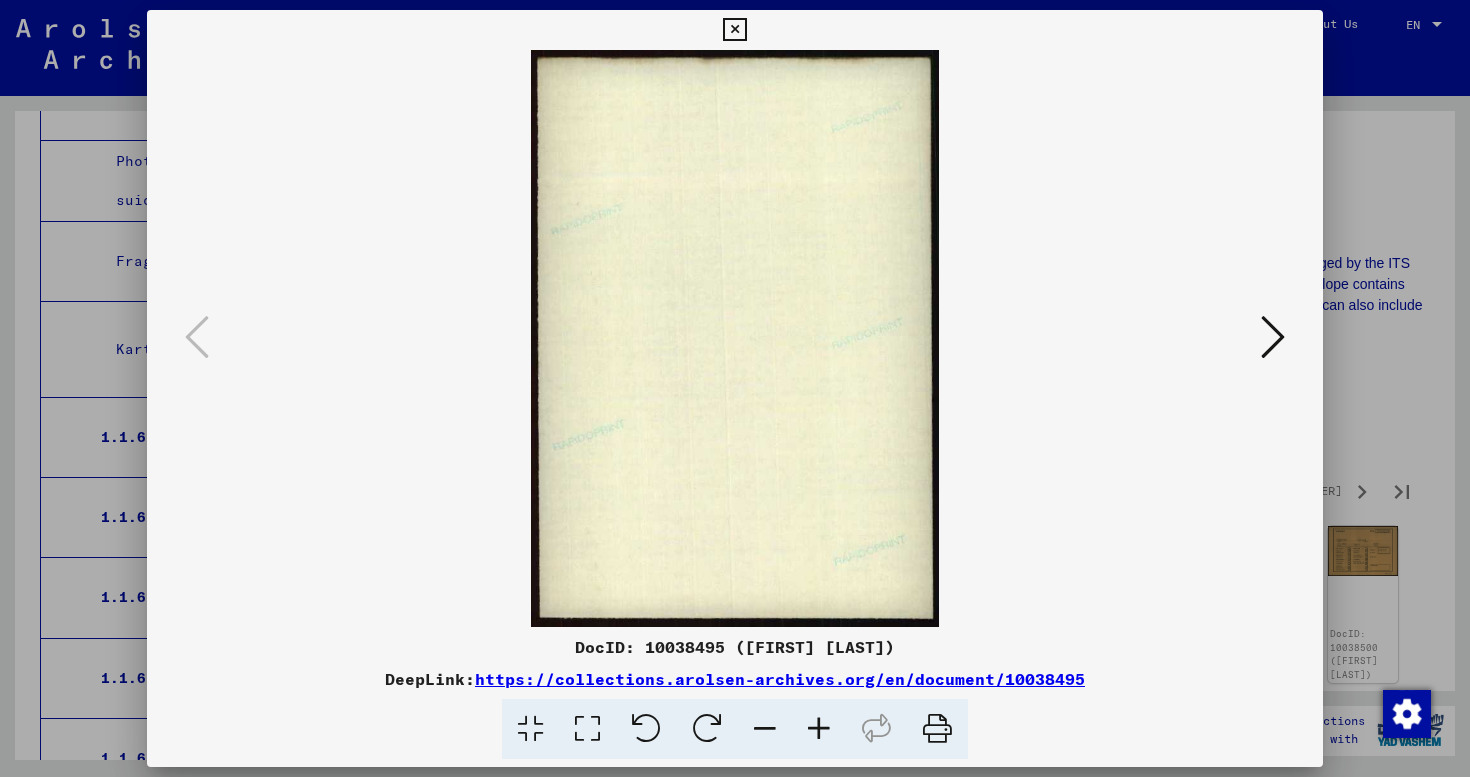 click at bounding box center [1273, 337] 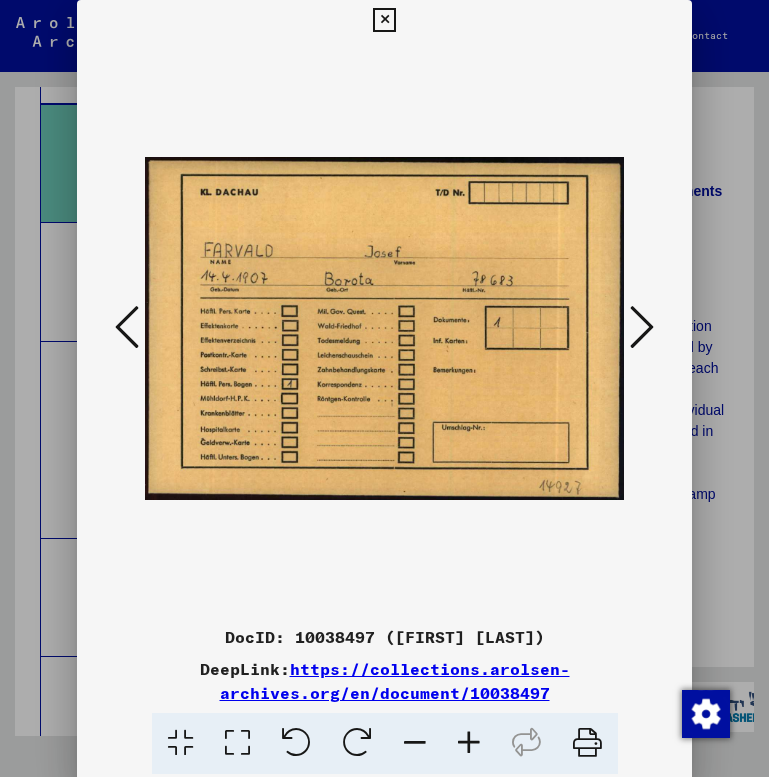 scroll, scrollTop: 3616, scrollLeft: 0, axis: vertical 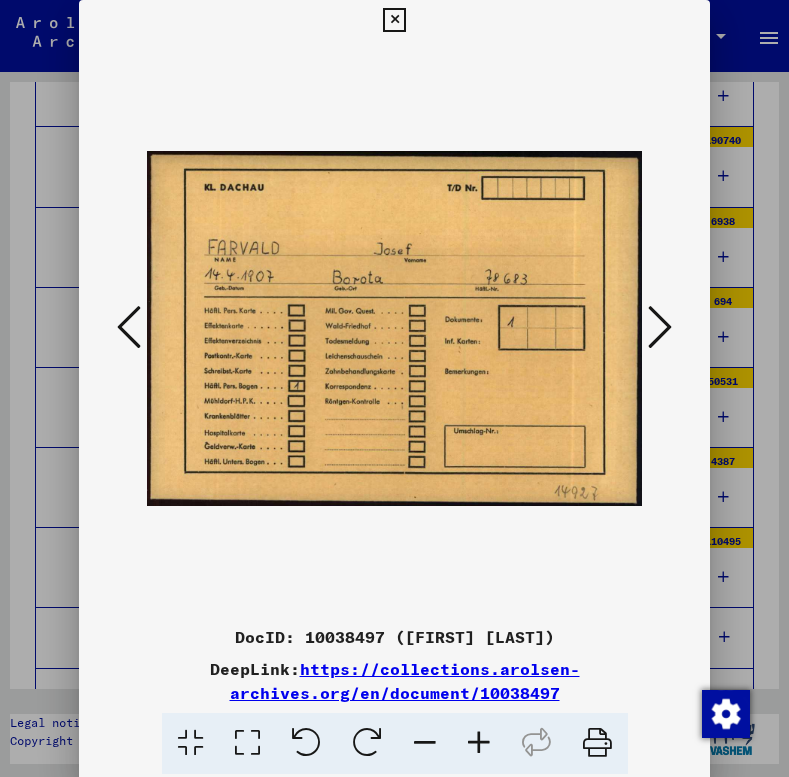 click at bounding box center [660, 327] 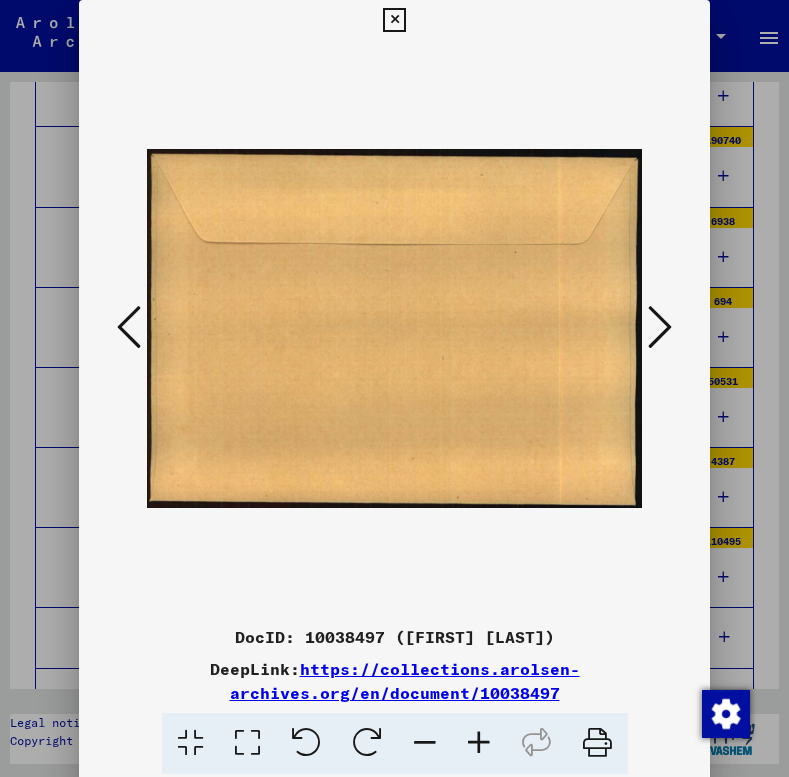 click at bounding box center [660, 327] 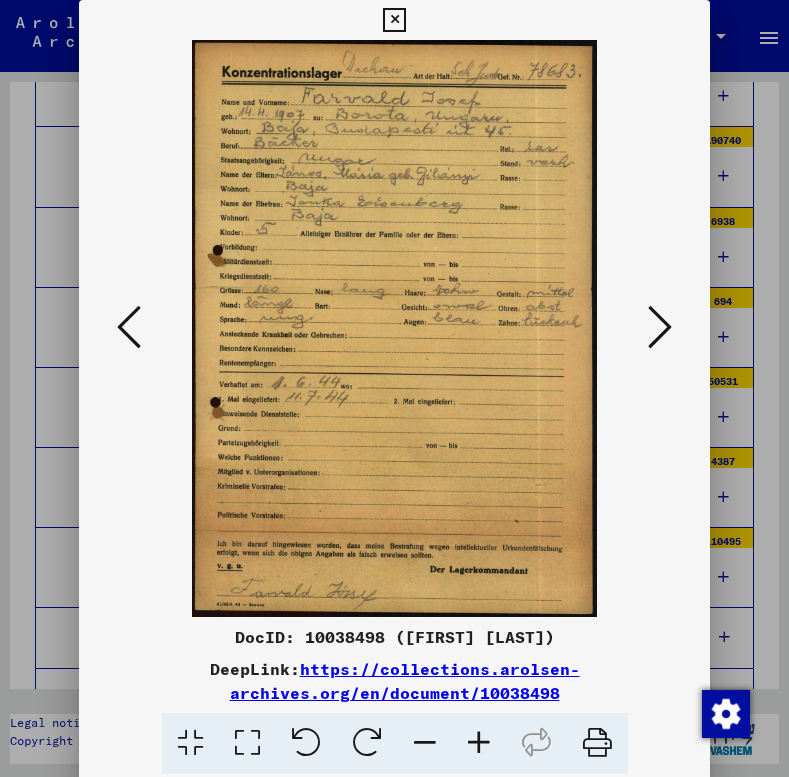 click at bounding box center (660, 327) 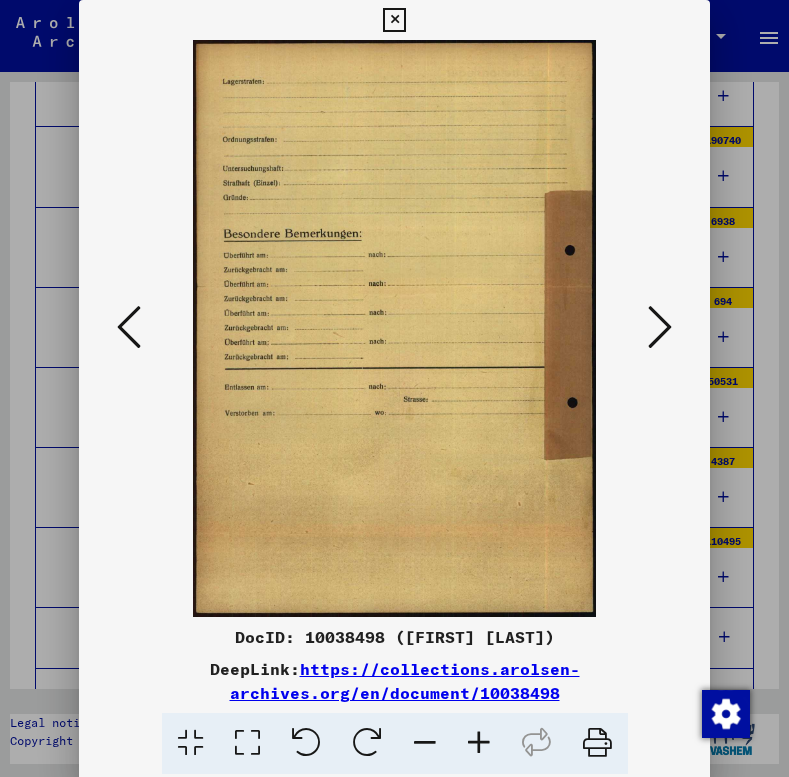 click at bounding box center (660, 327) 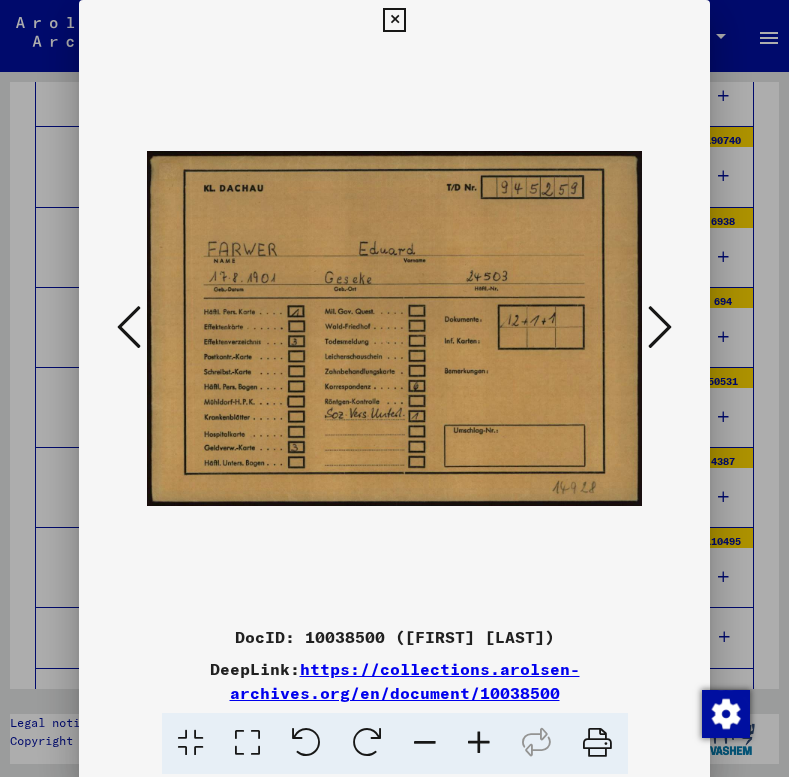 click at bounding box center [660, 327] 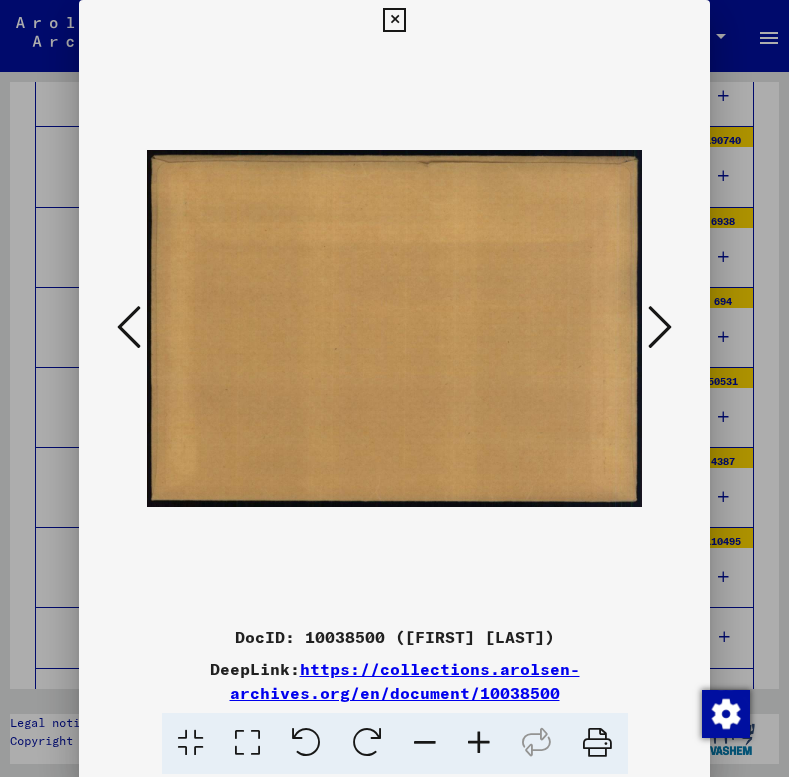 click at bounding box center (660, 327) 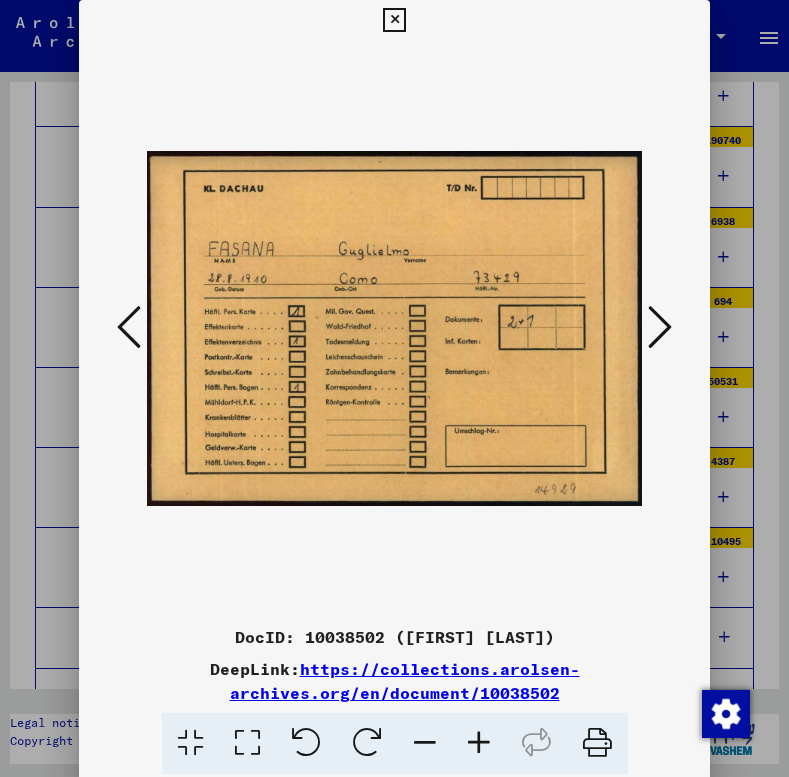 click at bounding box center (660, 327) 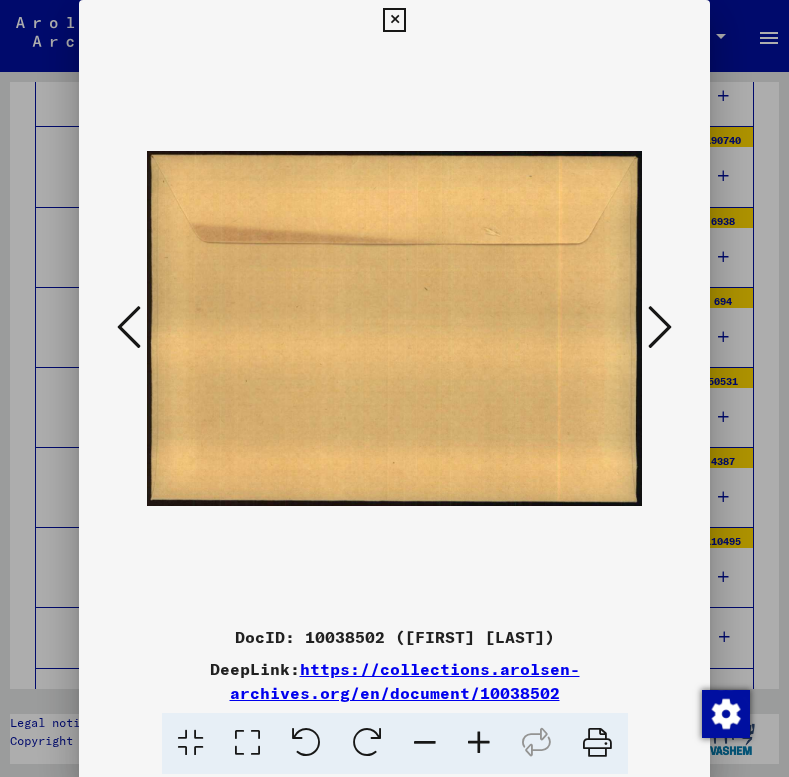 click at bounding box center [660, 327] 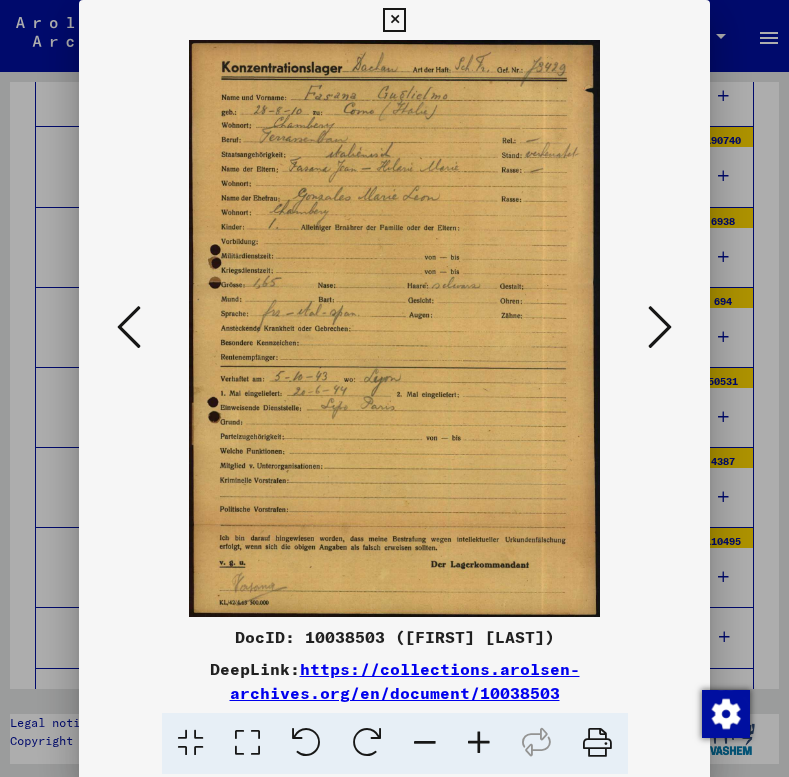 click at bounding box center (660, 327) 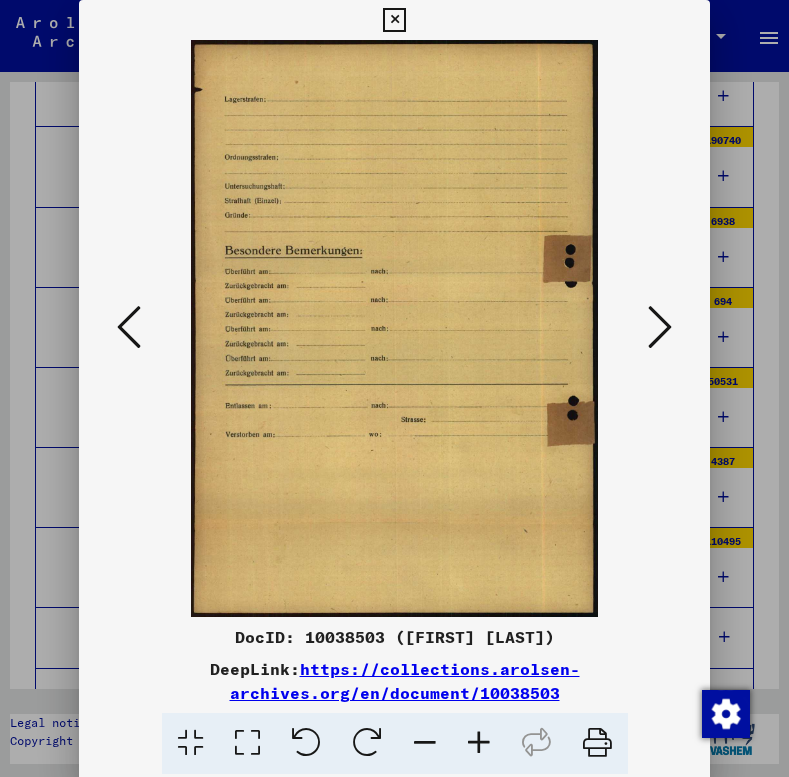 click at bounding box center (660, 327) 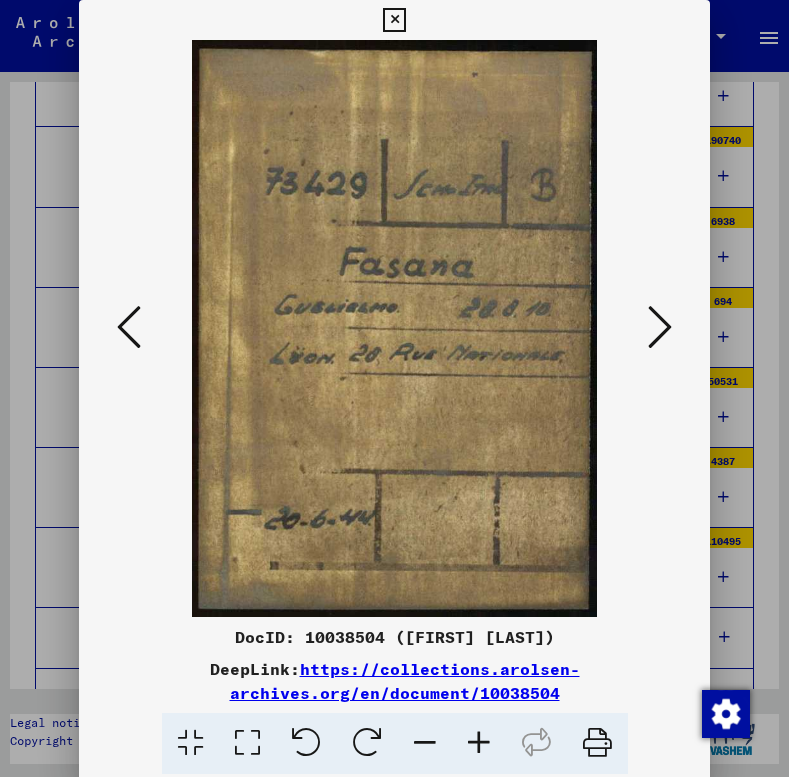 click at bounding box center (660, 327) 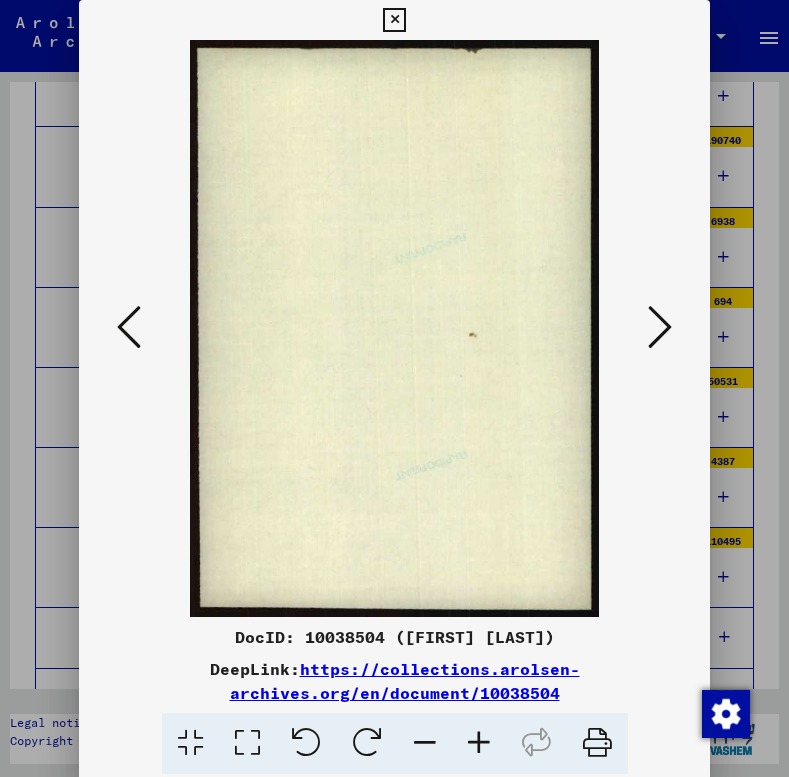 click at bounding box center [660, 327] 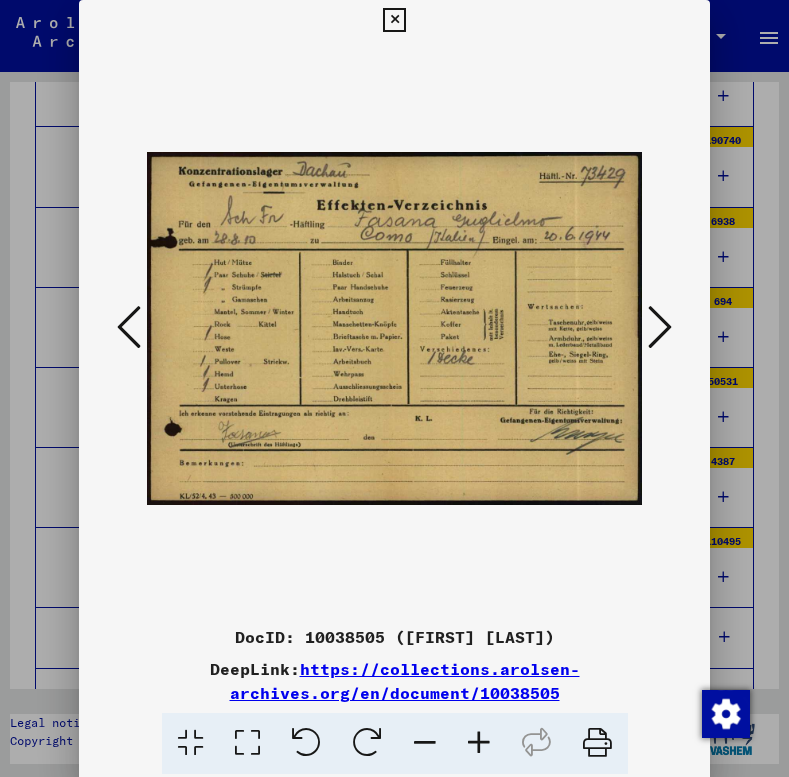 click at bounding box center [660, 327] 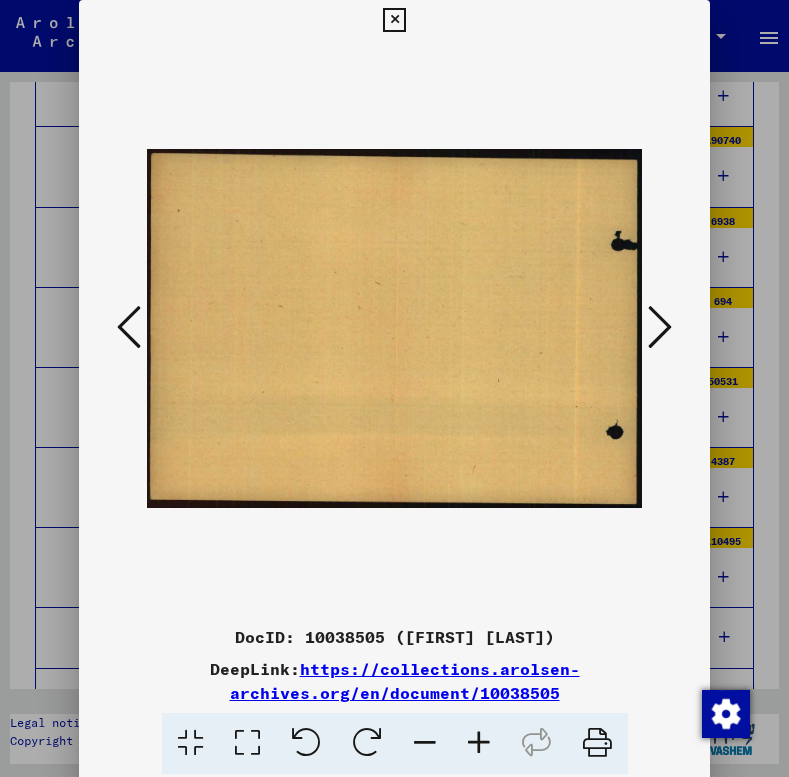 click at bounding box center [660, 327] 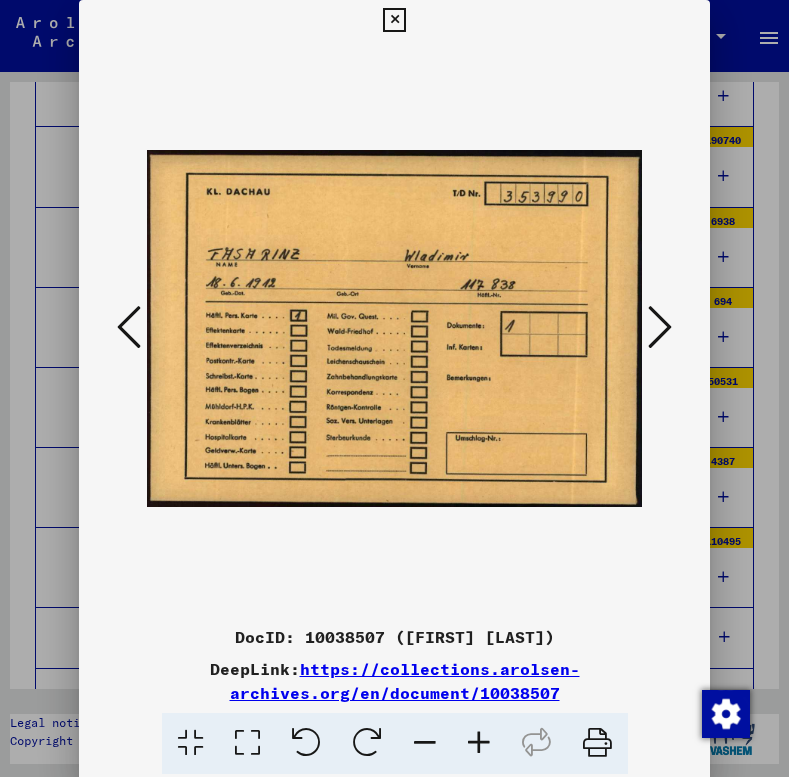 click at bounding box center (660, 327) 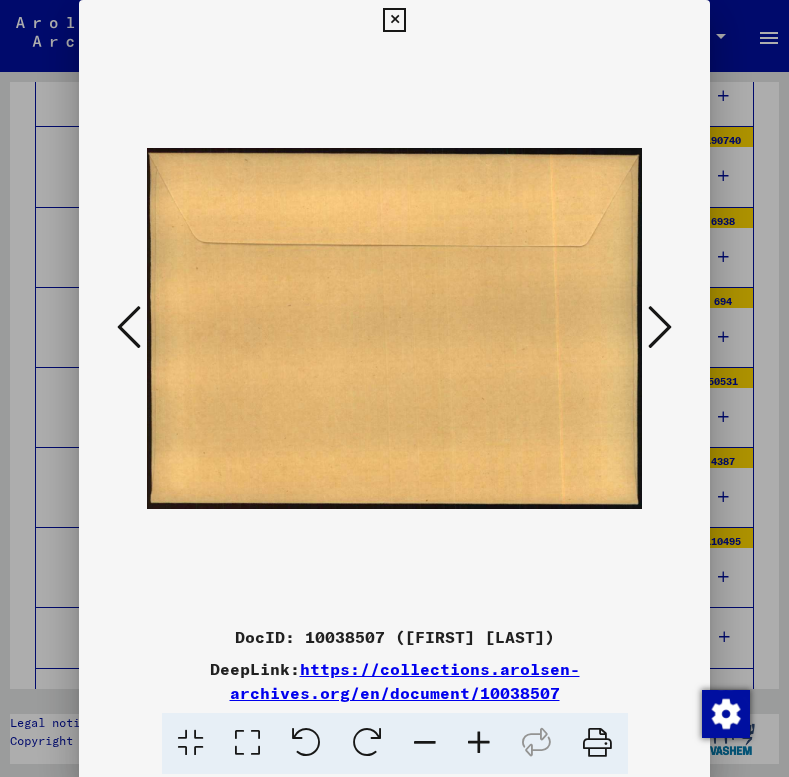 click at bounding box center [660, 327] 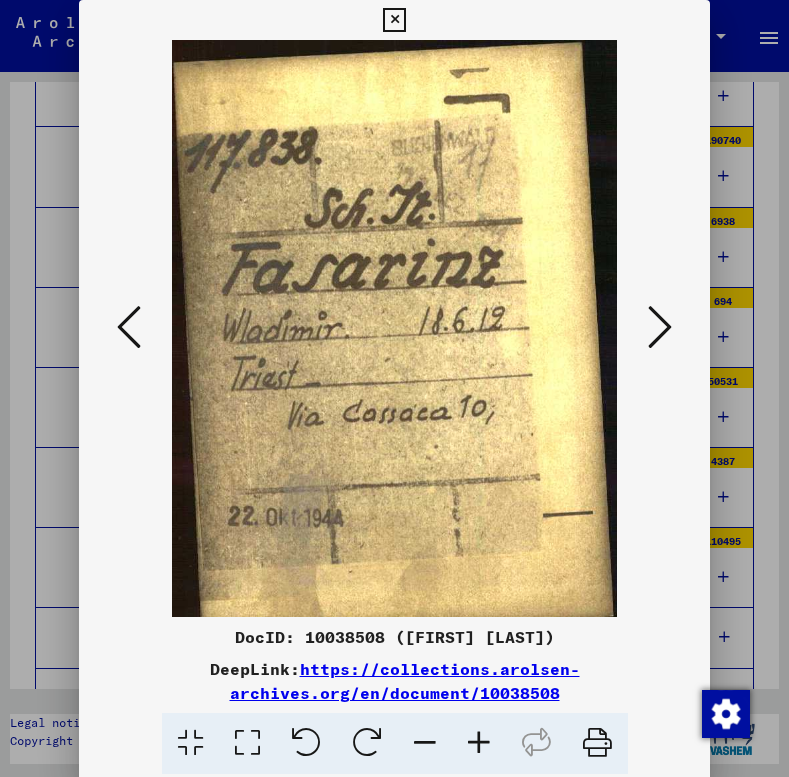 click at bounding box center (660, 327) 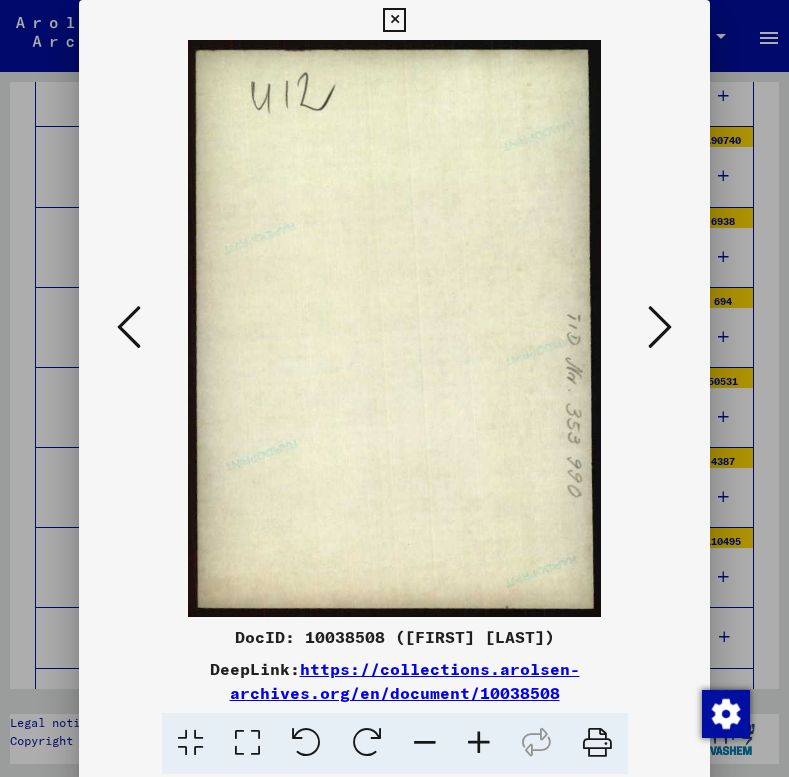 click at bounding box center [660, 327] 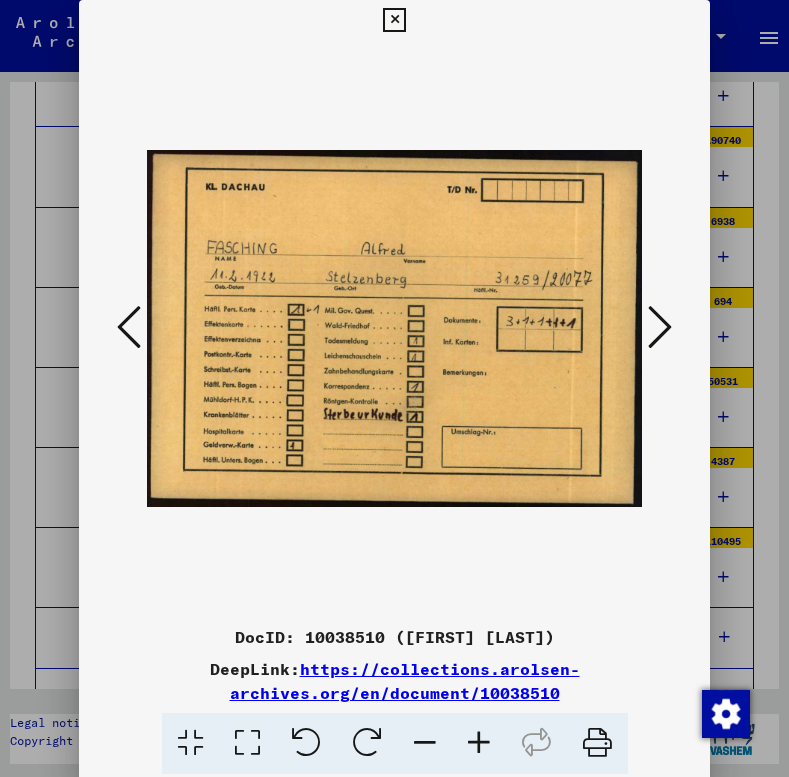 click at bounding box center (660, 327) 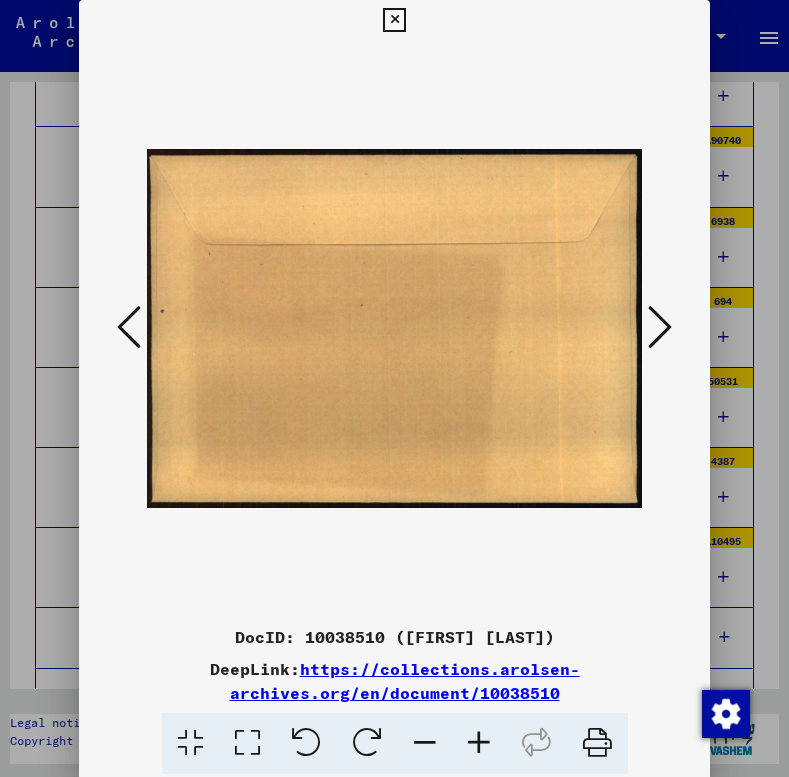 click at bounding box center (660, 327) 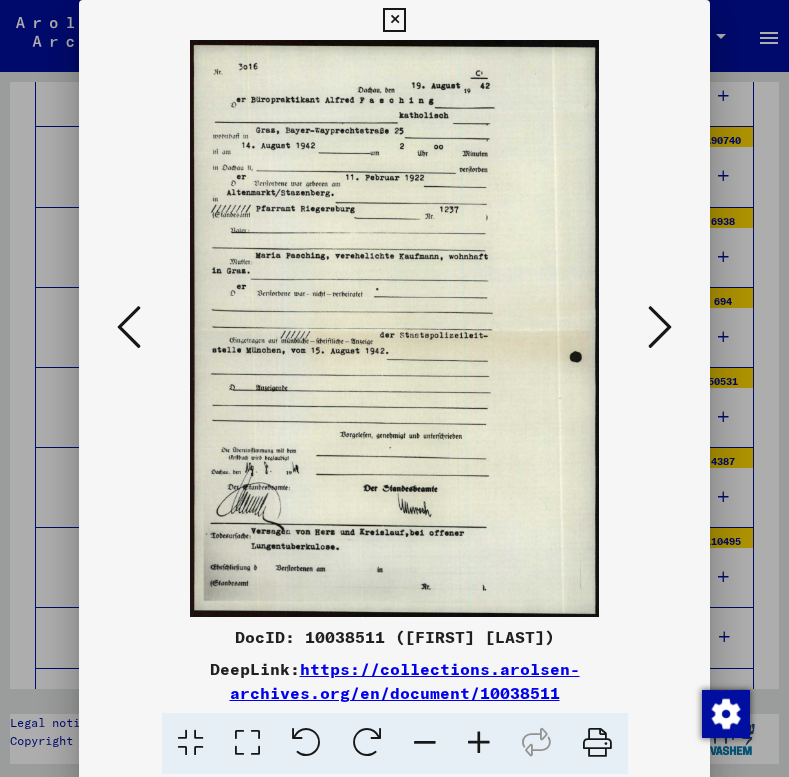 click at bounding box center [660, 327] 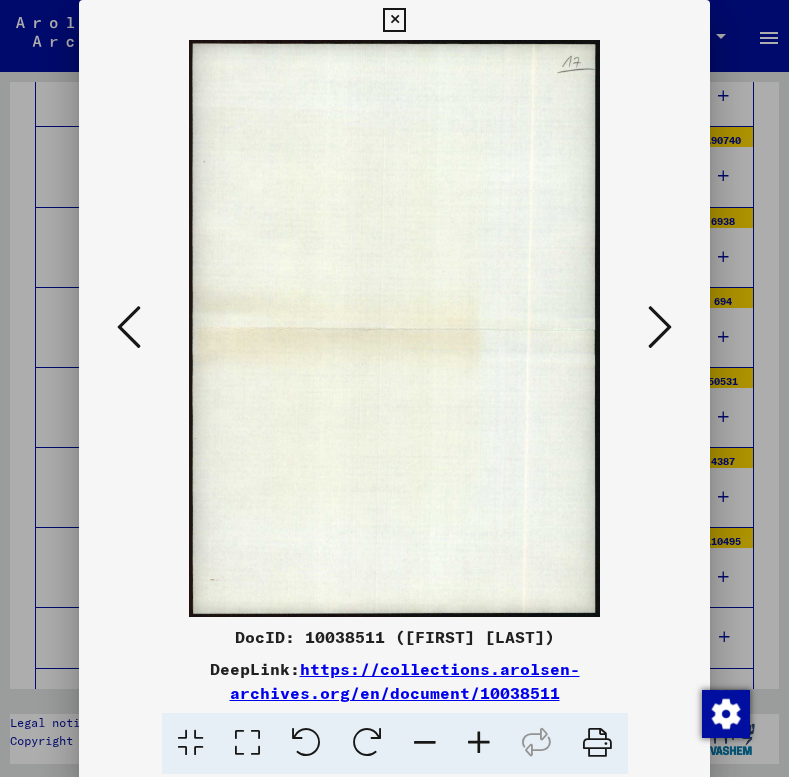 click at bounding box center [660, 327] 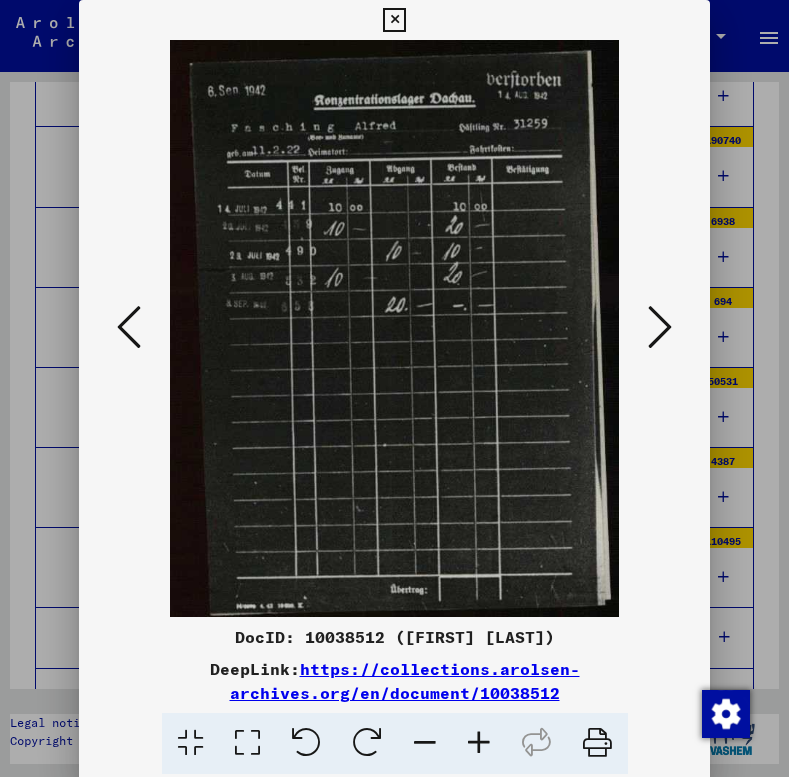 click at bounding box center [660, 327] 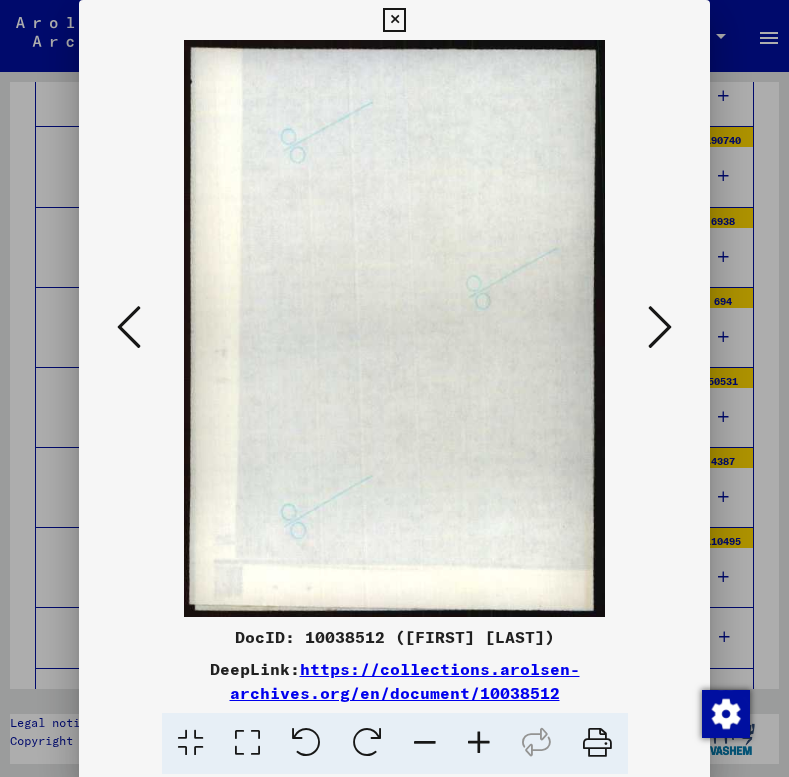 click at bounding box center [660, 327] 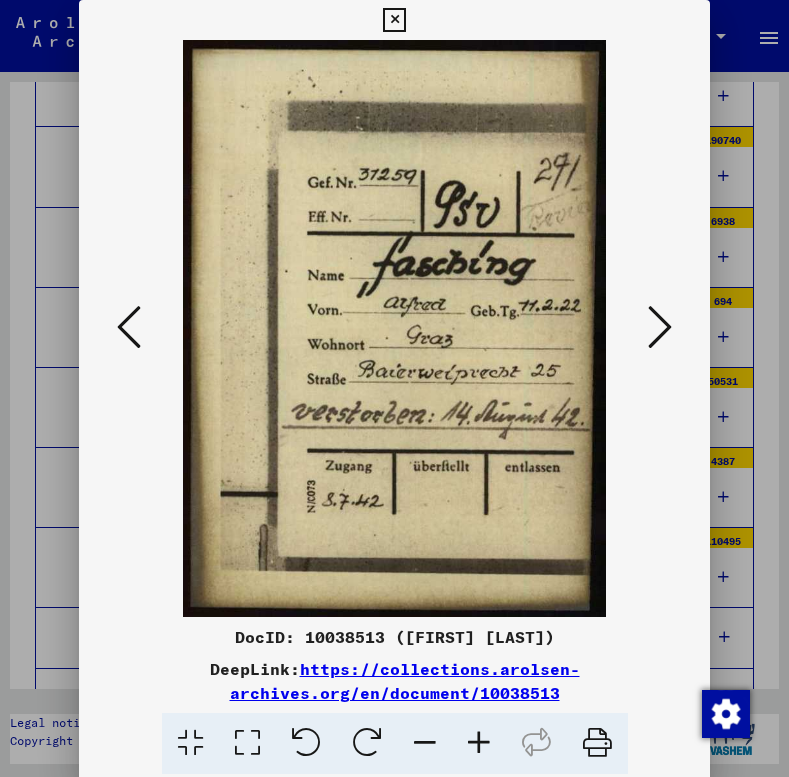 click at bounding box center (660, 327) 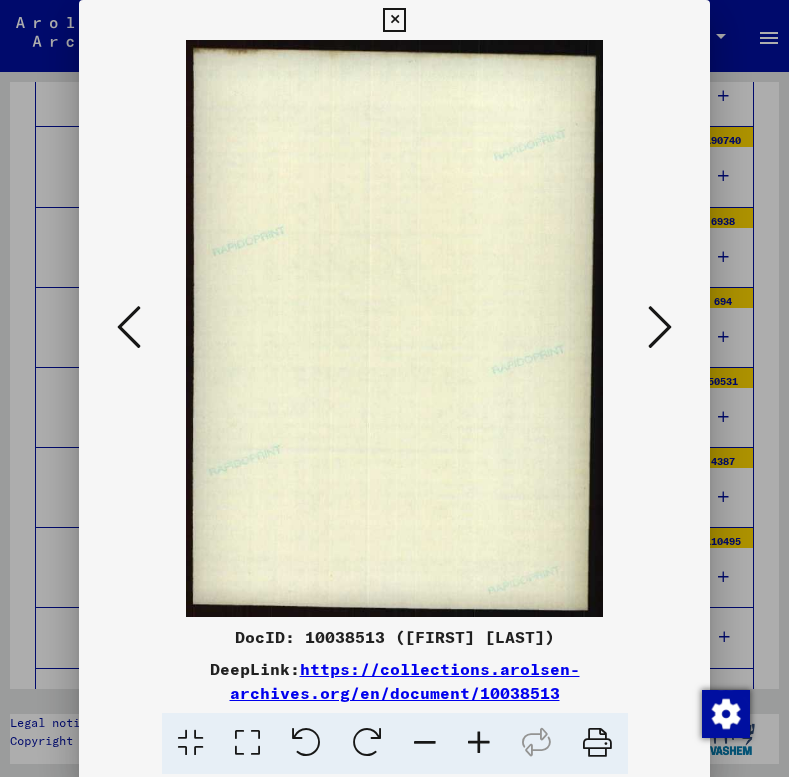click at bounding box center [660, 327] 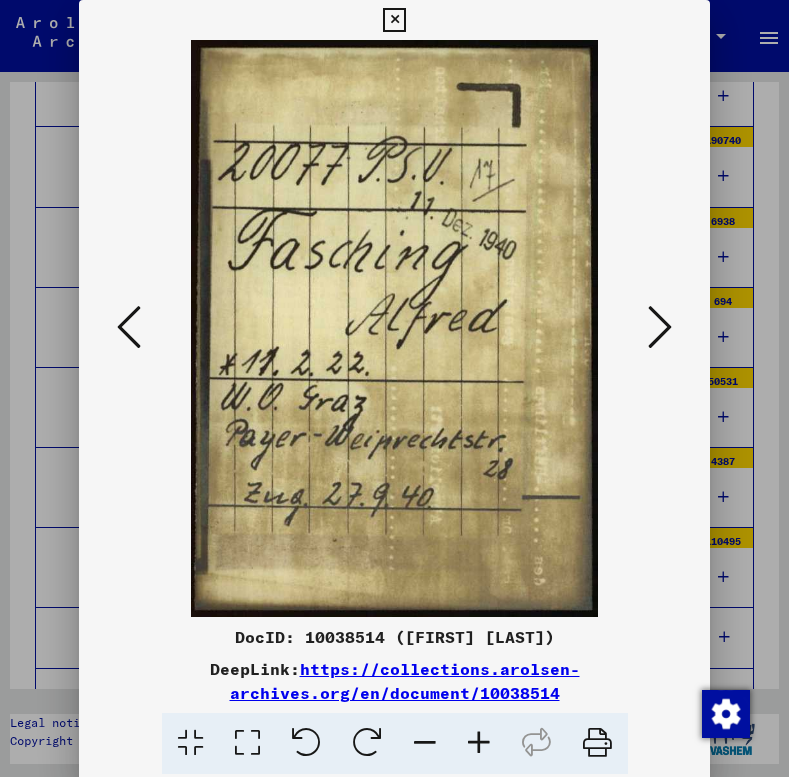 click at bounding box center (660, 327) 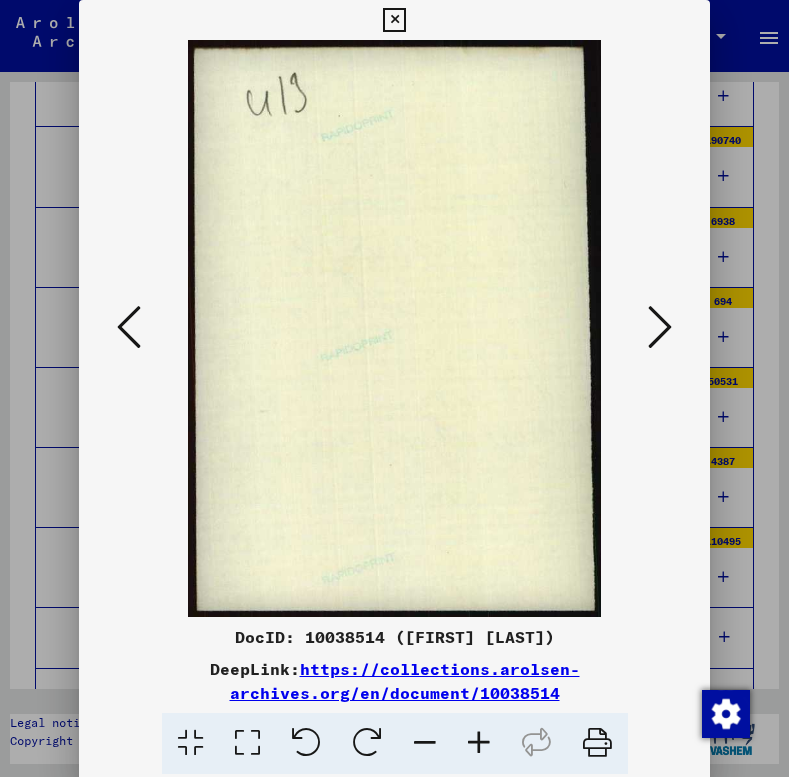 click at bounding box center (660, 327) 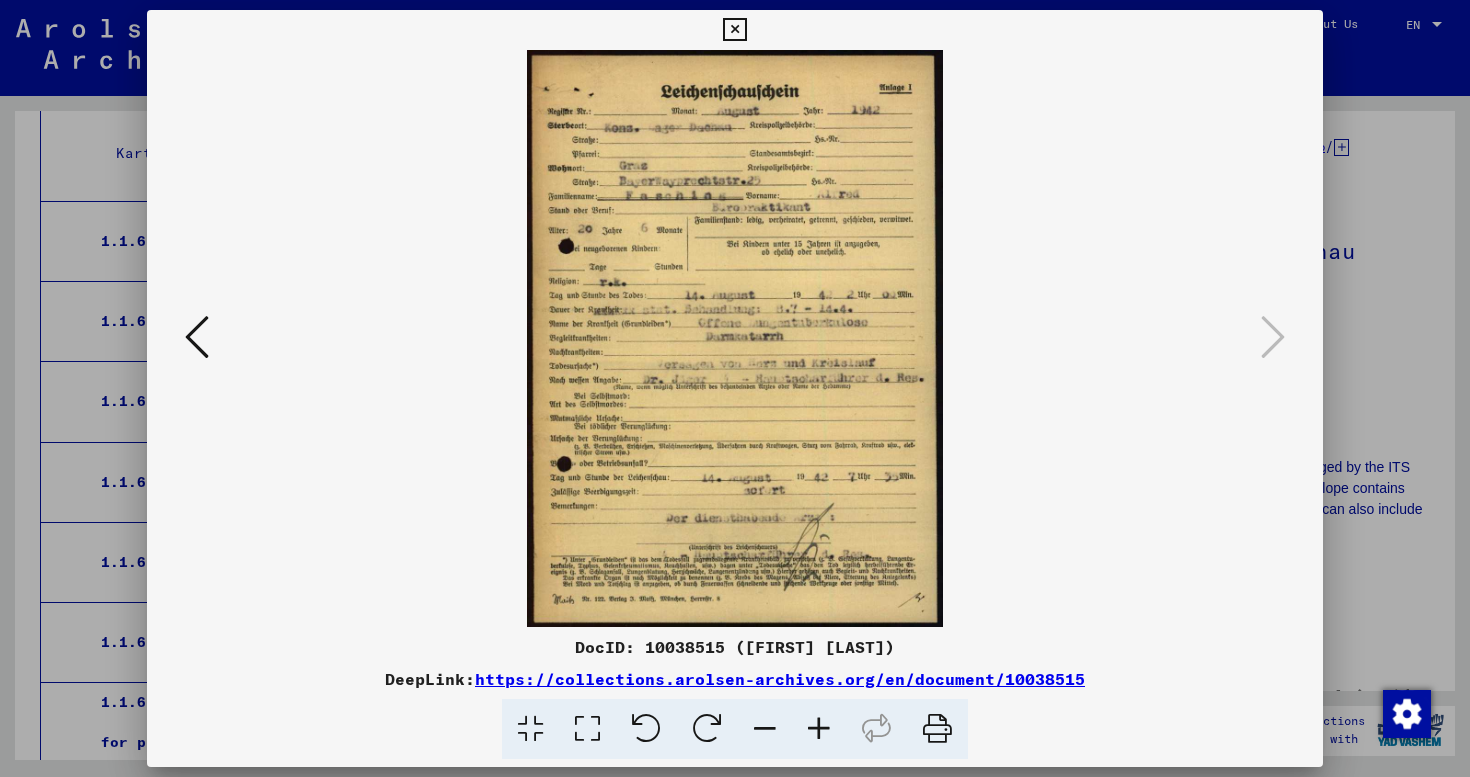 scroll, scrollTop: 2987, scrollLeft: 0, axis: vertical 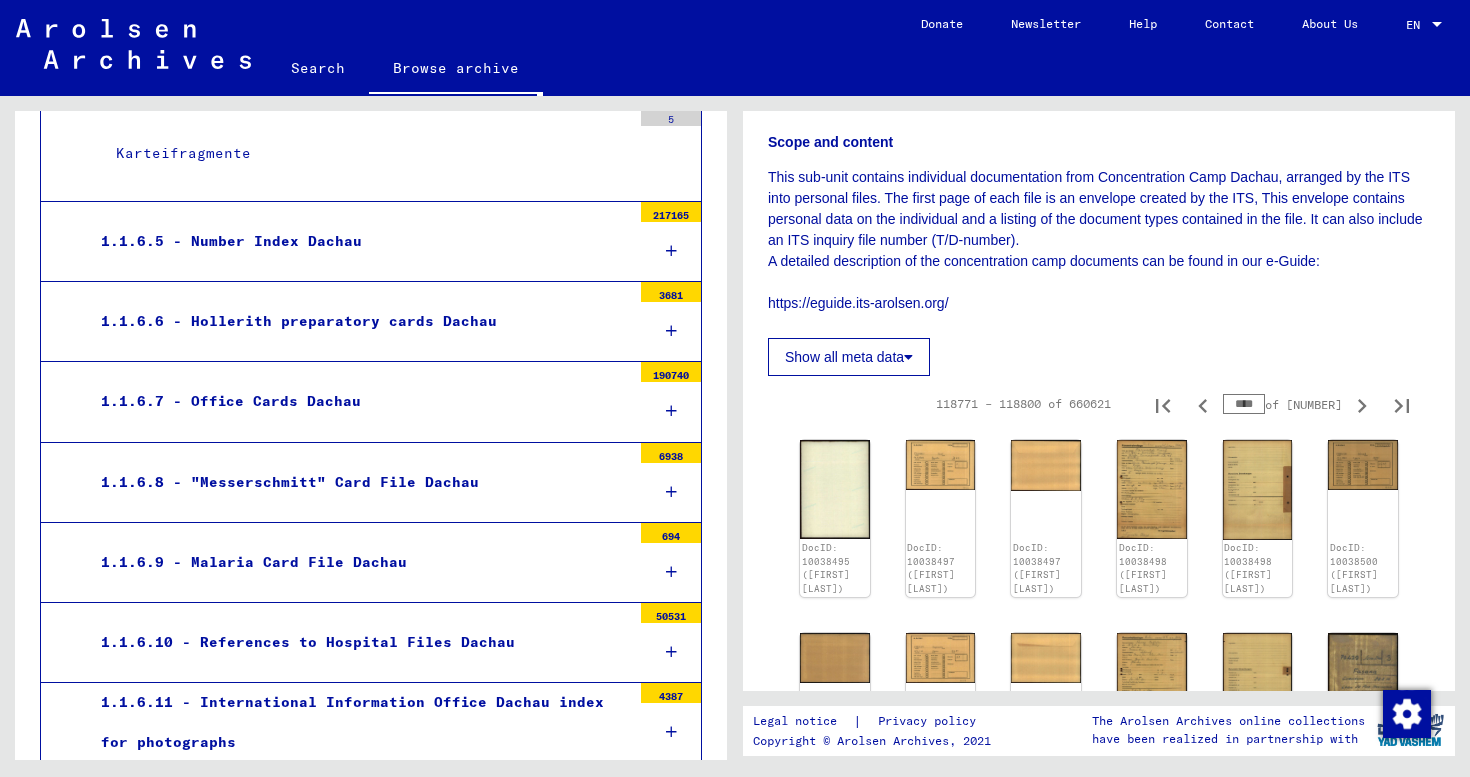 click on "****" at bounding box center (1244, 404) 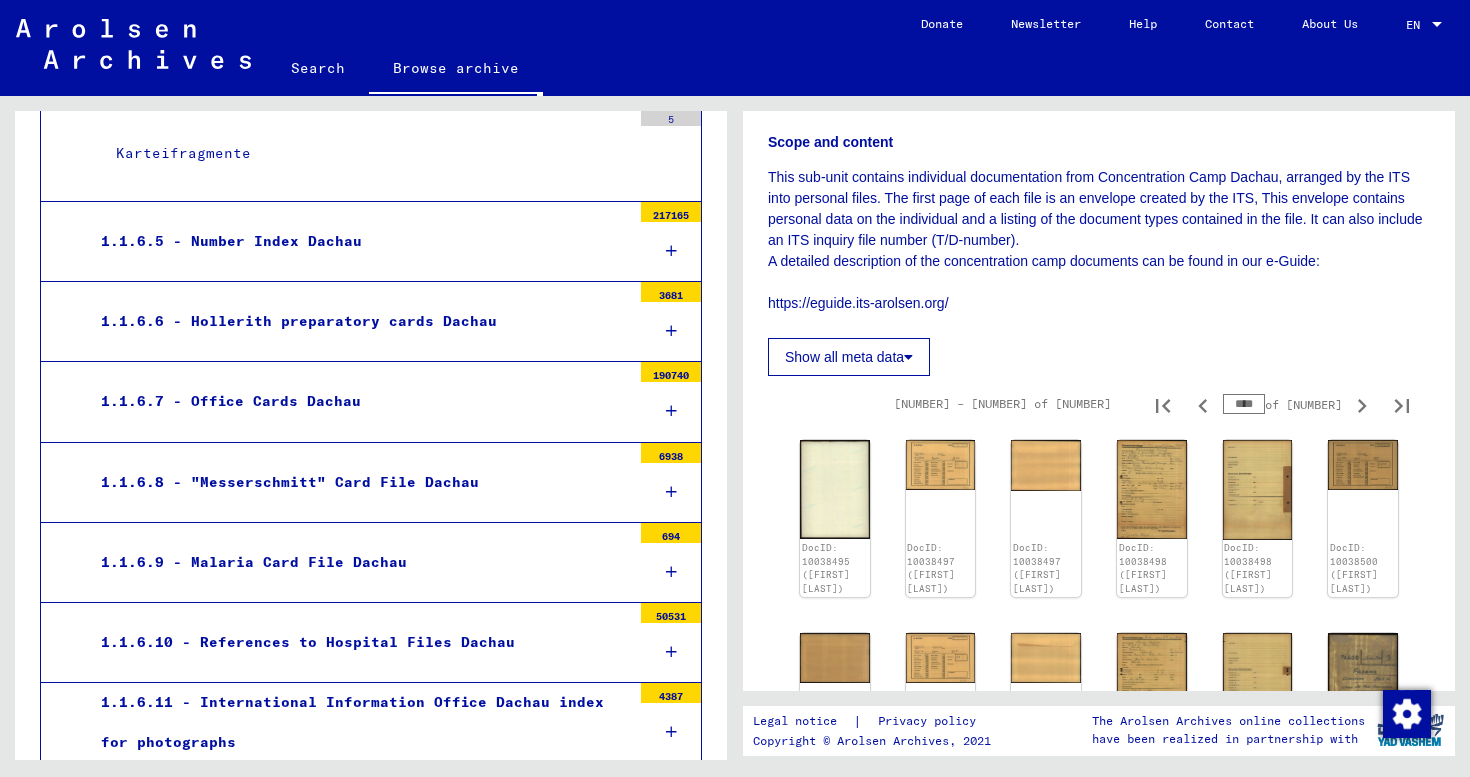 click on "Show all meta data" 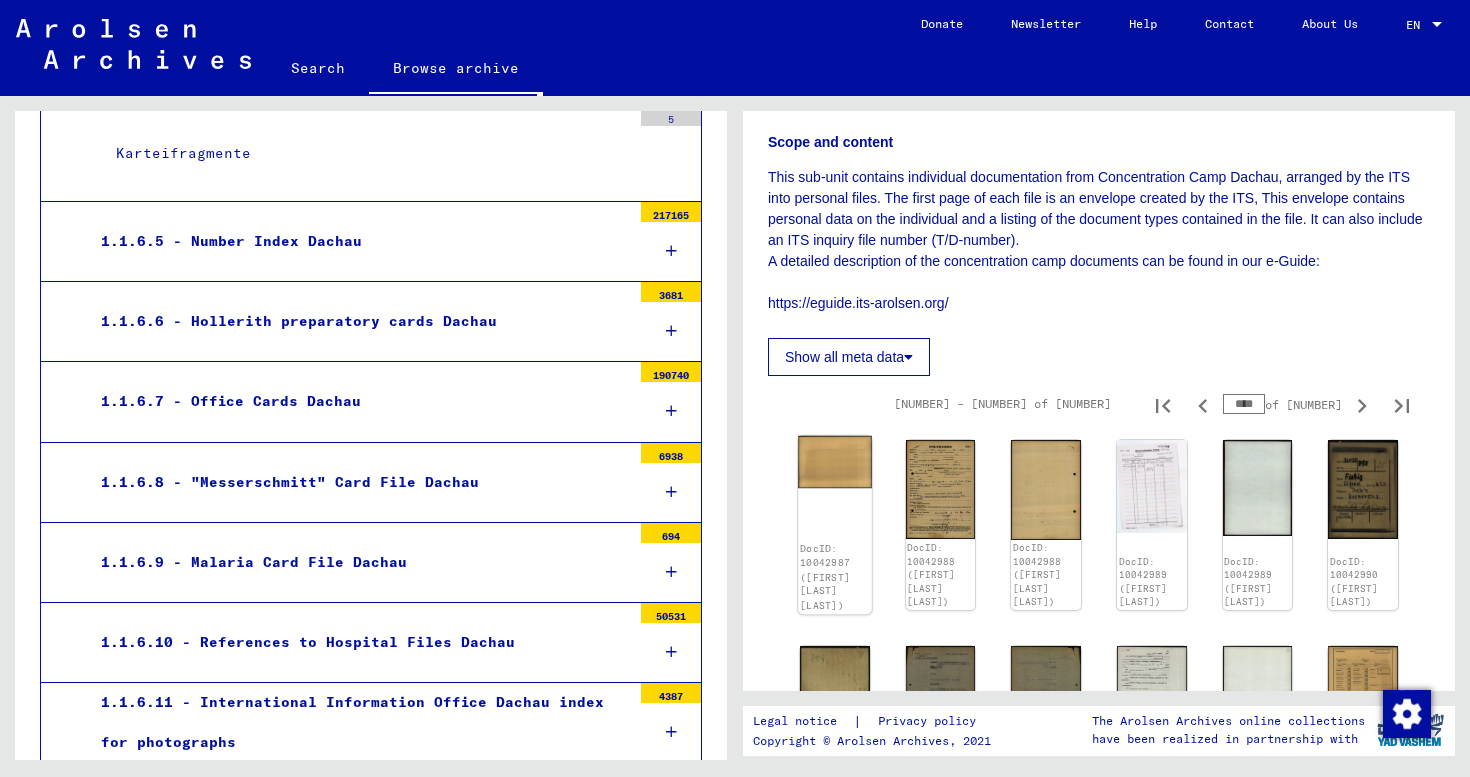 click 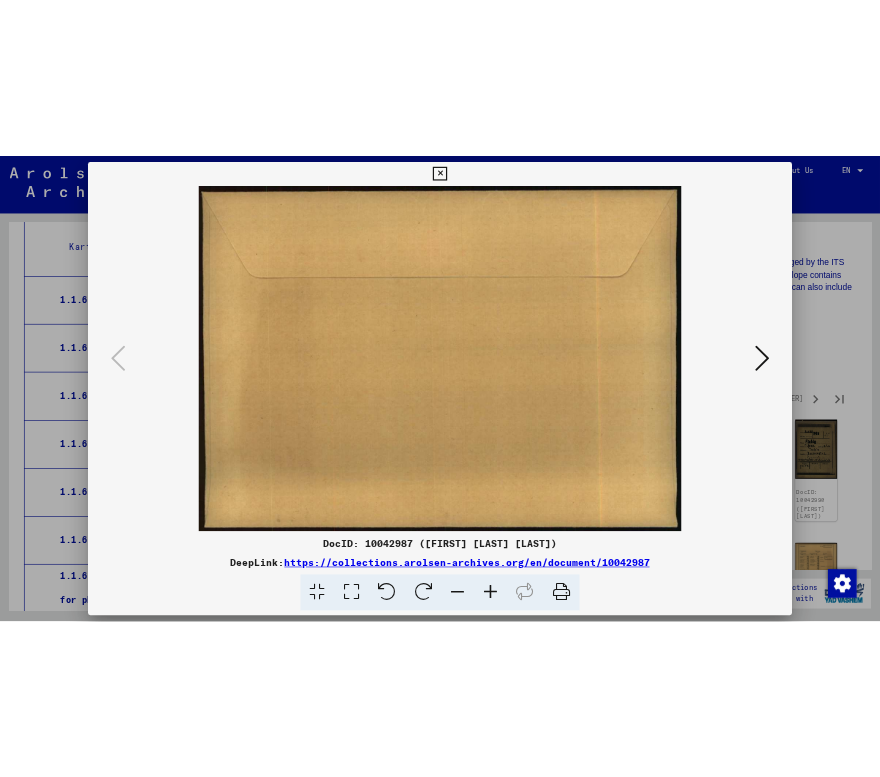 scroll, scrollTop: 3625, scrollLeft: 0, axis: vertical 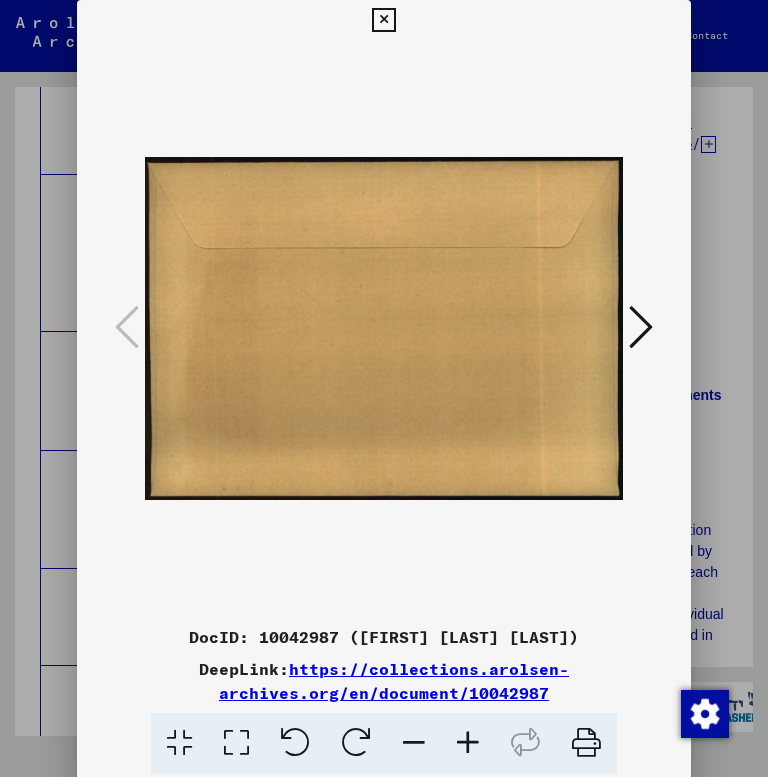 click at bounding box center (641, 327) 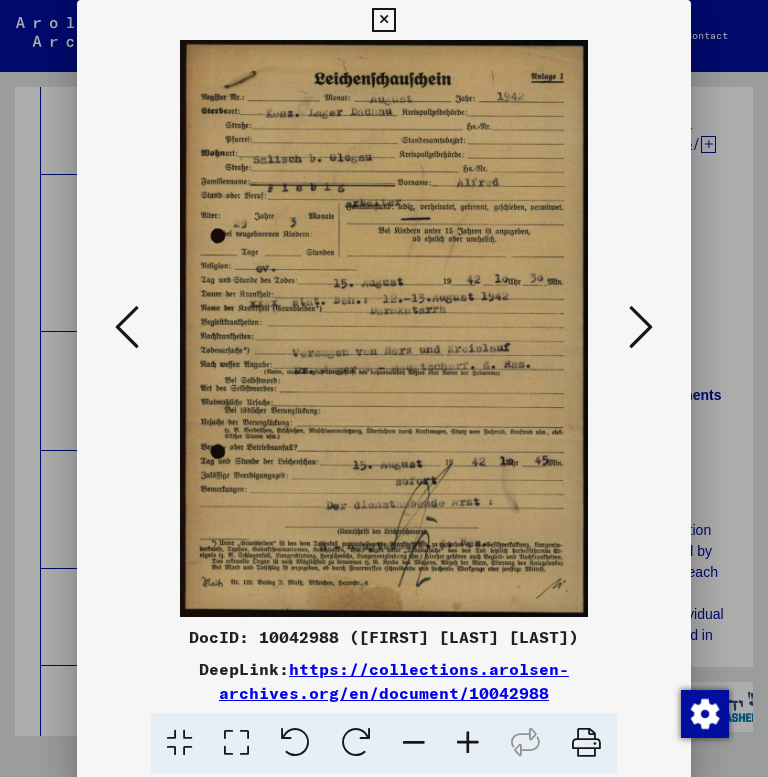 click at bounding box center [641, 327] 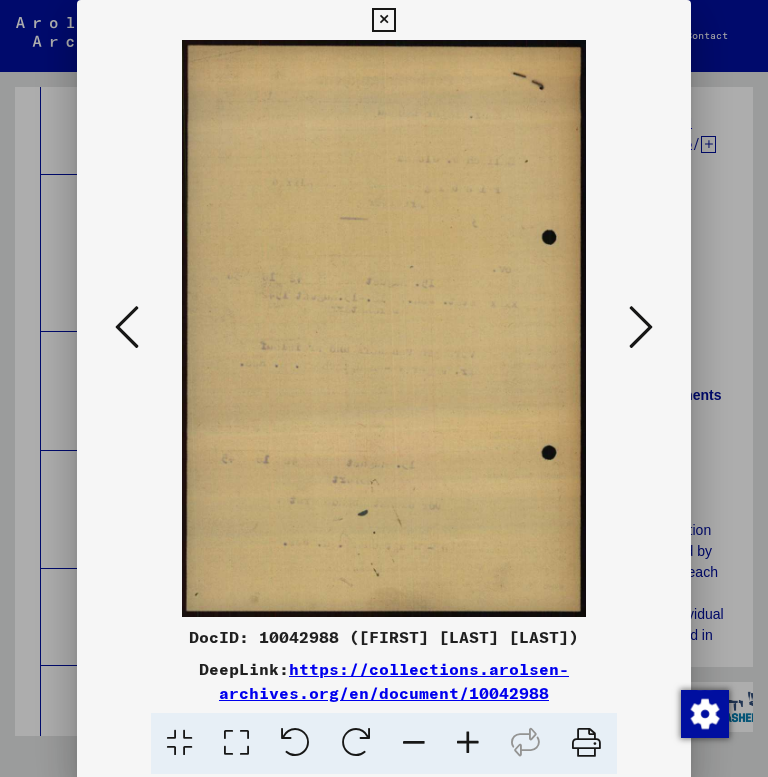 click at bounding box center [641, 327] 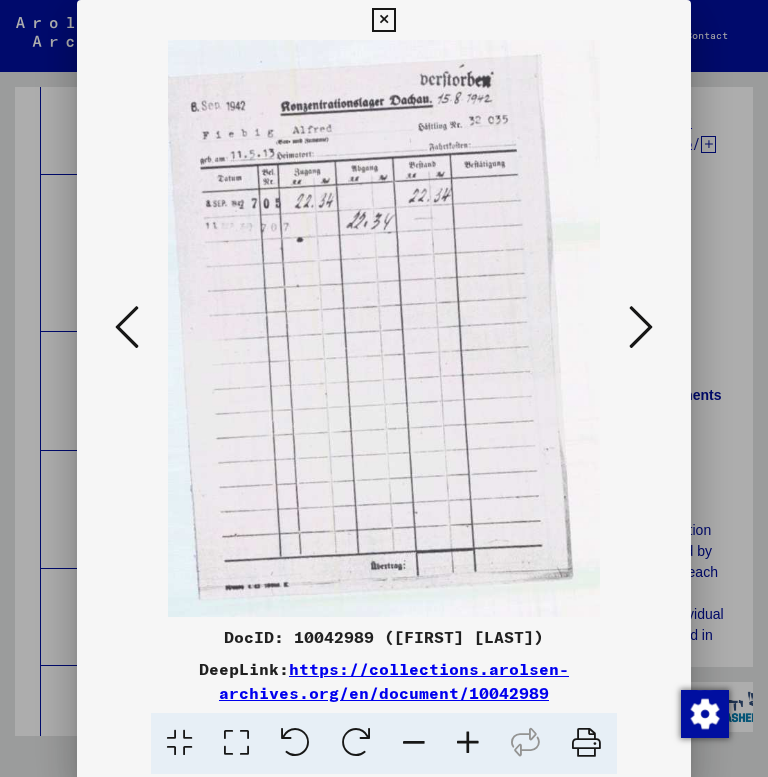 click at bounding box center (641, 327) 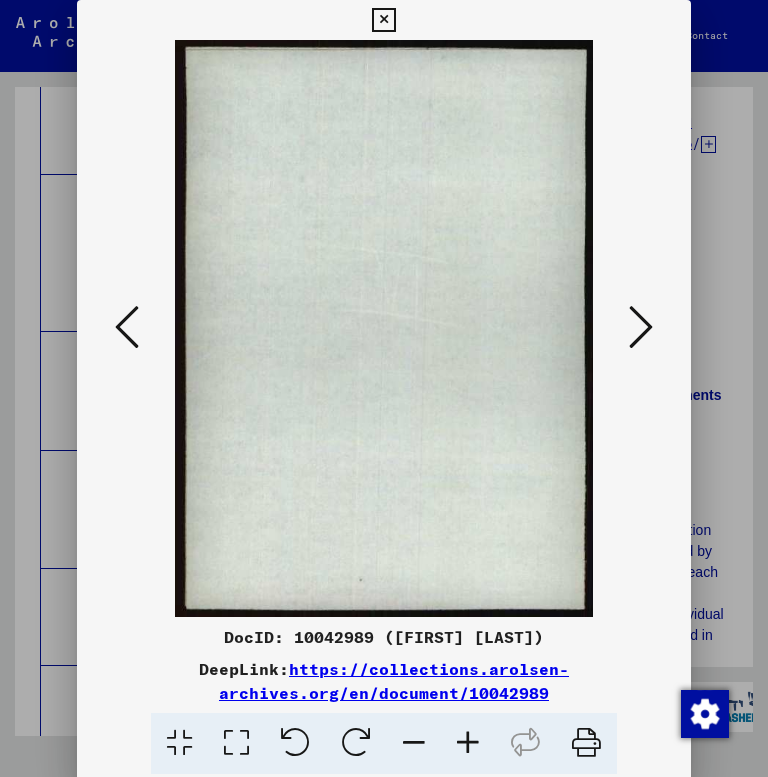 click at bounding box center (641, 327) 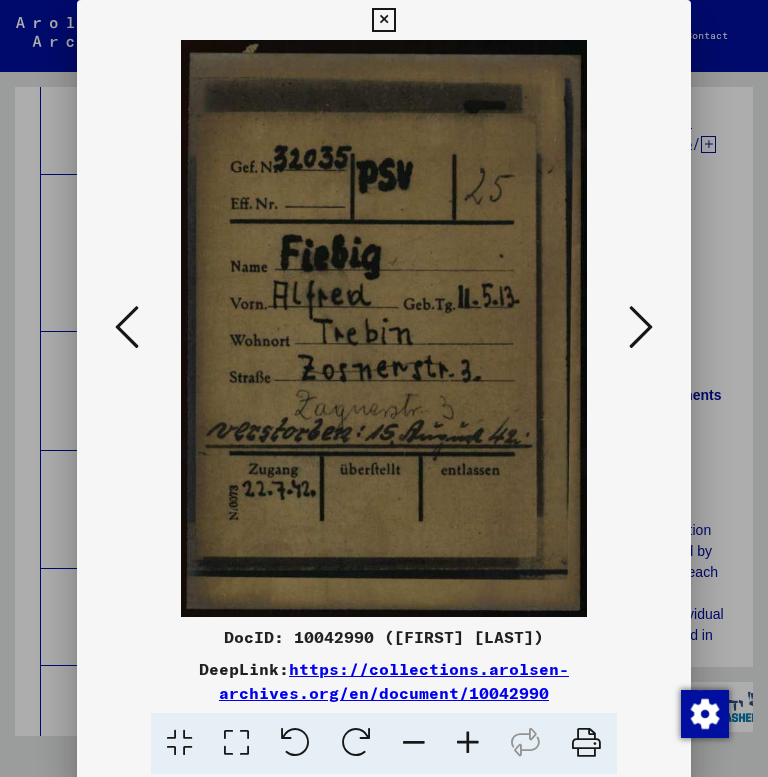 click at bounding box center [641, 327] 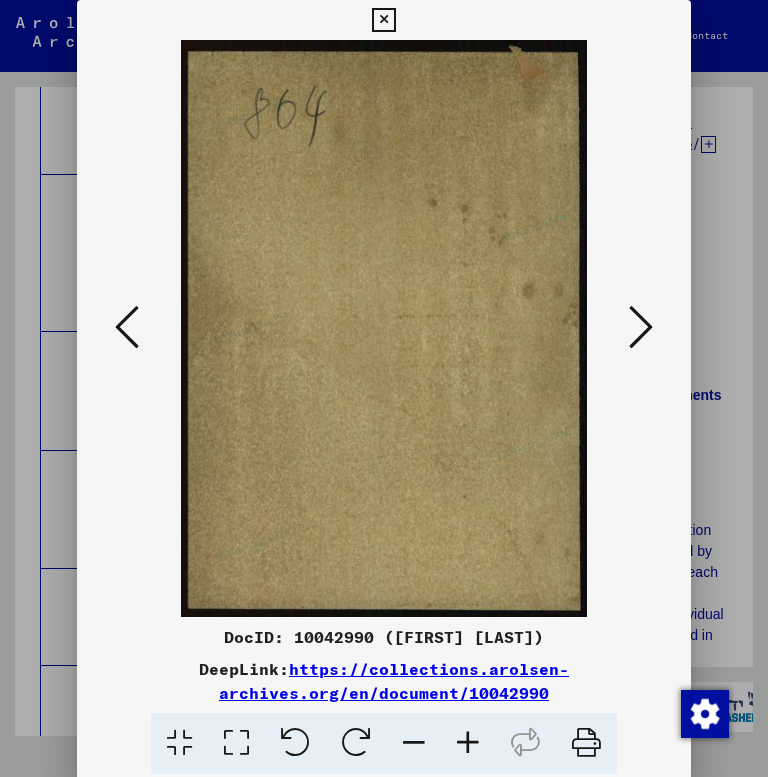 click at bounding box center [641, 327] 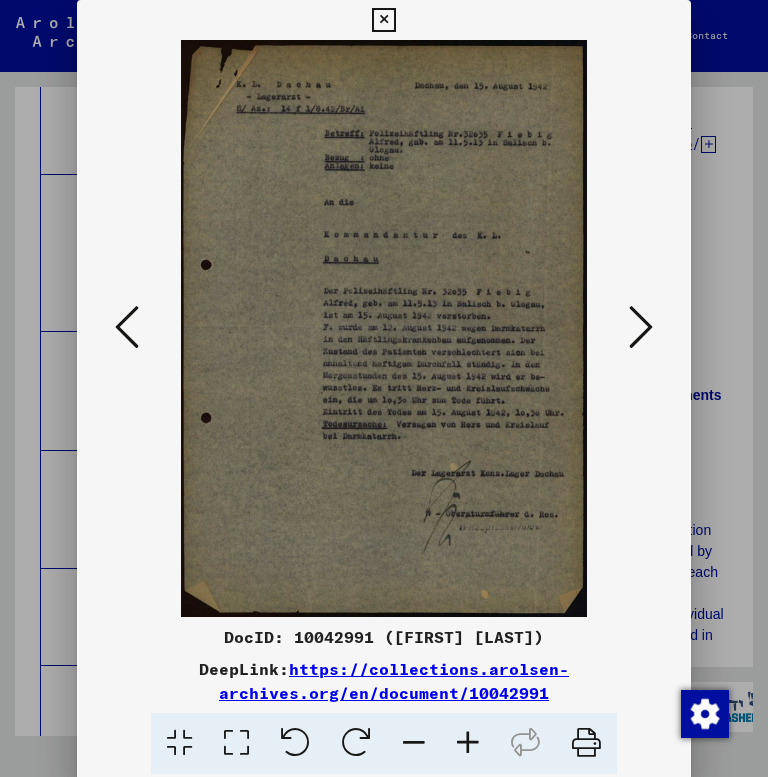 click at bounding box center [641, 327] 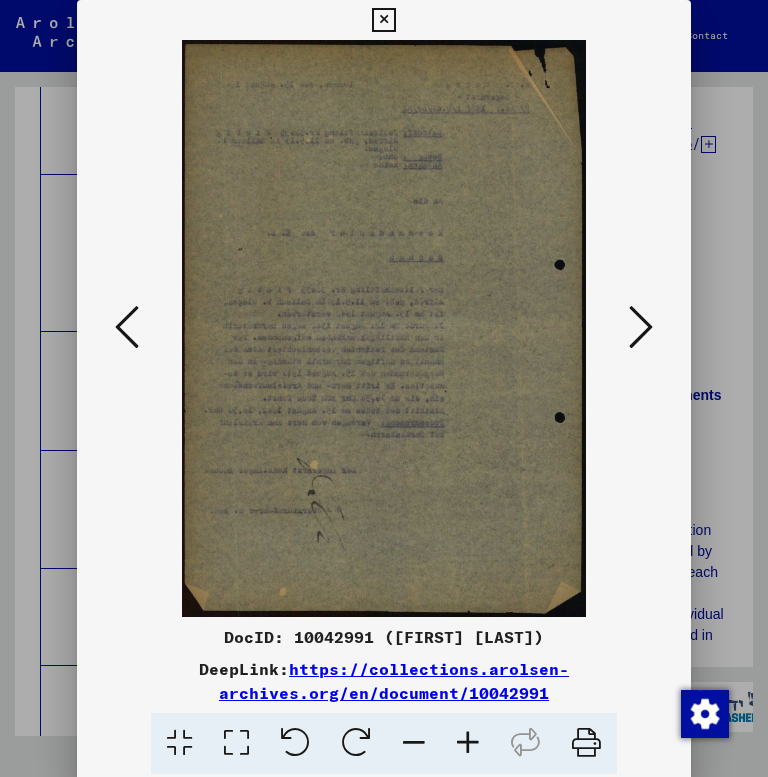click at bounding box center (641, 327) 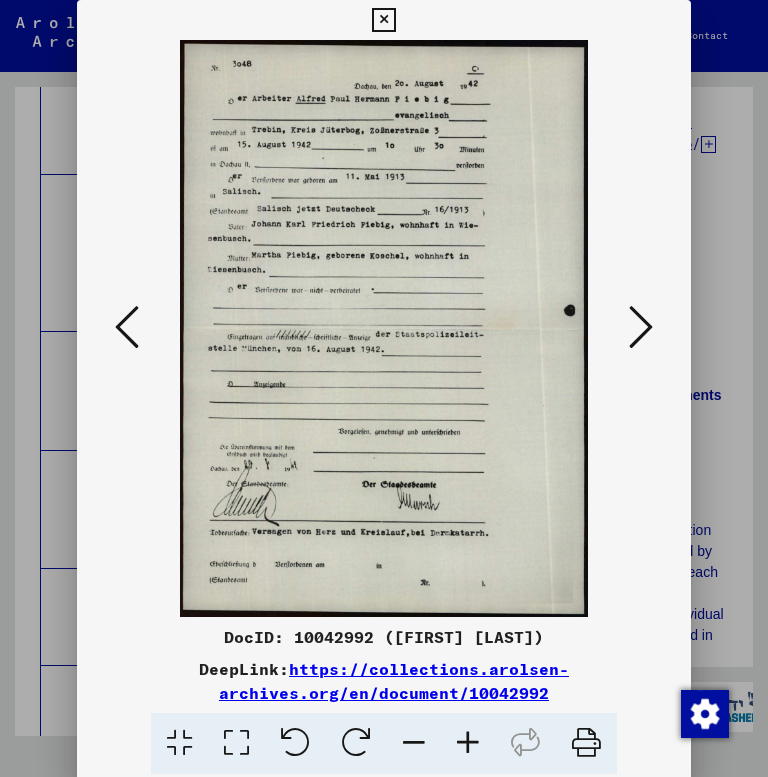 click at bounding box center (641, 327) 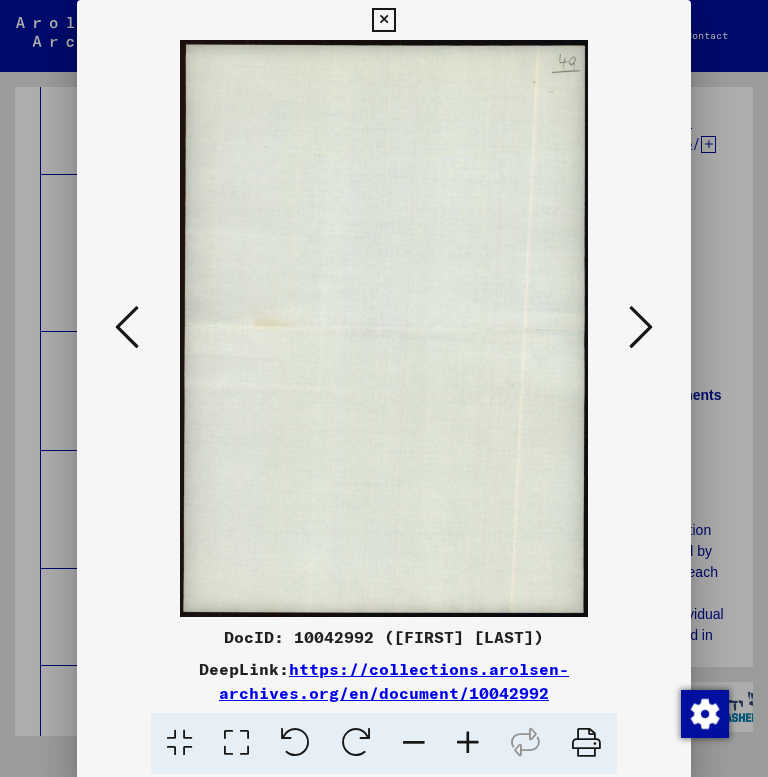 click at bounding box center (641, 327) 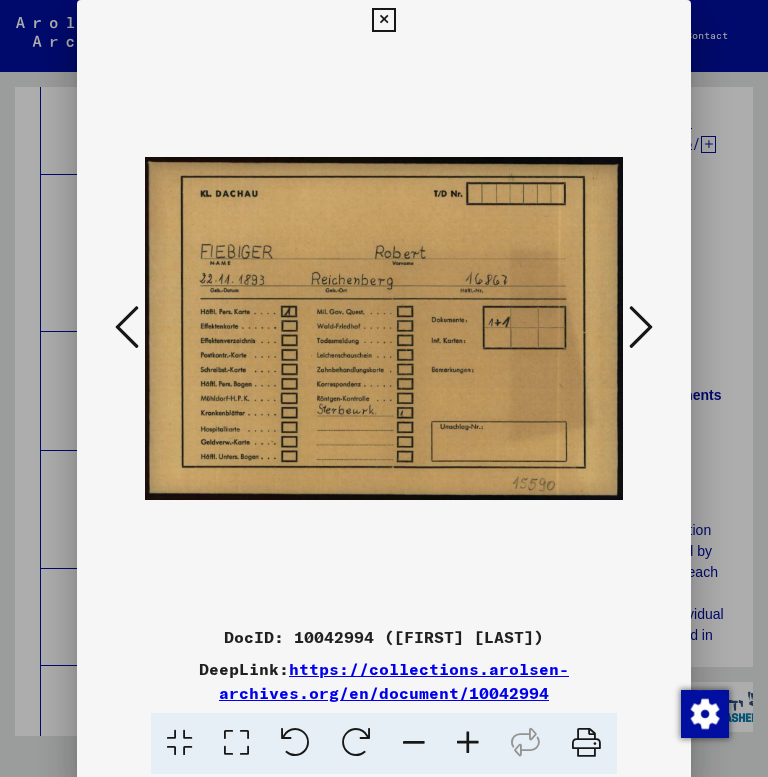 click at bounding box center [641, 327] 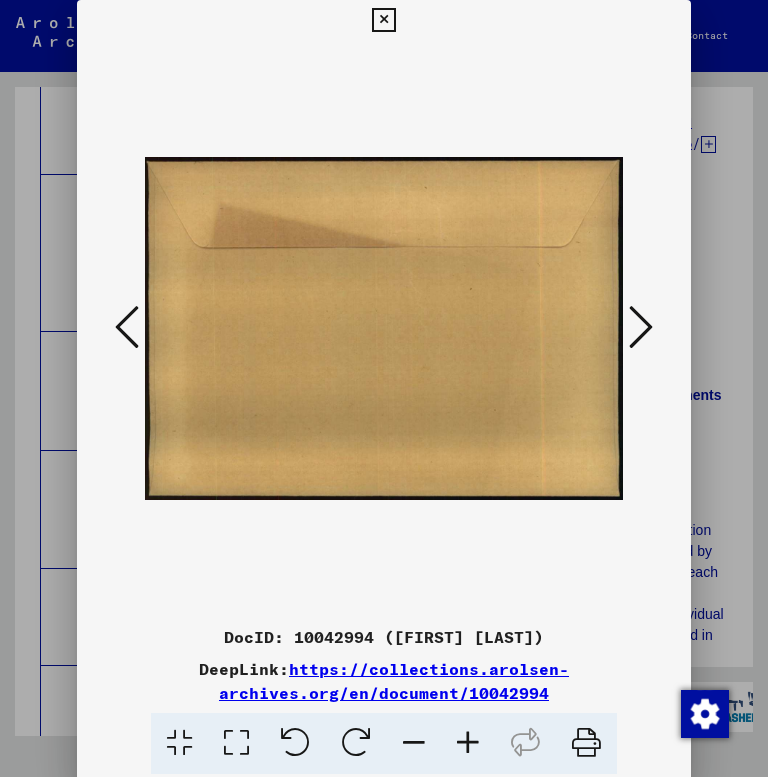 click at bounding box center [641, 327] 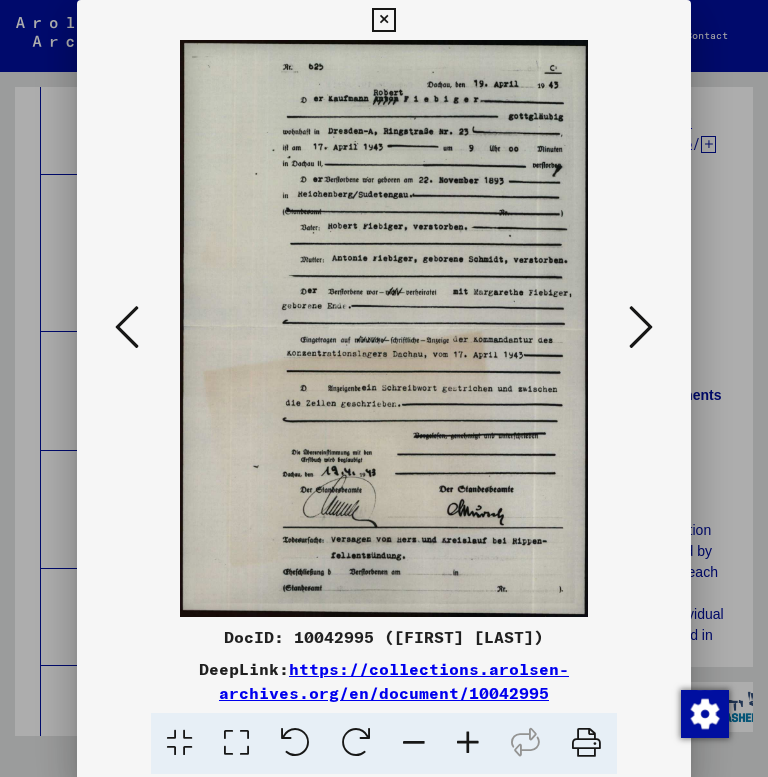 click at bounding box center (641, 327) 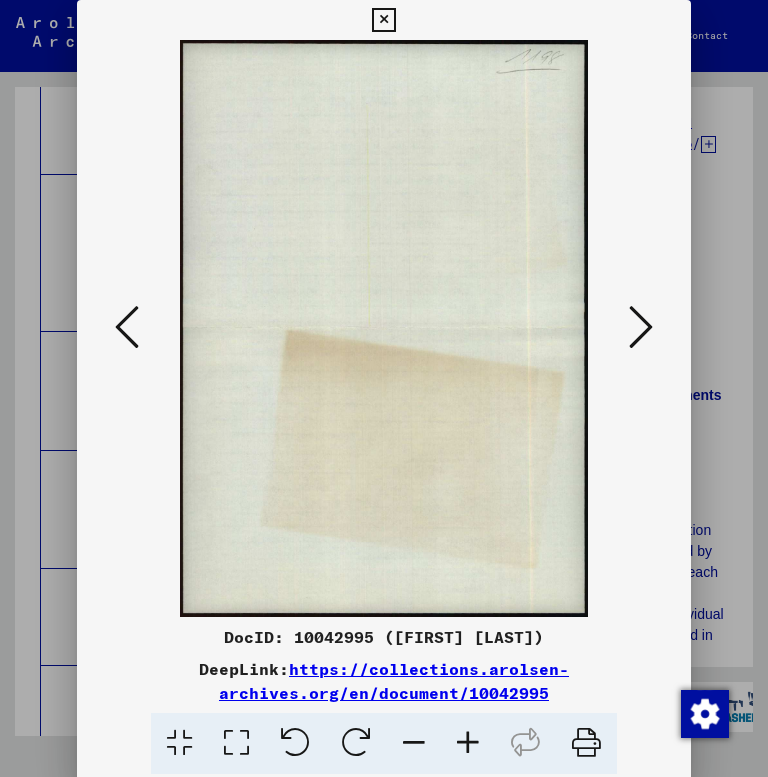 click at bounding box center (641, 327) 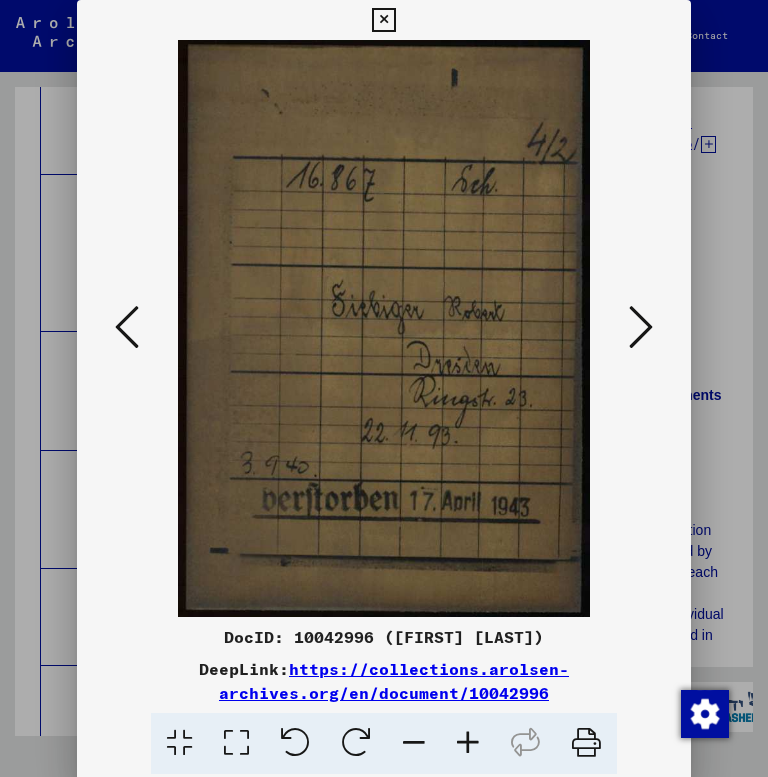 click at bounding box center [641, 327] 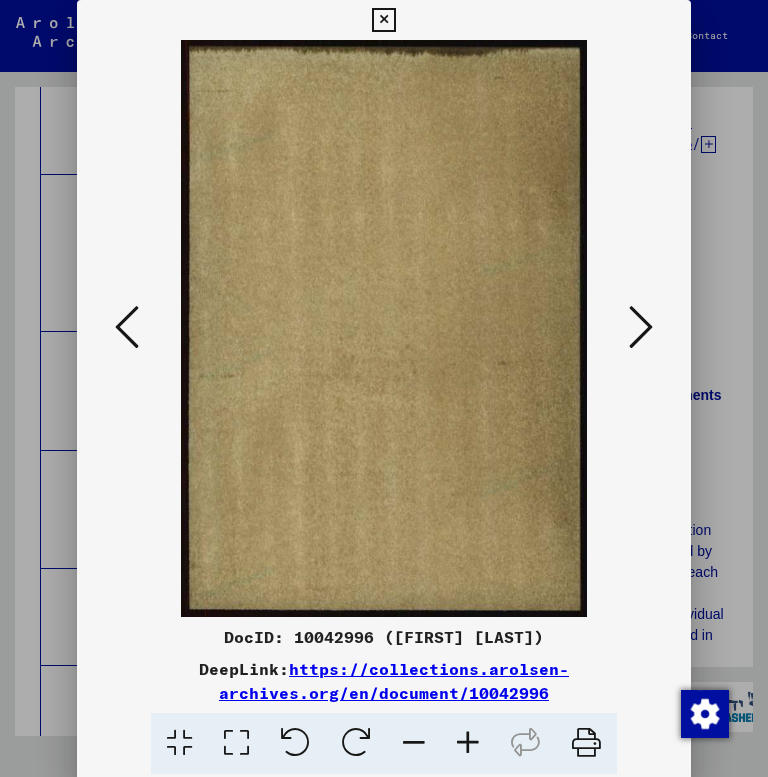 click at bounding box center (641, 327) 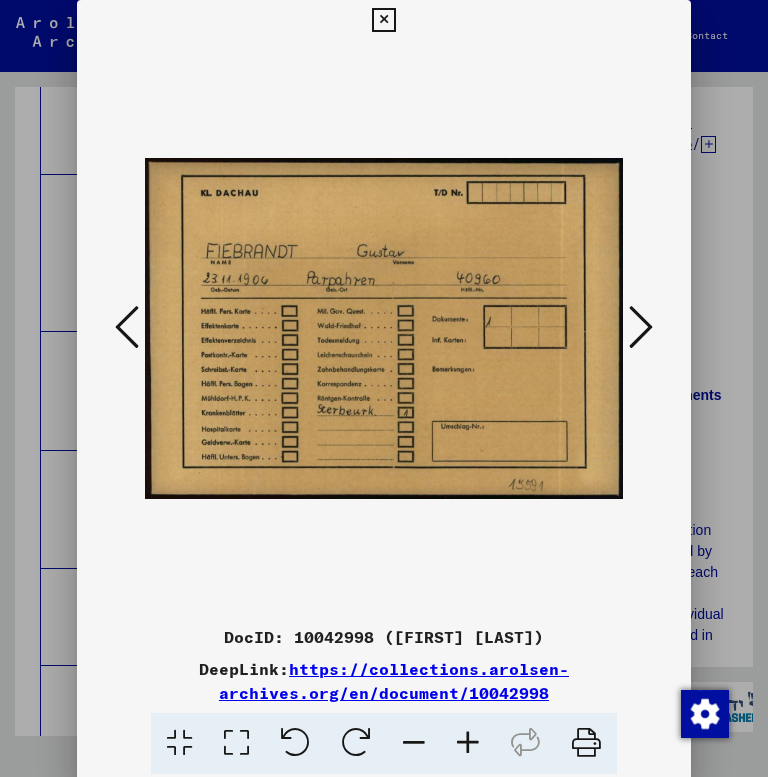 click at bounding box center [641, 327] 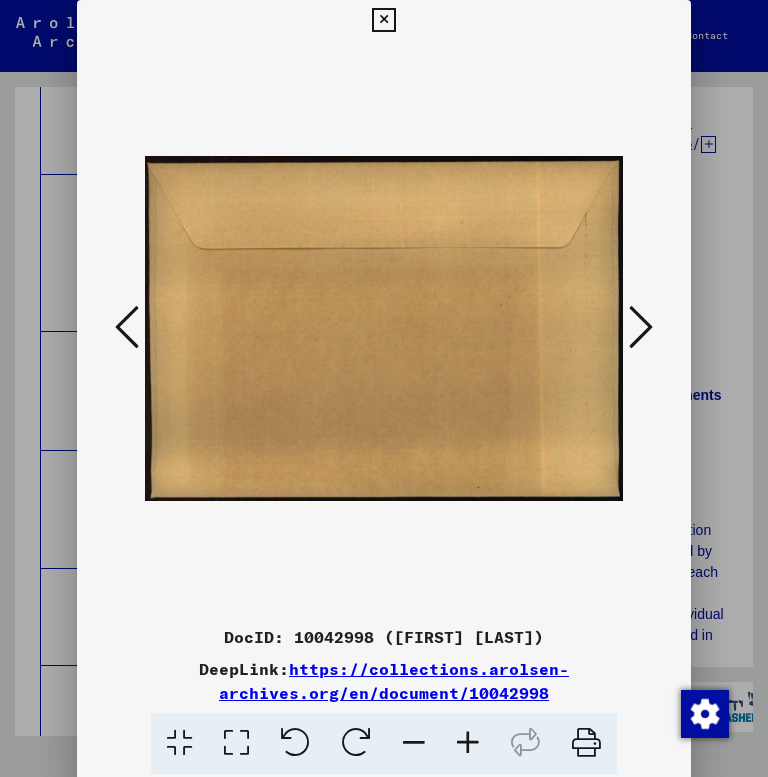 click at bounding box center [641, 327] 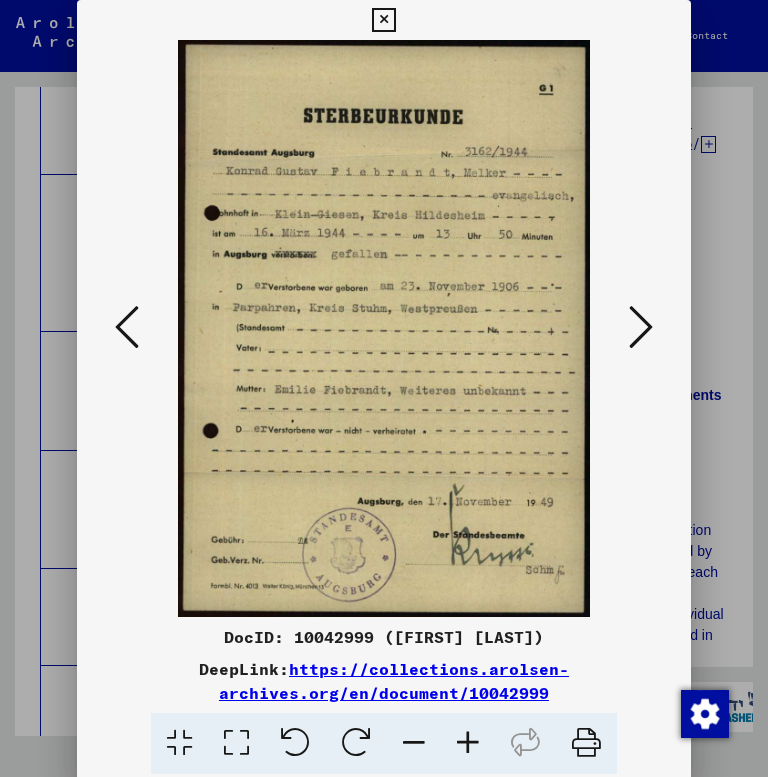 click at bounding box center [641, 327] 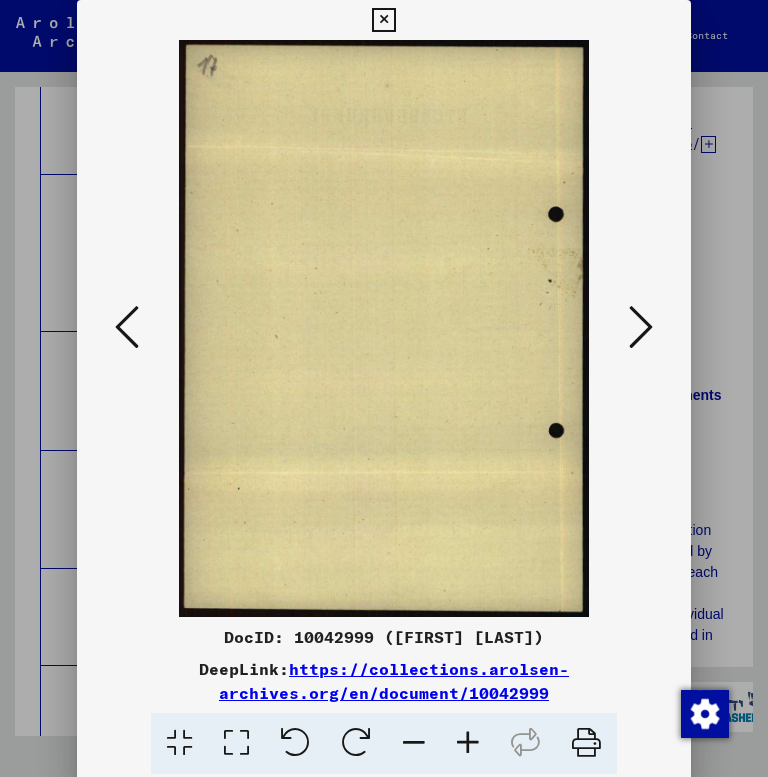 click at bounding box center [641, 327] 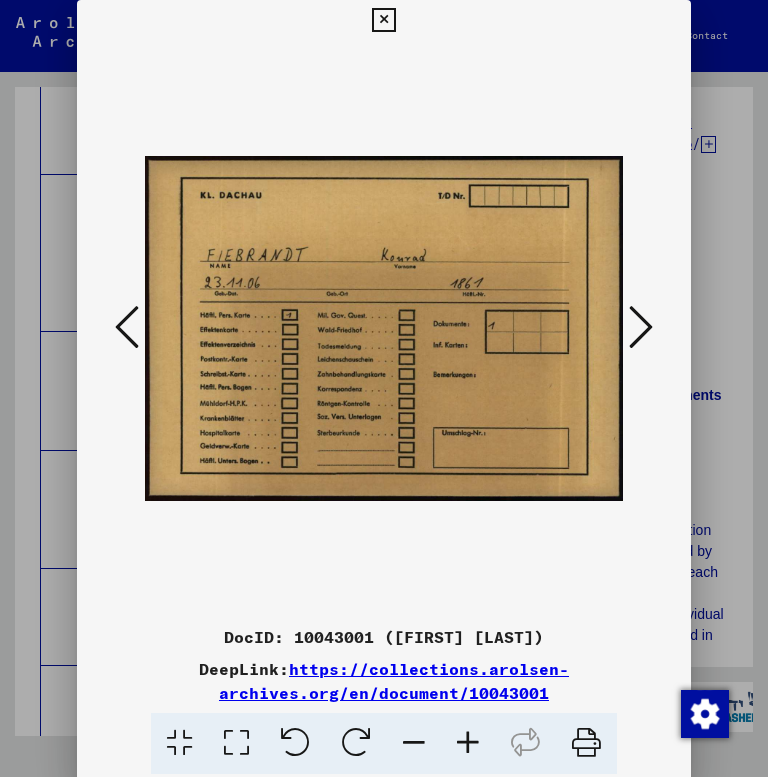 click at bounding box center [641, 327] 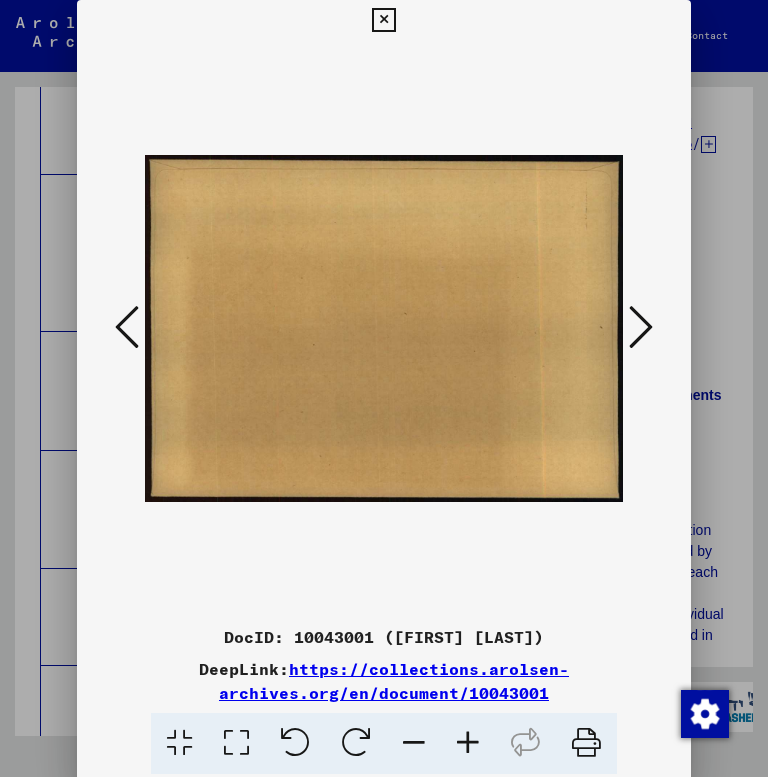 click at bounding box center (641, 327) 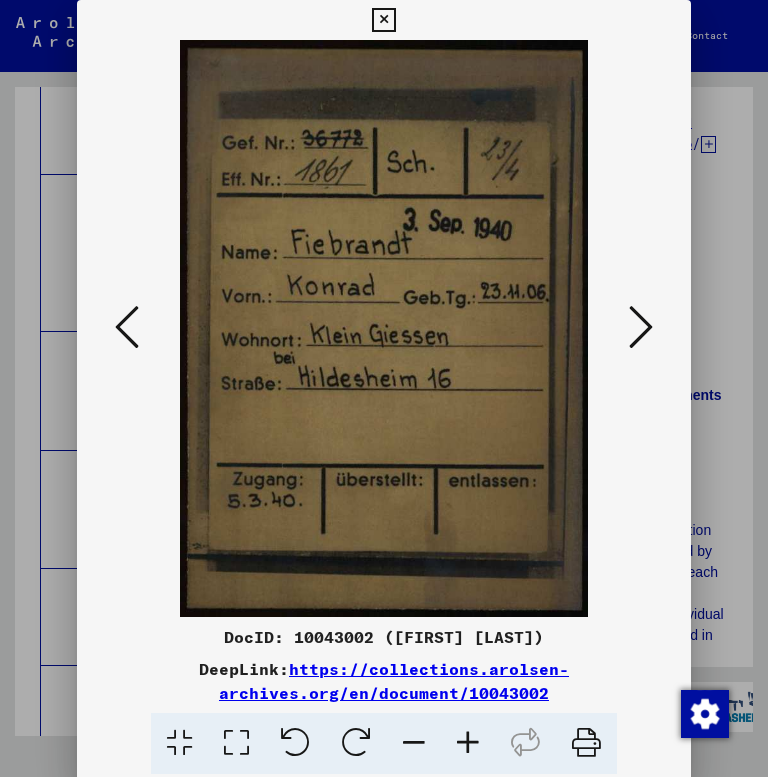 click at bounding box center [641, 327] 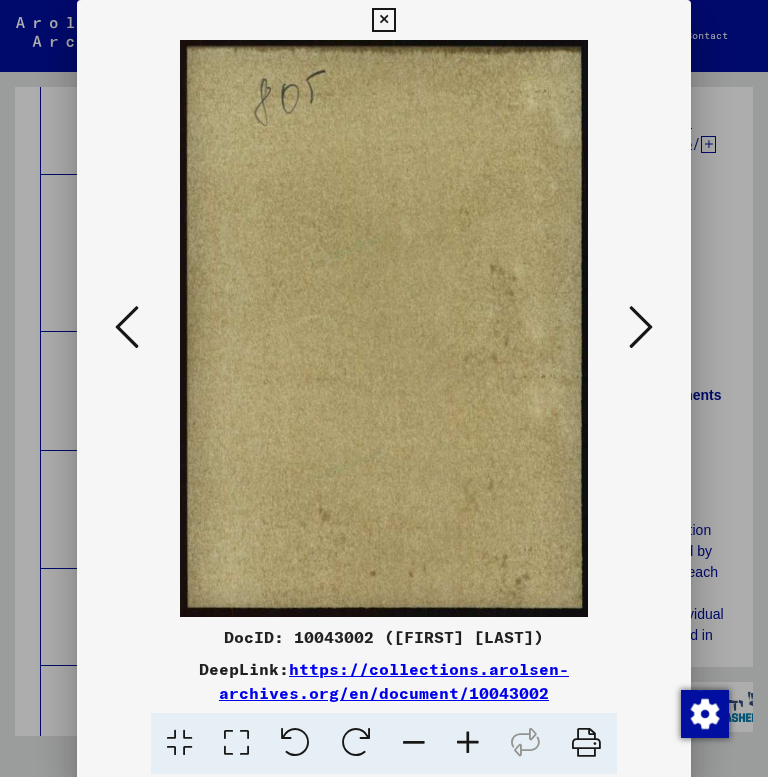 click at bounding box center [641, 327] 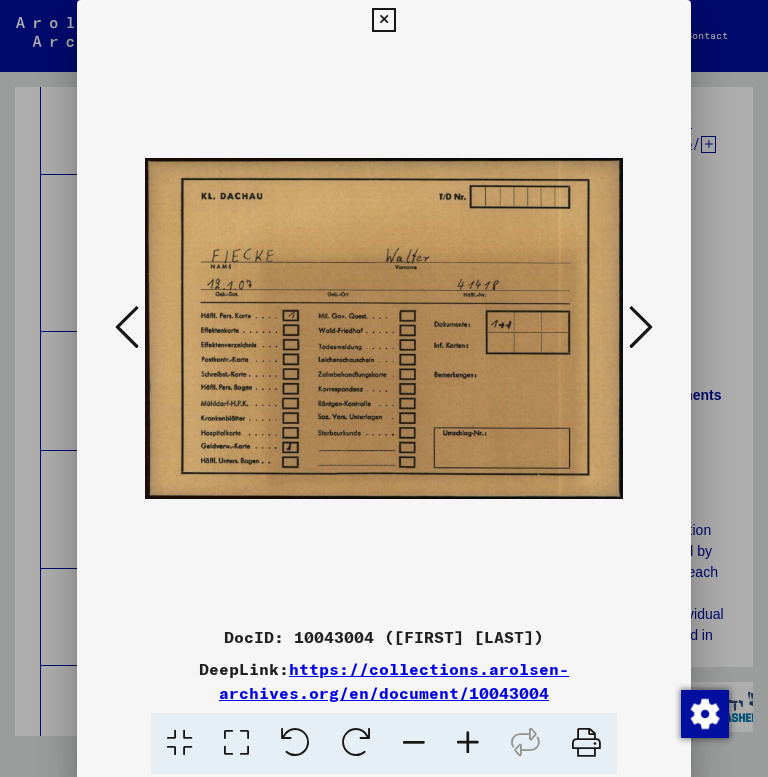 click at bounding box center (641, 327) 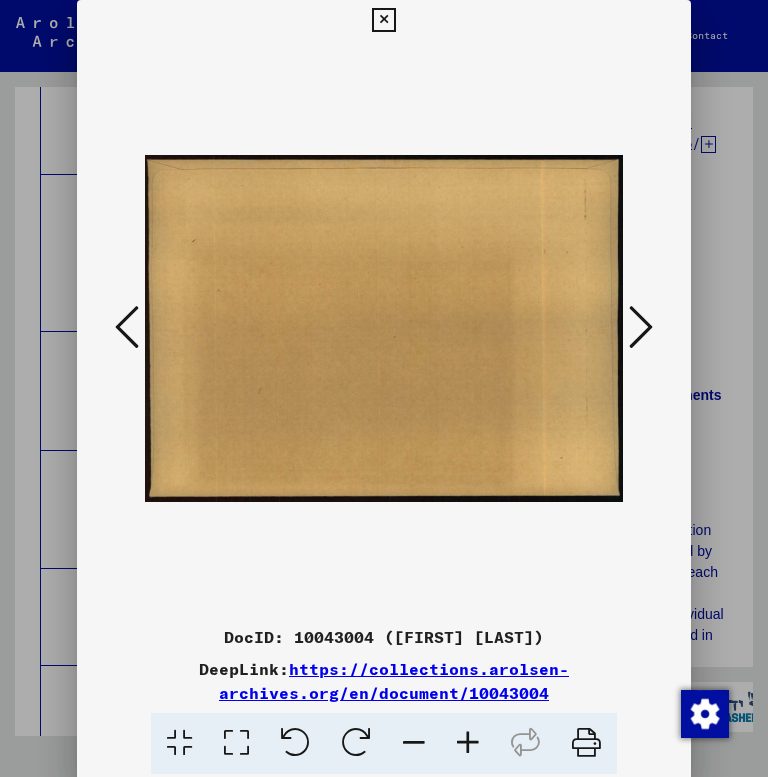 click at bounding box center [641, 327] 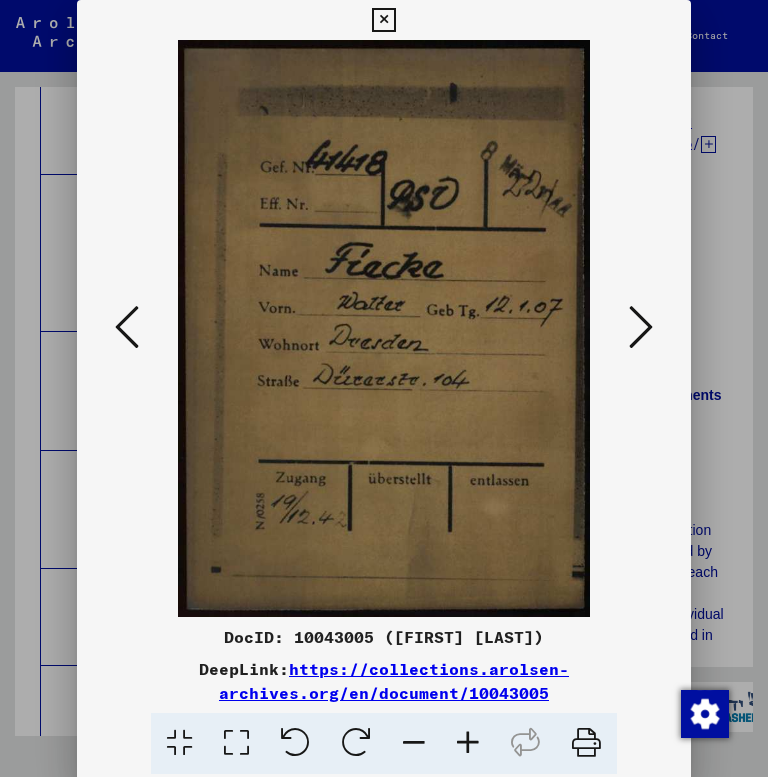 click at bounding box center [641, 327] 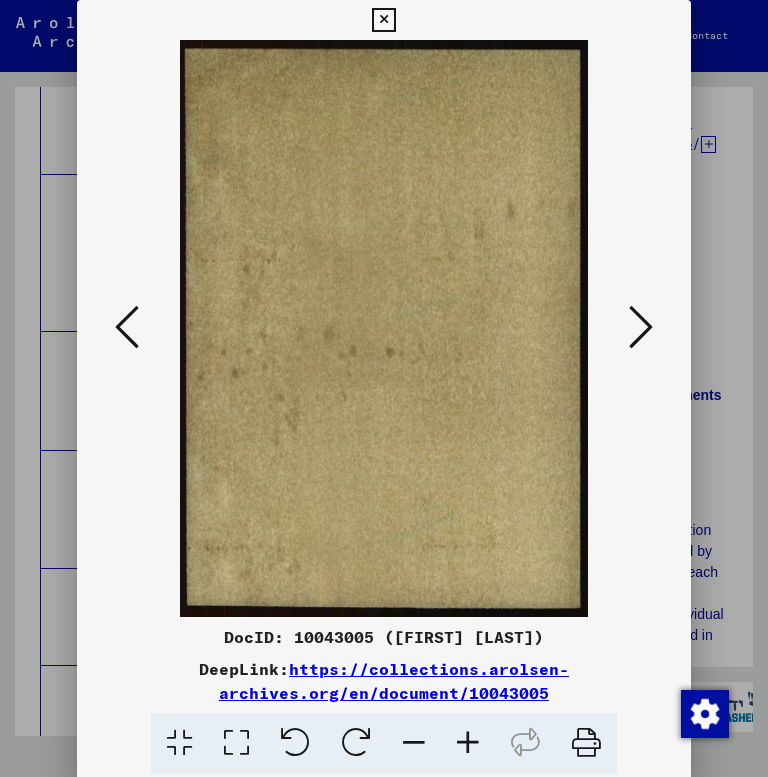 click at bounding box center (641, 327) 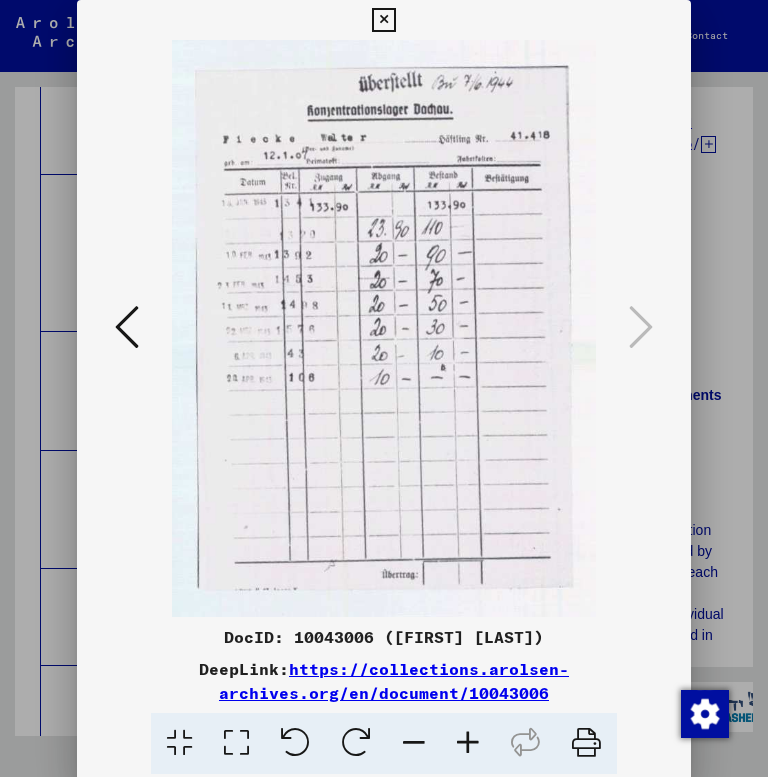 click at bounding box center (383, 20) 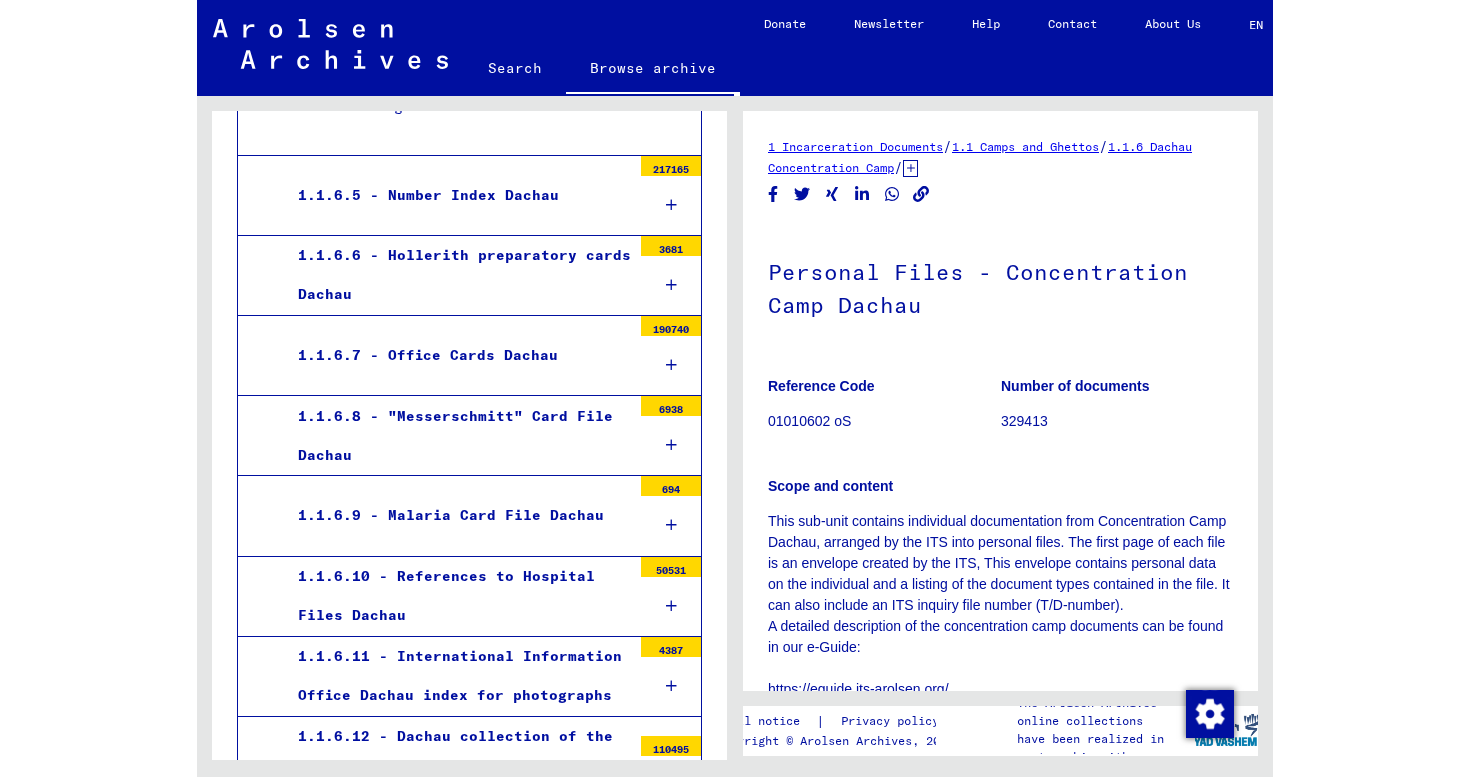 scroll, scrollTop: 3052, scrollLeft: 0, axis: vertical 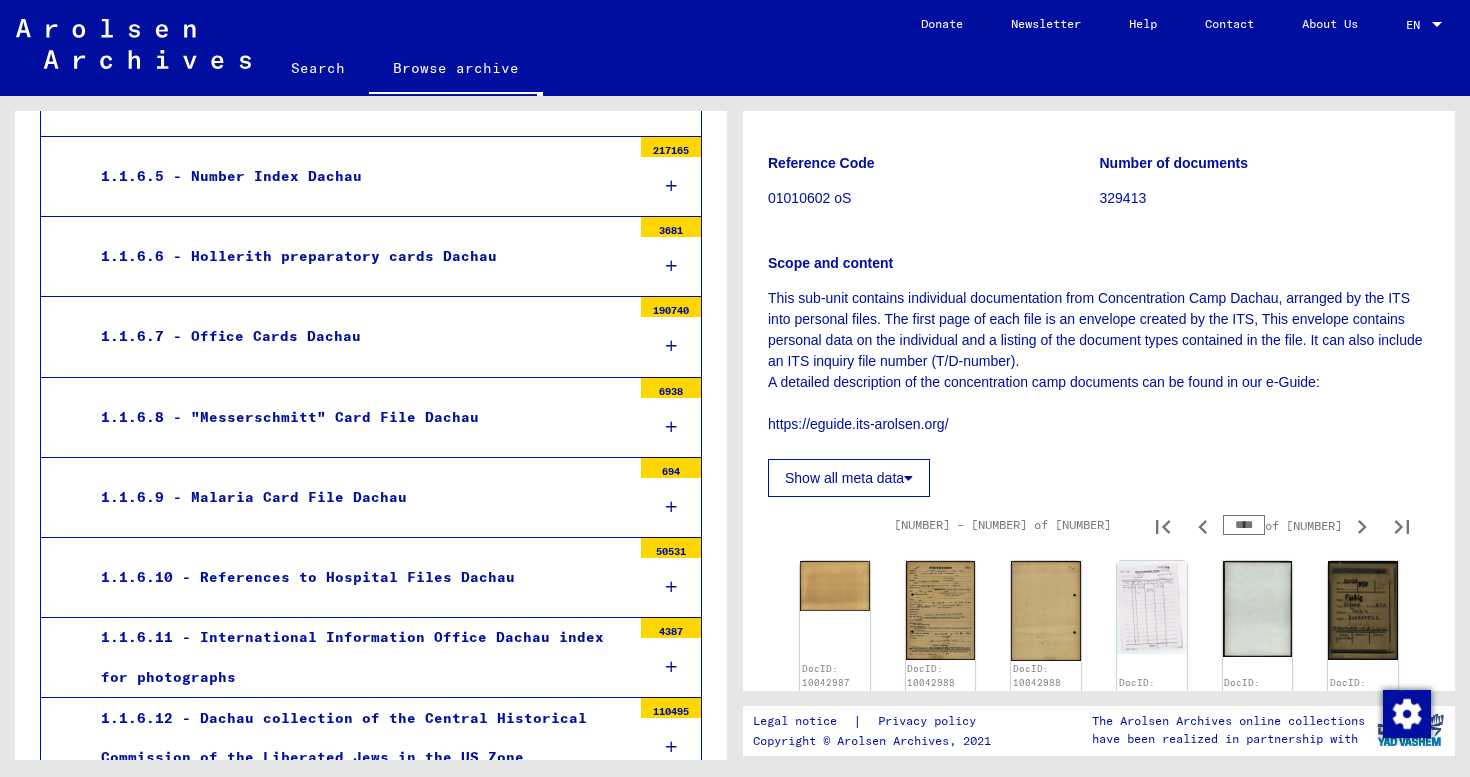 click on "****" at bounding box center [1244, 525] 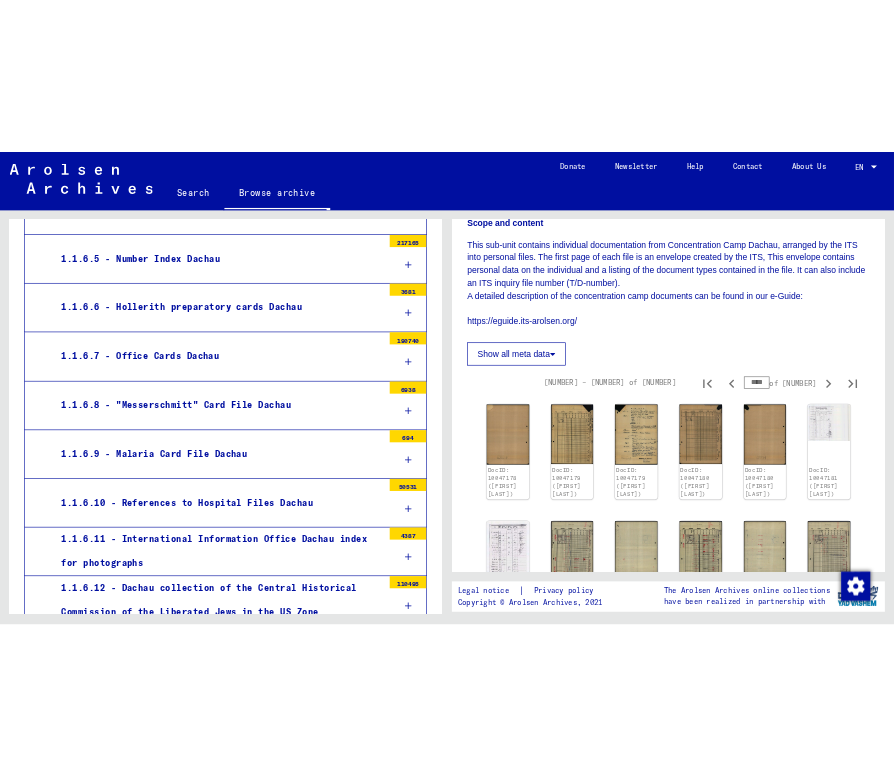 scroll, scrollTop: 330, scrollLeft: 0, axis: vertical 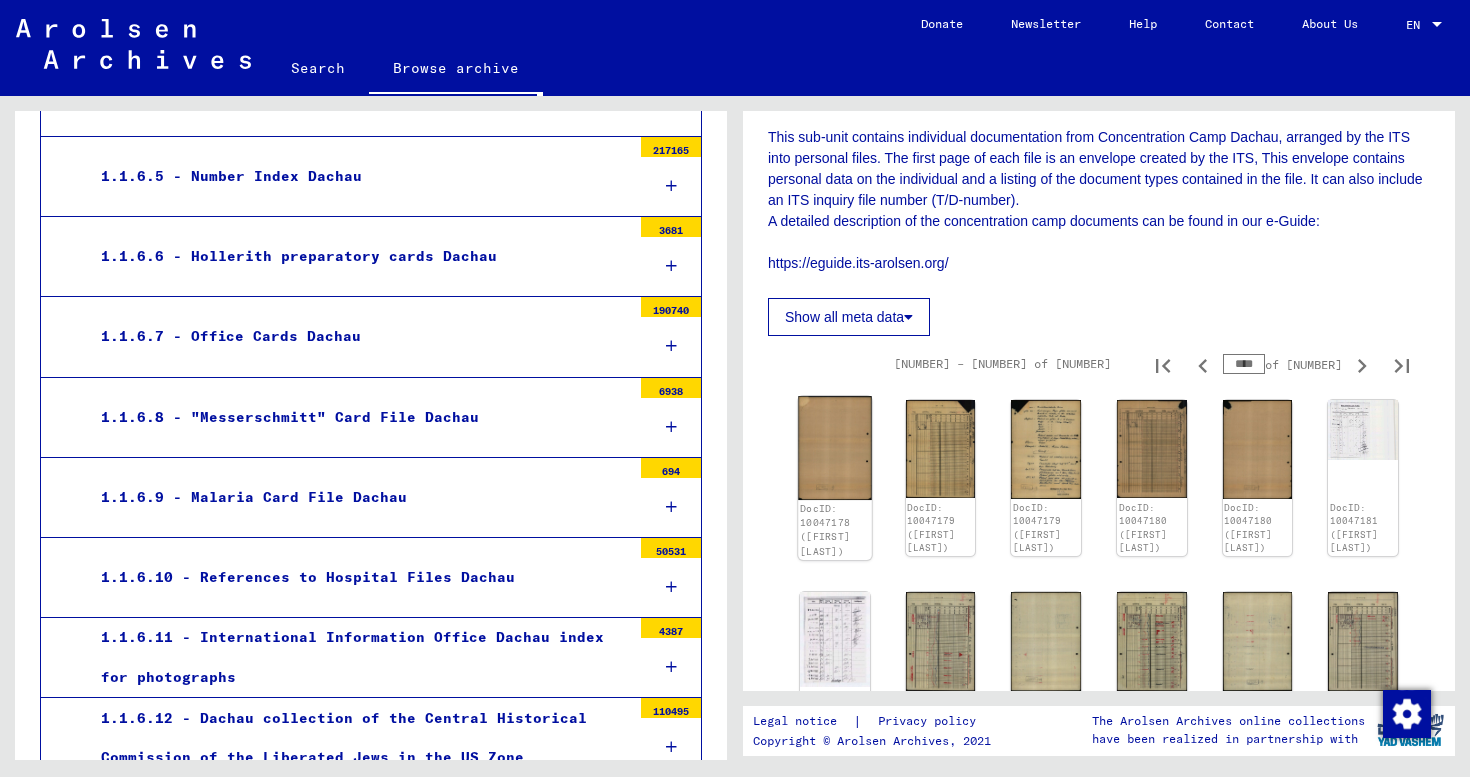 click 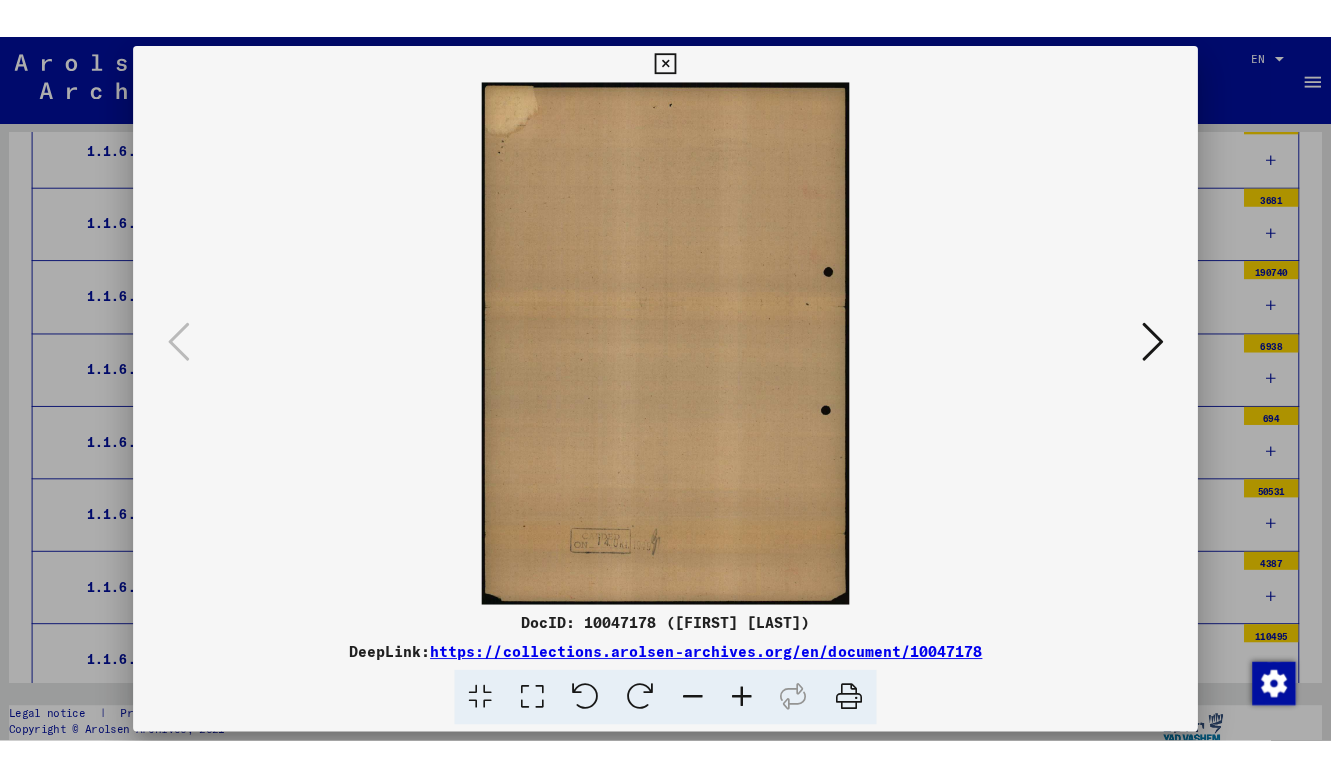 scroll, scrollTop: 3407, scrollLeft: 0, axis: vertical 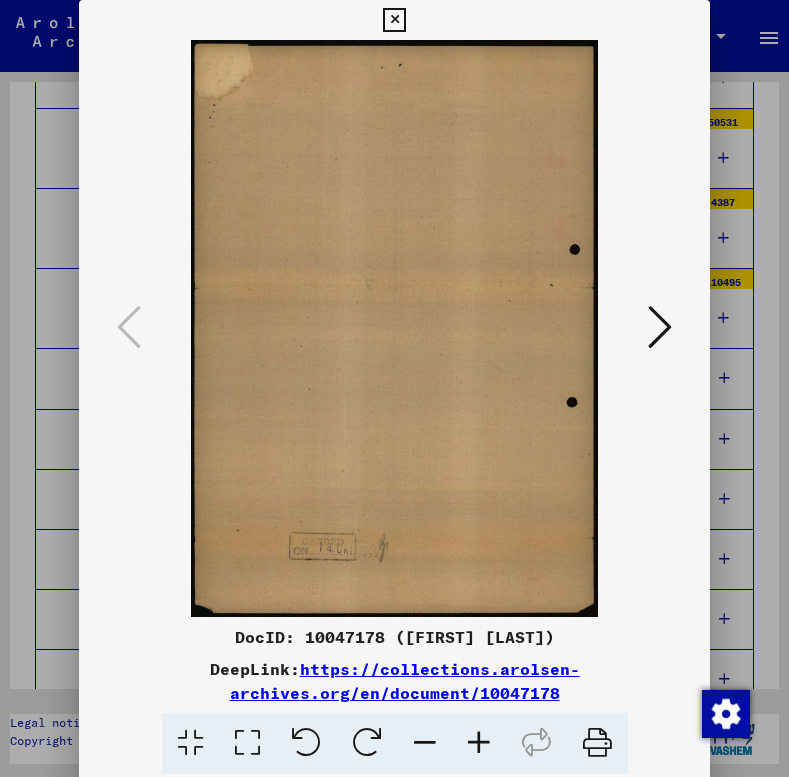 click at bounding box center [660, 327] 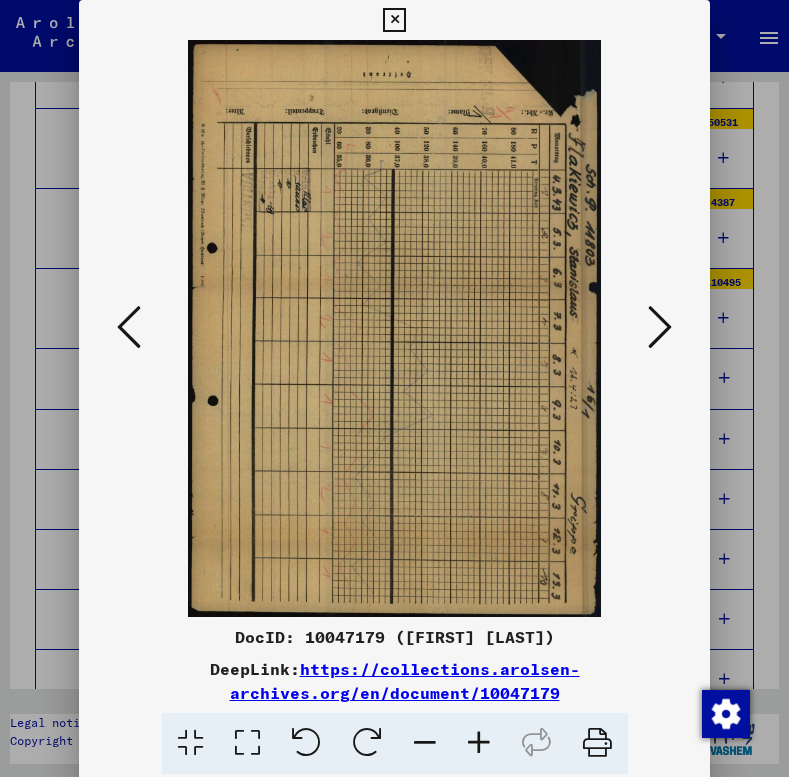 click at bounding box center [660, 327] 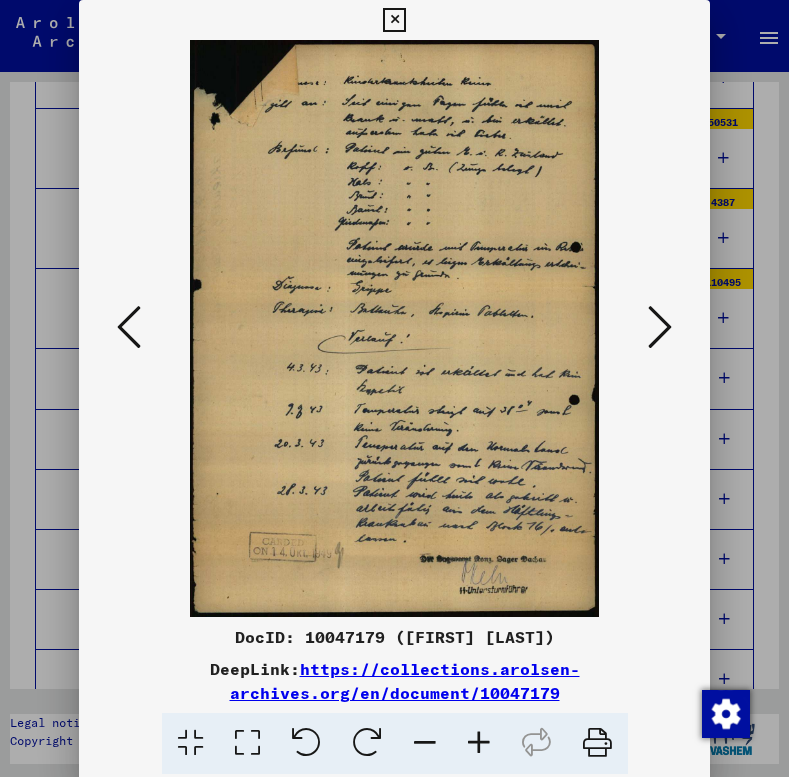 click at bounding box center (660, 327) 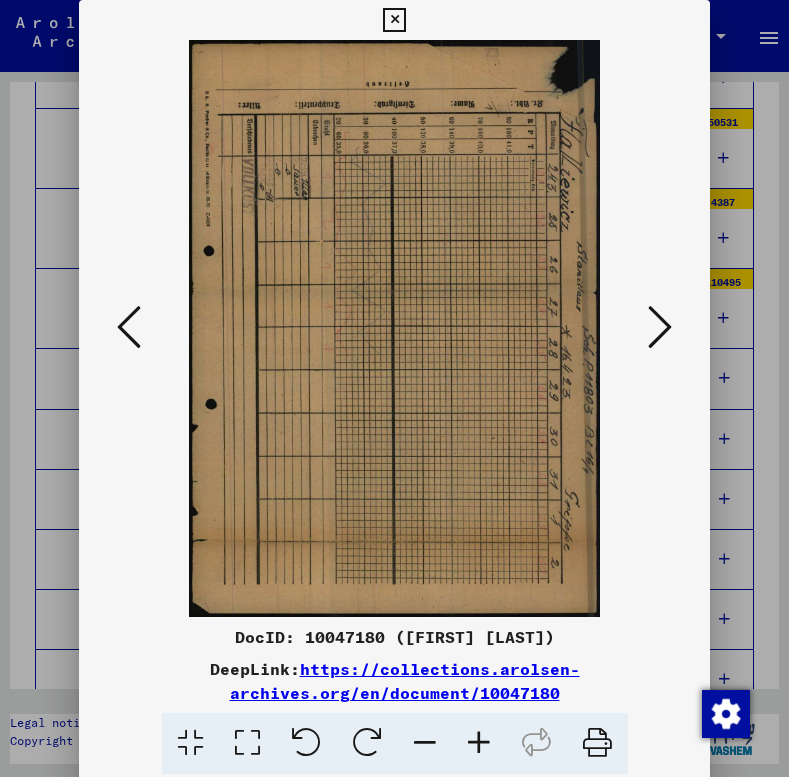 click at bounding box center (660, 327) 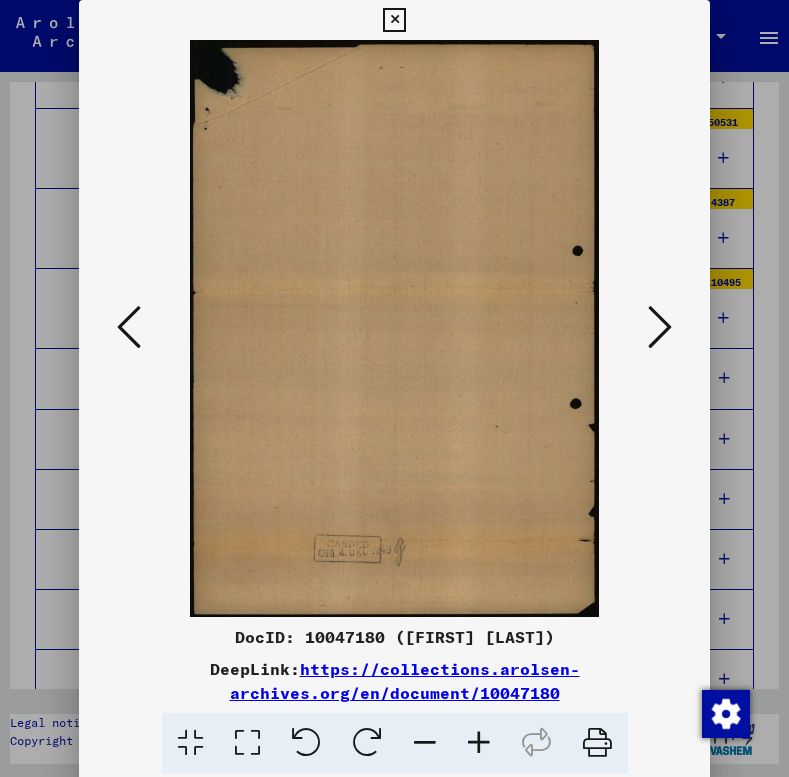 click at bounding box center (660, 327) 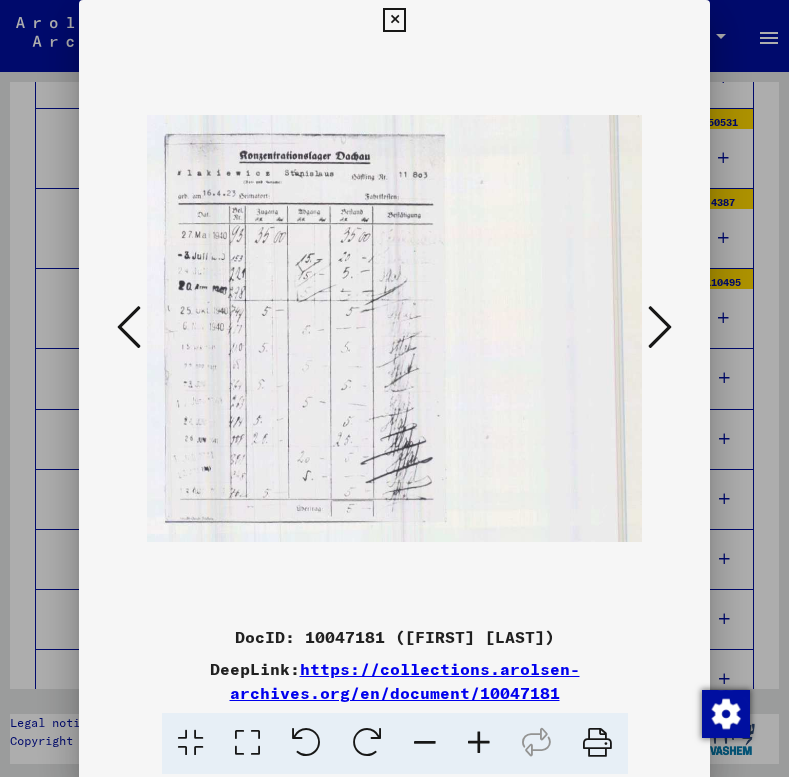 click at bounding box center [660, 327] 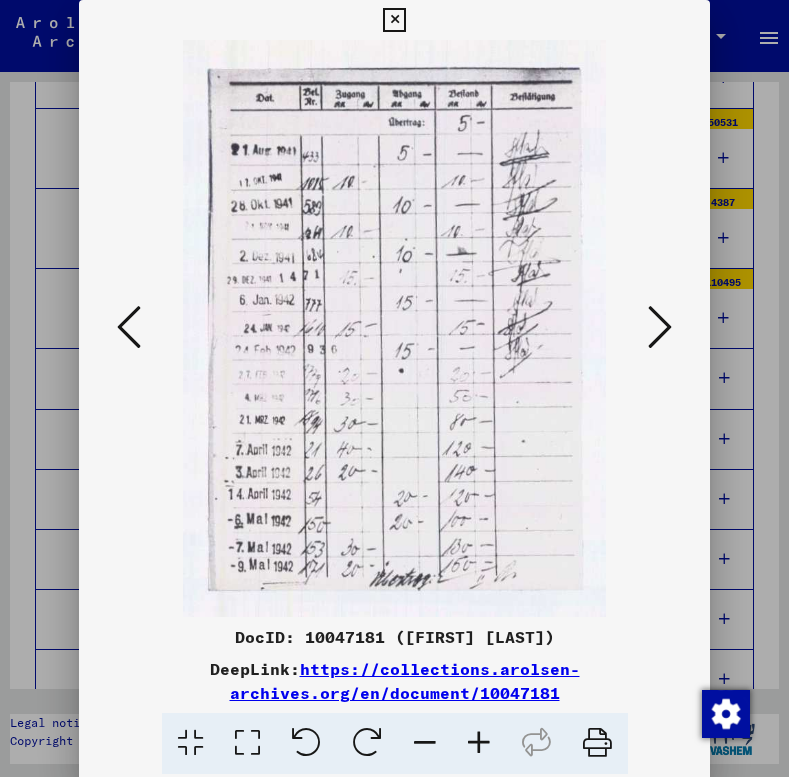 click at bounding box center [660, 327] 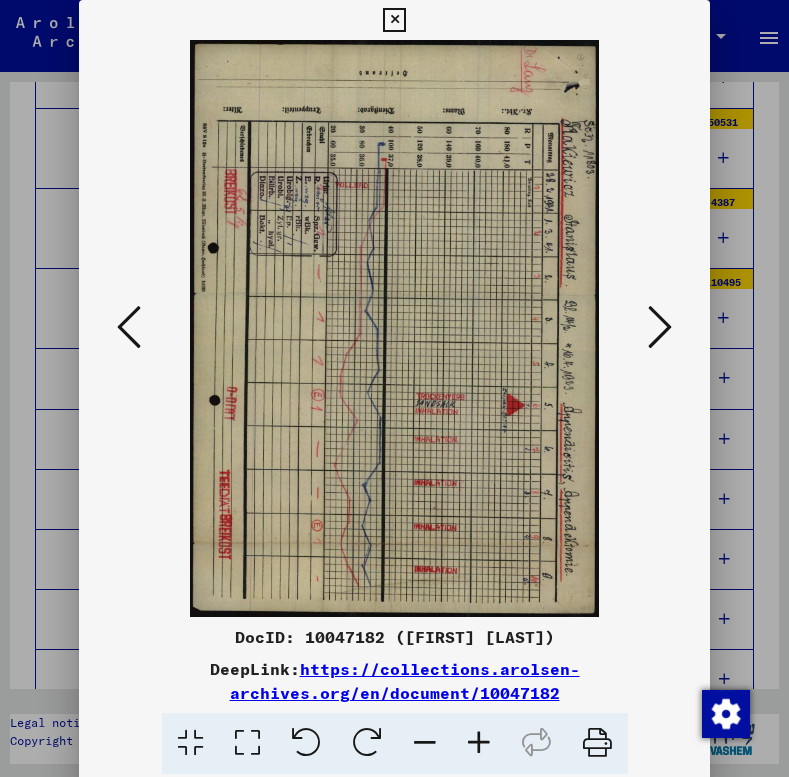 click at bounding box center (660, 327) 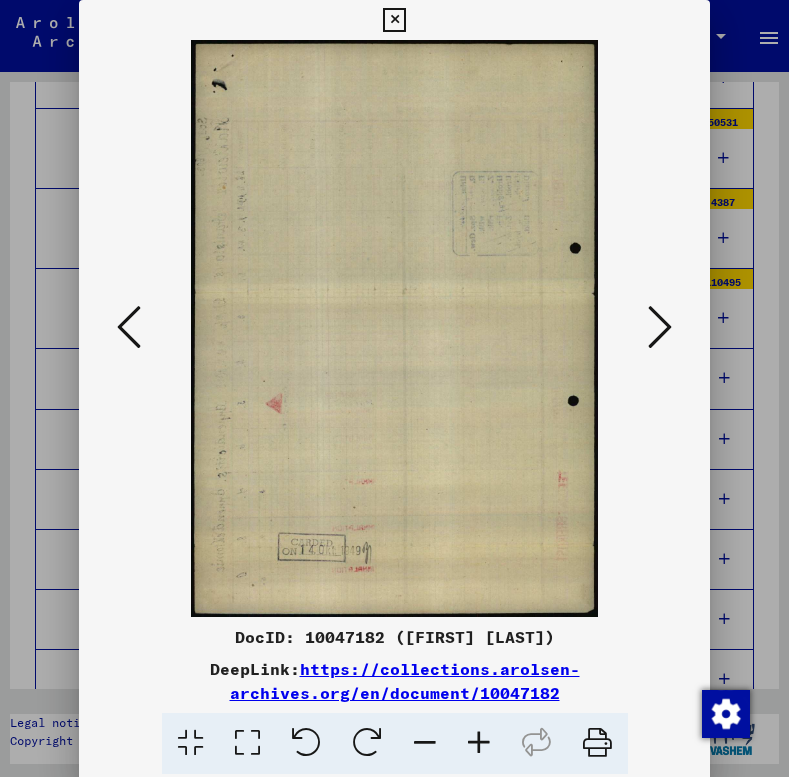click at bounding box center (660, 327) 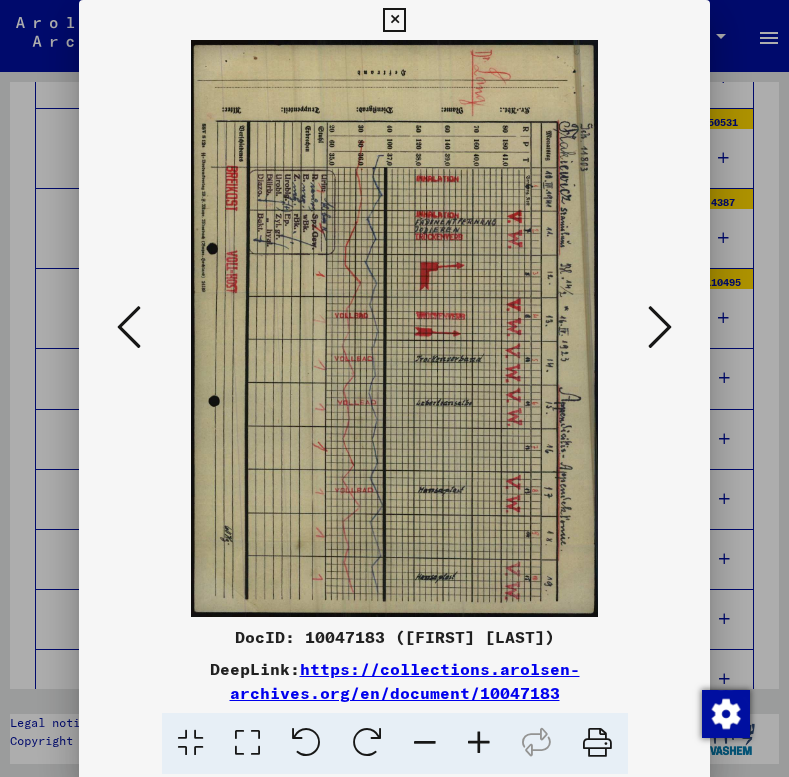 click at bounding box center [660, 327] 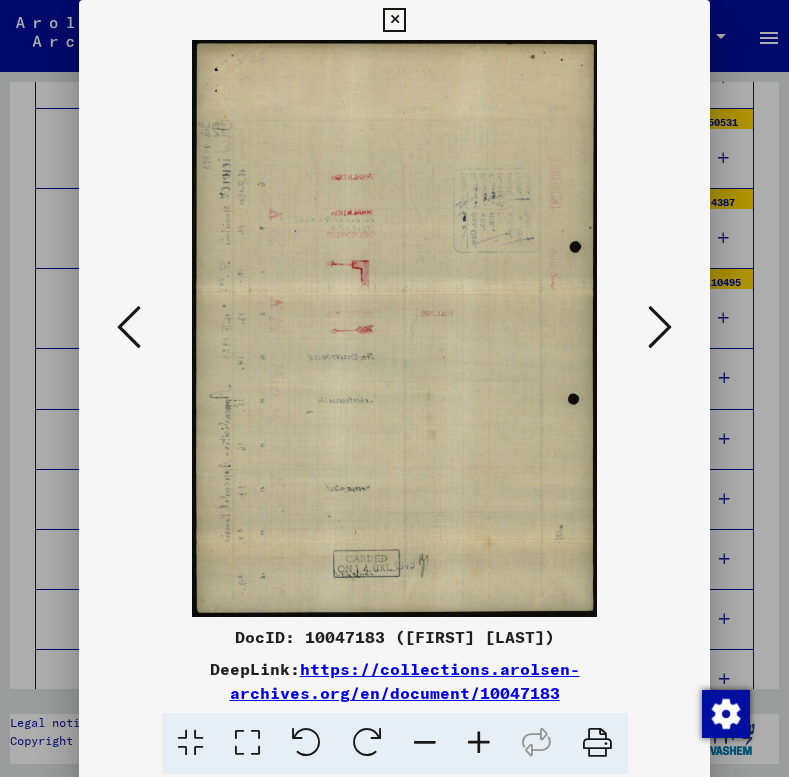 click at bounding box center (660, 327) 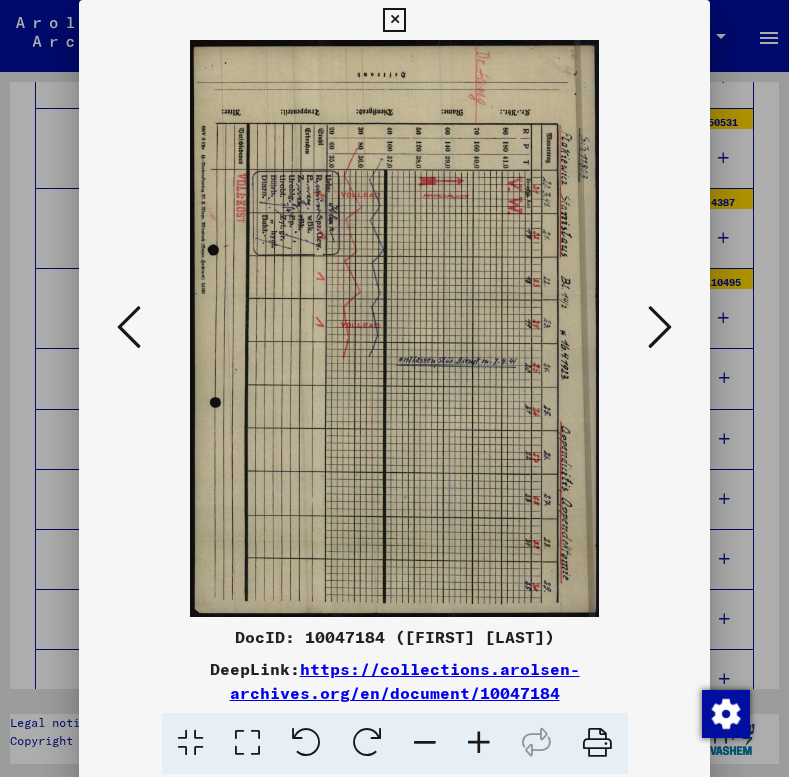 click at bounding box center (660, 327) 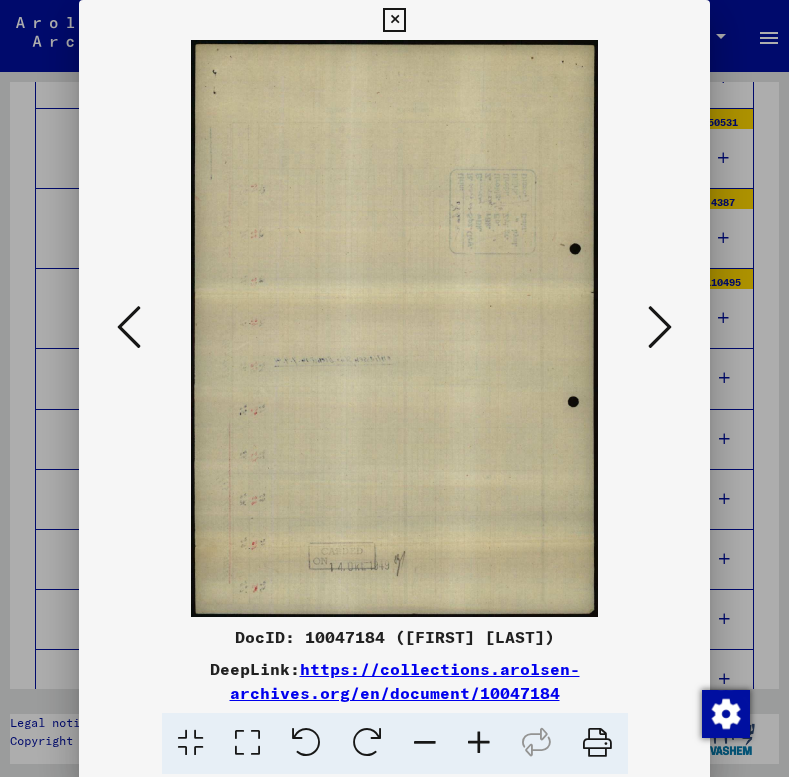 click at bounding box center [660, 327] 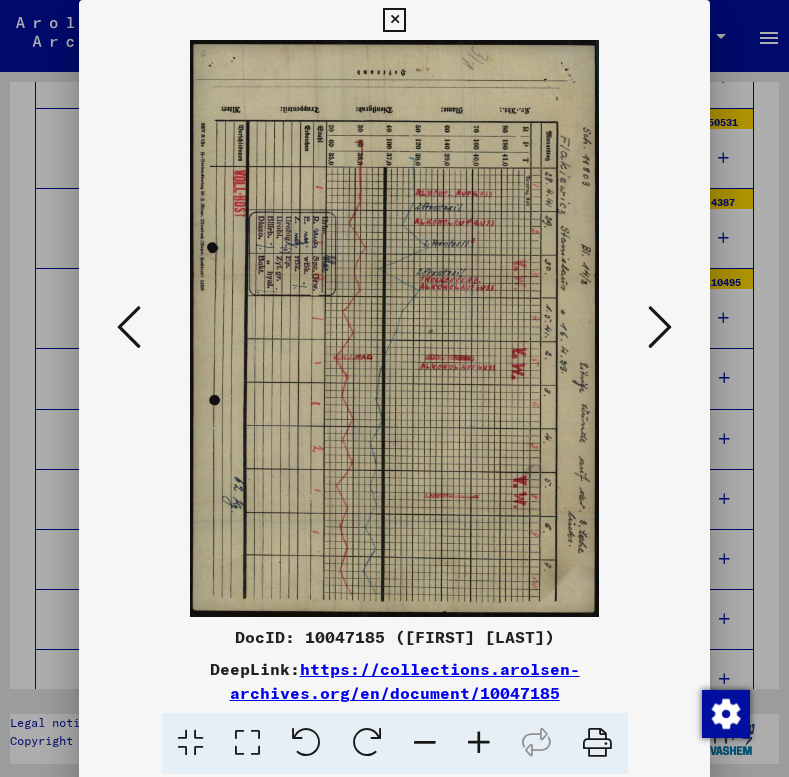 click at bounding box center (660, 327) 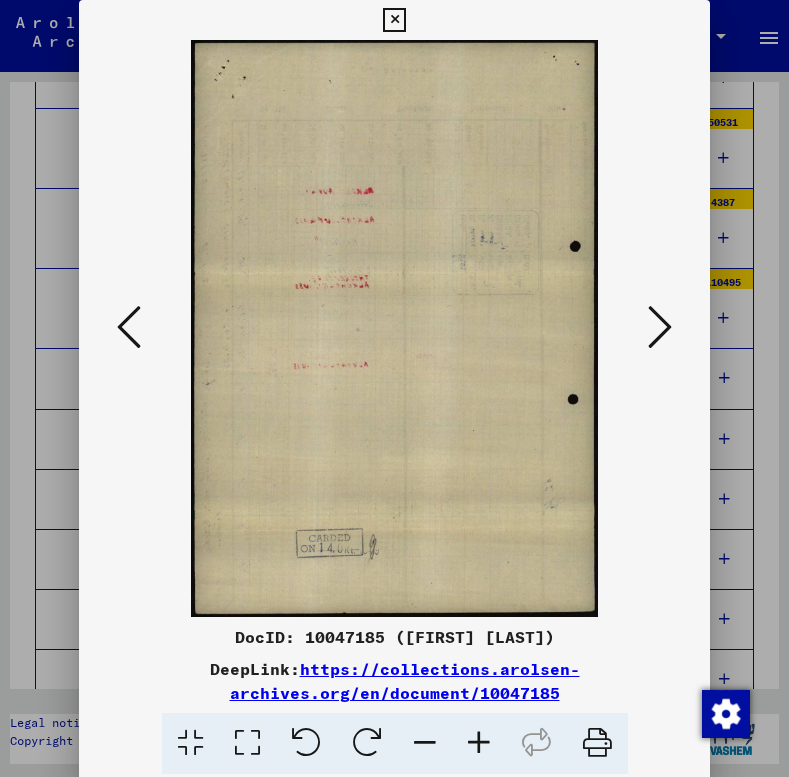 click at bounding box center (660, 327) 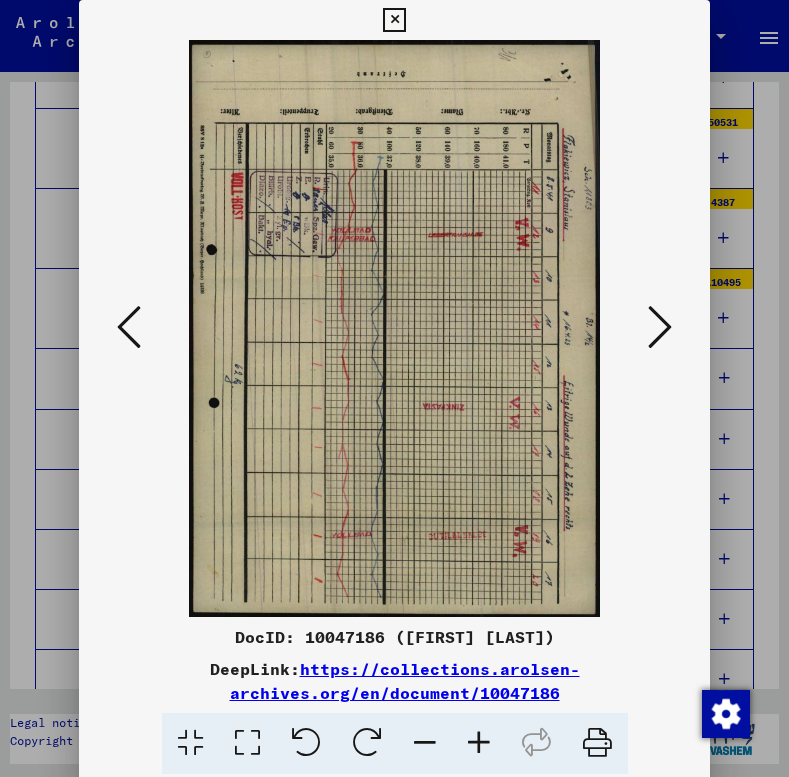 click at bounding box center [660, 327] 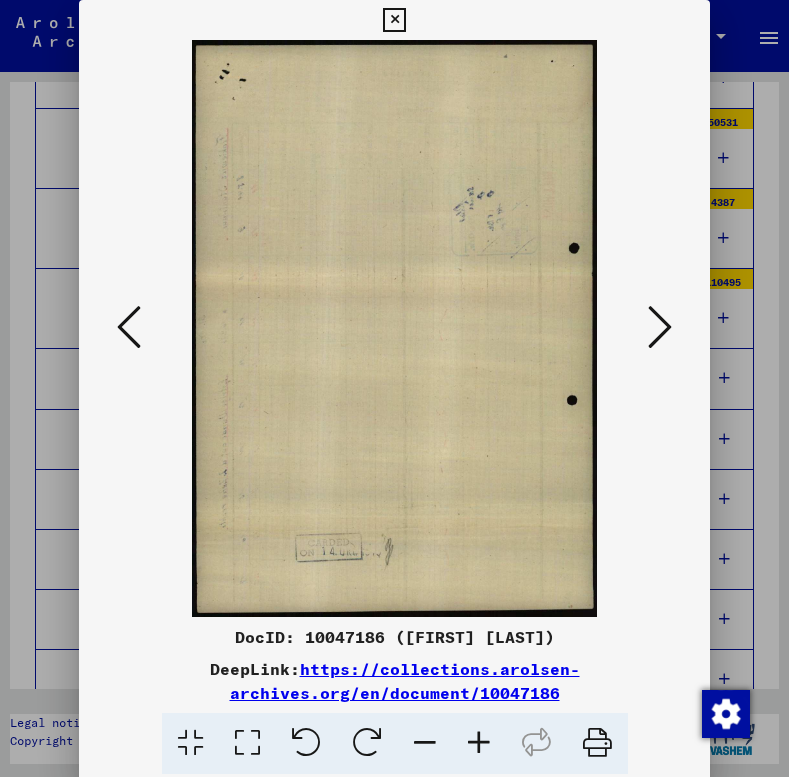 click at bounding box center [660, 327] 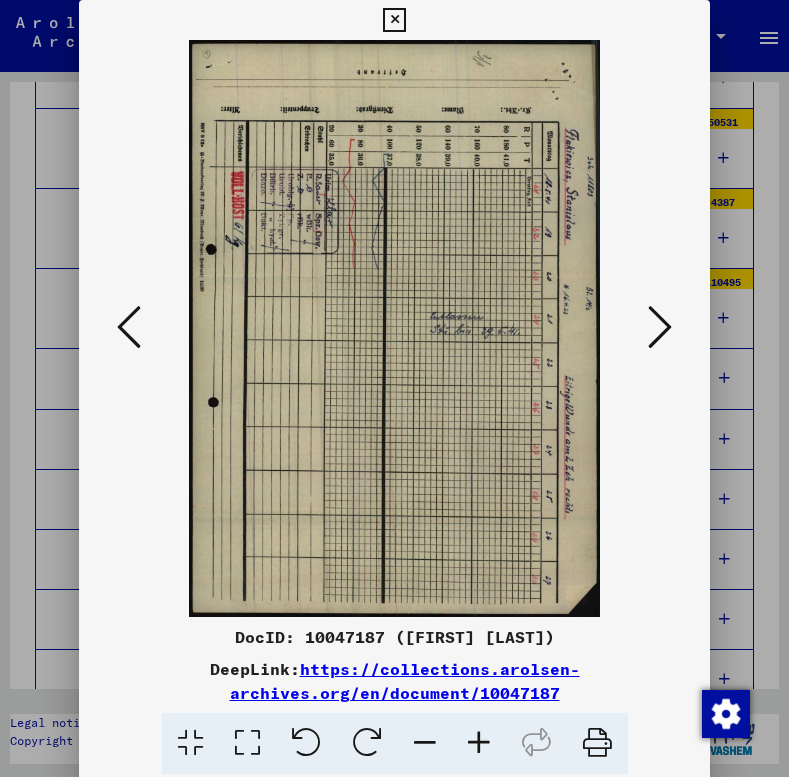 click at bounding box center [660, 327] 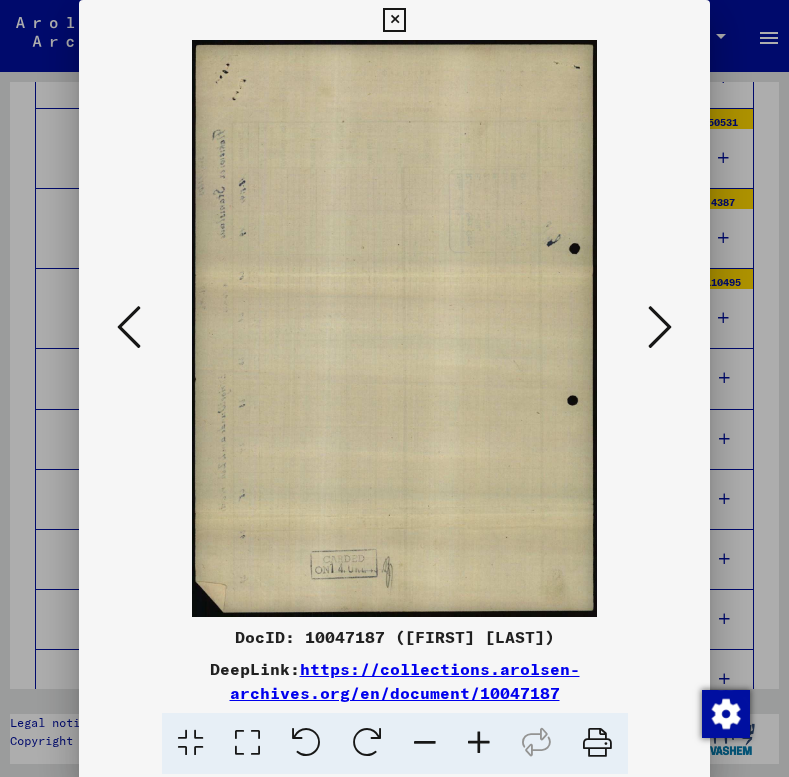 click at bounding box center (660, 327) 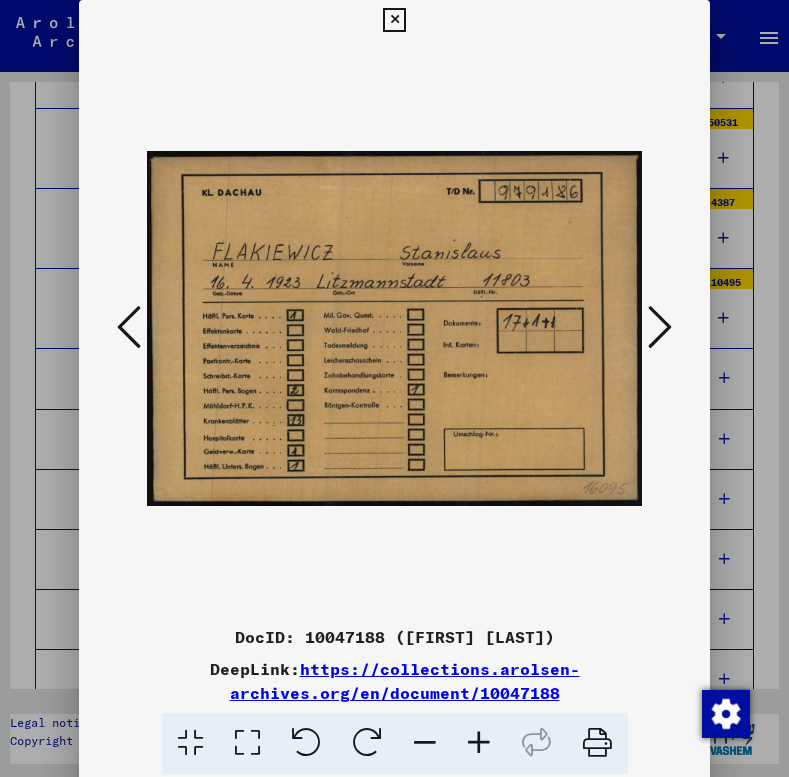 click at bounding box center (660, 327) 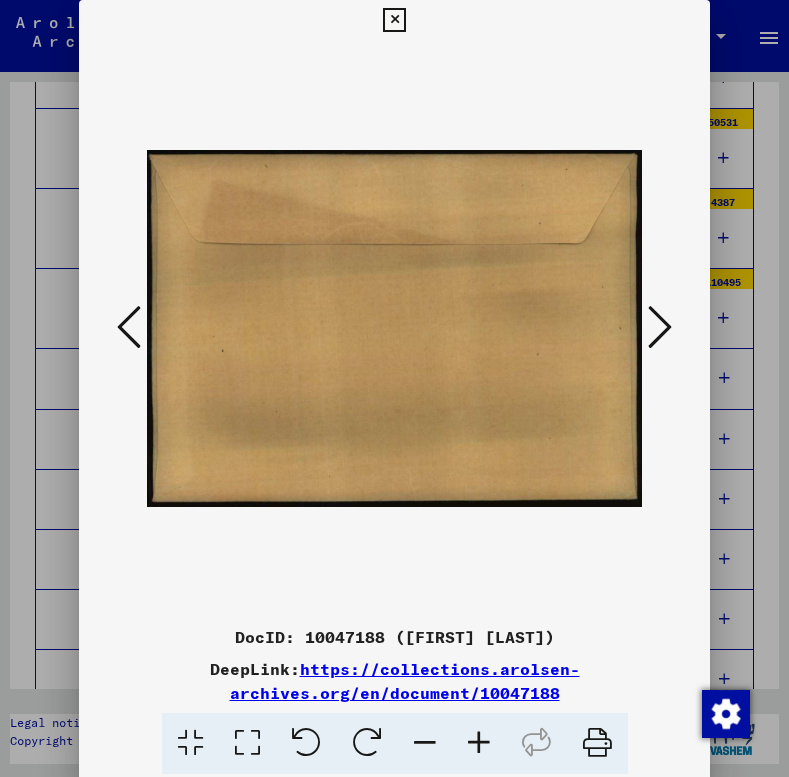click at bounding box center (660, 327) 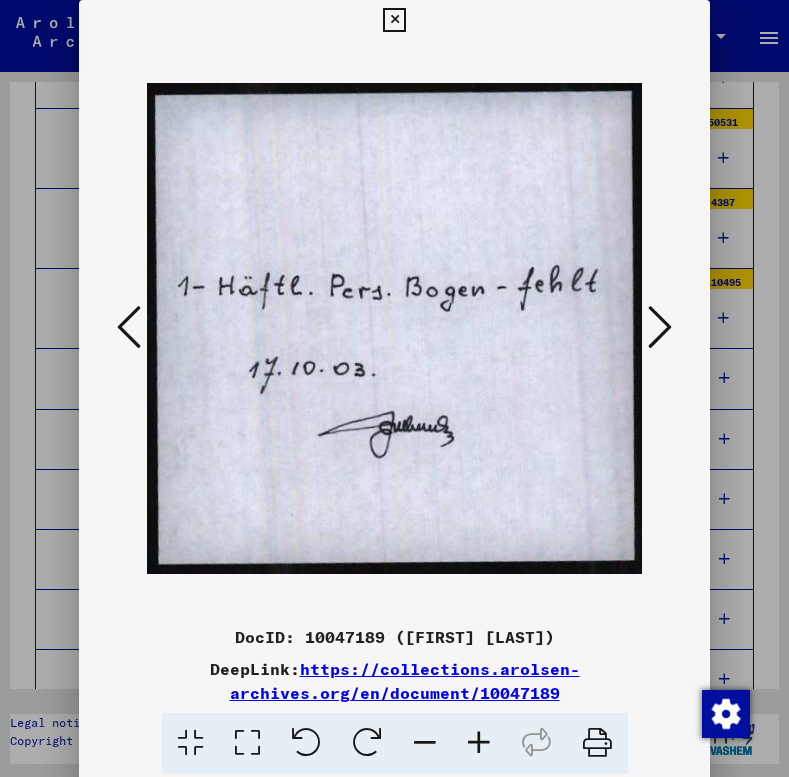 click at bounding box center (660, 327) 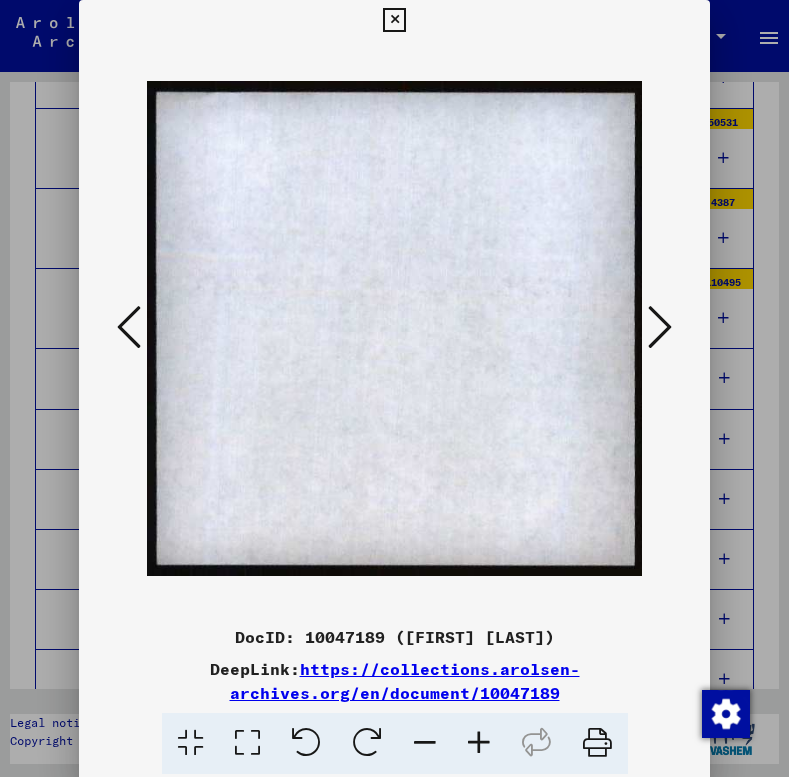 click at bounding box center (660, 327) 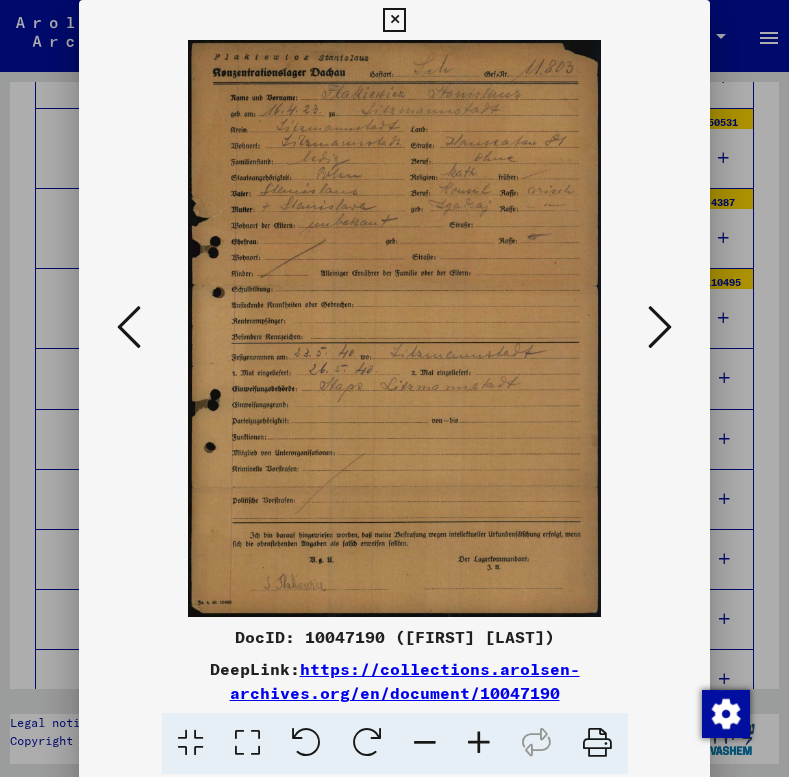 click at bounding box center [129, 328] 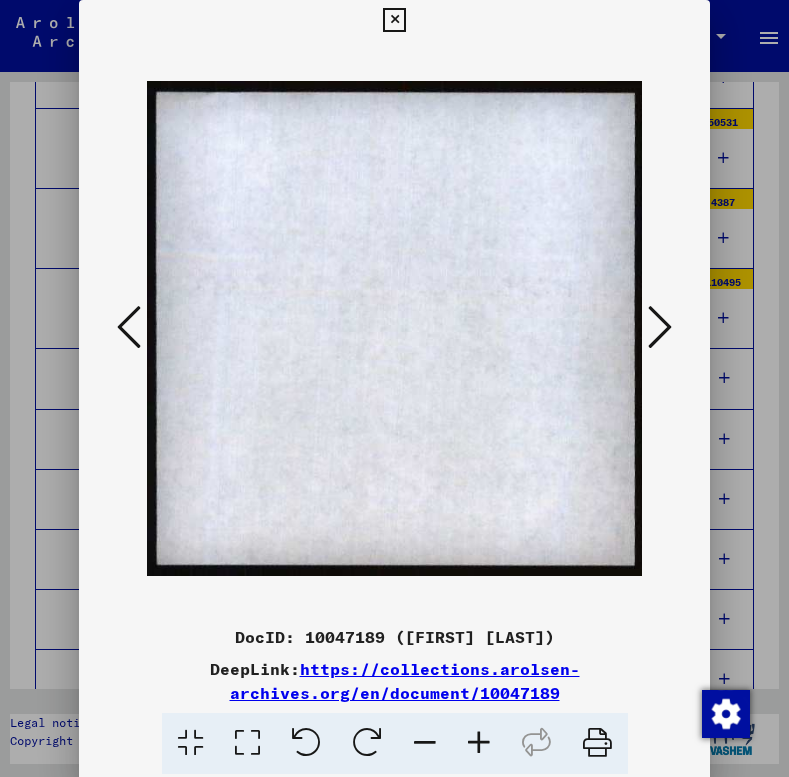 click at bounding box center [129, 328] 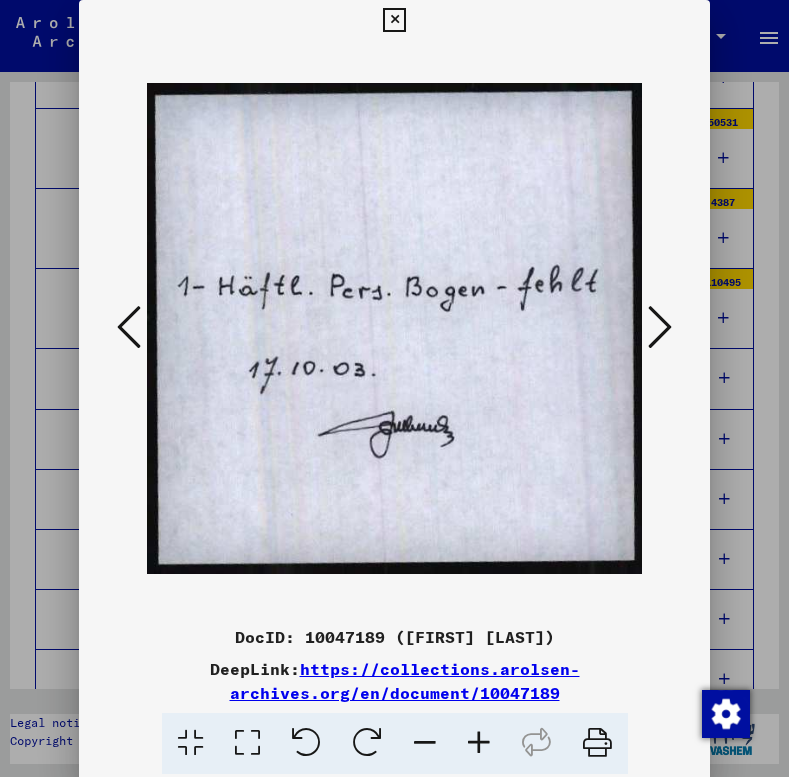 click at bounding box center (129, 328) 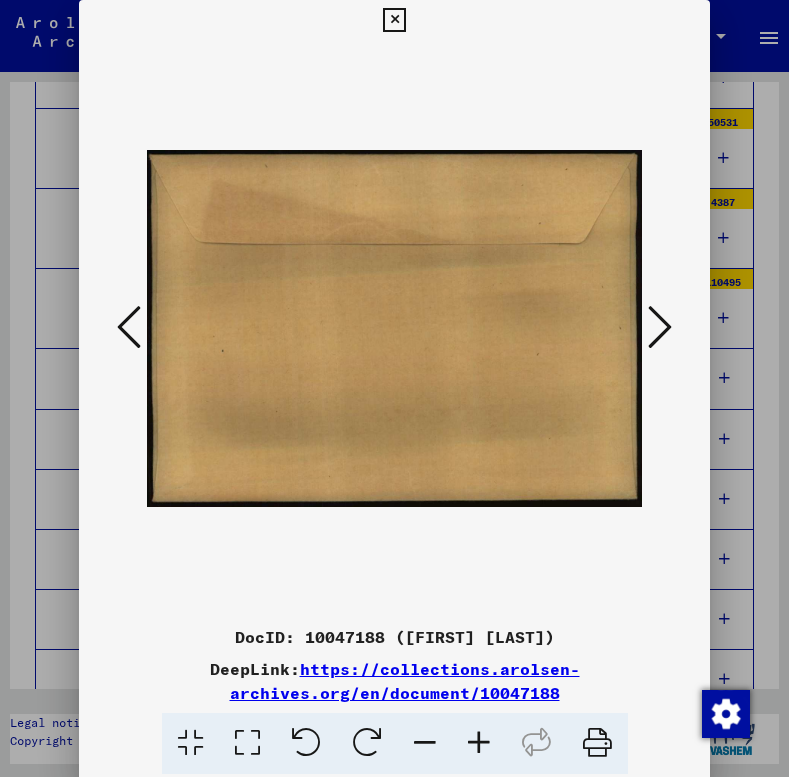 click at bounding box center (129, 328) 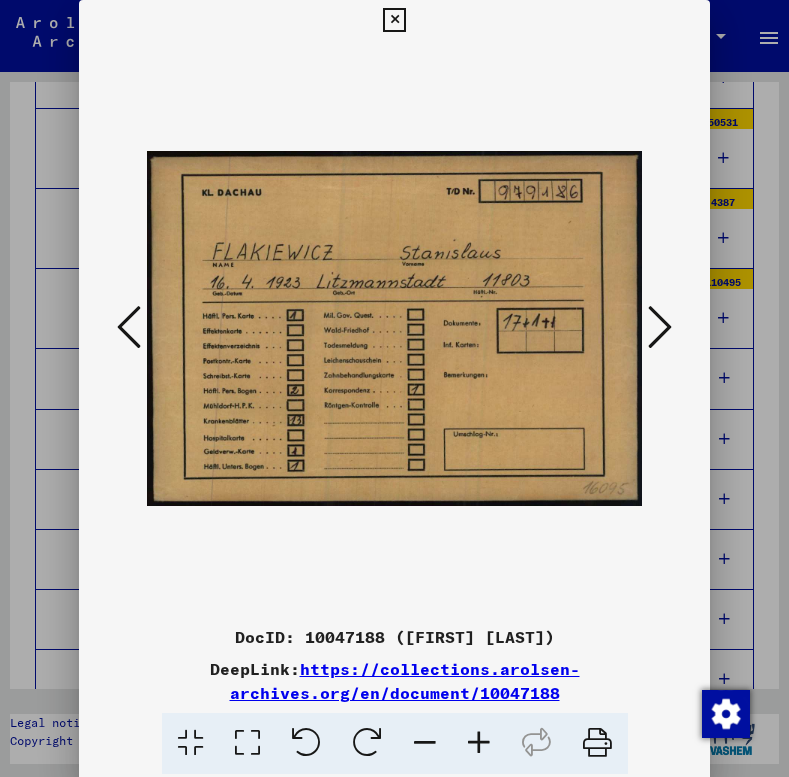 click at bounding box center [660, 327] 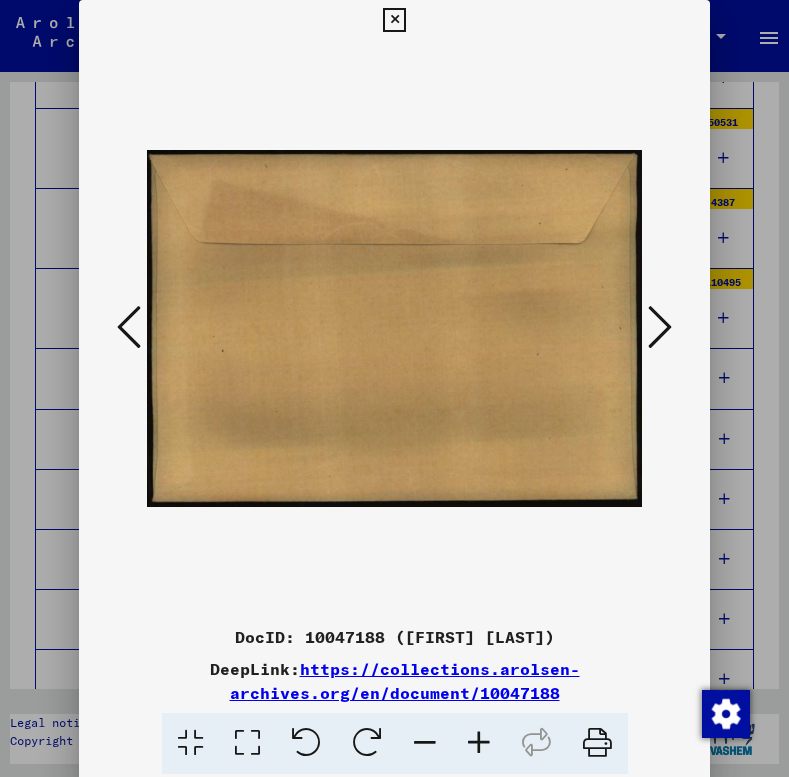 click at bounding box center (660, 327) 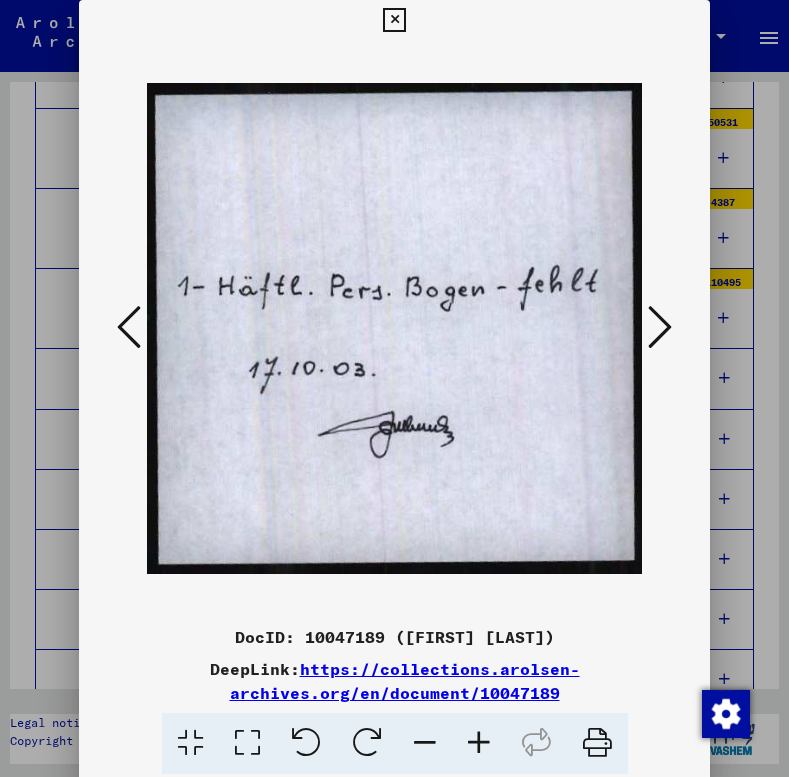 click at bounding box center (129, 327) 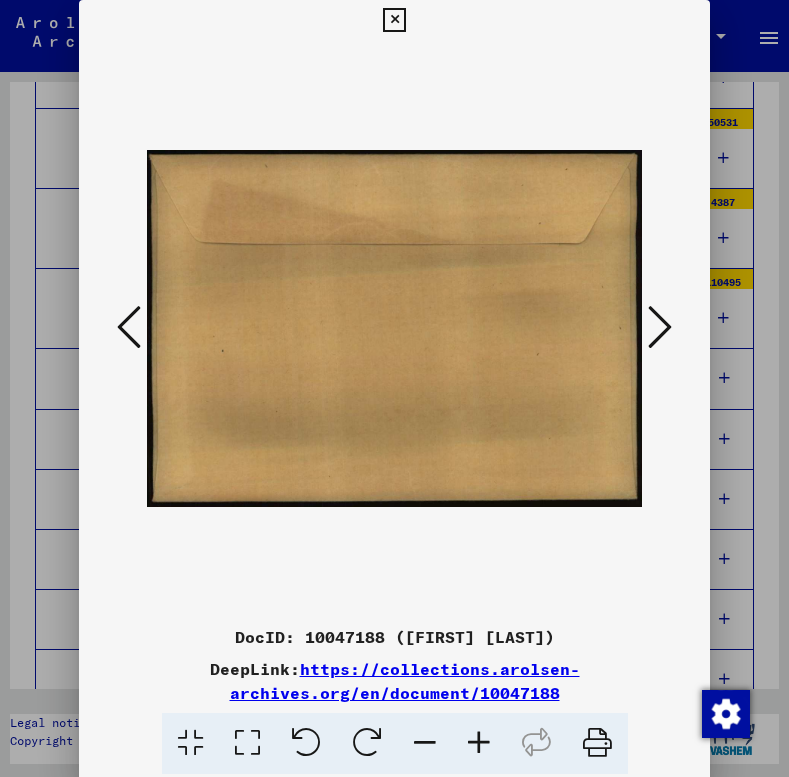 click at bounding box center [129, 327] 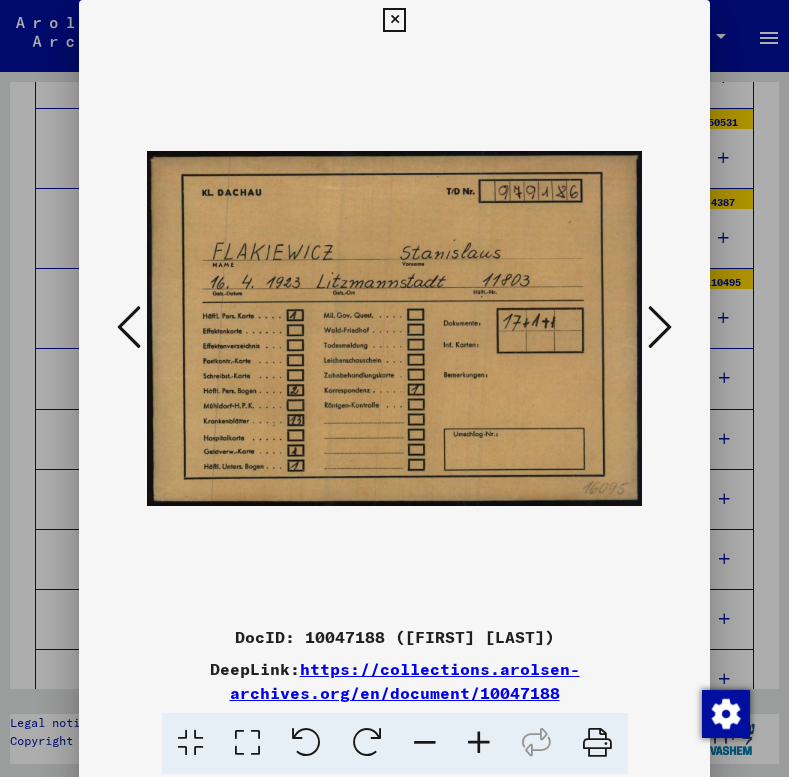click at bounding box center (660, 327) 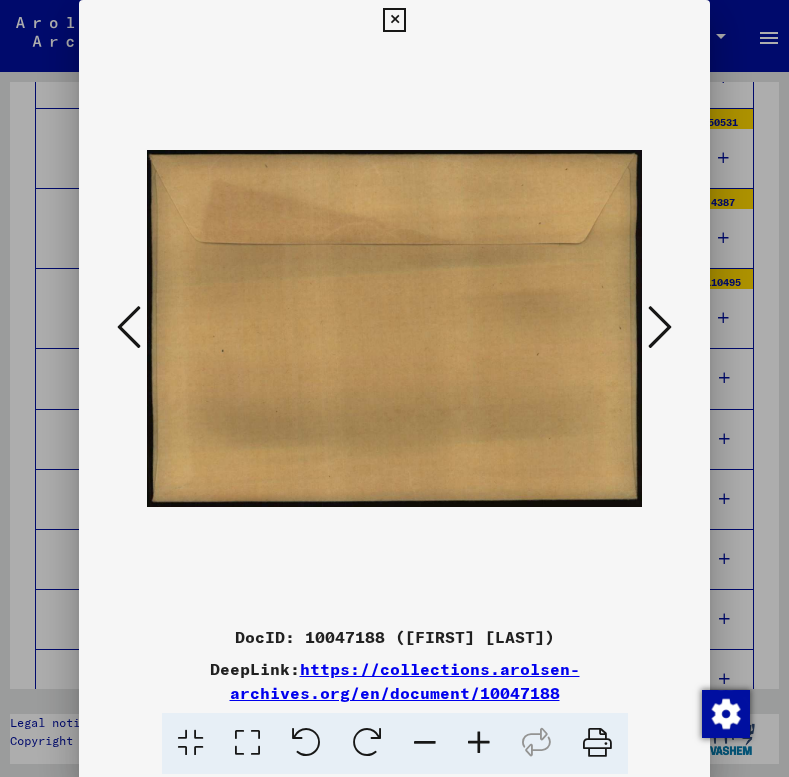 click at bounding box center (660, 327) 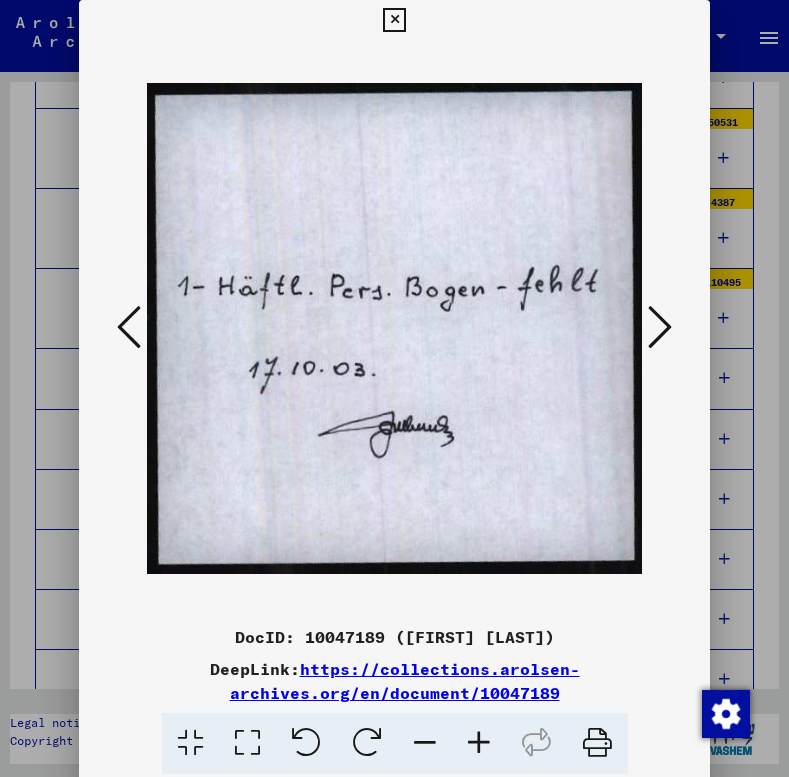 click at bounding box center (660, 327) 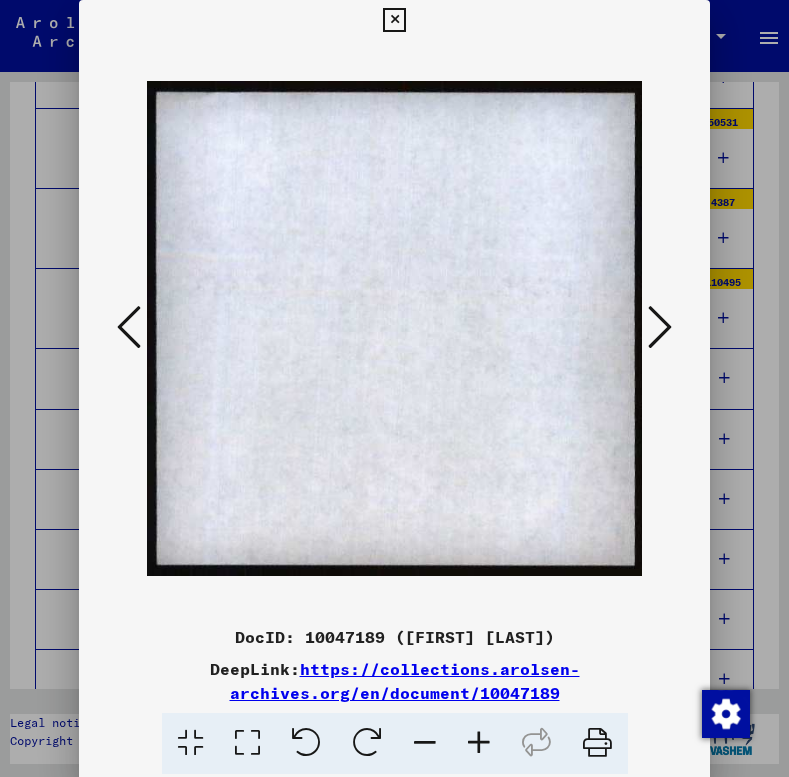 click at bounding box center [660, 327] 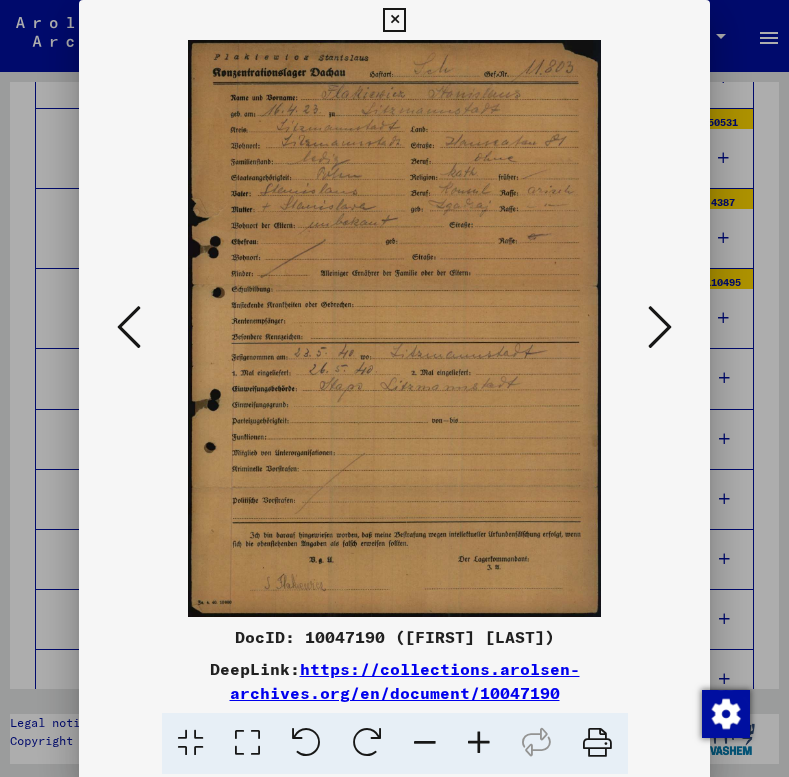 click at bounding box center (660, 327) 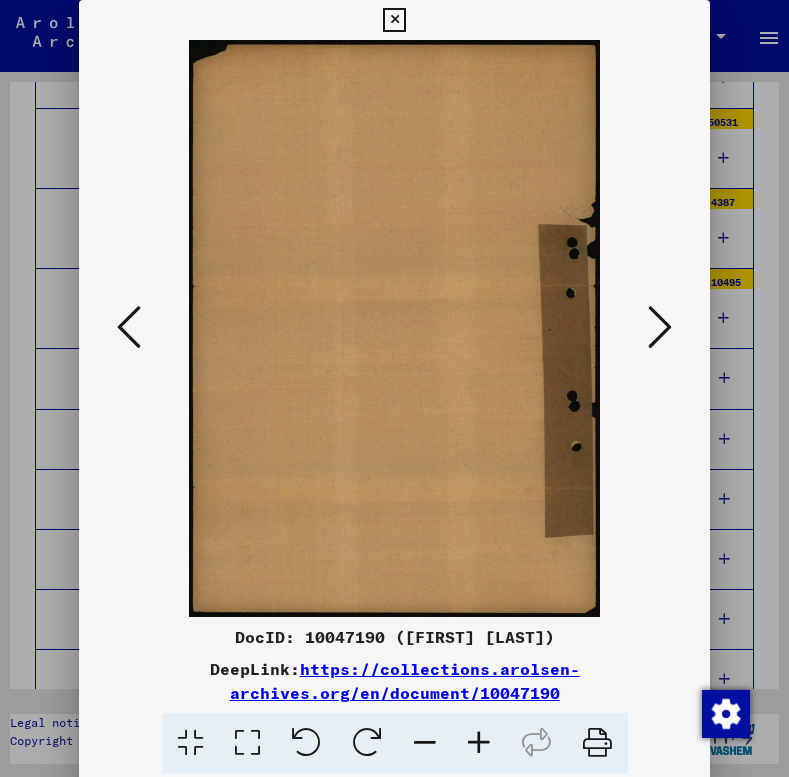 click at bounding box center (660, 327) 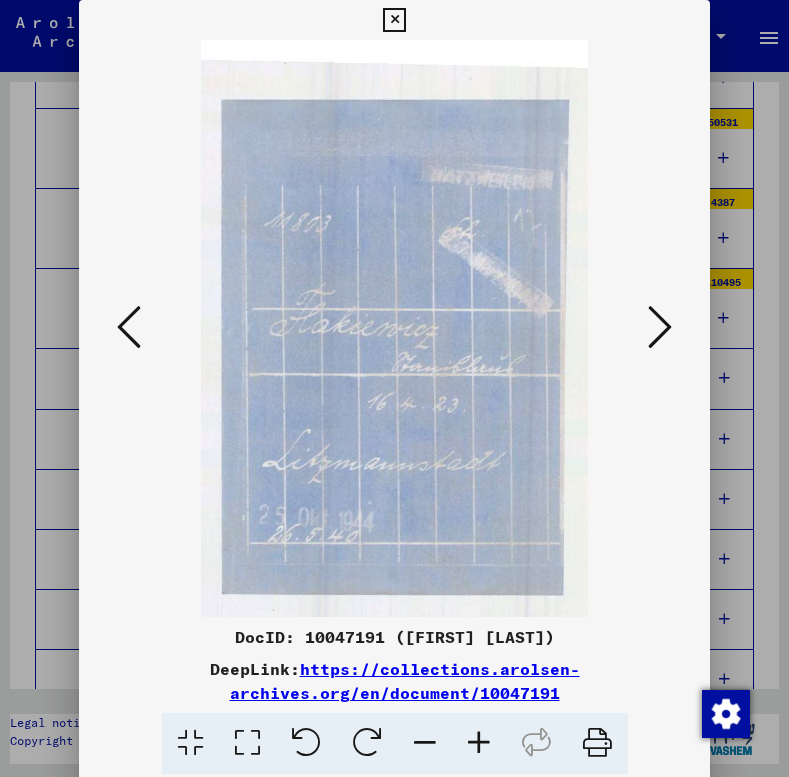 click at bounding box center [660, 327] 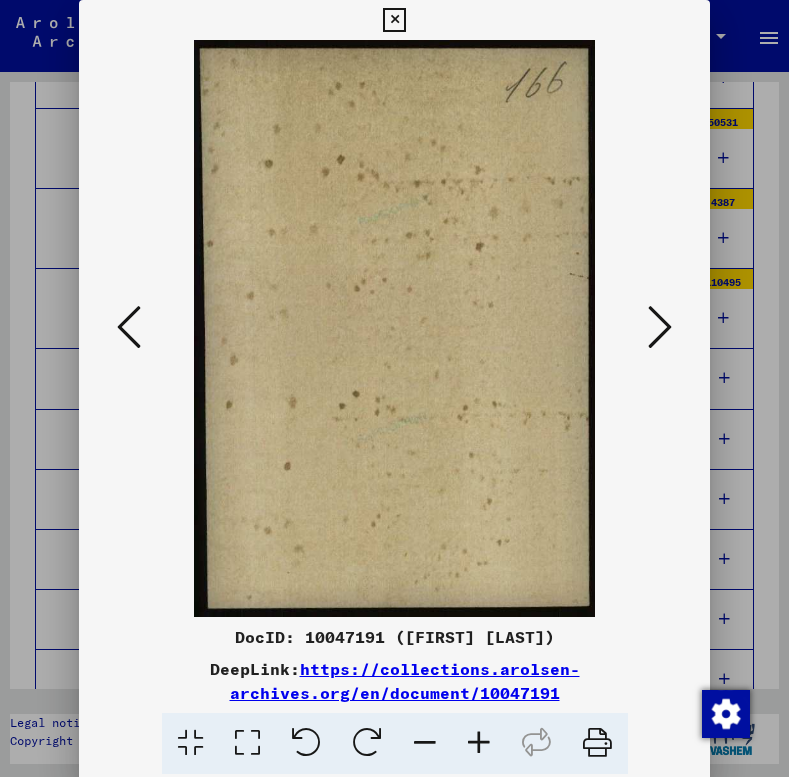 click at bounding box center [660, 327] 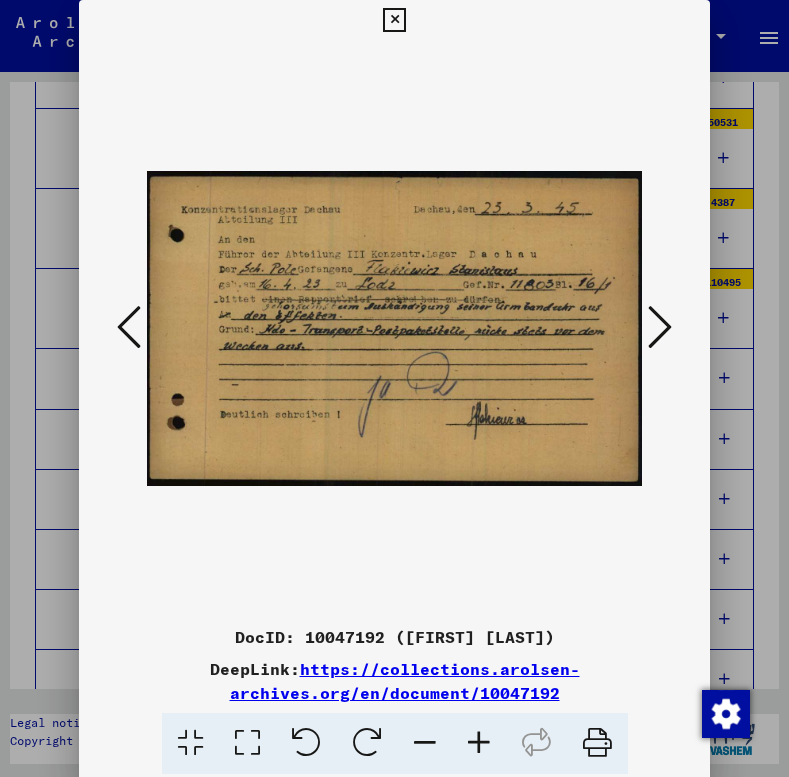 click at bounding box center (660, 327) 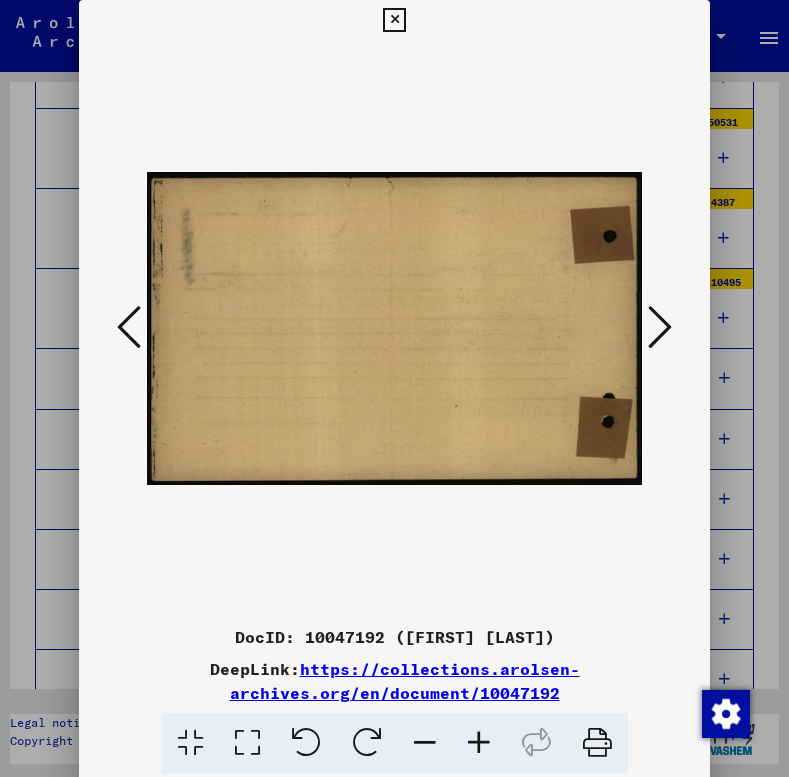 click at bounding box center (660, 327) 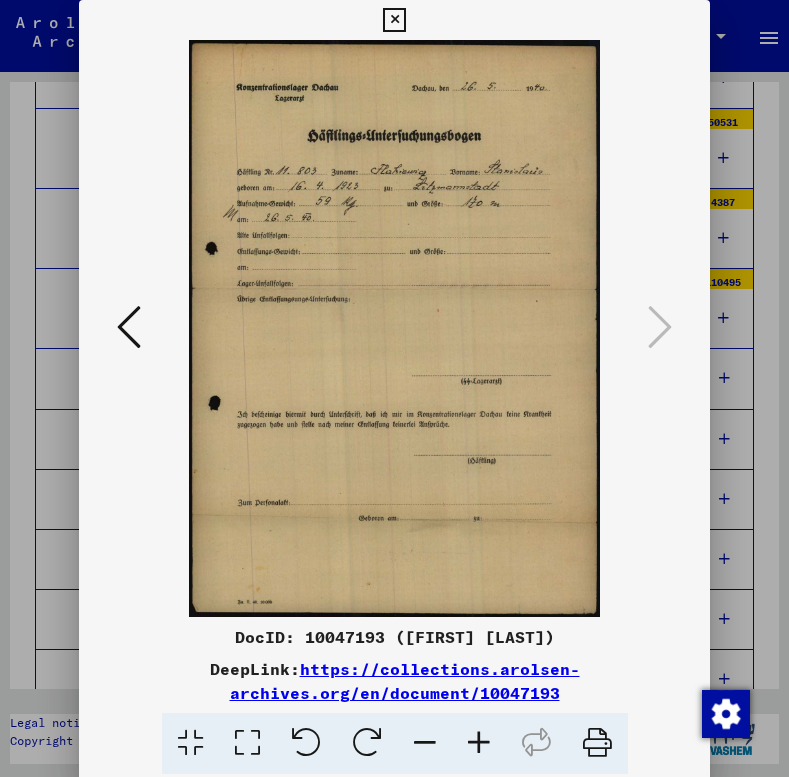 click at bounding box center (394, 20) 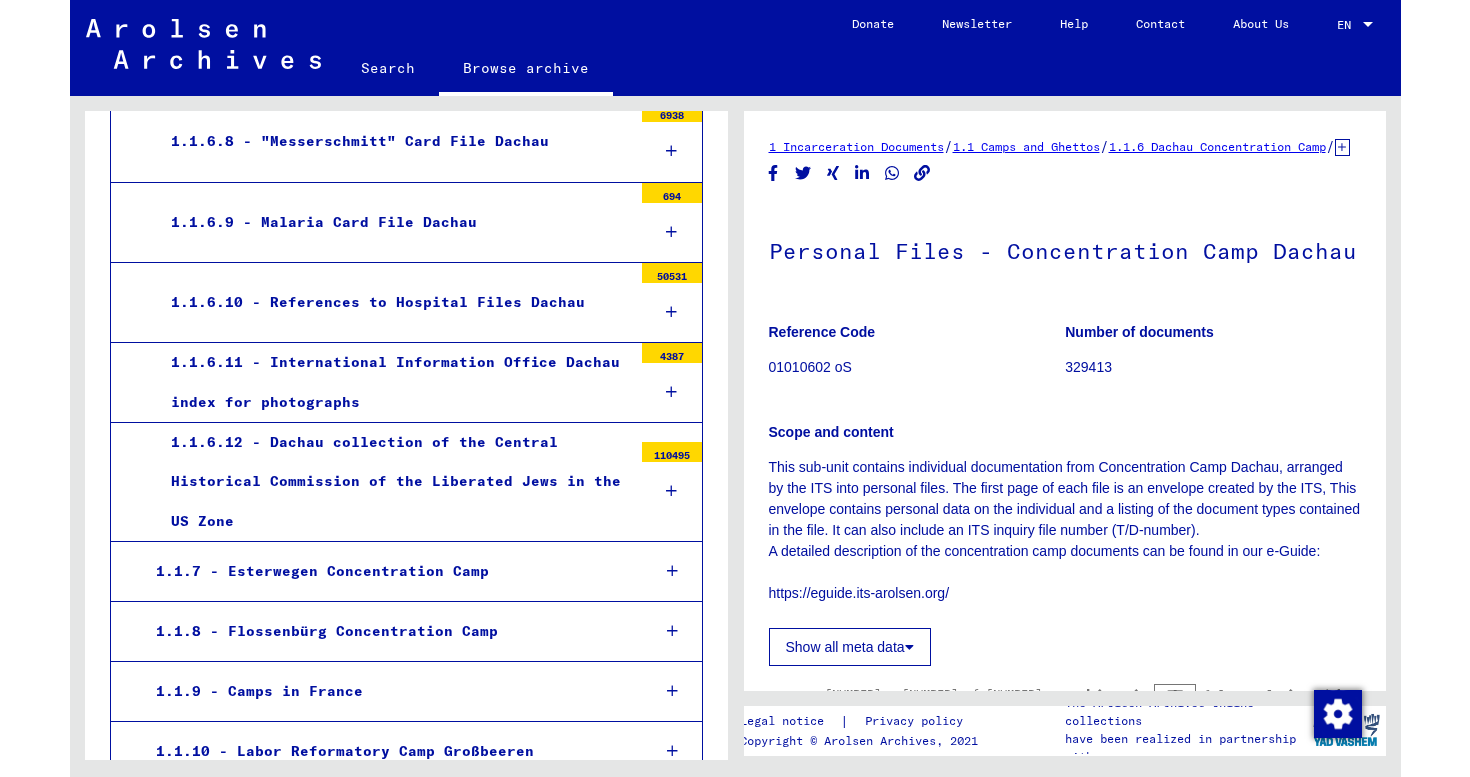 scroll, scrollTop: 3245, scrollLeft: 0, axis: vertical 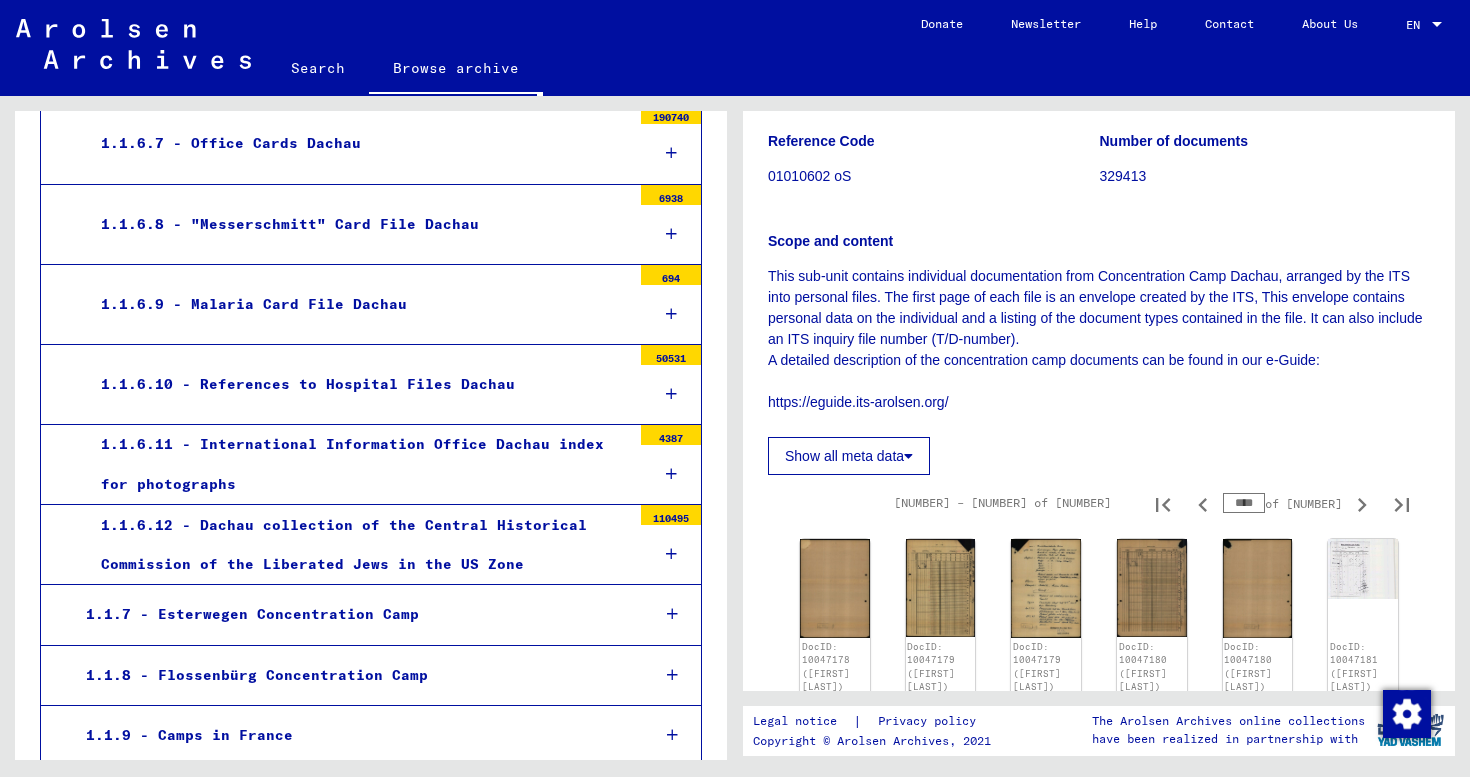 click on "****" at bounding box center (1244, 503) 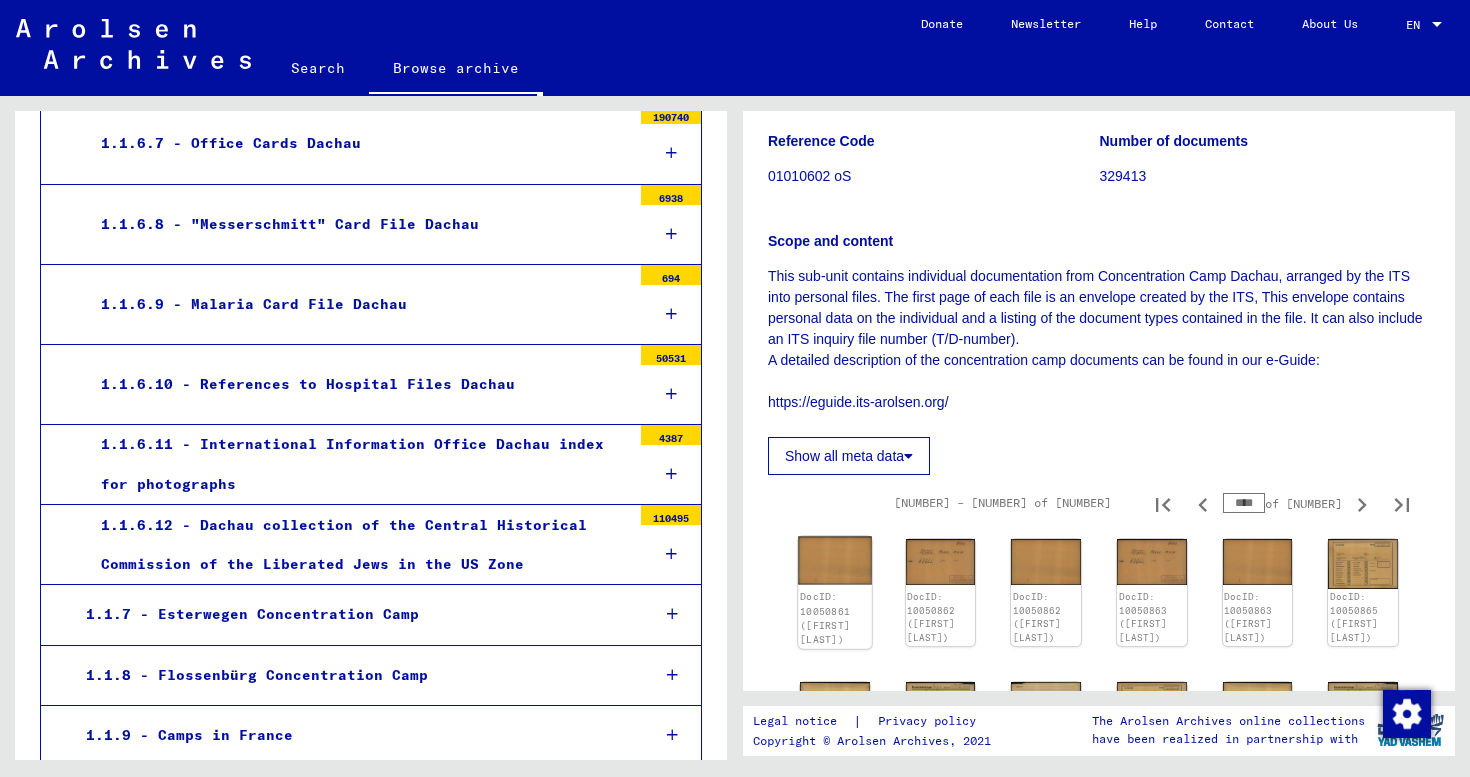 click 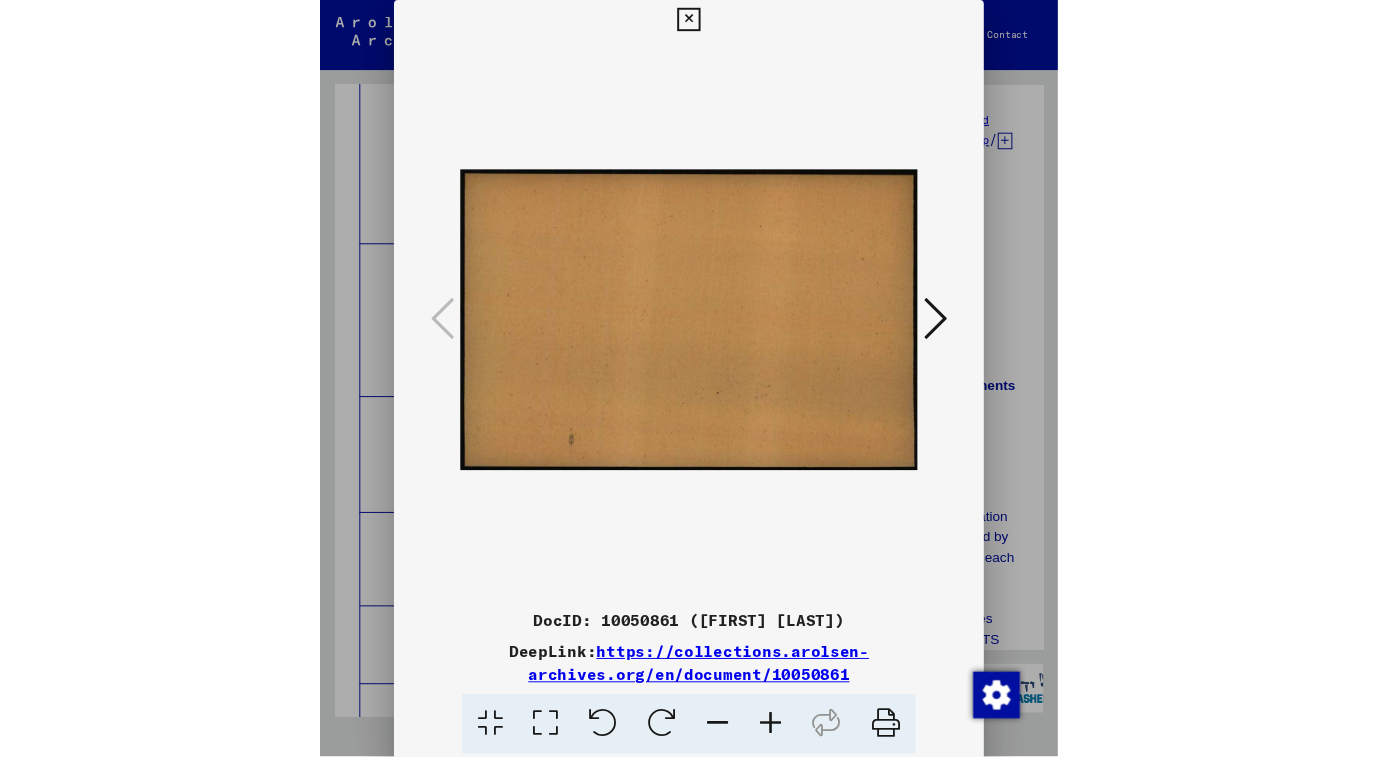 scroll, scrollTop: 3847, scrollLeft: 0, axis: vertical 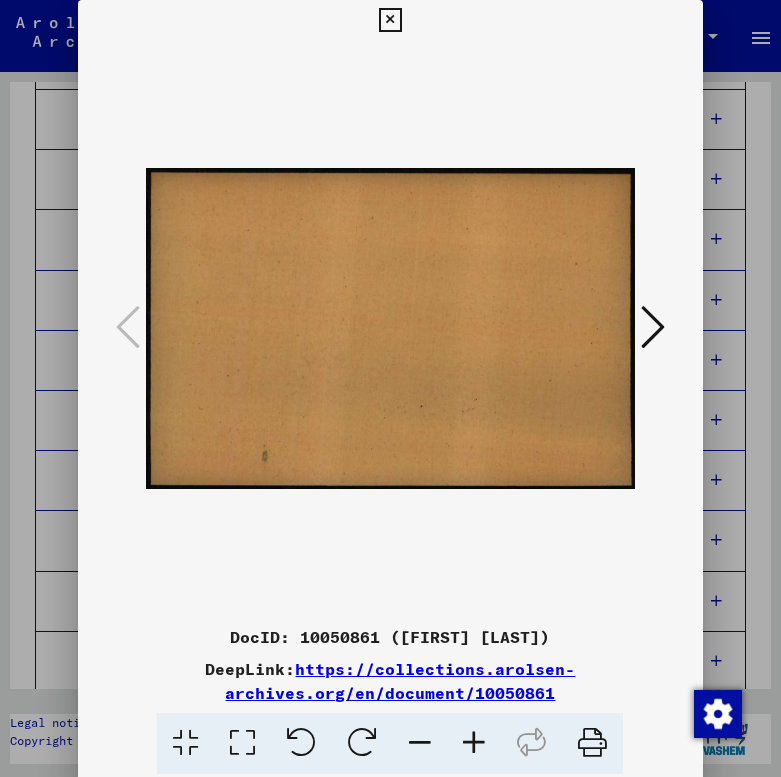 click at bounding box center [653, 327] 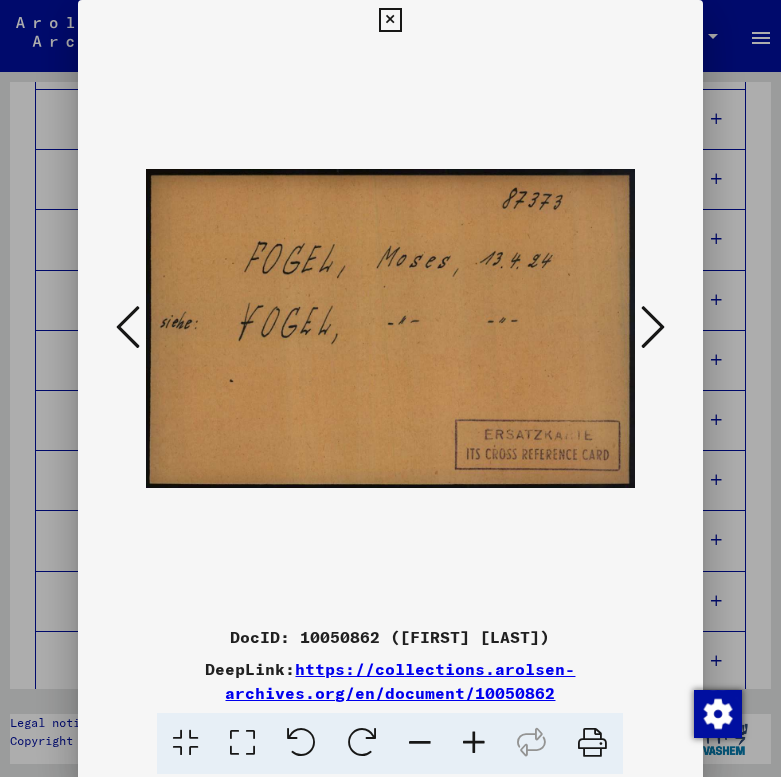click at bounding box center [653, 327] 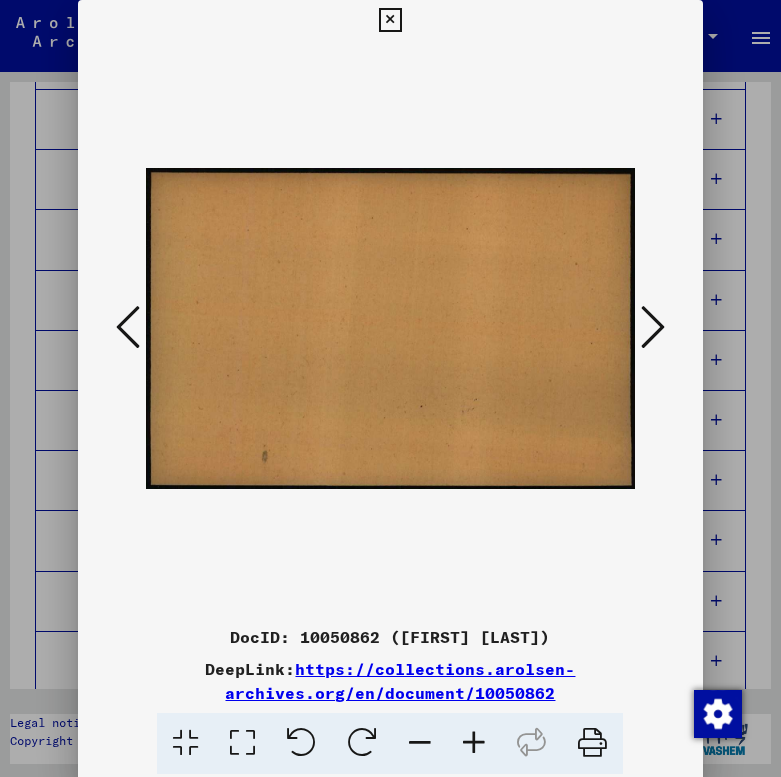 click at bounding box center [653, 327] 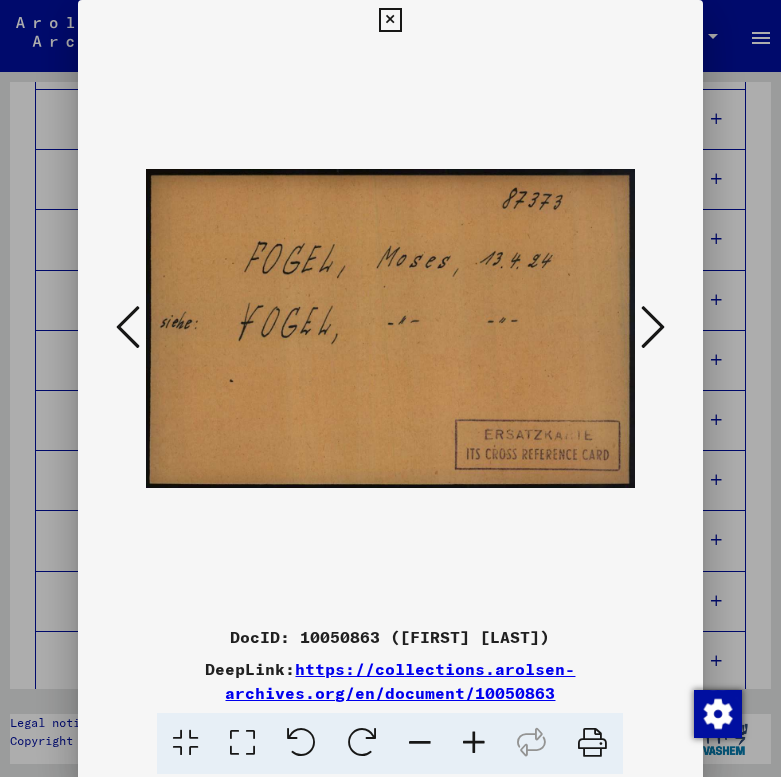click at bounding box center [653, 327] 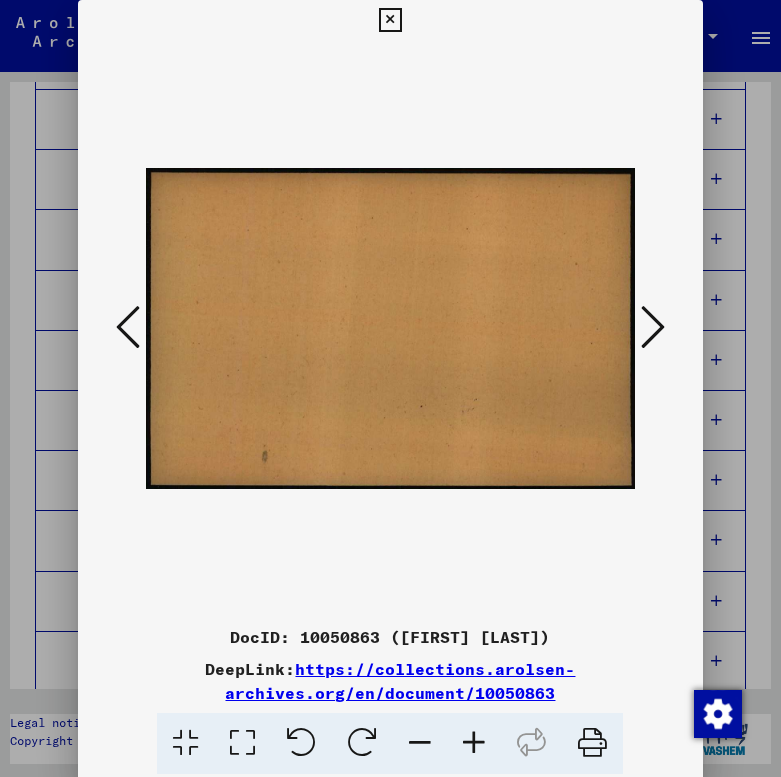click at bounding box center (653, 327) 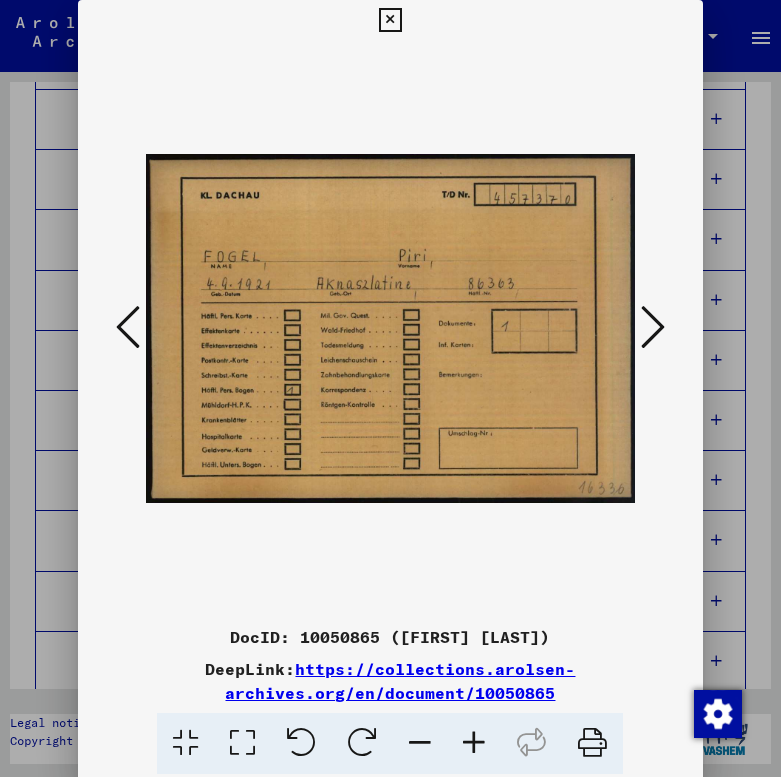 click at bounding box center (653, 327) 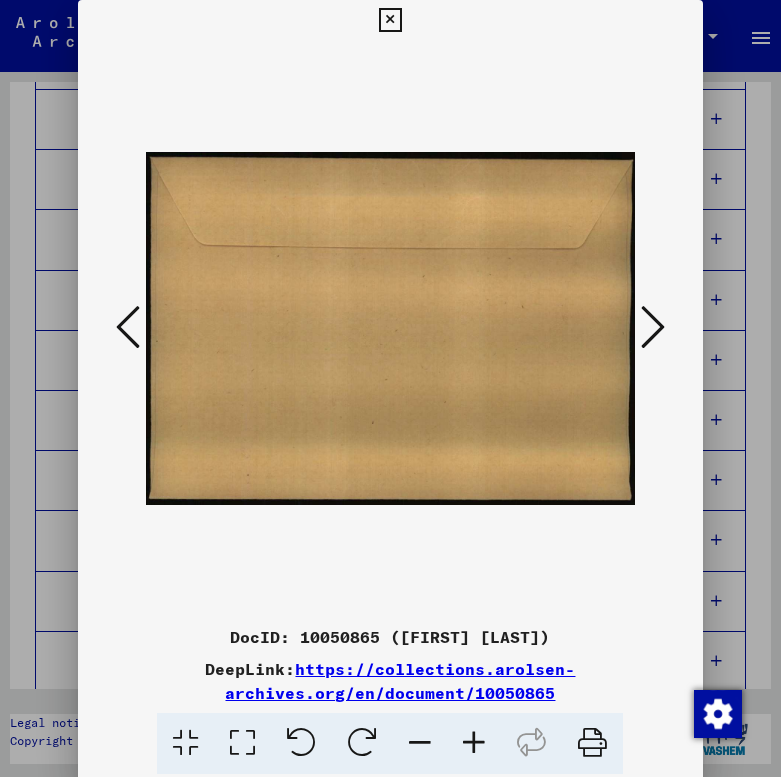 click at bounding box center (653, 327) 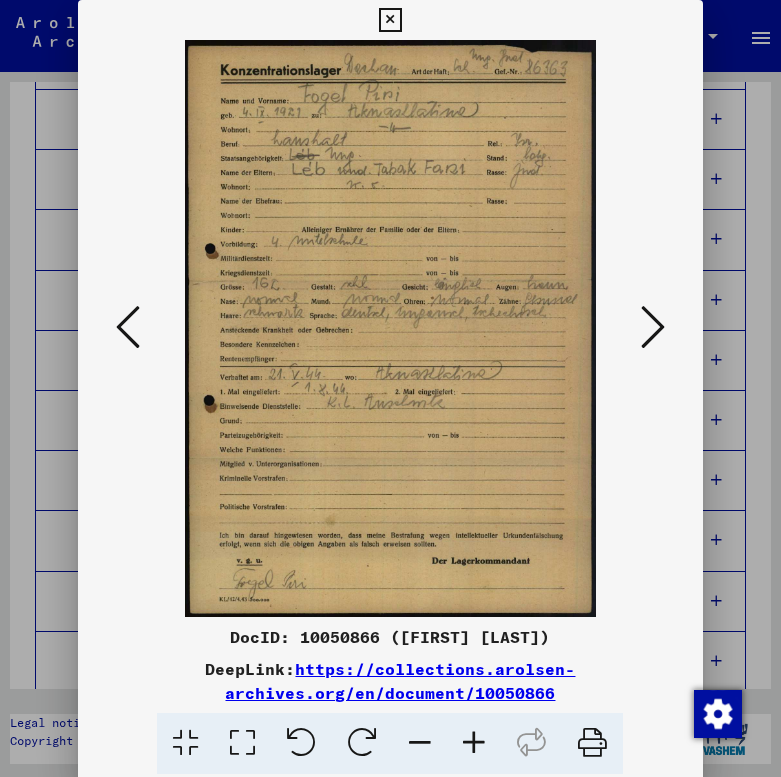 click at bounding box center (653, 327) 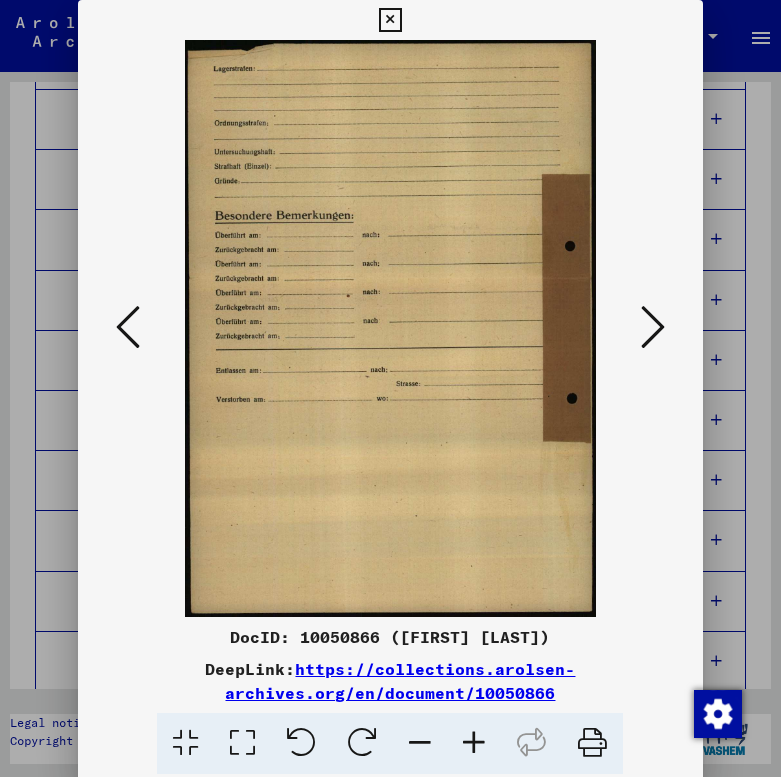 click at bounding box center (653, 327) 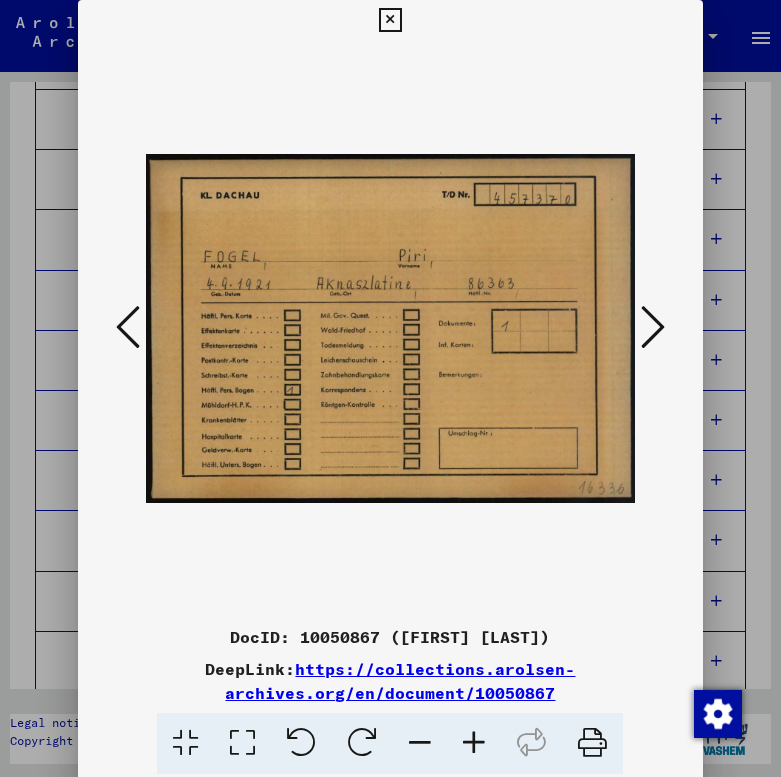 click at bounding box center [653, 327] 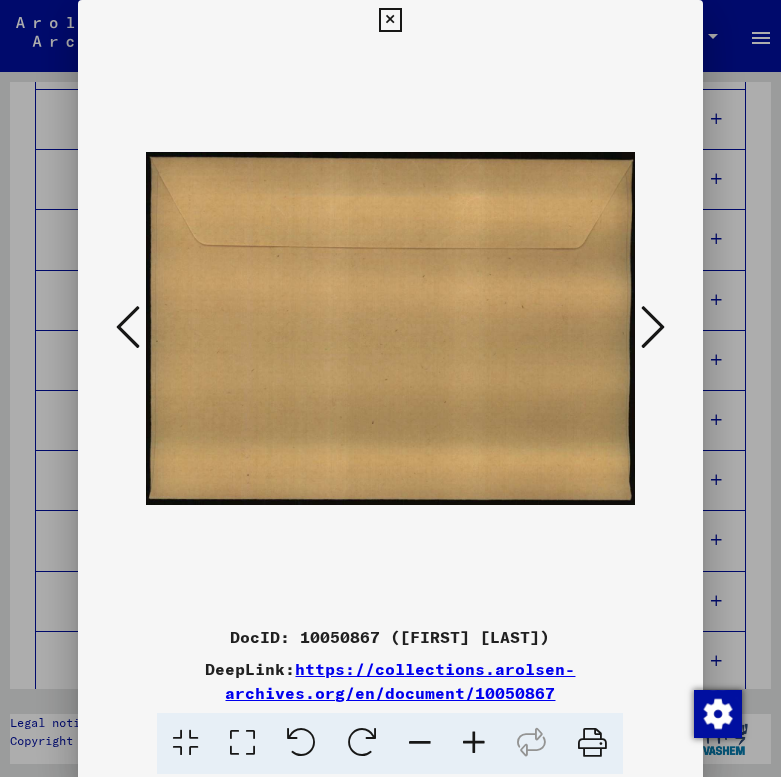 click at bounding box center (653, 327) 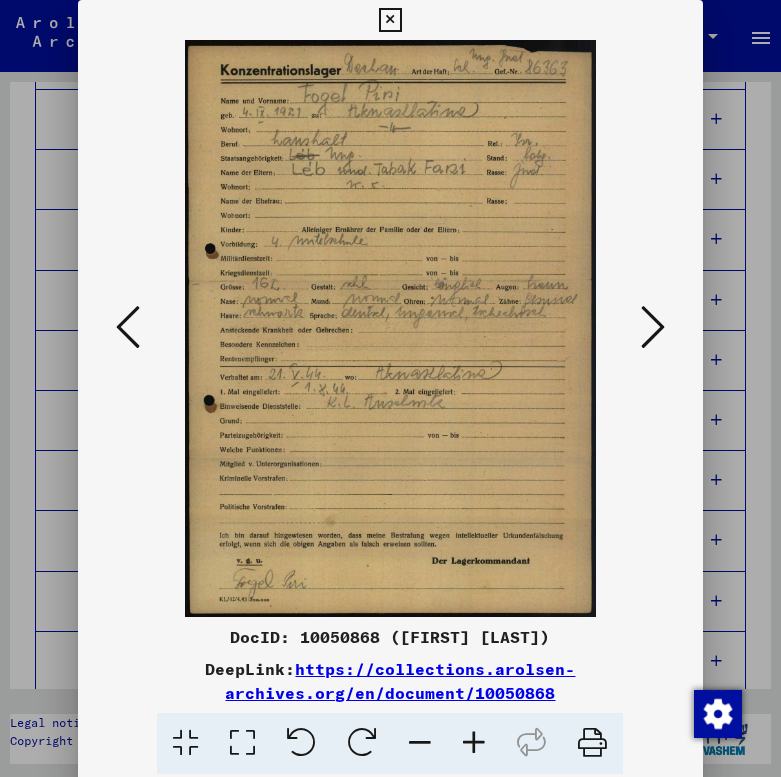 click at bounding box center (653, 327) 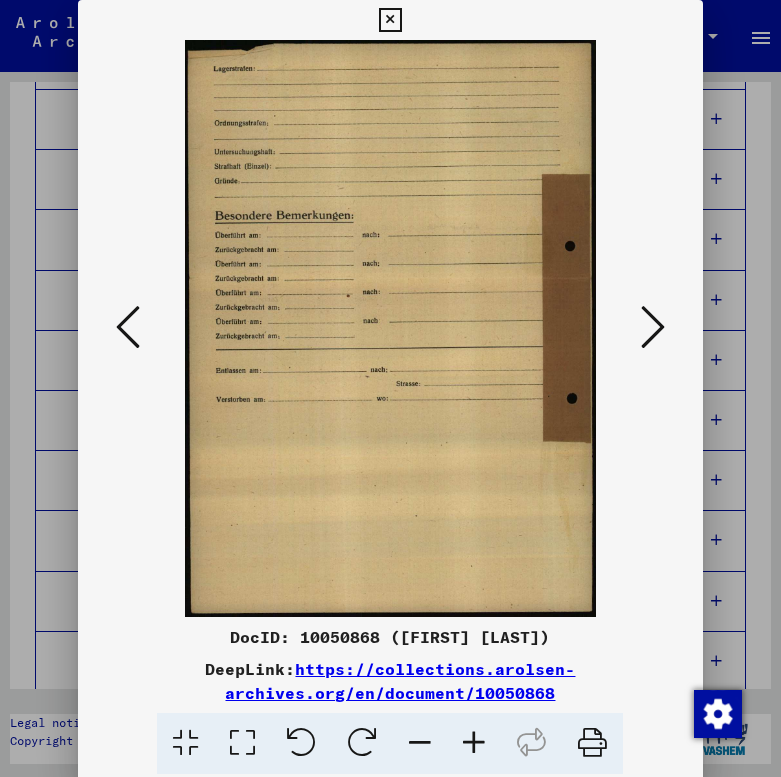 click at bounding box center (653, 327) 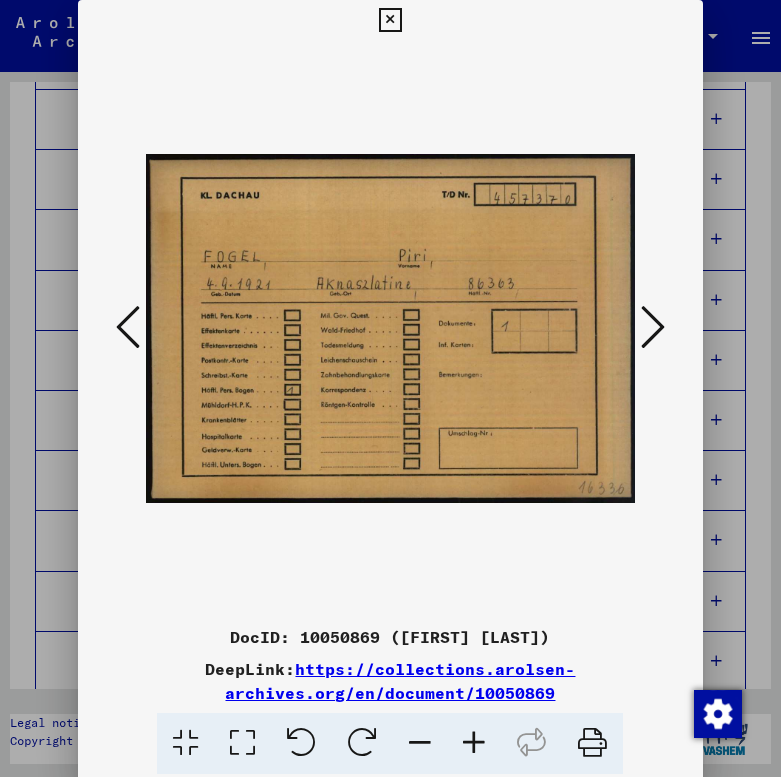 click at bounding box center [653, 327] 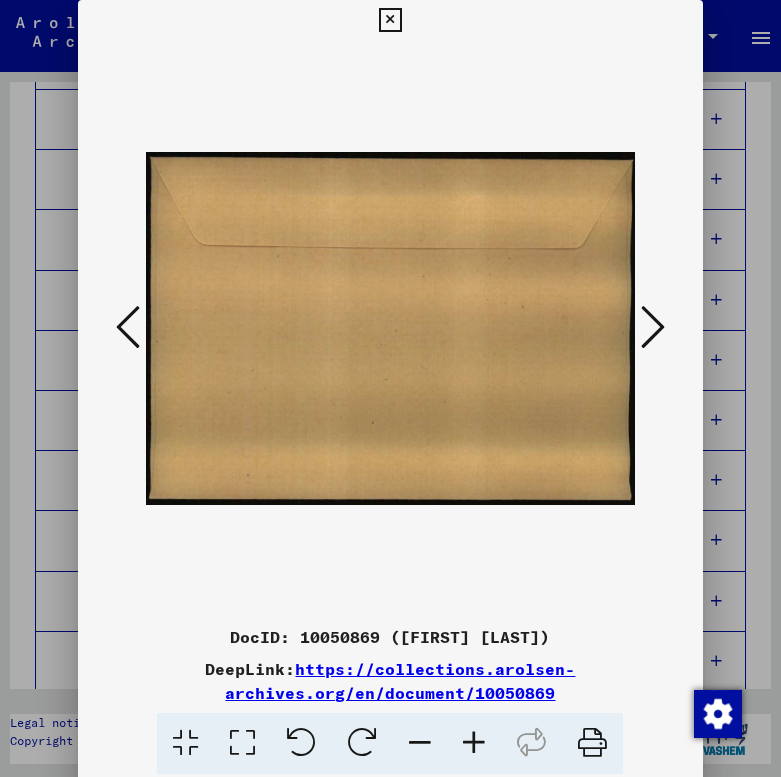 click at bounding box center (653, 327) 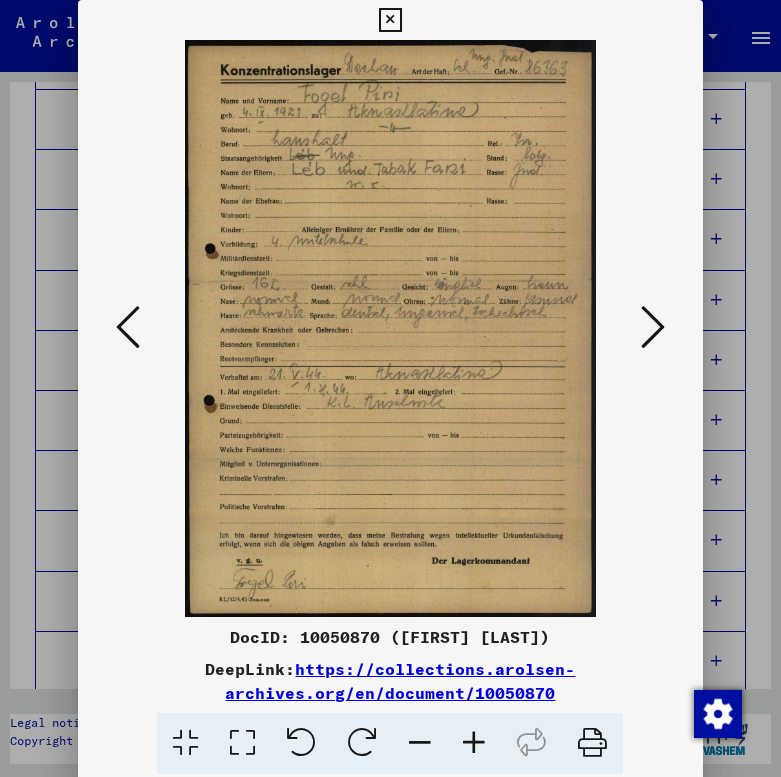 click at bounding box center (653, 327) 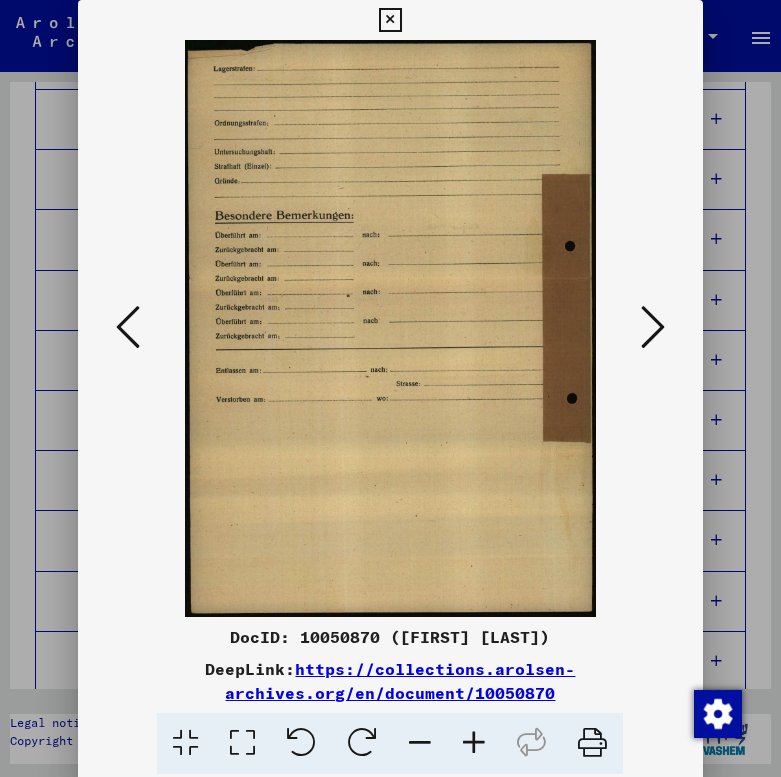 click at bounding box center (653, 327) 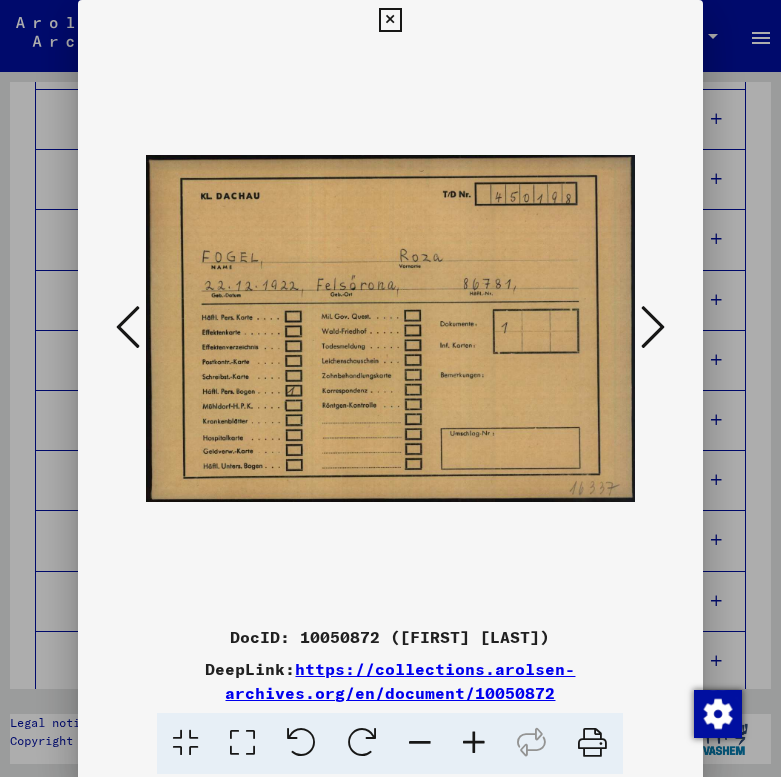 click at bounding box center (653, 327) 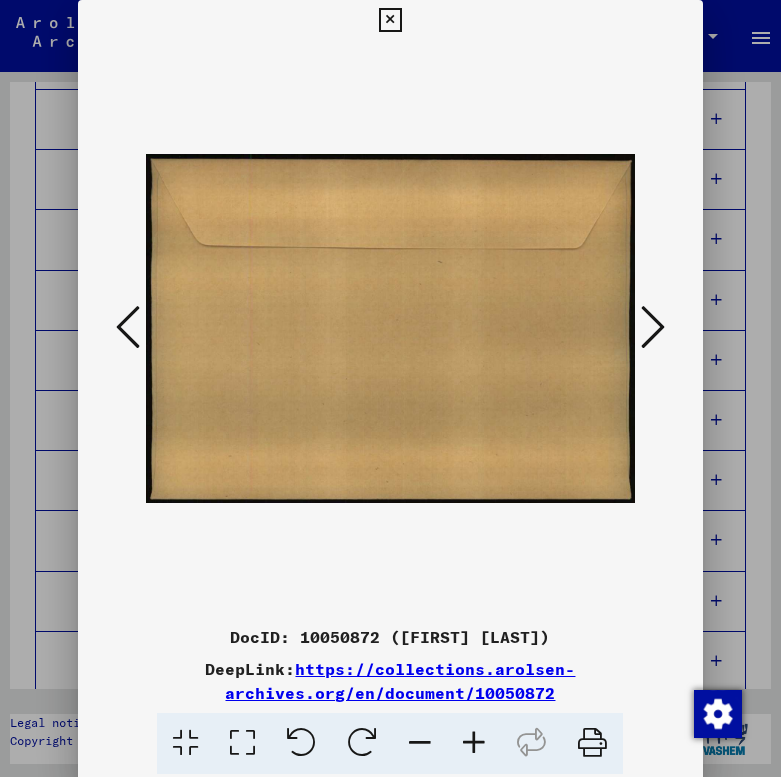 click at bounding box center (128, 327) 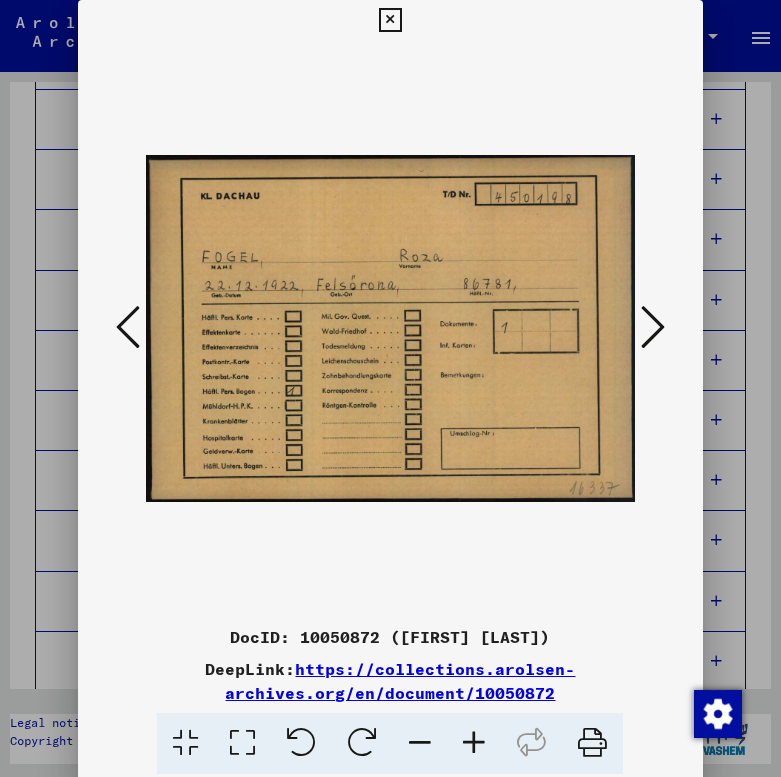 click at bounding box center (653, 327) 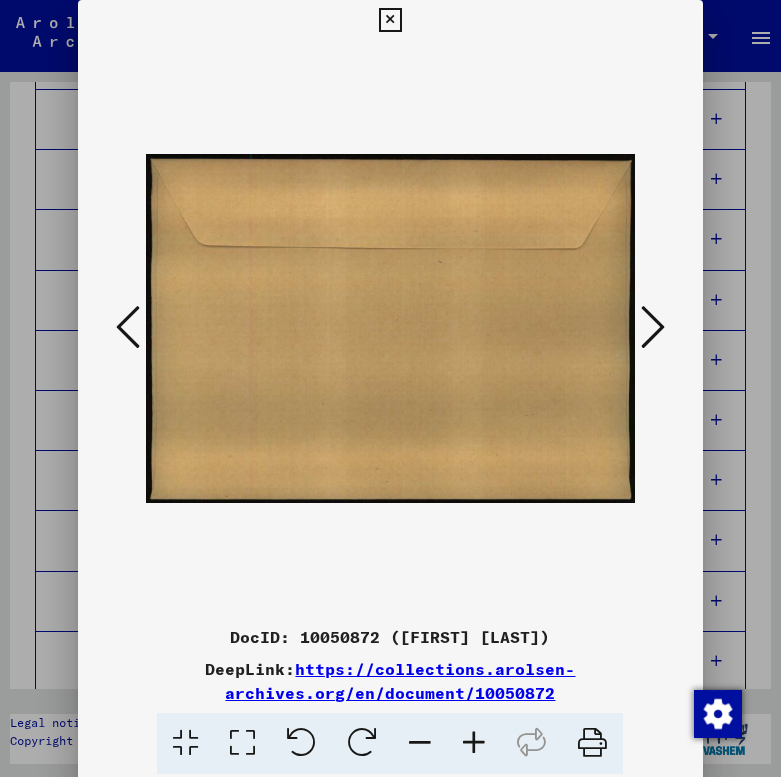 click at bounding box center (653, 327) 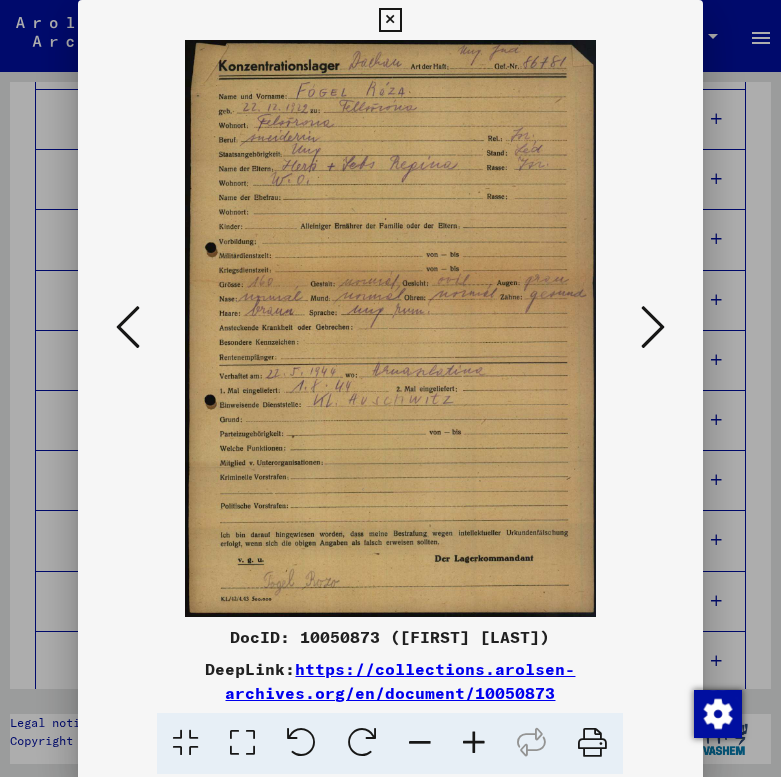 click at bounding box center [653, 327] 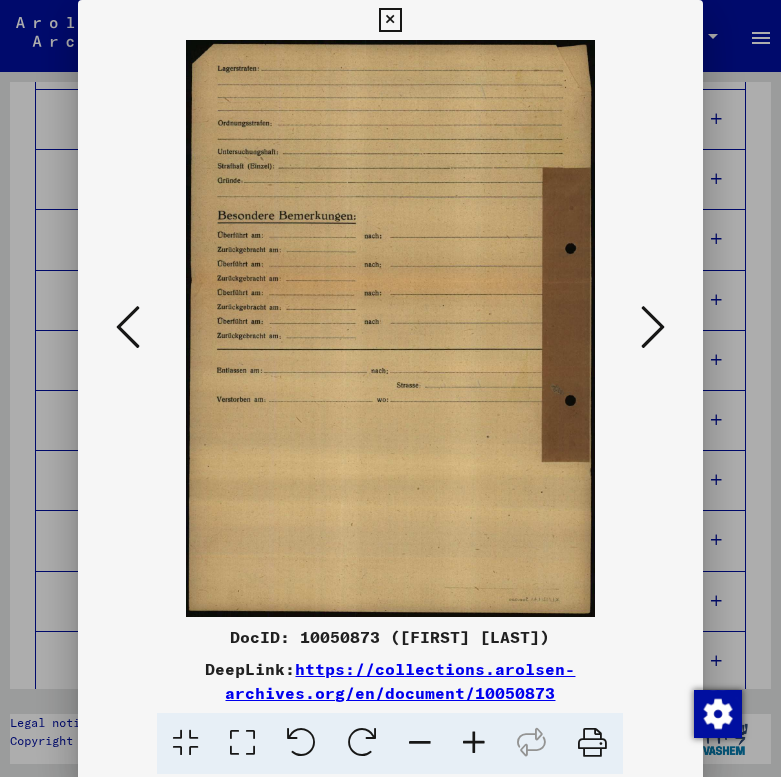 click at bounding box center [653, 327] 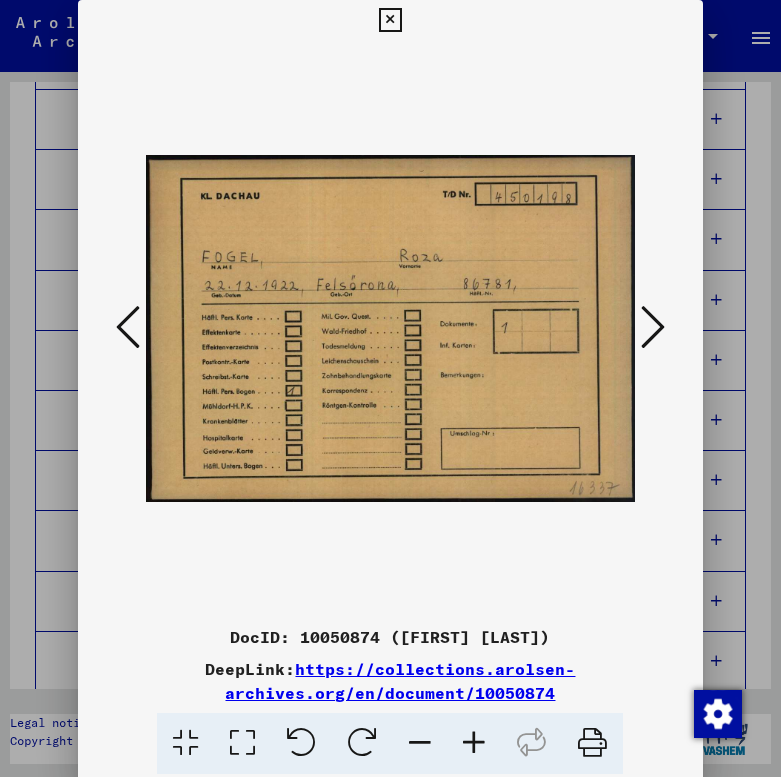 click at bounding box center [653, 327] 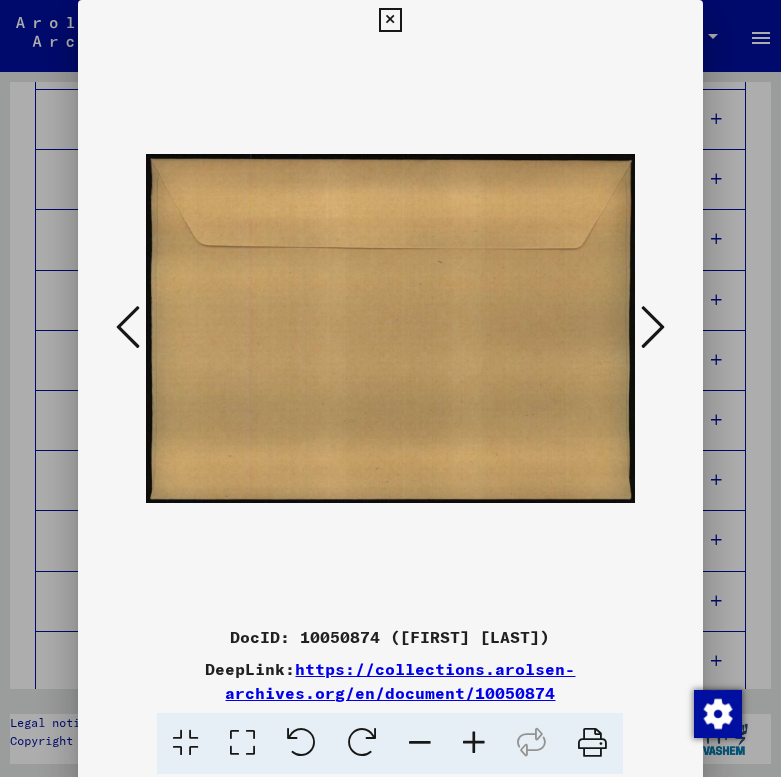 click at bounding box center (128, 328) 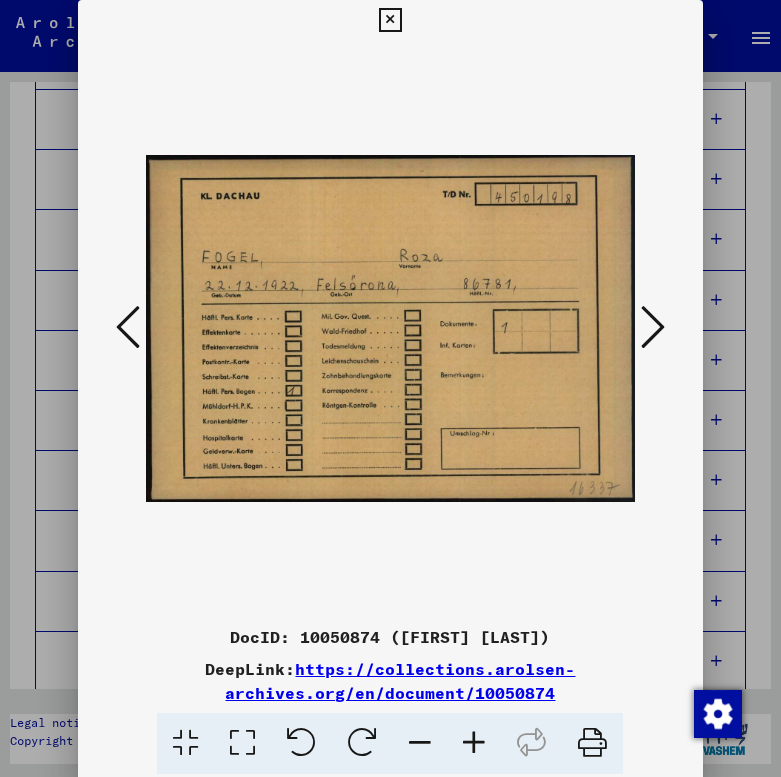 click at bounding box center (653, 327) 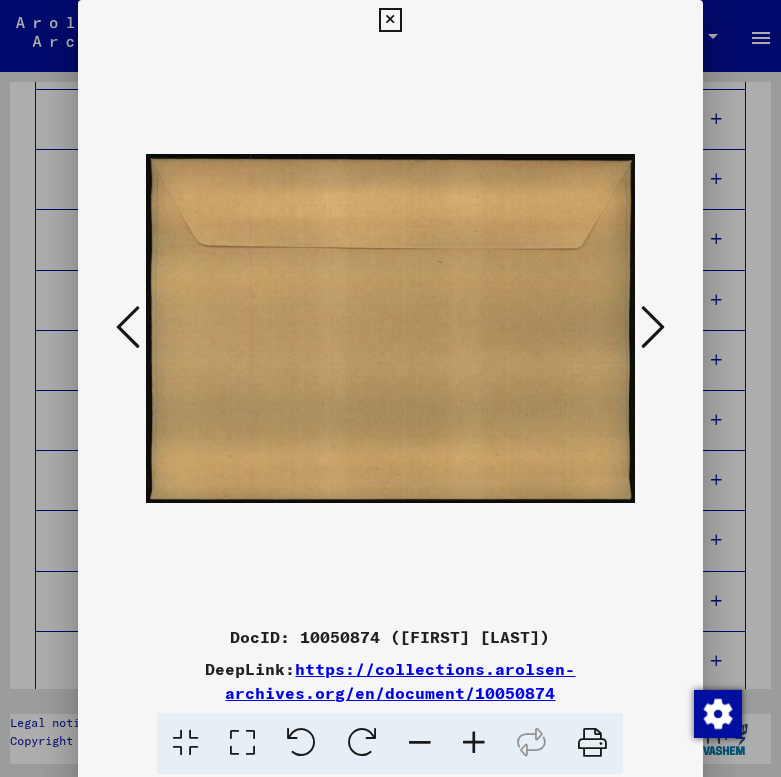click at bounding box center (653, 327) 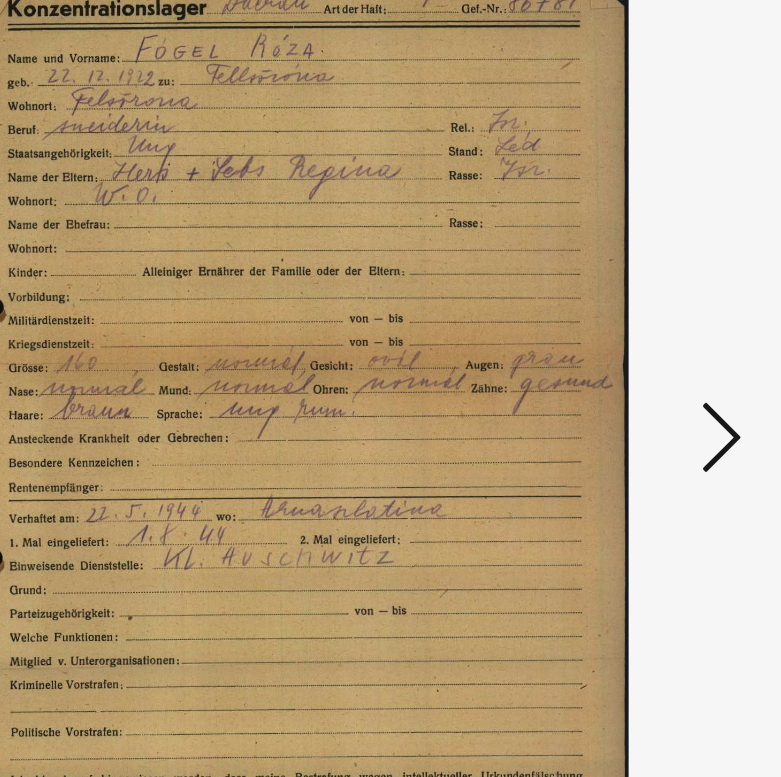 drag, startPoint x: 372, startPoint y: 192, endPoint x: 447, endPoint y: 190, distance: 75.026665 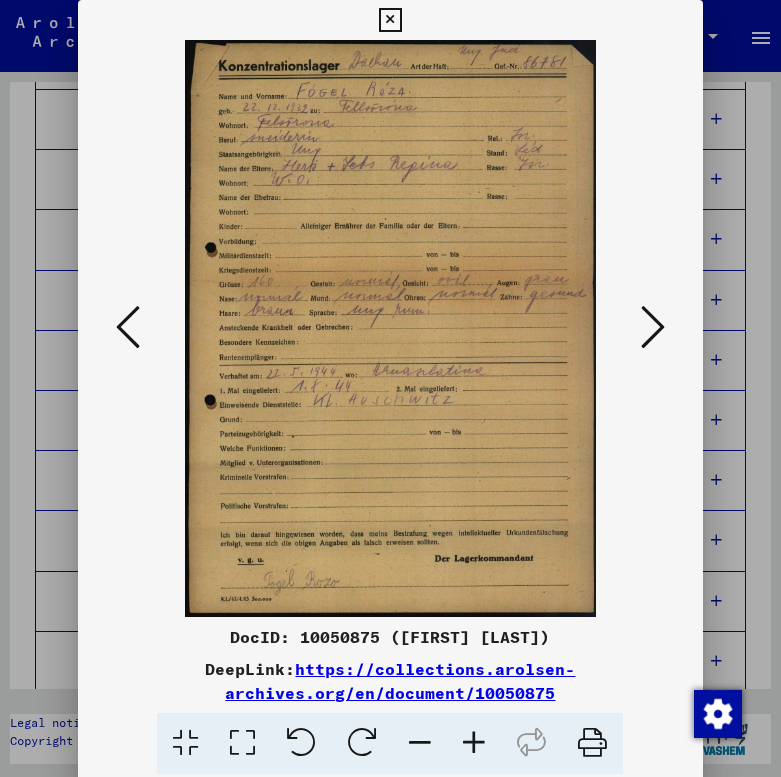 click at bounding box center [653, 327] 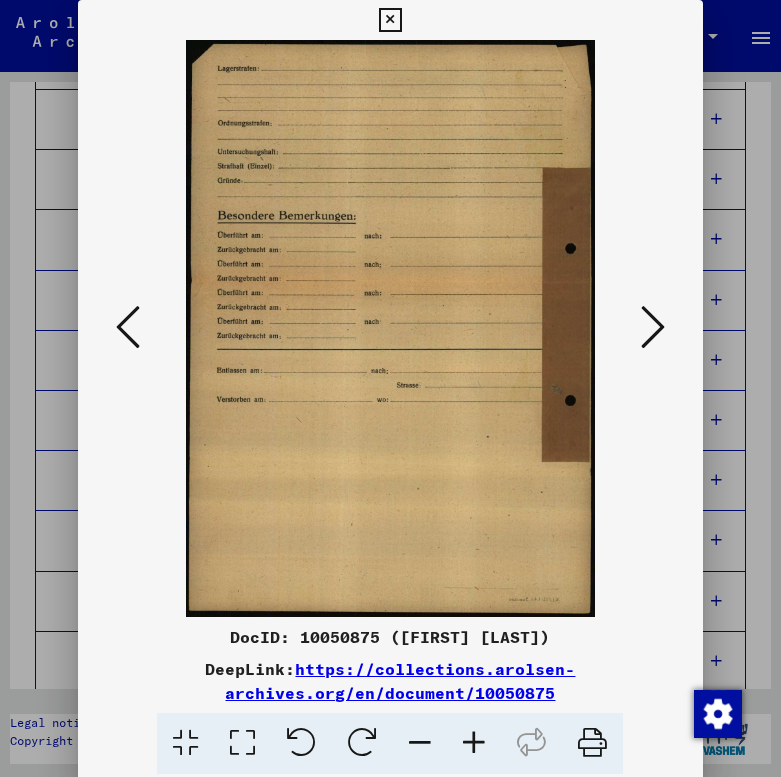 click at bounding box center (653, 327) 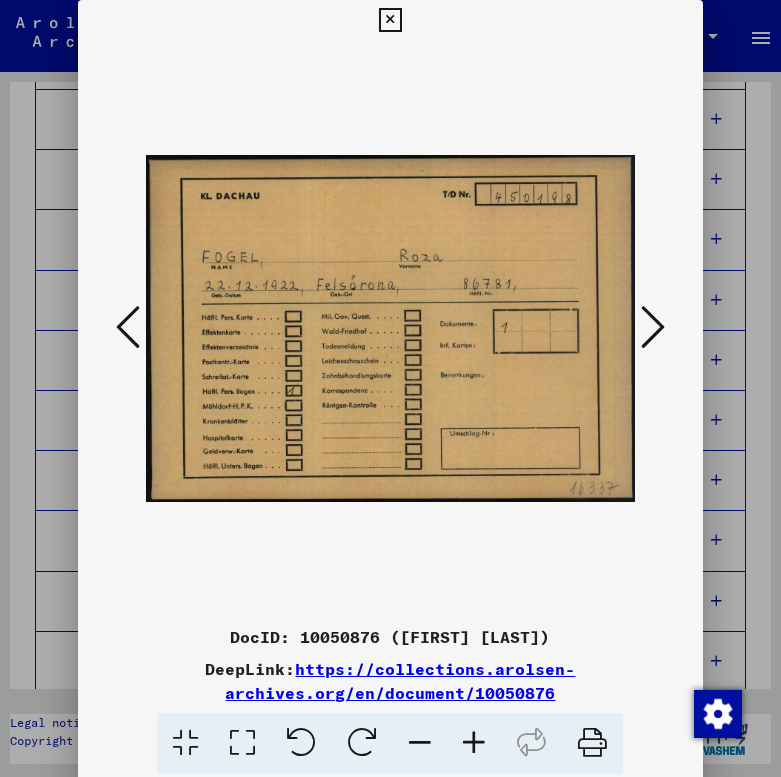 click at bounding box center (653, 327) 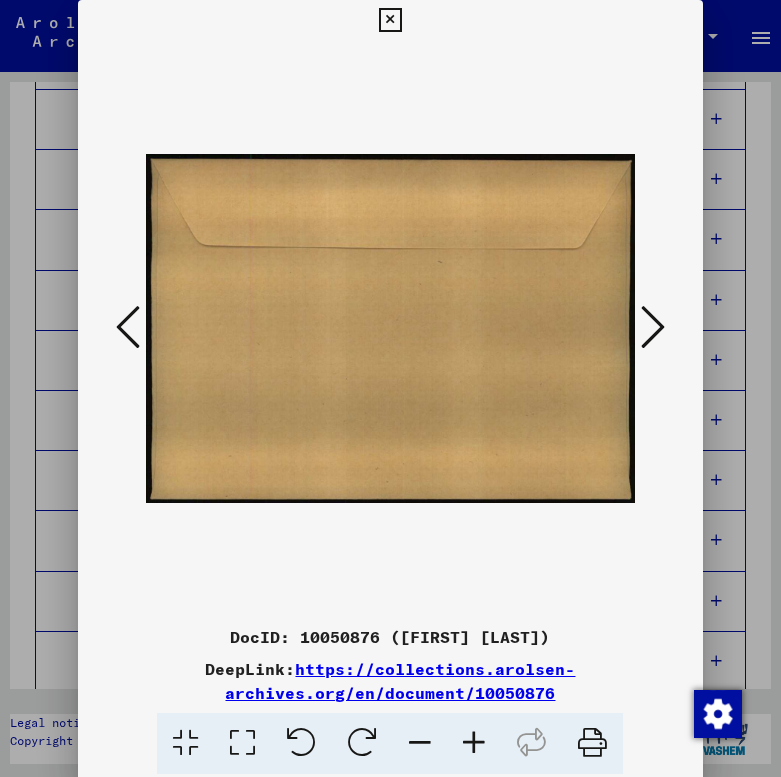 click at bounding box center [128, 327] 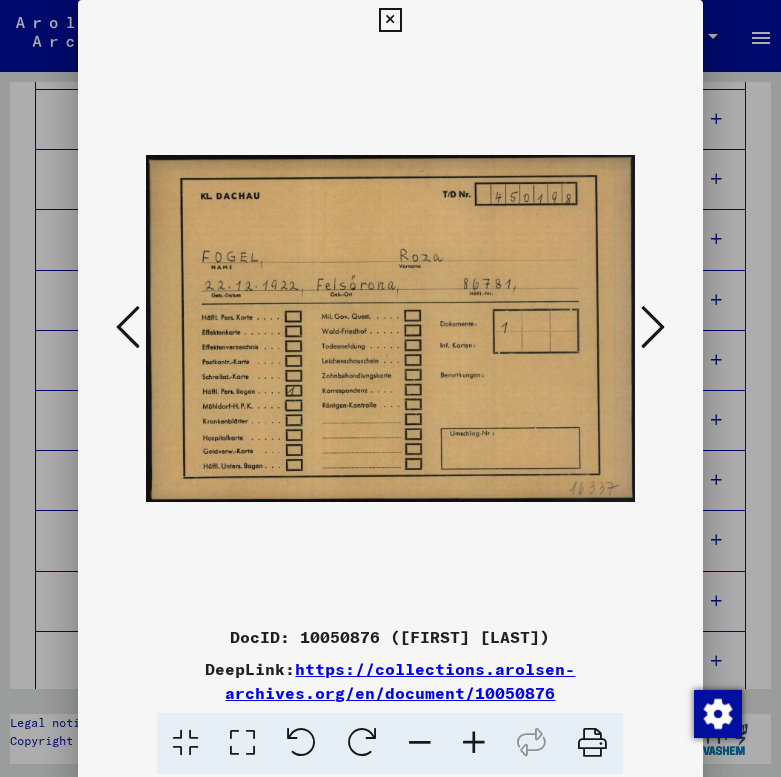 click at bounding box center (653, 327) 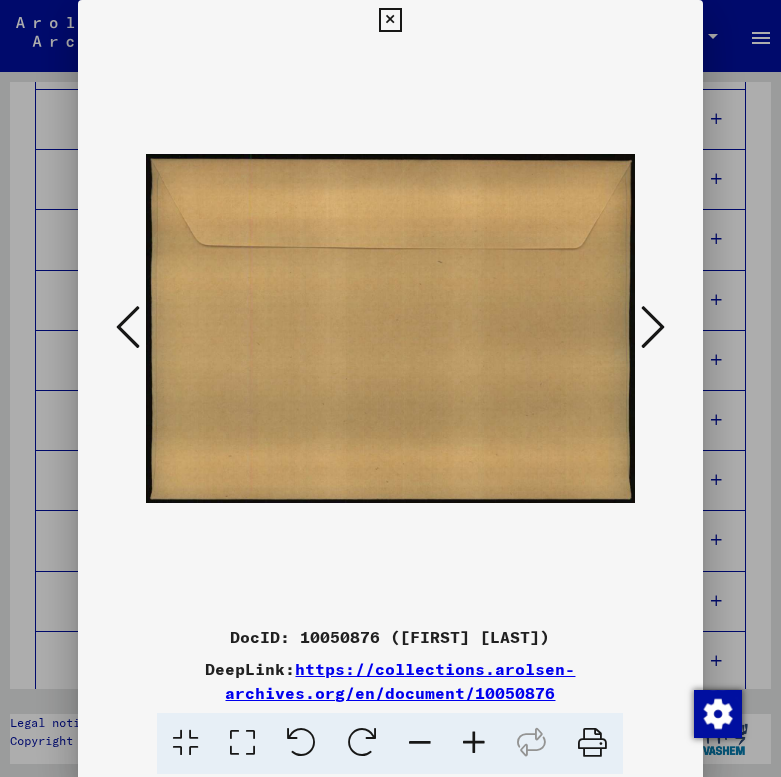 click at bounding box center (653, 327) 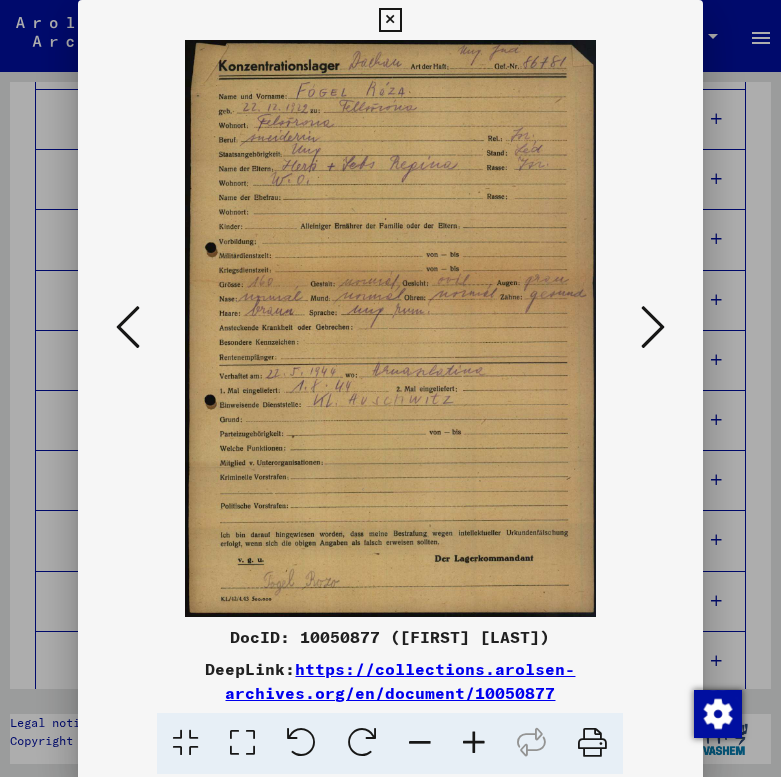 click at bounding box center [653, 327] 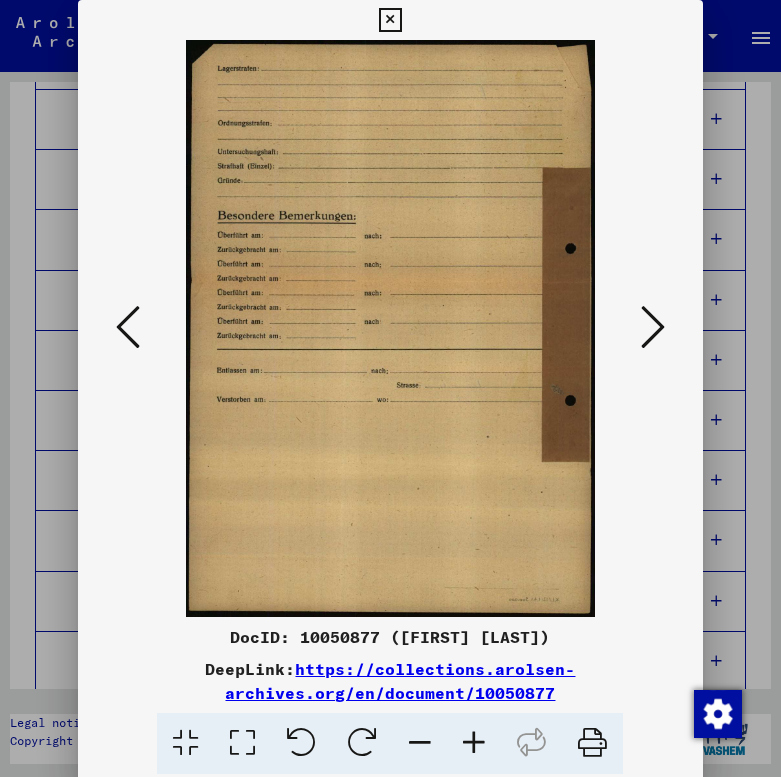 click at bounding box center (653, 327) 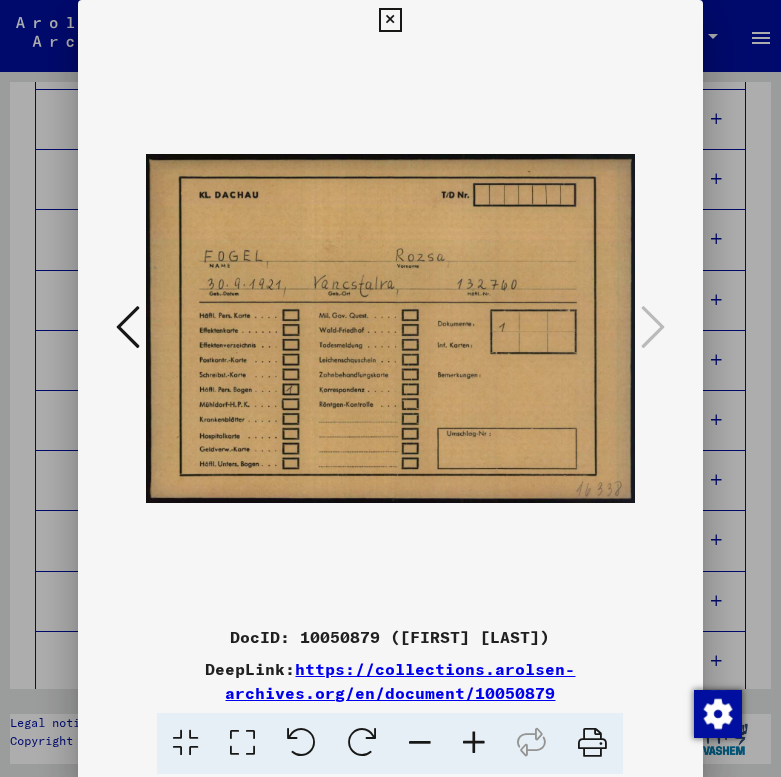 click at bounding box center [390, 20] 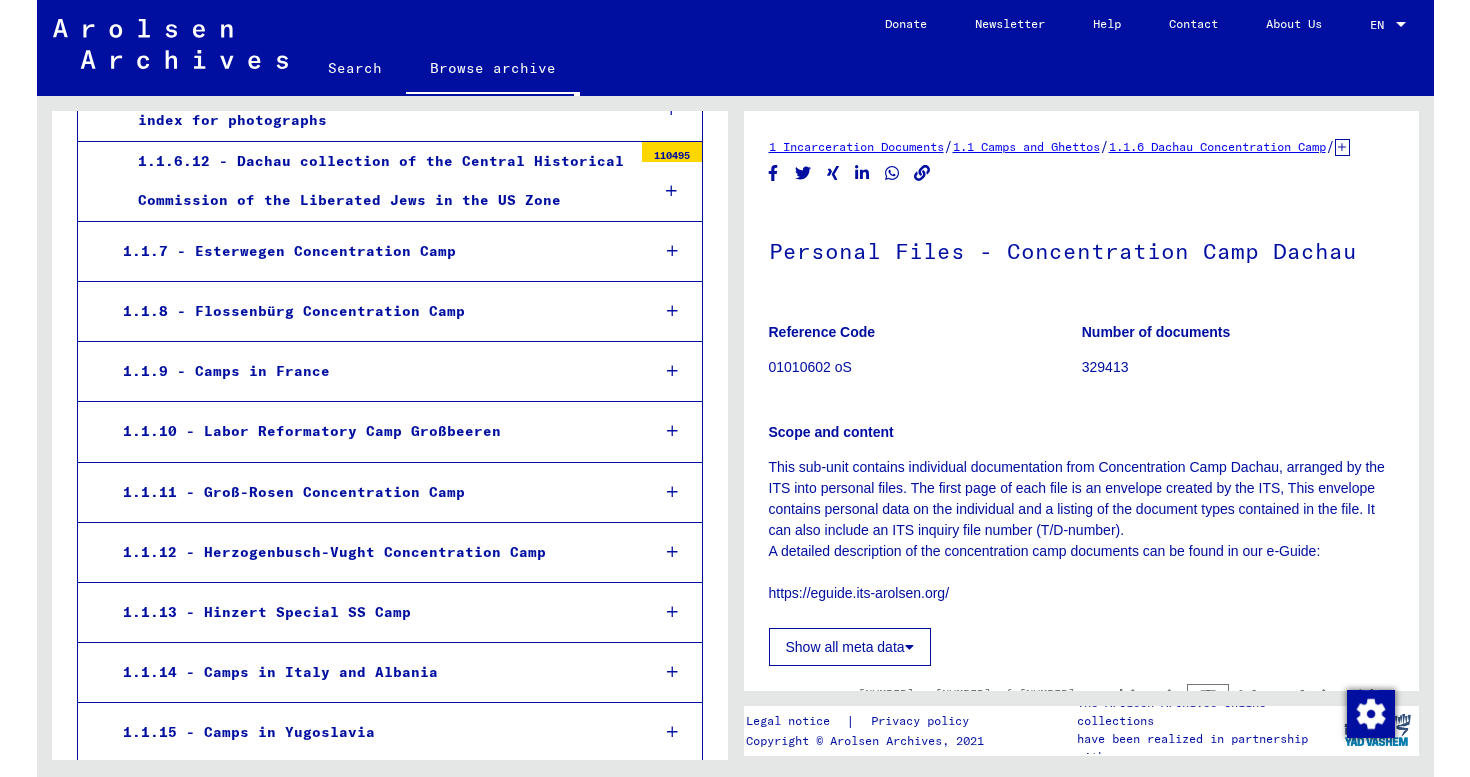 scroll, scrollTop: 3609, scrollLeft: 0, axis: vertical 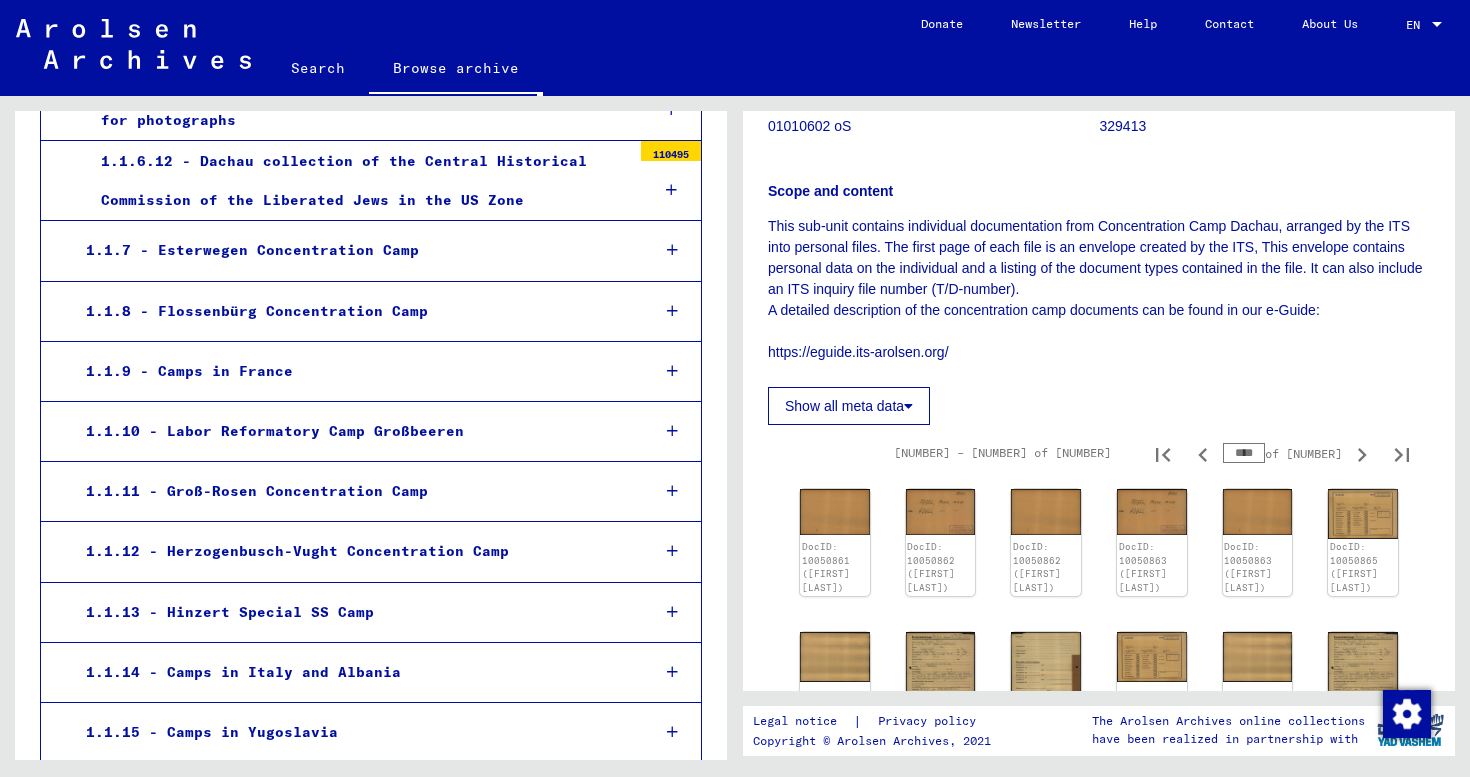 click on "****" at bounding box center (1244, 453) 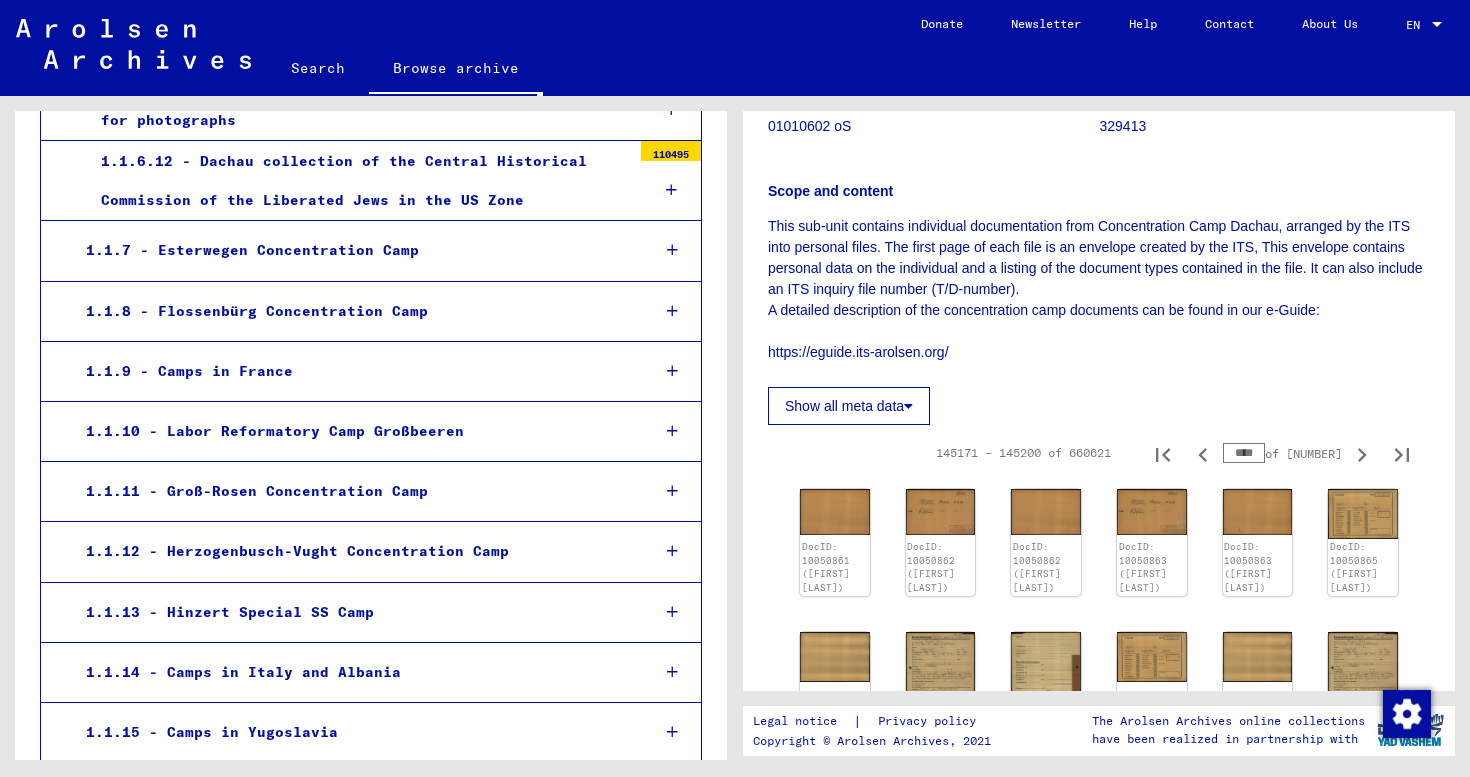 click on "Show all meta data" 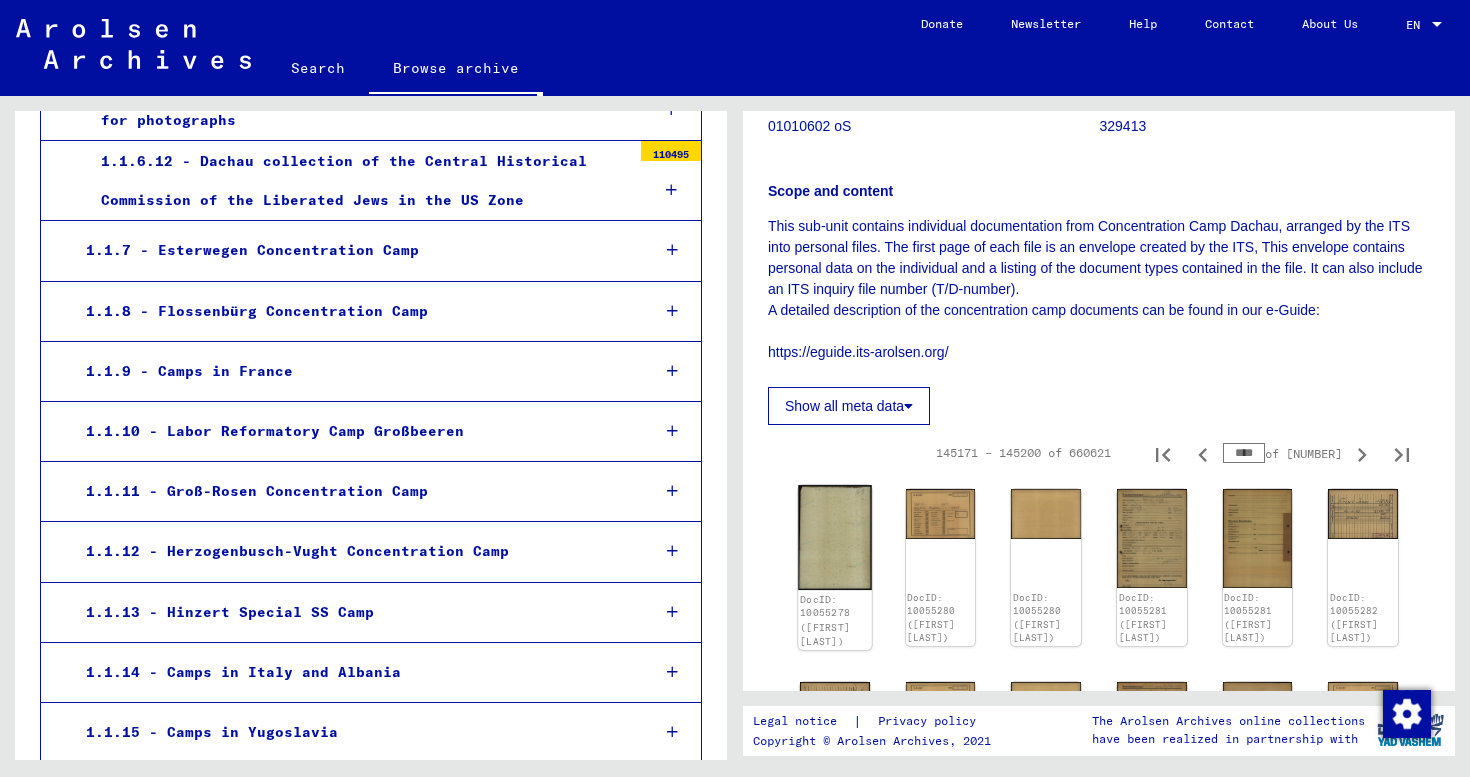 click 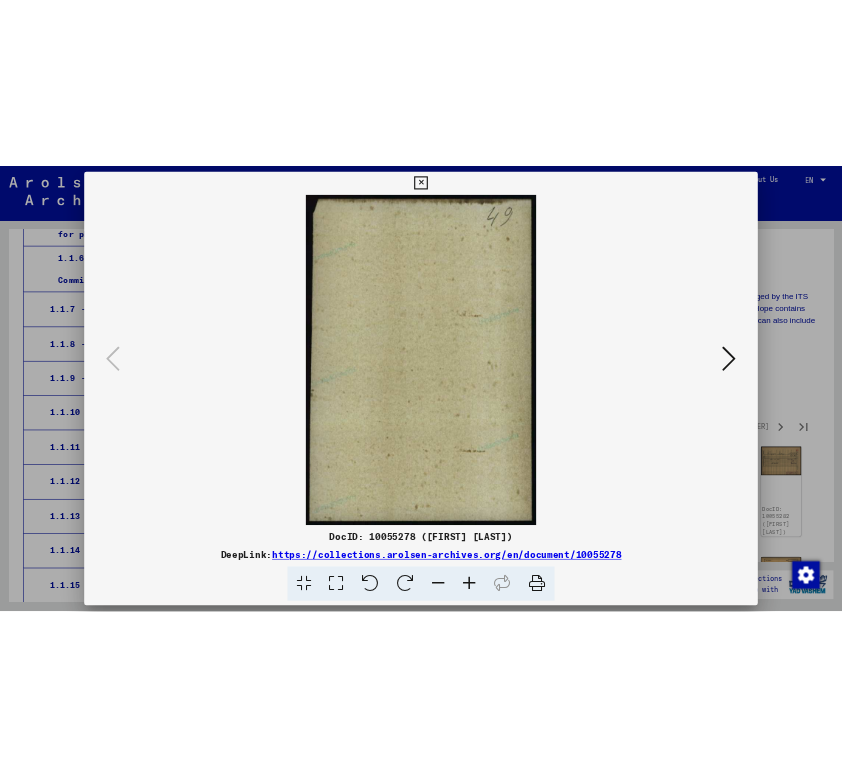 scroll, scrollTop: 4160, scrollLeft: 0, axis: vertical 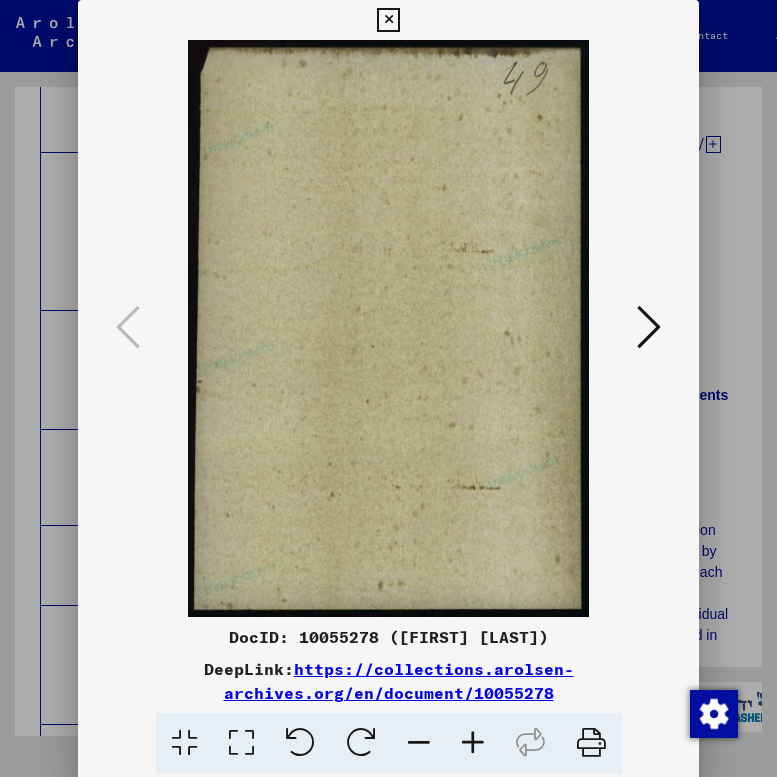 click at bounding box center (649, 327) 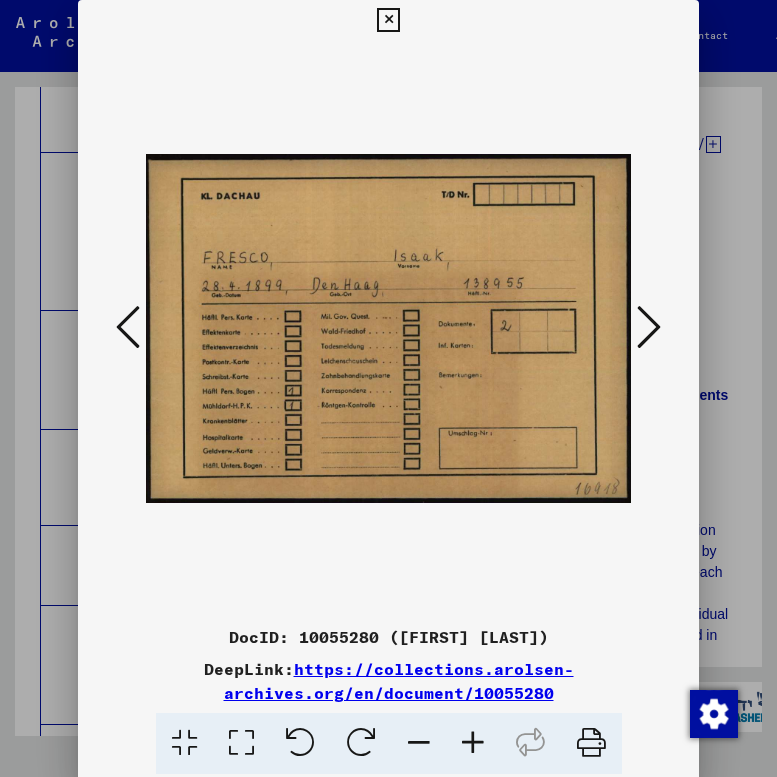 click at bounding box center [649, 327] 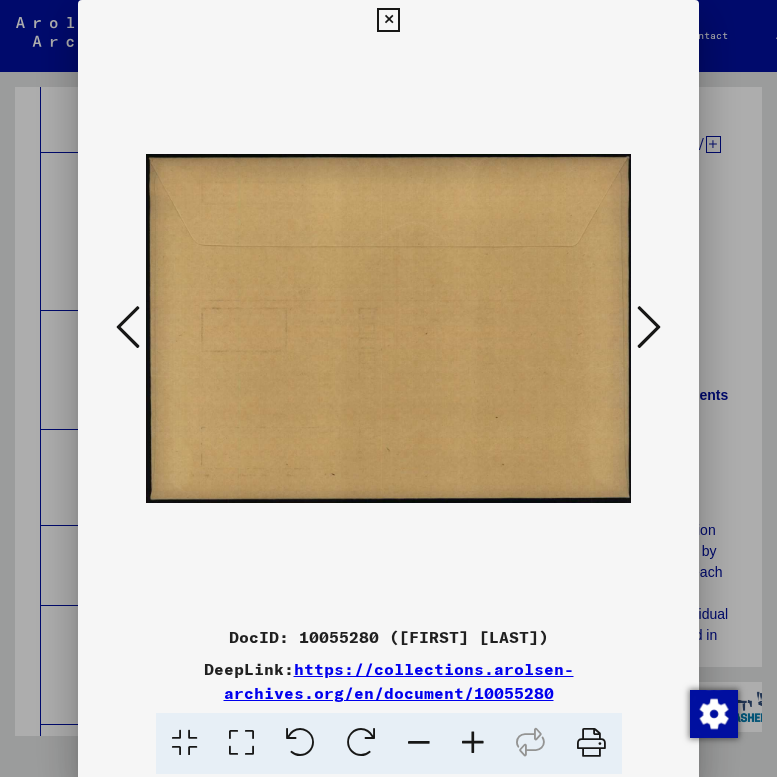 click at bounding box center [649, 327] 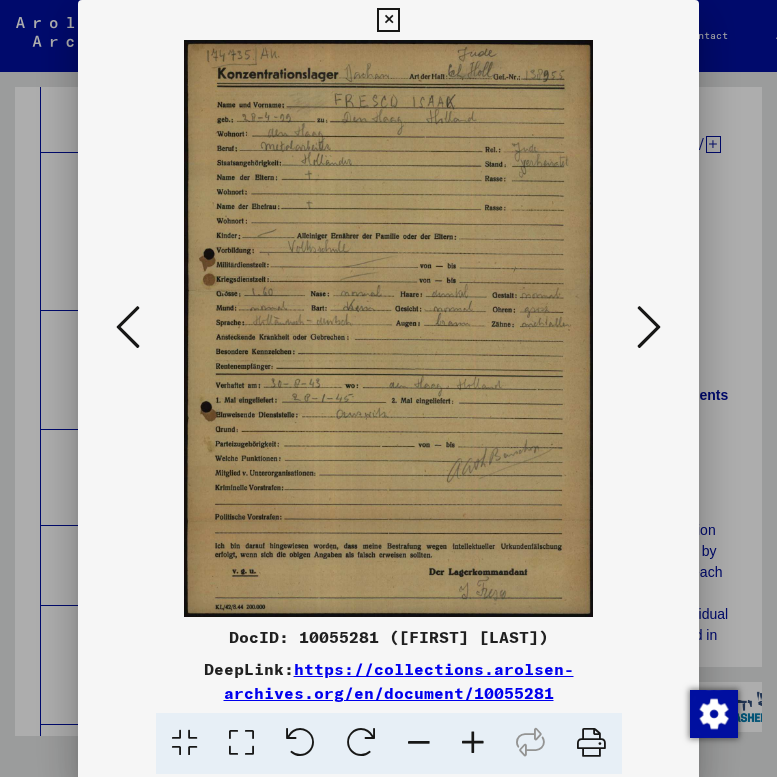click at bounding box center [649, 327] 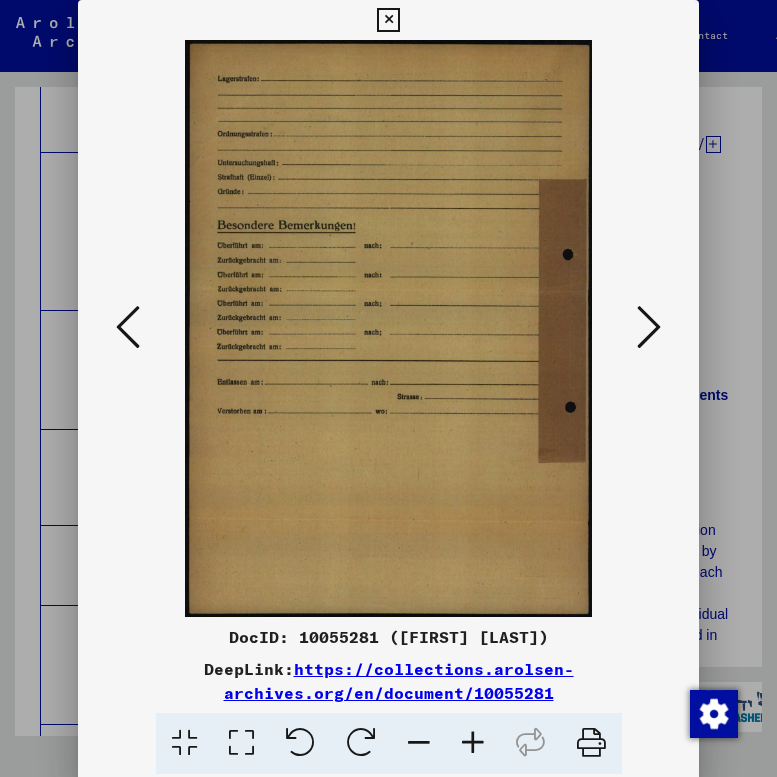 click at bounding box center (649, 327) 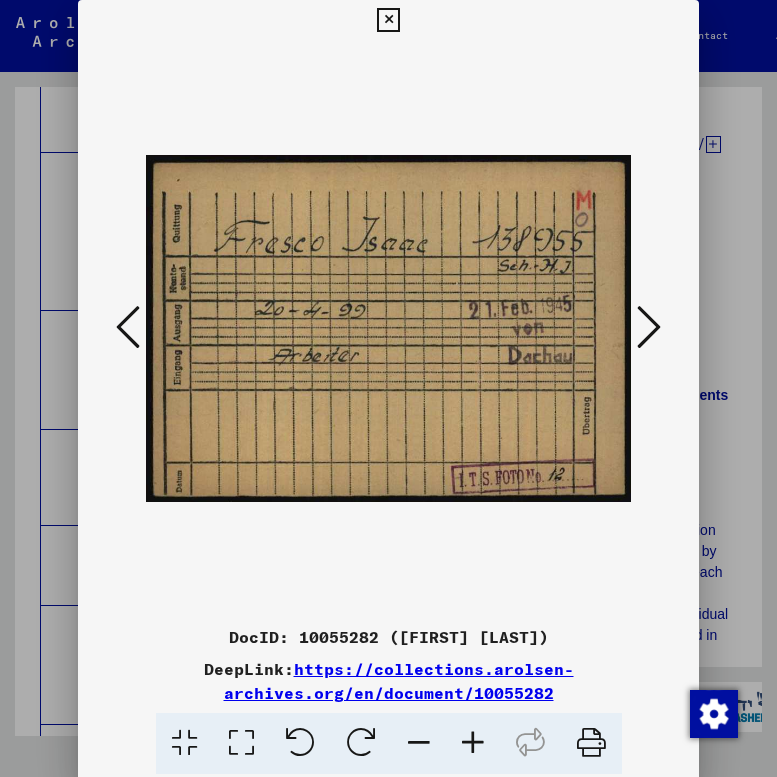 click at bounding box center (649, 327) 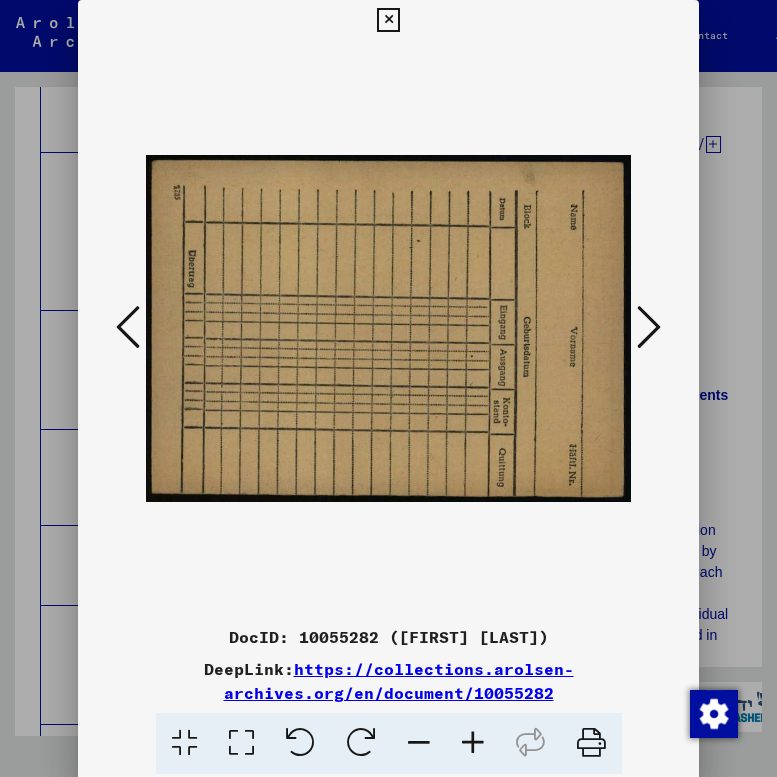 click at bounding box center (649, 327) 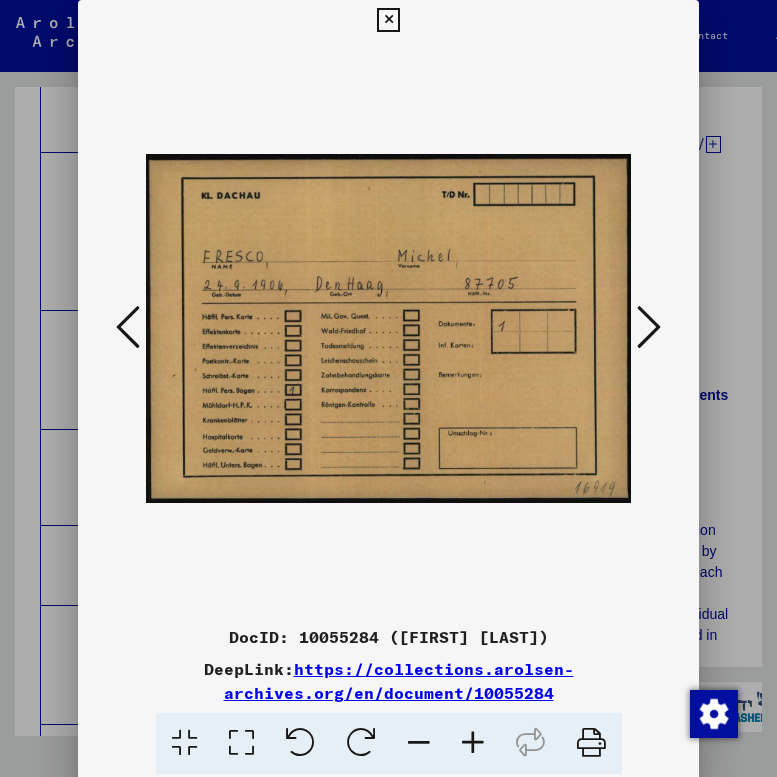 click at bounding box center (649, 327) 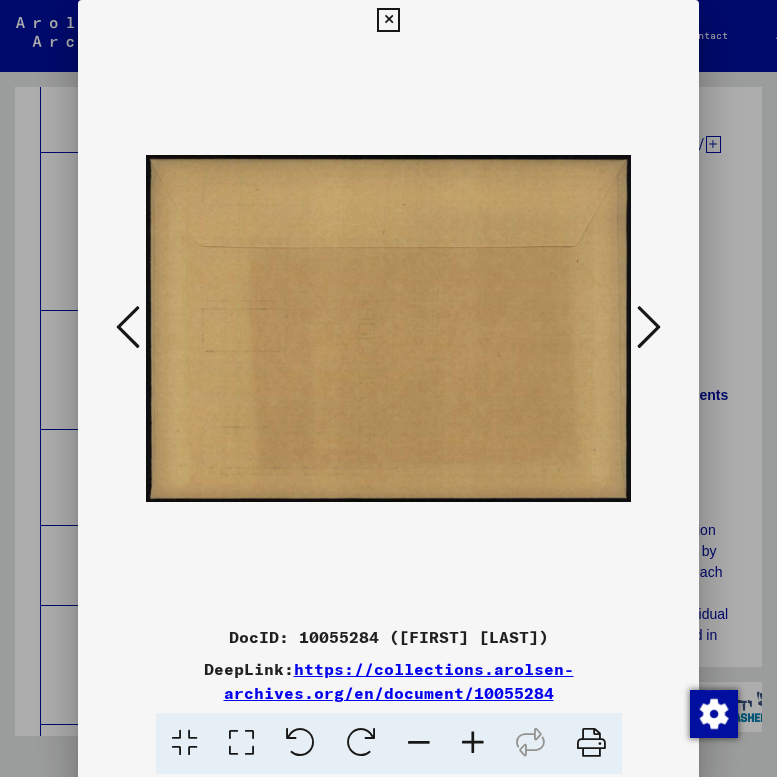 click at bounding box center (649, 327) 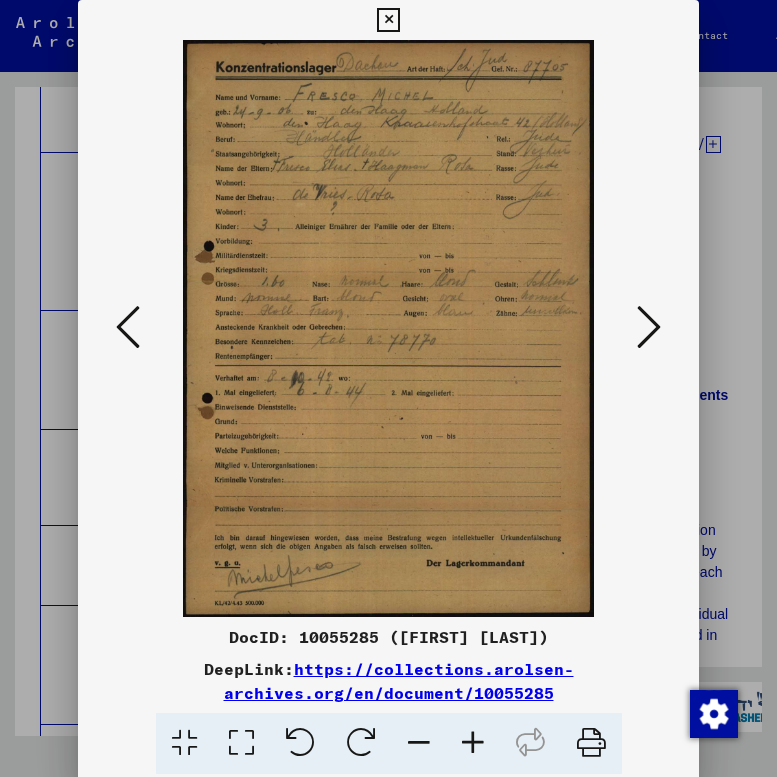 click at bounding box center (649, 327) 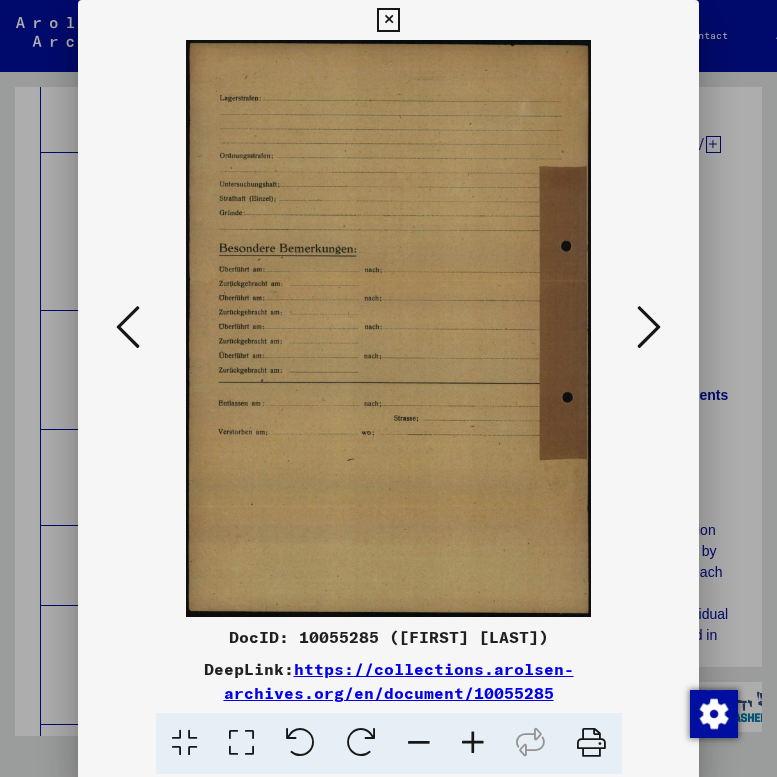 click at bounding box center [649, 327] 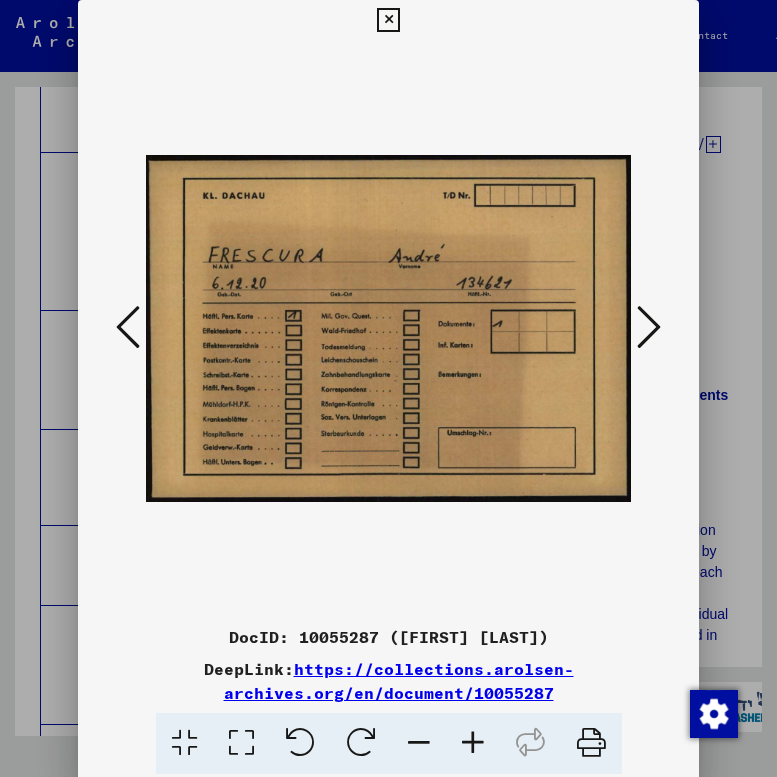 click at bounding box center [649, 327] 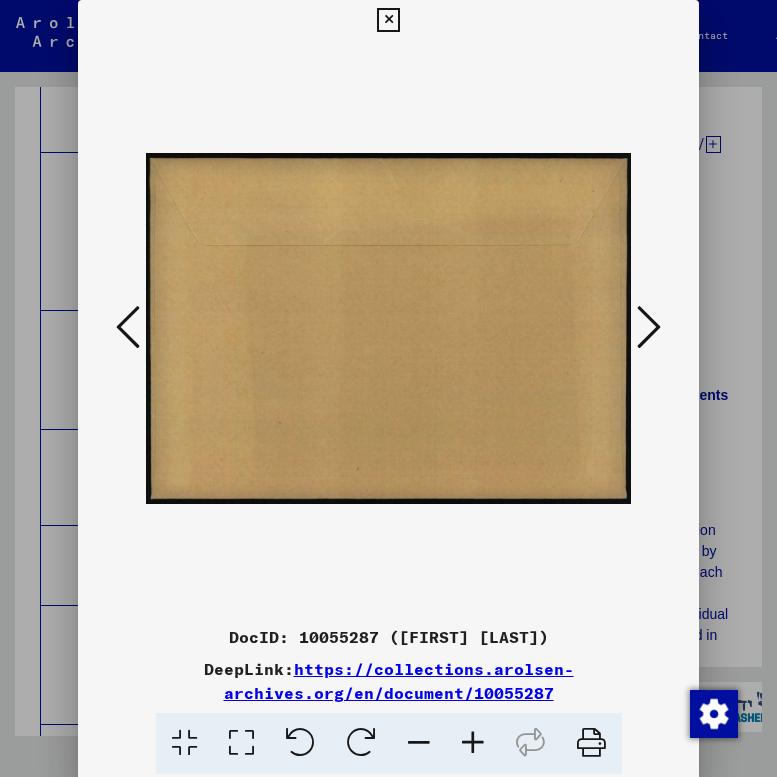 click at bounding box center [649, 327] 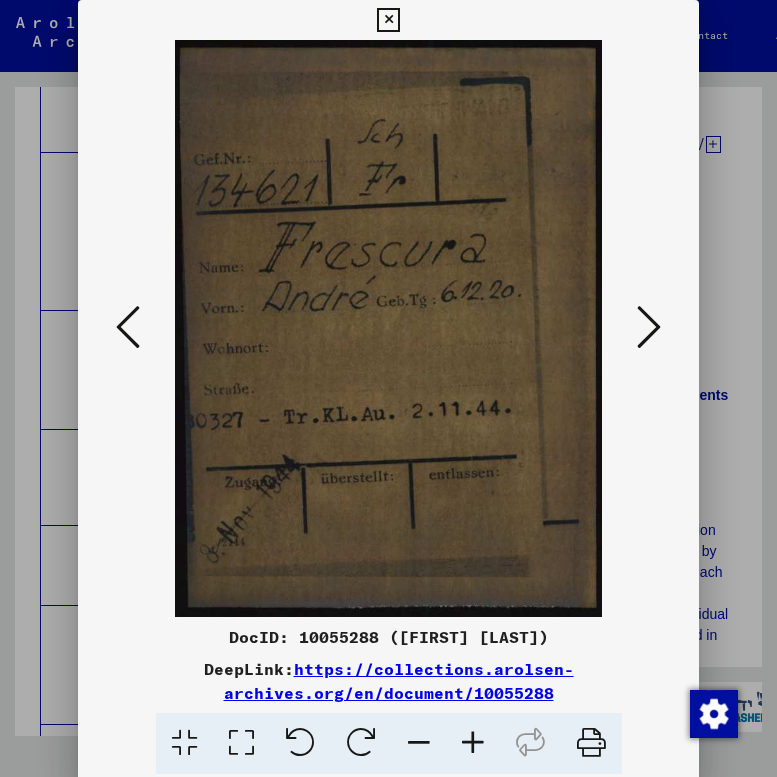 click at bounding box center [649, 327] 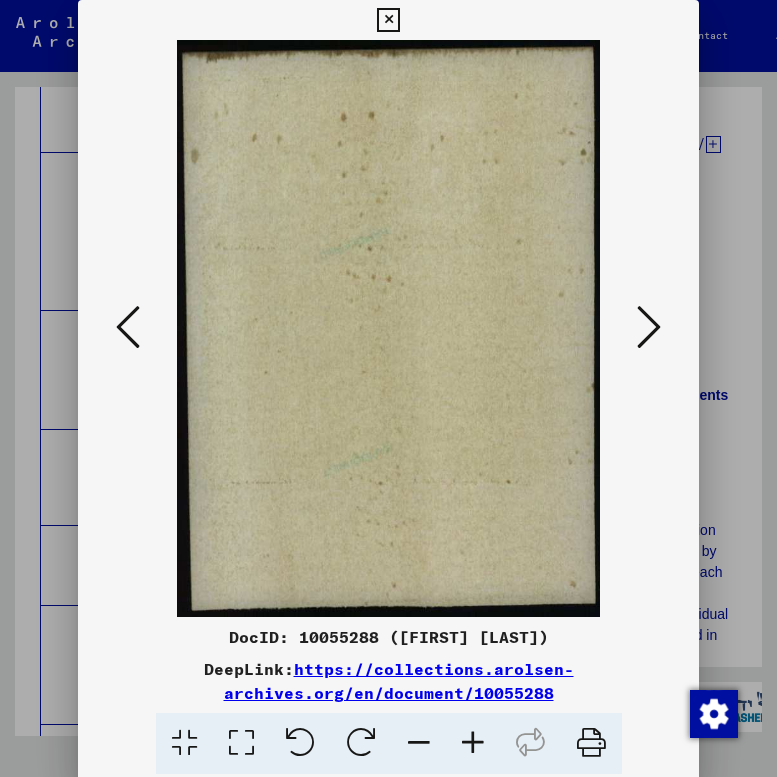 click at bounding box center [649, 327] 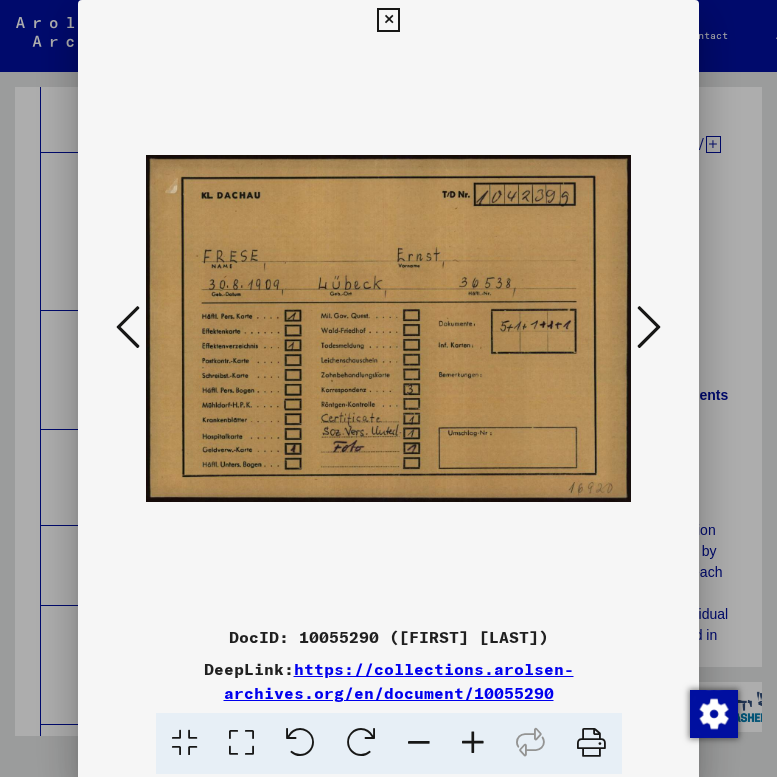click at bounding box center [649, 327] 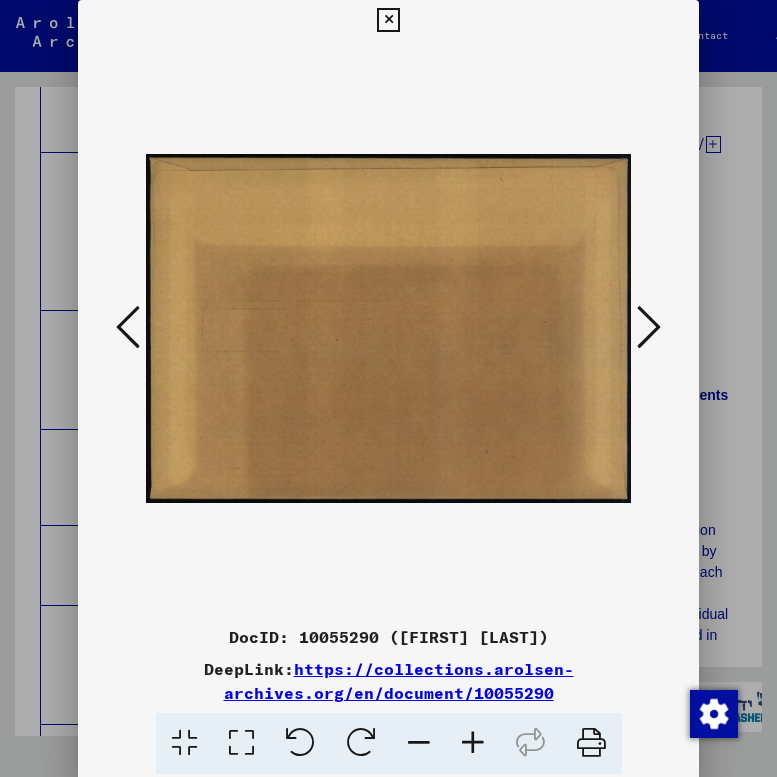 click at bounding box center (649, 327) 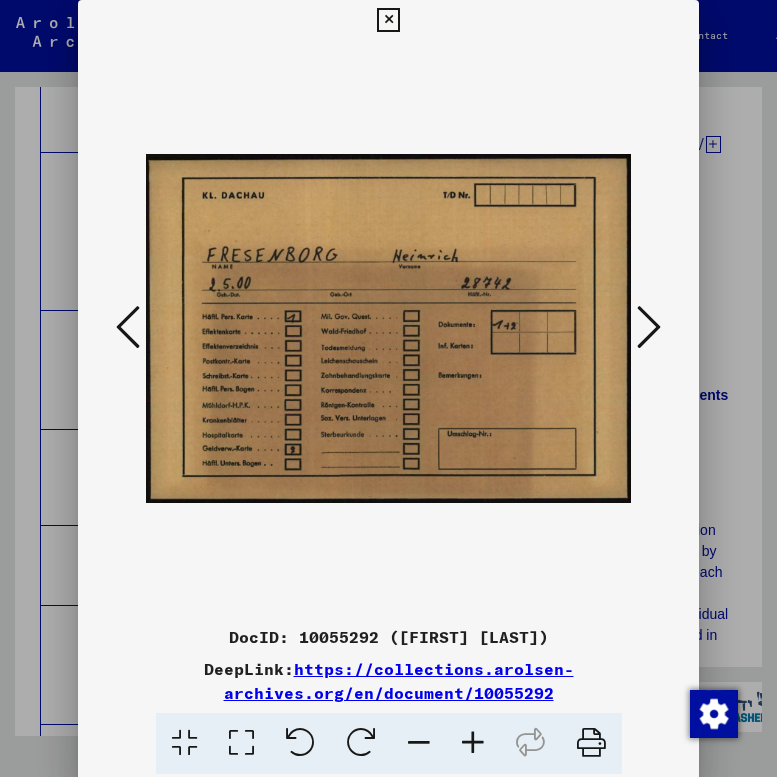click at bounding box center [649, 327] 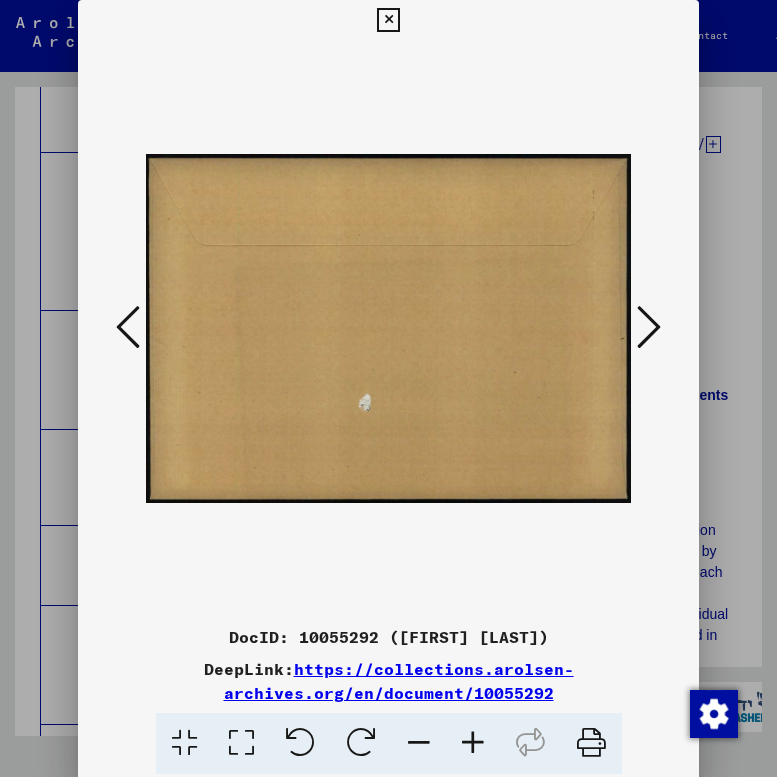 click at bounding box center [649, 327] 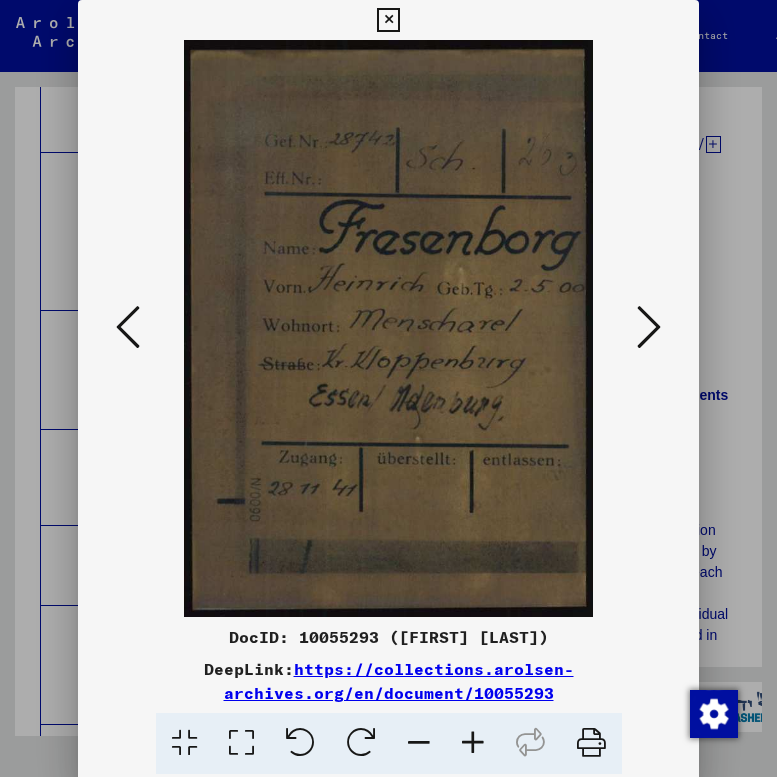 click at bounding box center (649, 327) 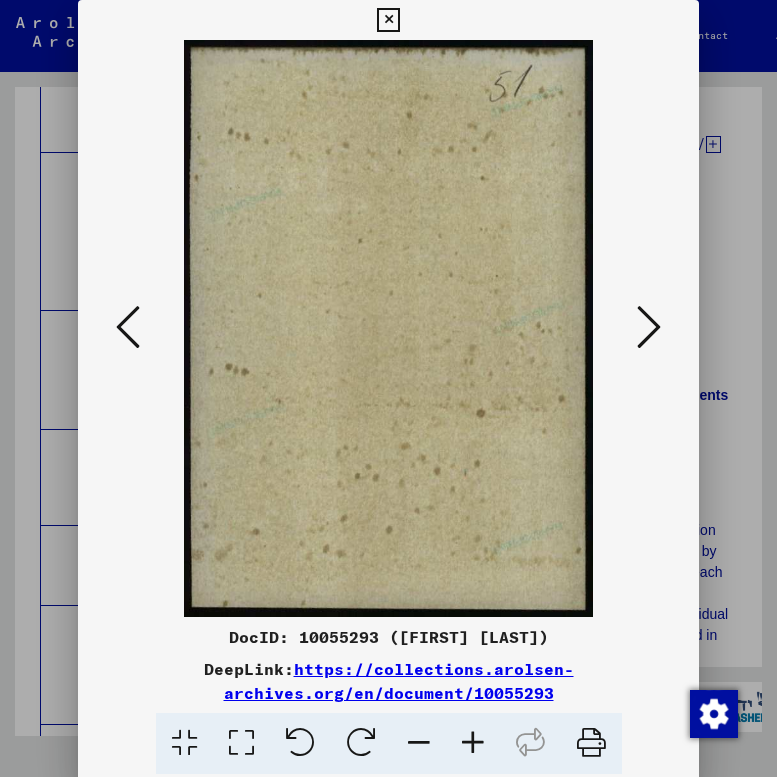 click at bounding box center (649, 327) 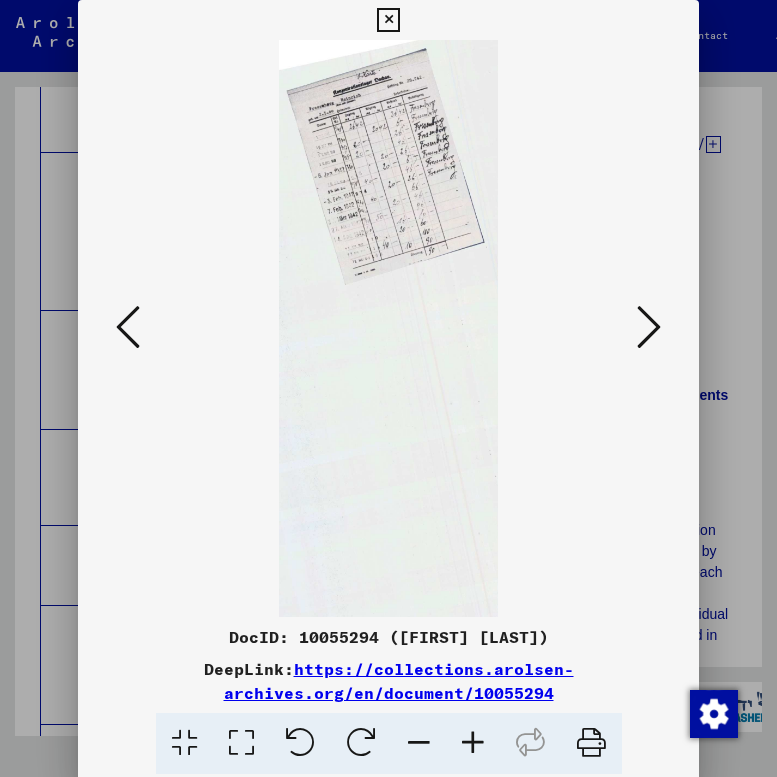 click at bounding box center (649, 327) 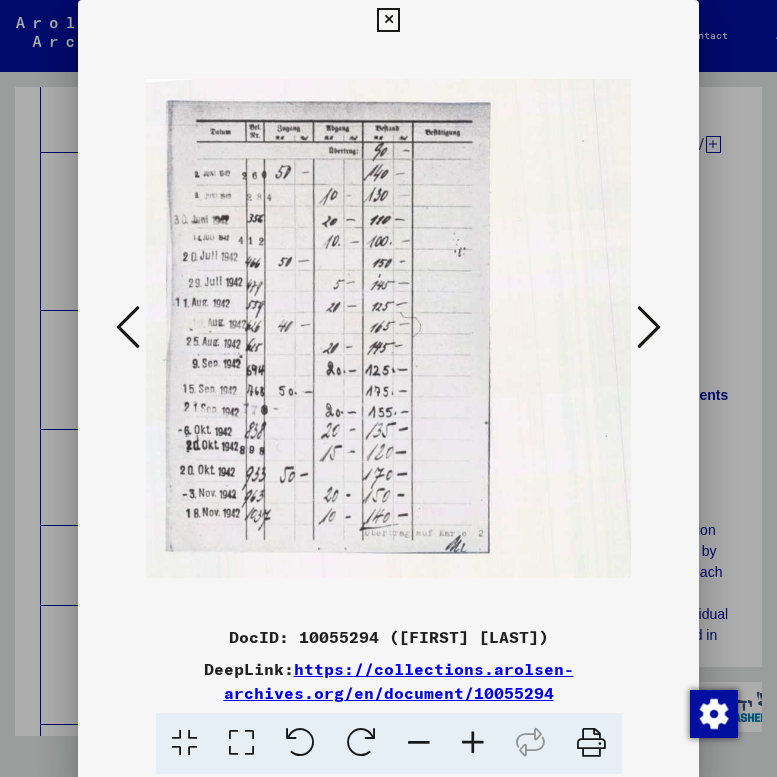 click at bounding box center (649, 327) 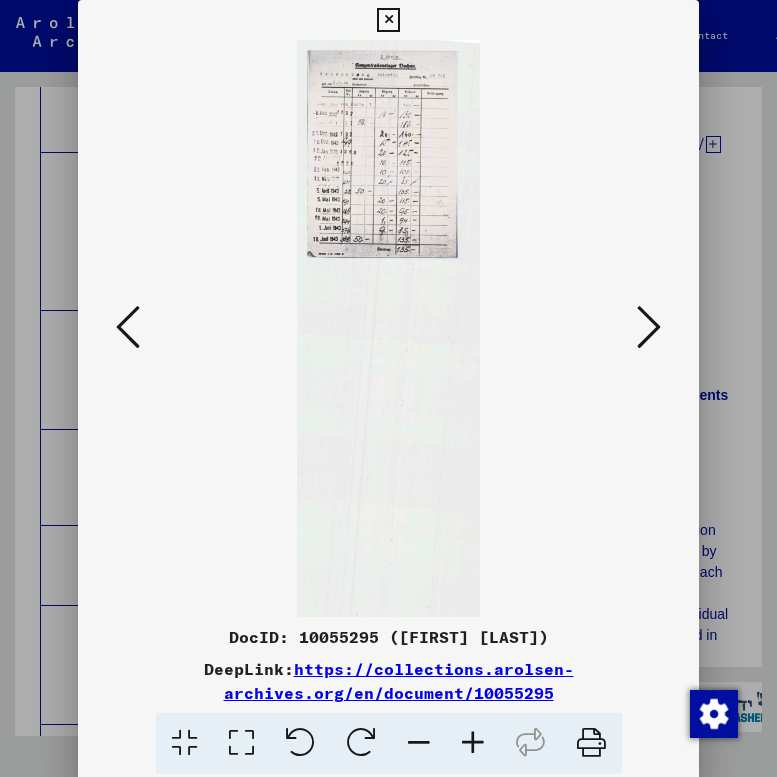 click at bounding box center [649, 327] 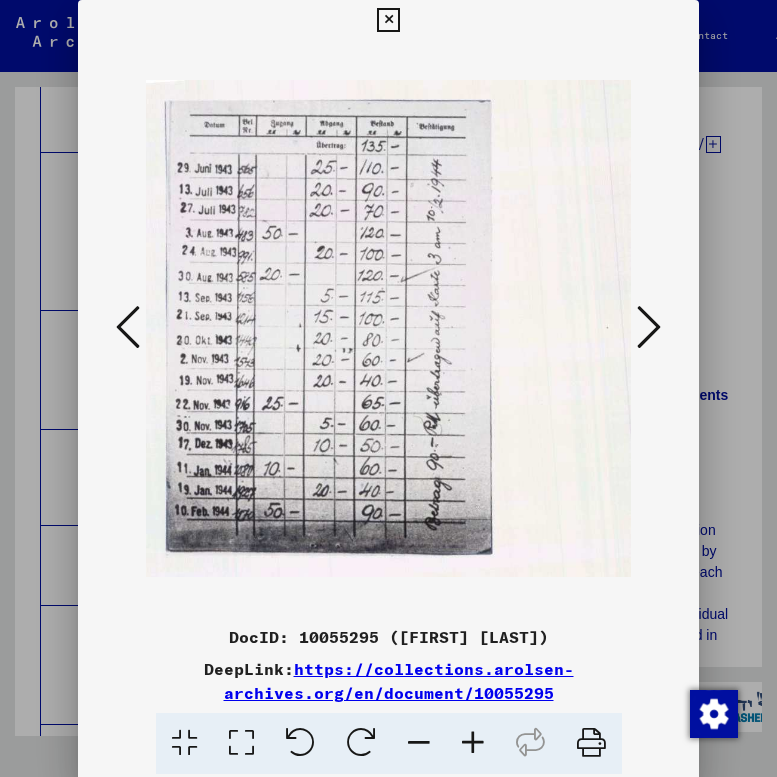 click at bounding box center [649, 327] 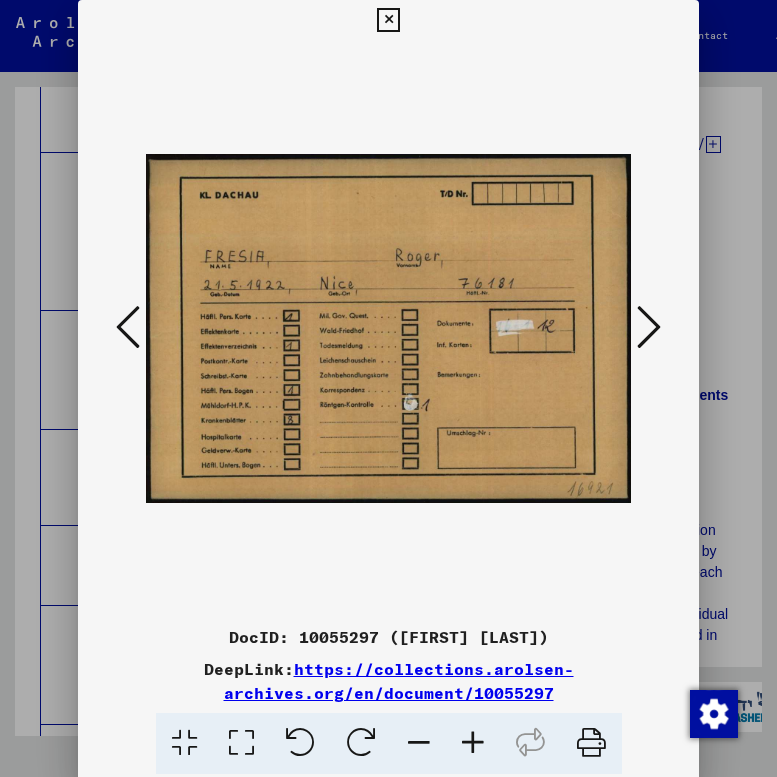 click at bounding box center (649, 327) 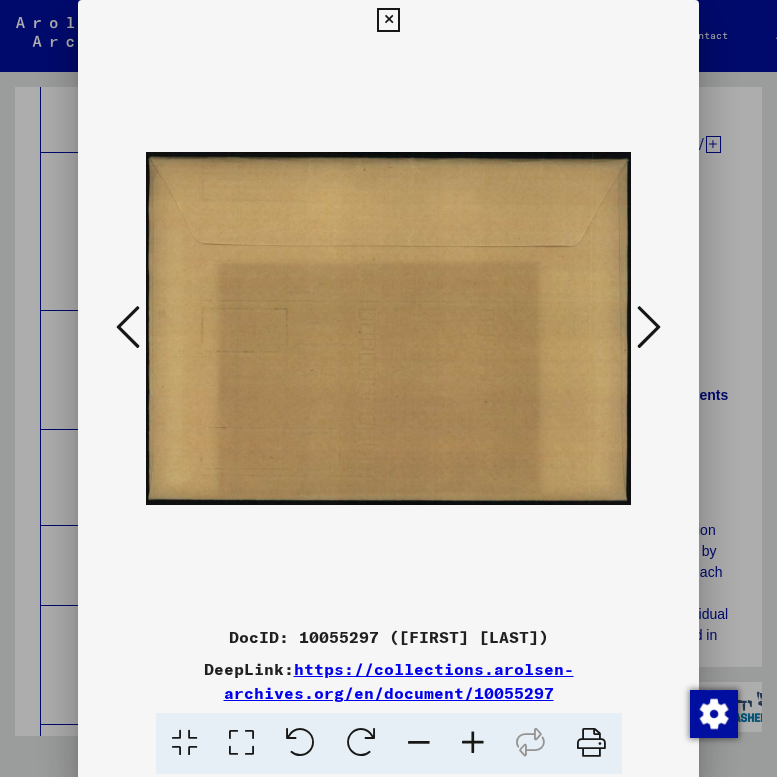 click at bounding box center [128, 327] 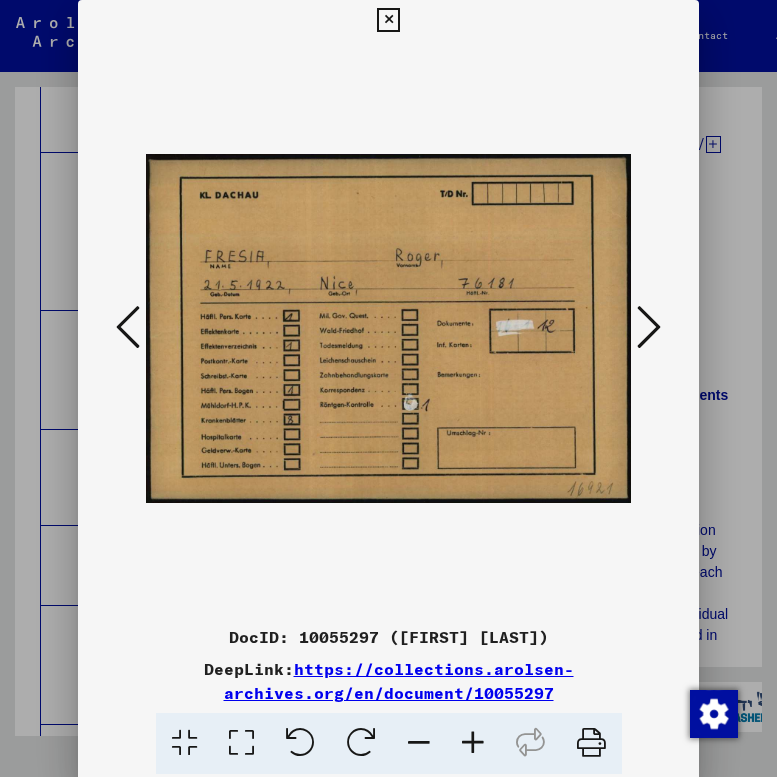 click at bounding box center [649, 327] 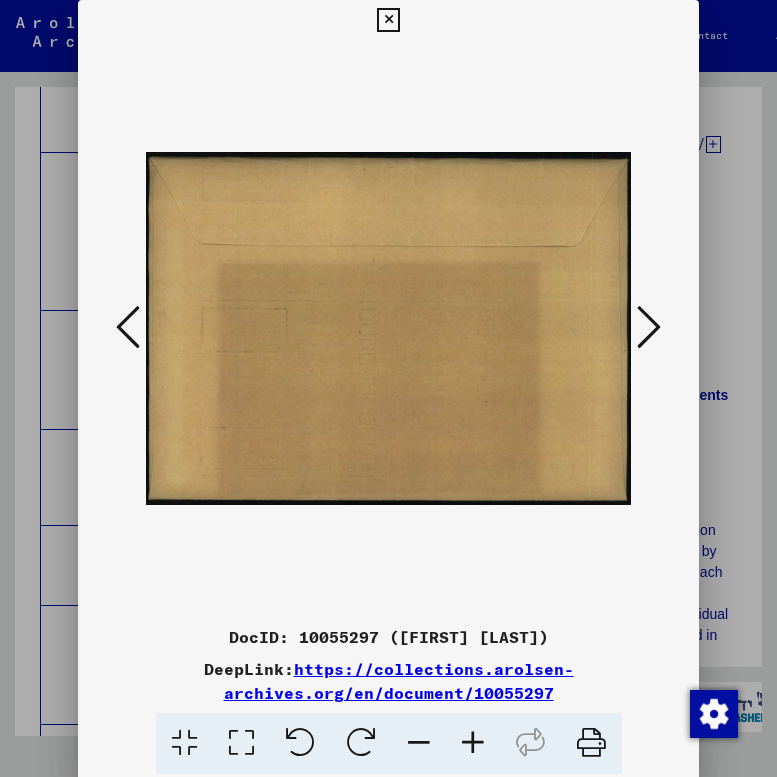 click at bounding box center (649, 327) 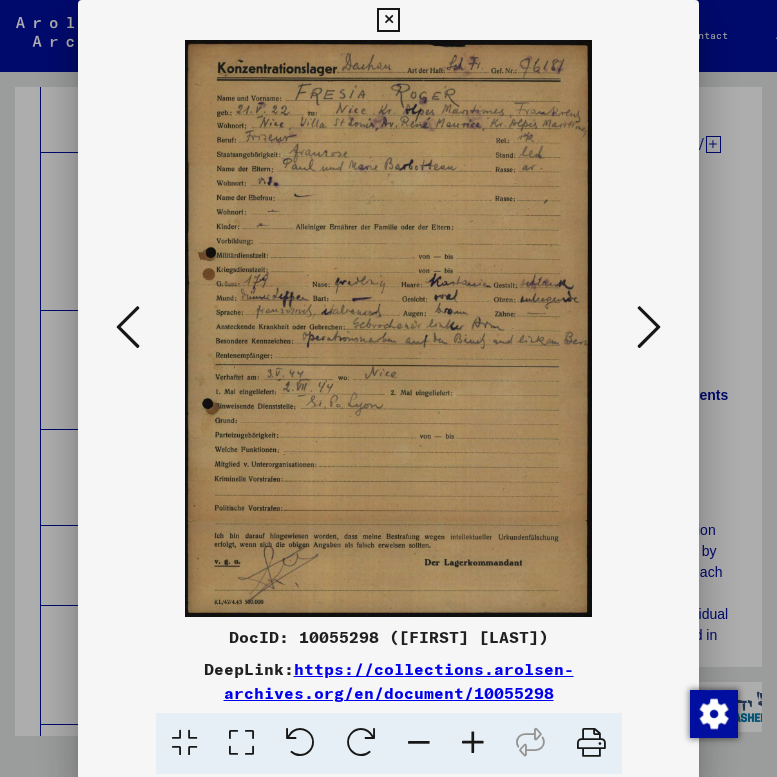 click at bounding box center (649, 327) 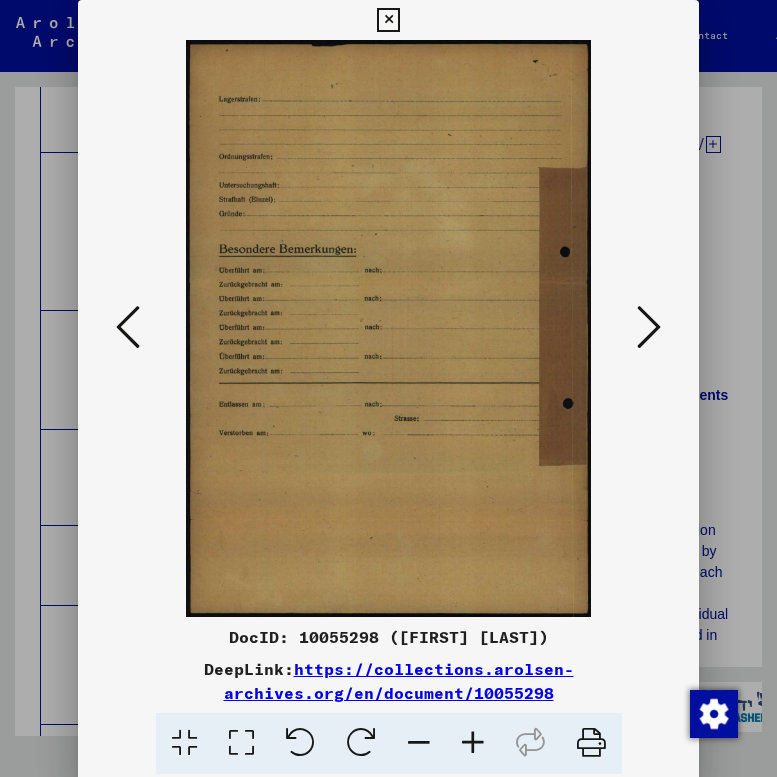 click at bounding box center (649, 327) 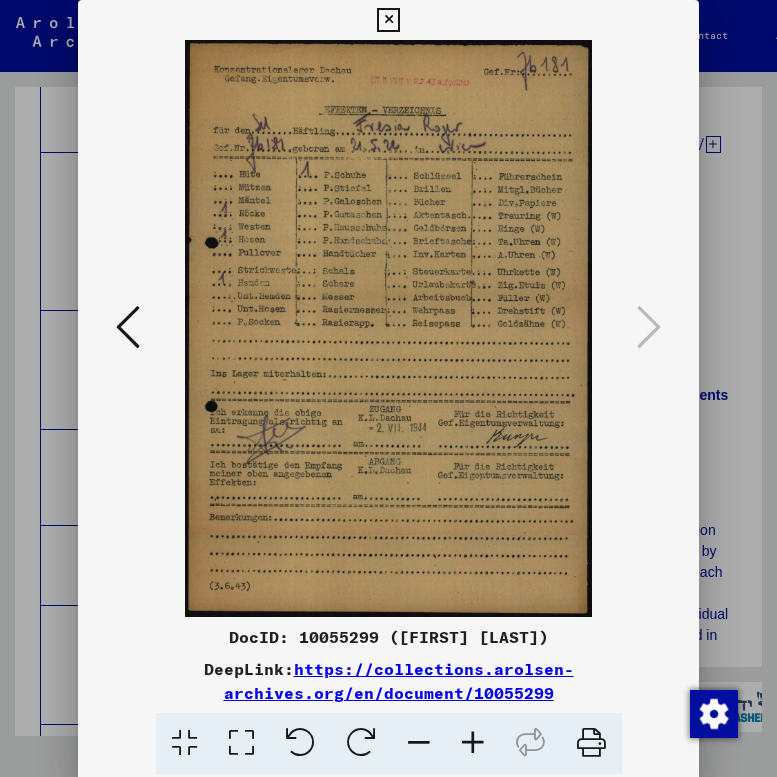 click at bounding box center (388, 20) 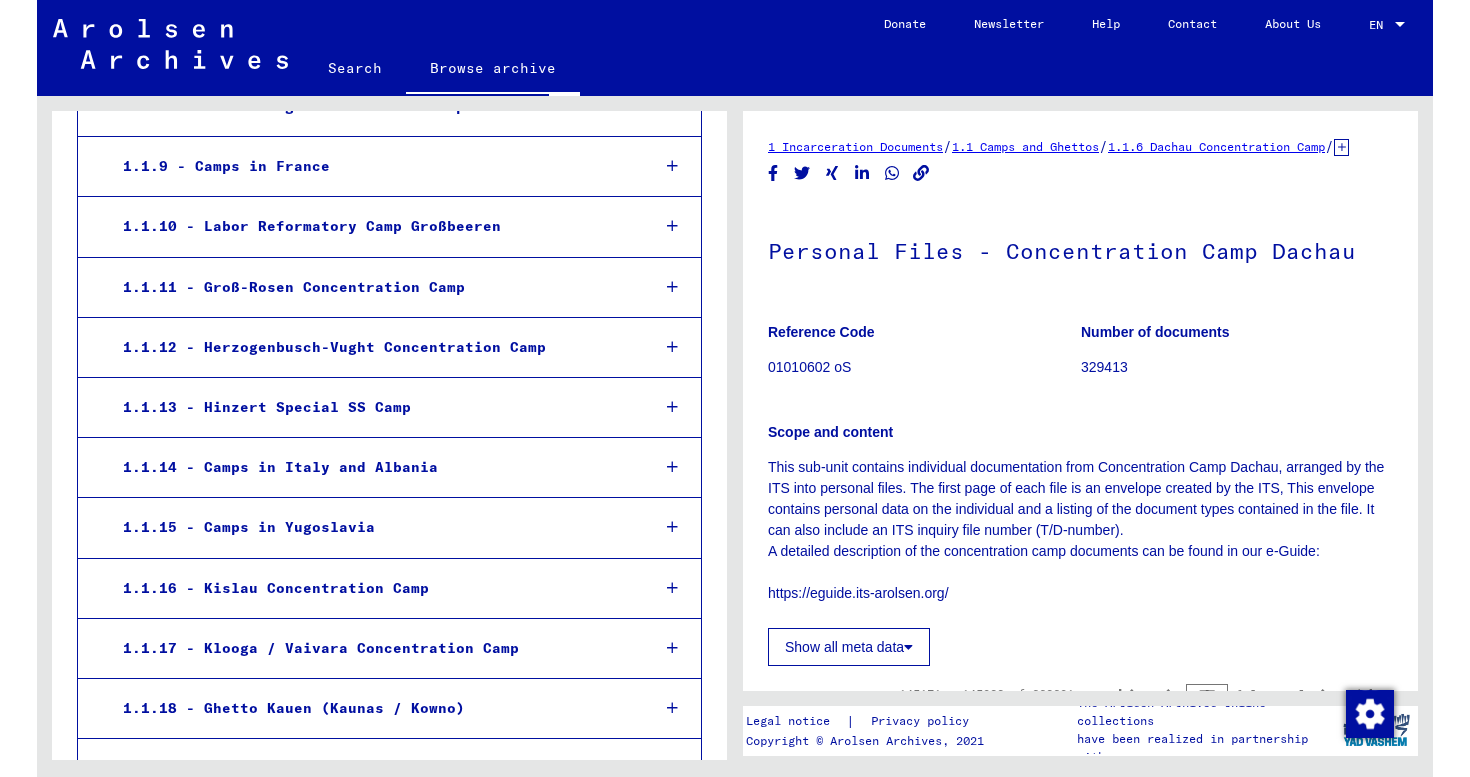 scroll, scrollTop: 3717, scrollLeft: 0, axis: vertical 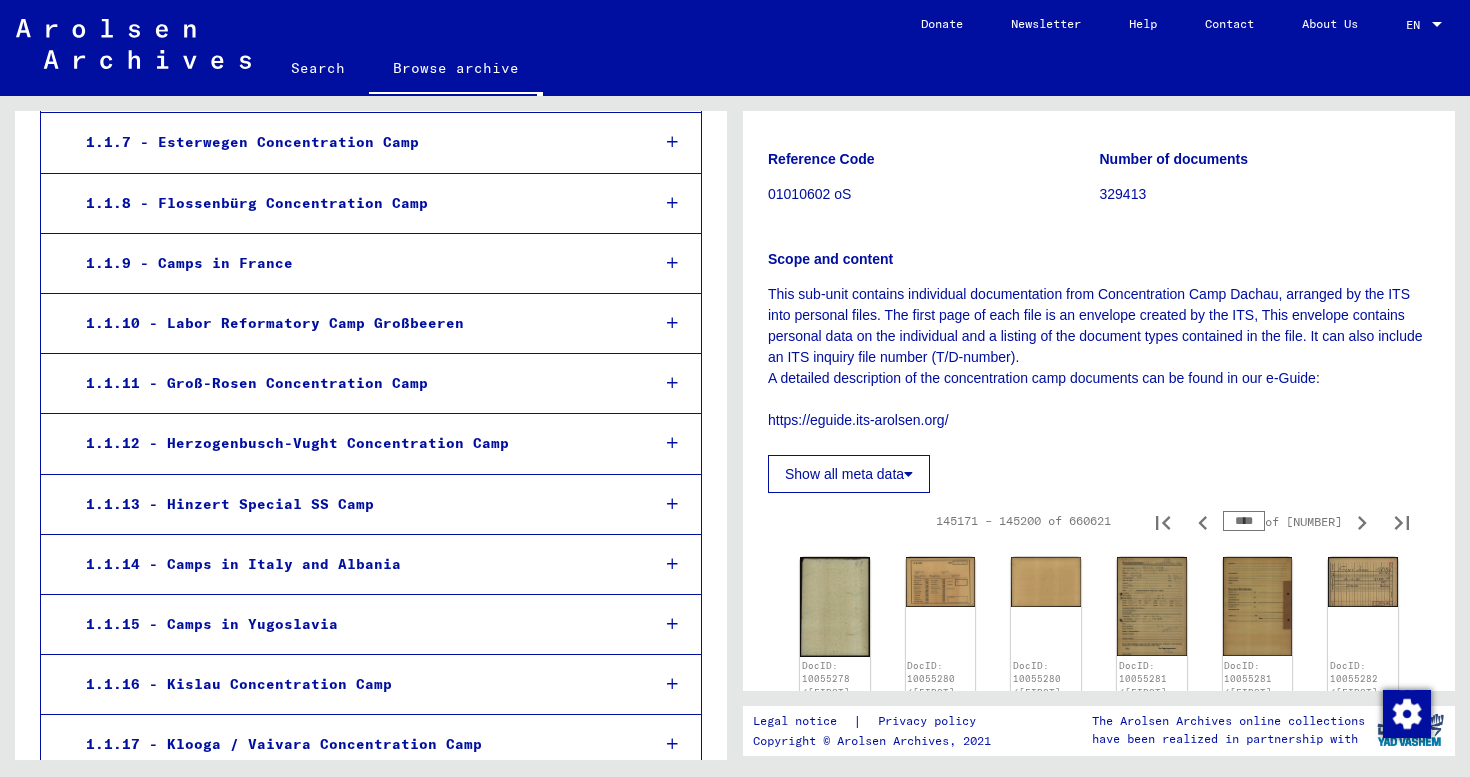 click on "****" at bounding box center (1244, 521) 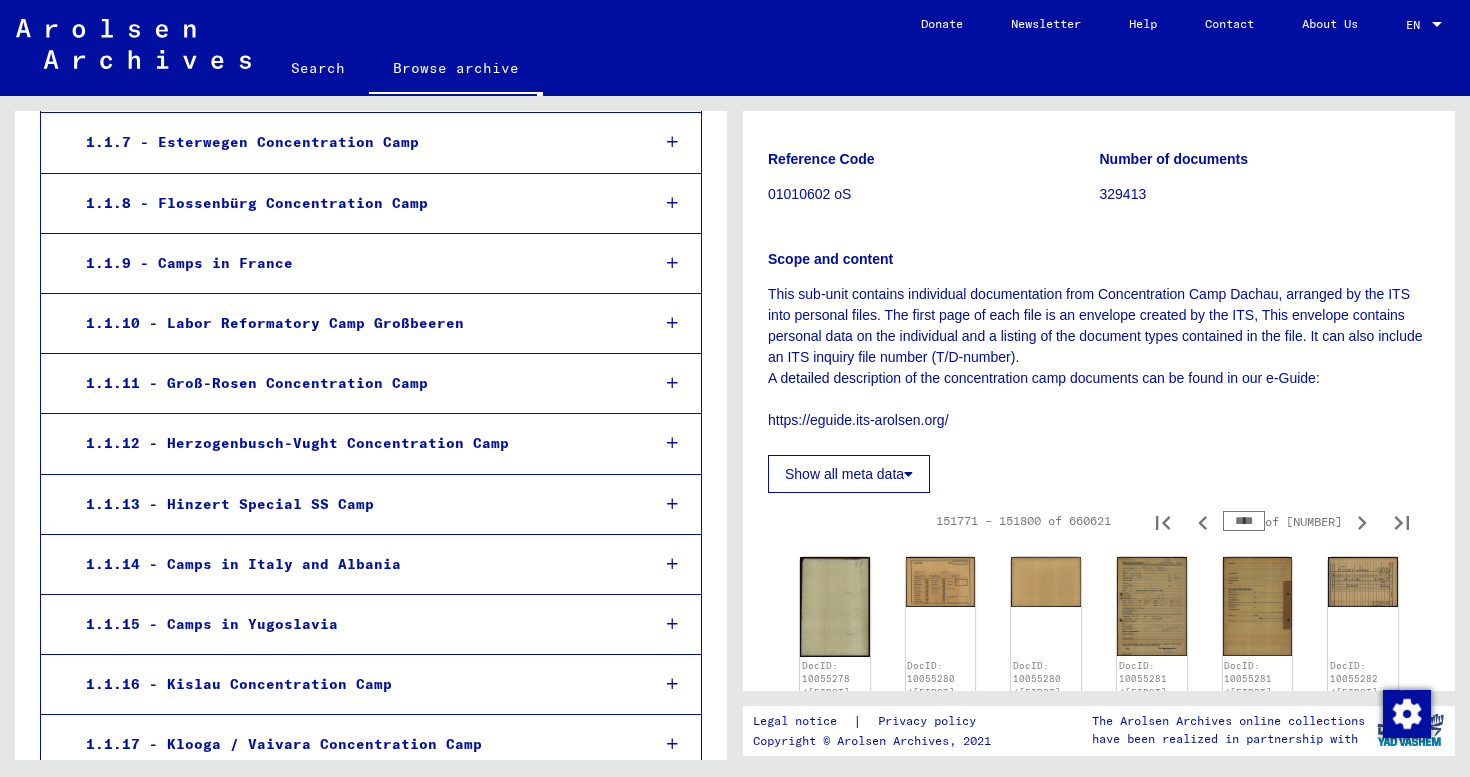 click on "Show all meta data" 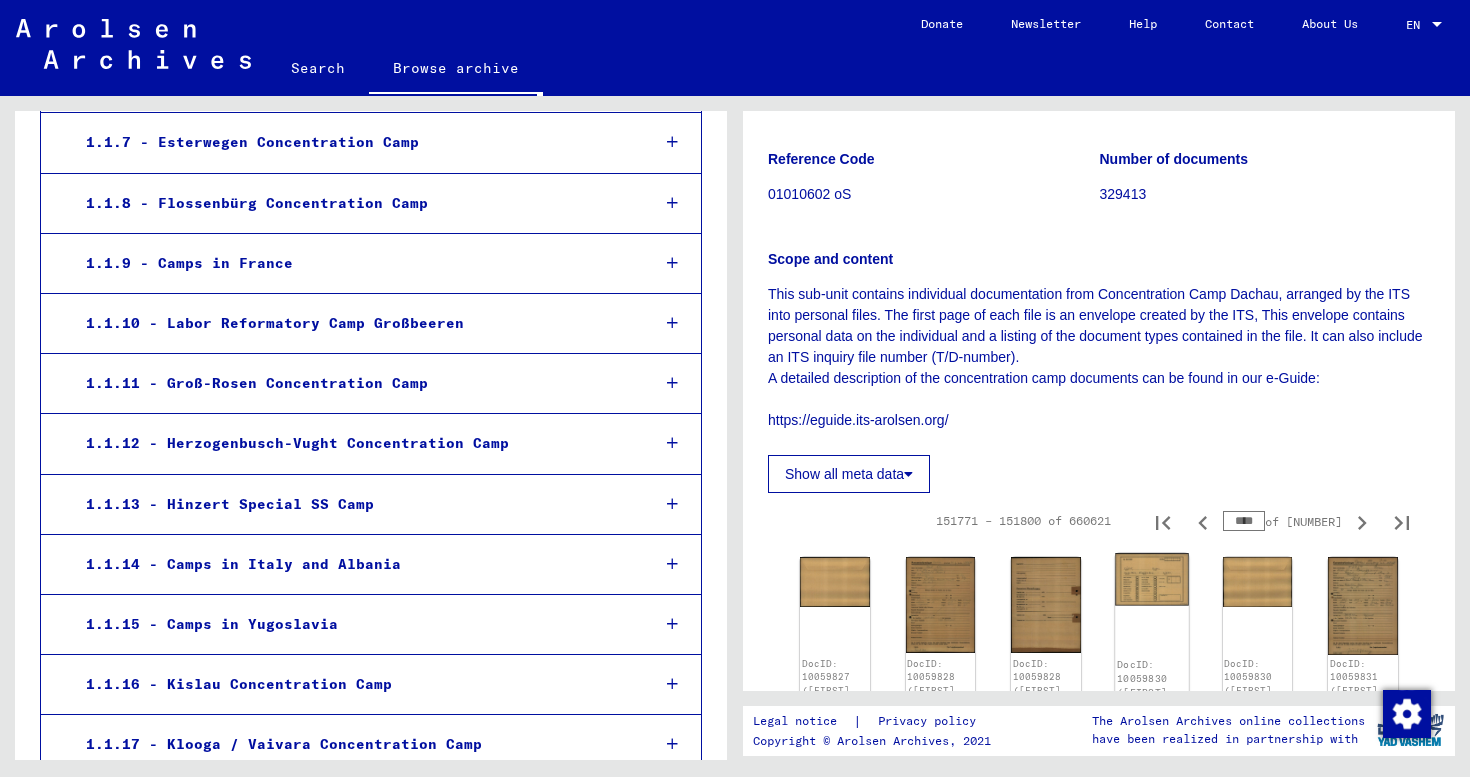 click 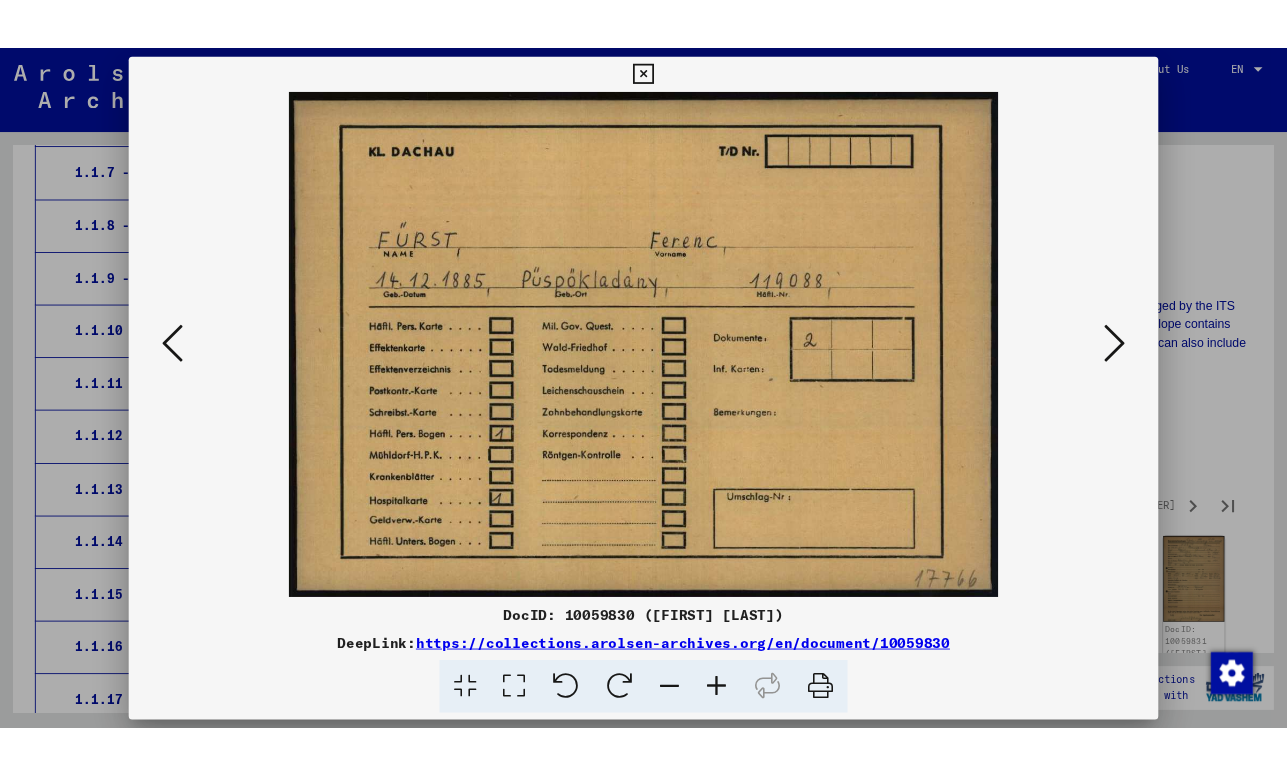 scroll, scrollTop: 4178, scrollLeft: 0, axis: vertical 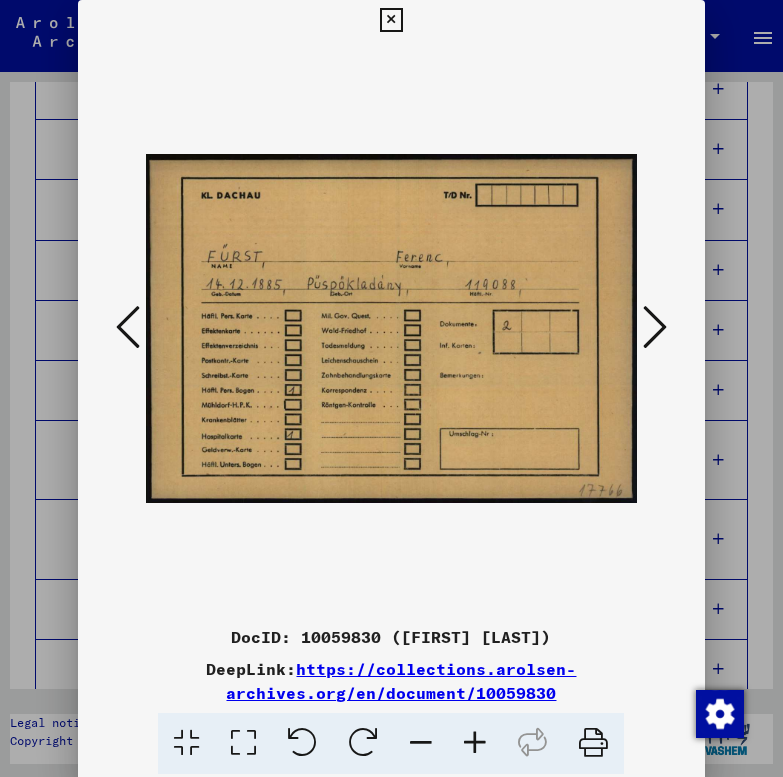 click at bounding box center [655, 327] 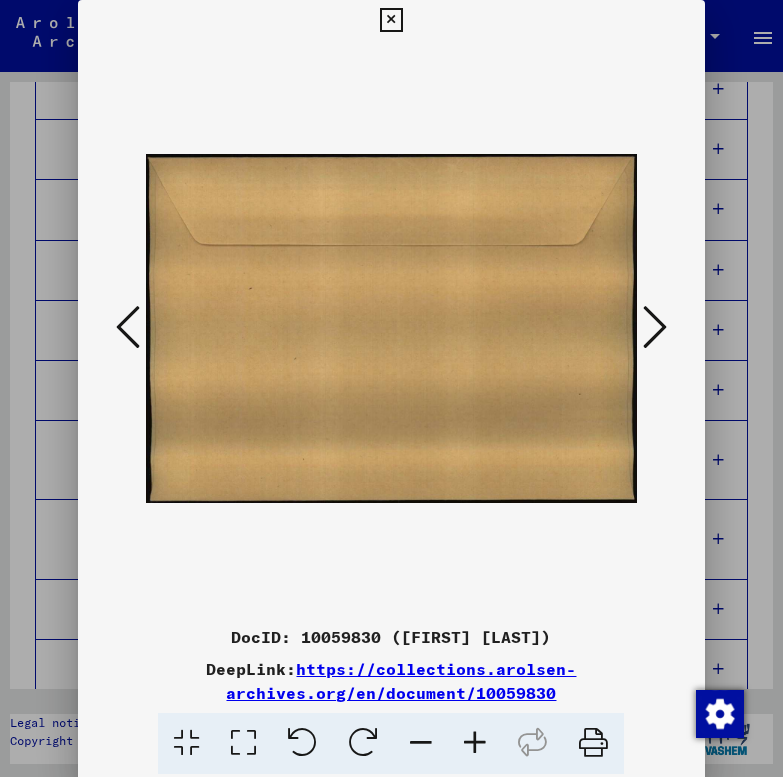 click at bounding box center [655, 327] 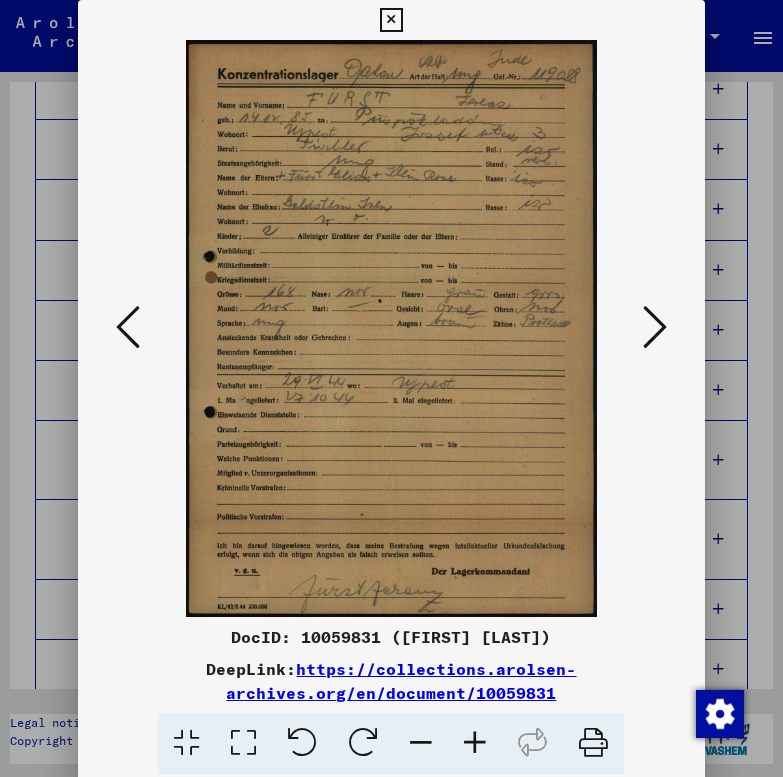 click at bounding box center [655, 327] 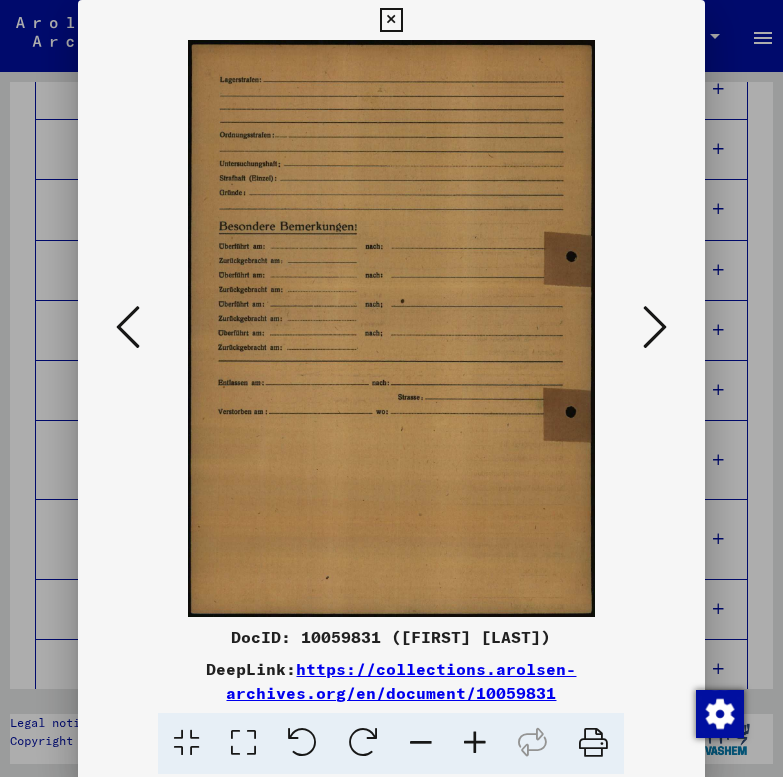click at bounding box center [655, 327] 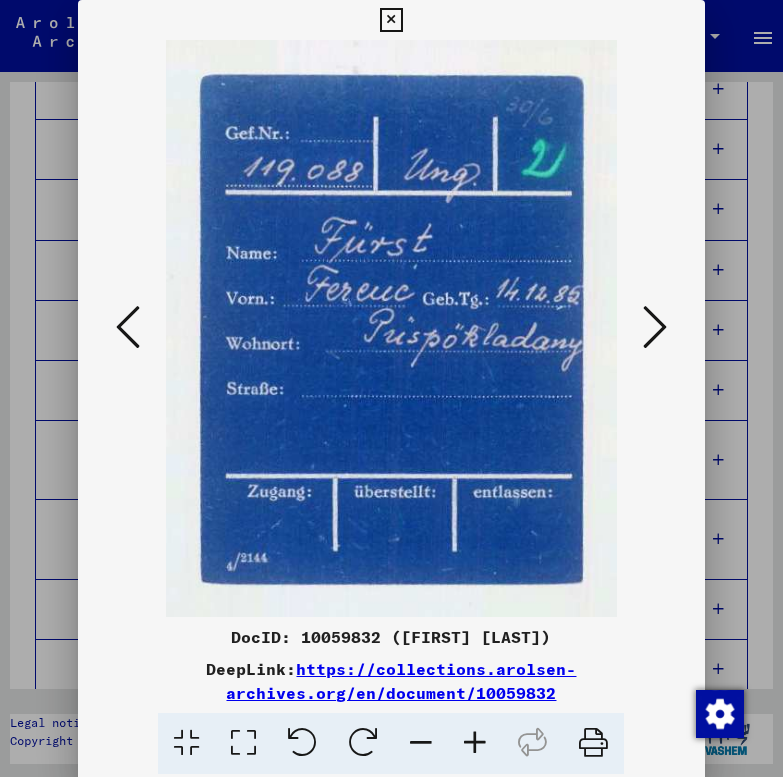 click at bounding box center [655, 327] 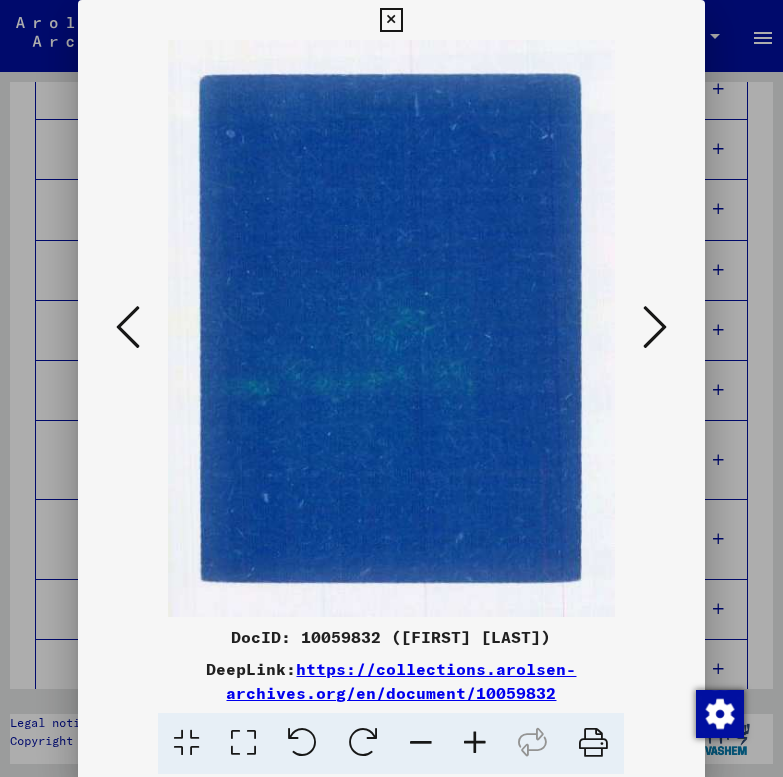click at bounding box center (655, 327) 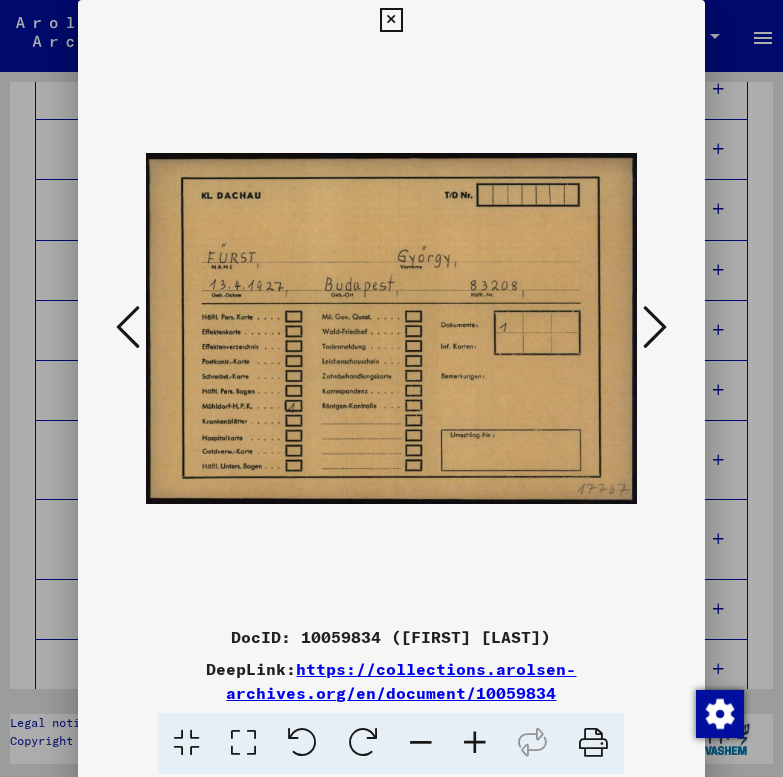 click at bounding box center (655, 327) 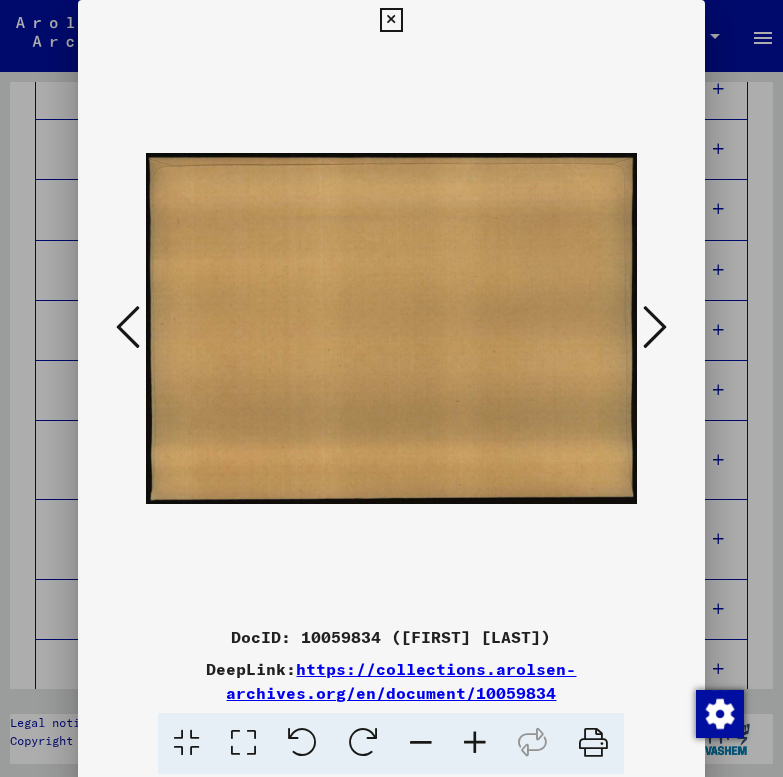 click at bounding box center [655, 327] 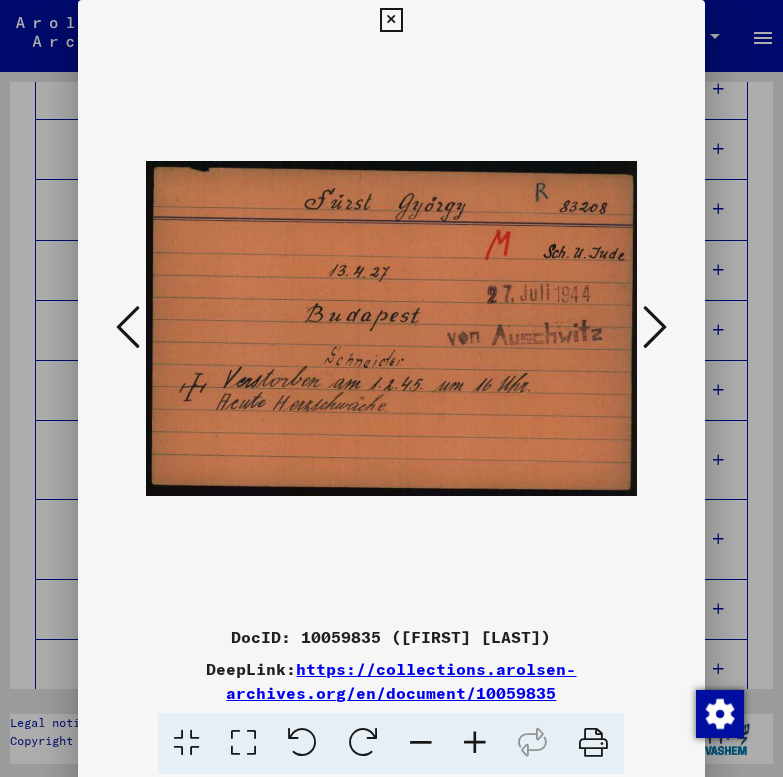 click at bounding box center (655, 327) 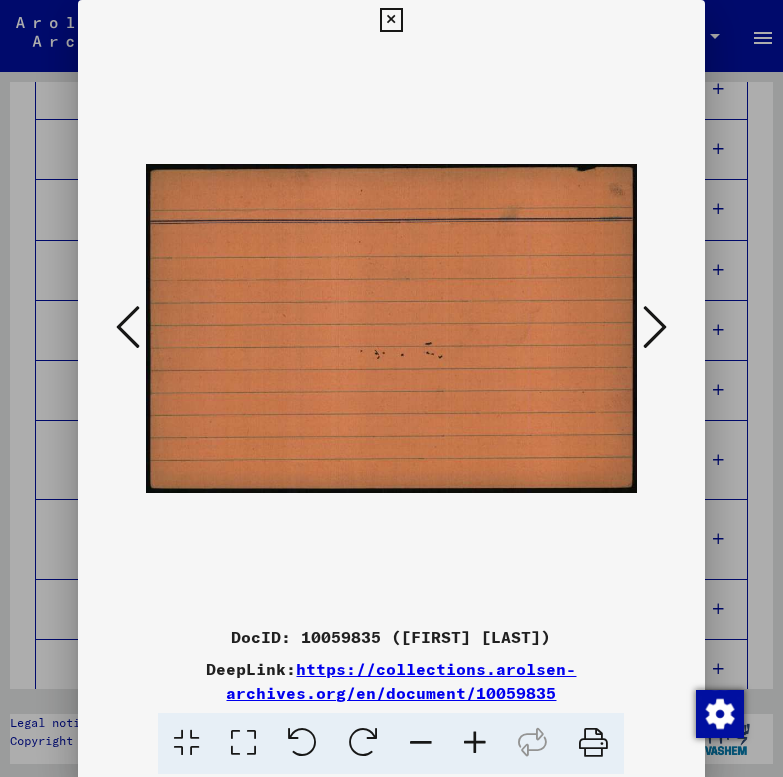 click at bounding box center [655, 327] 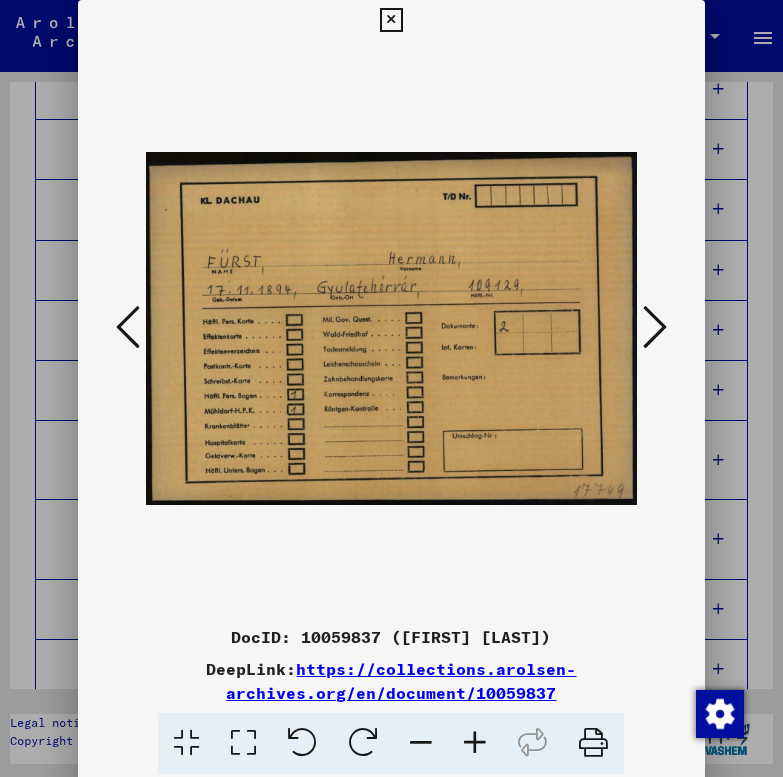 click at bounding box center (655, 327) 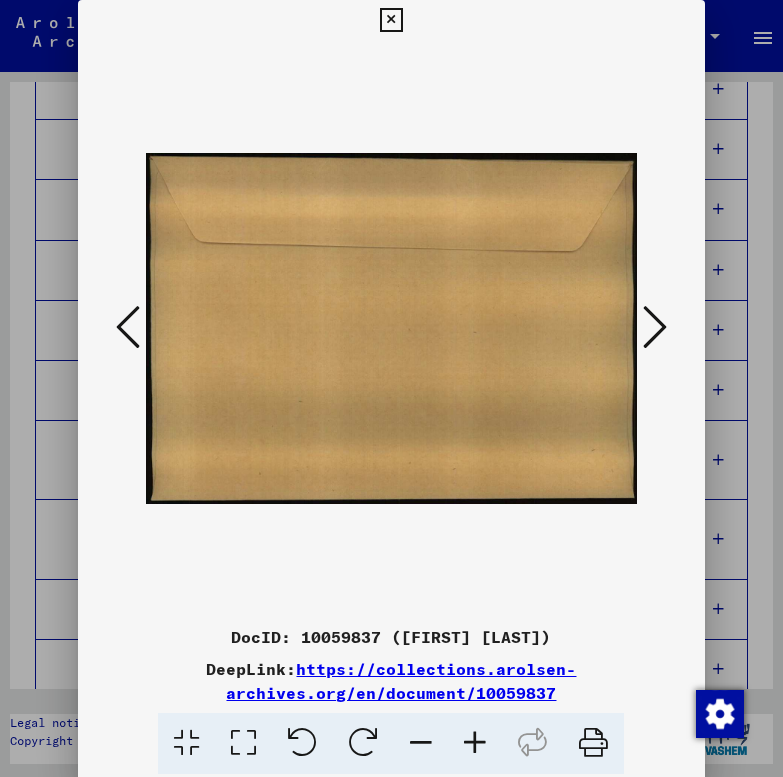 click at bounding box center (655, 327) 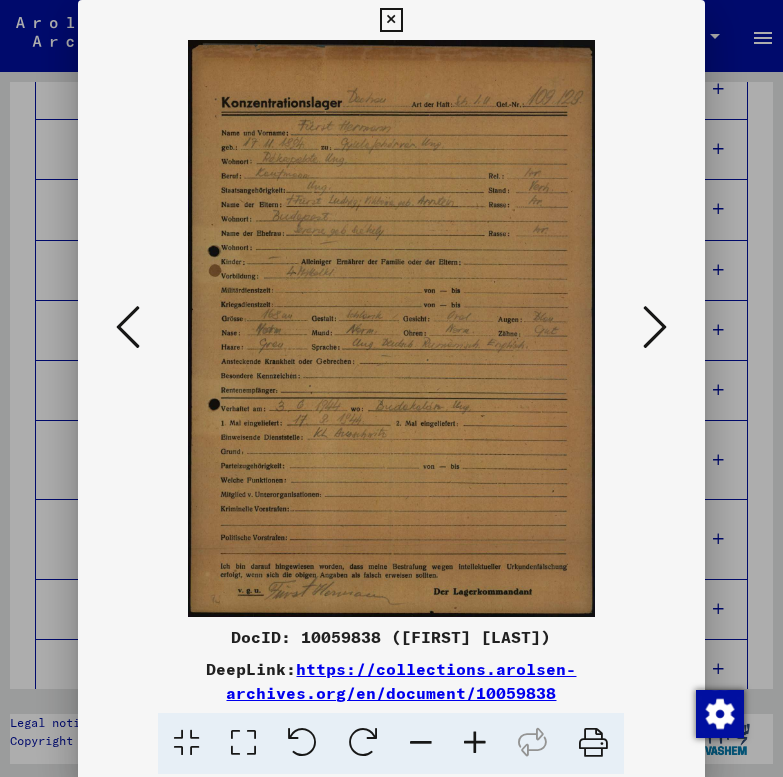 click at bounding box center [655, 327] 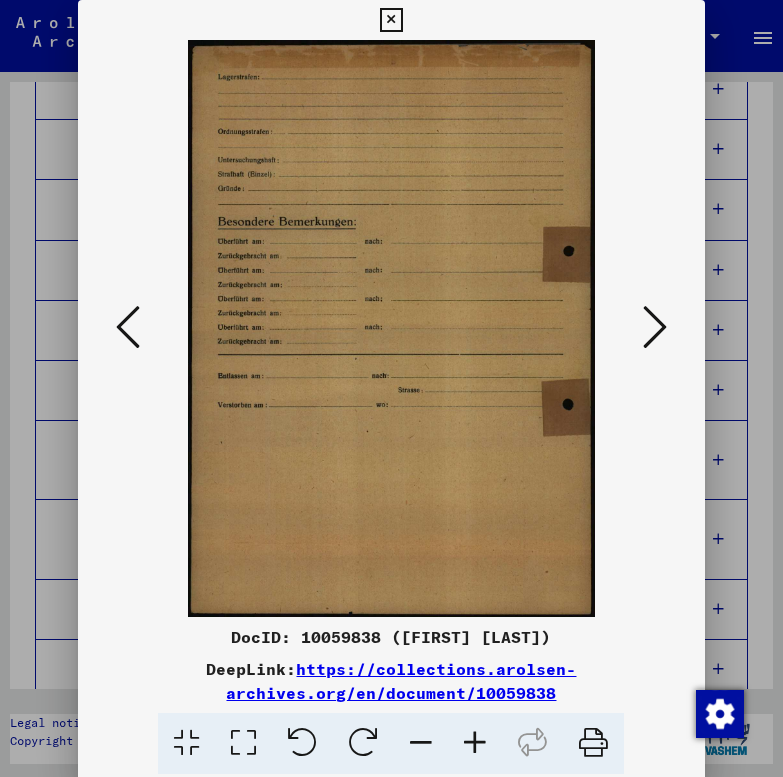 click at bounding box center (655, 327) 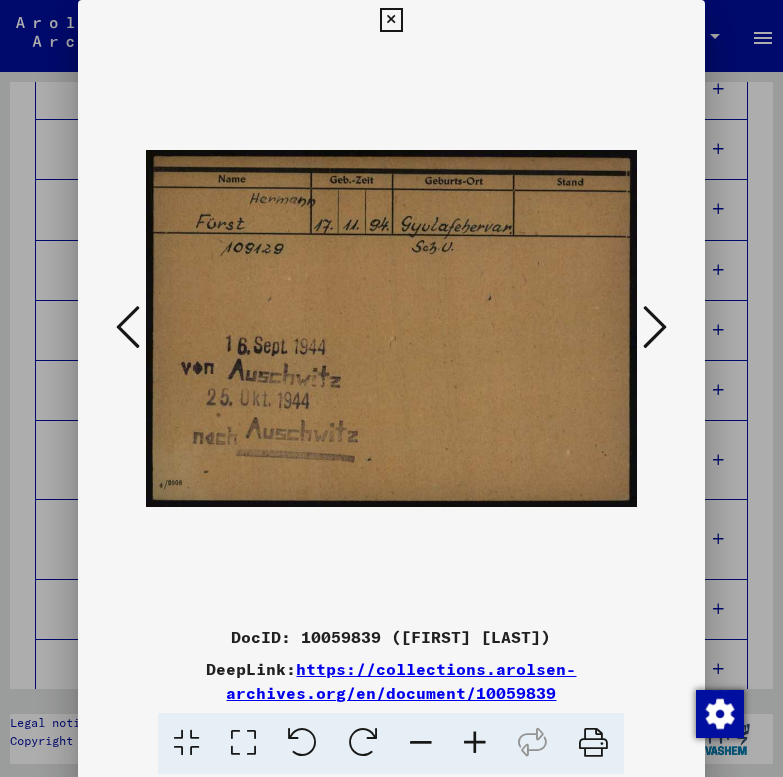 click at bounding box center [655, 327] 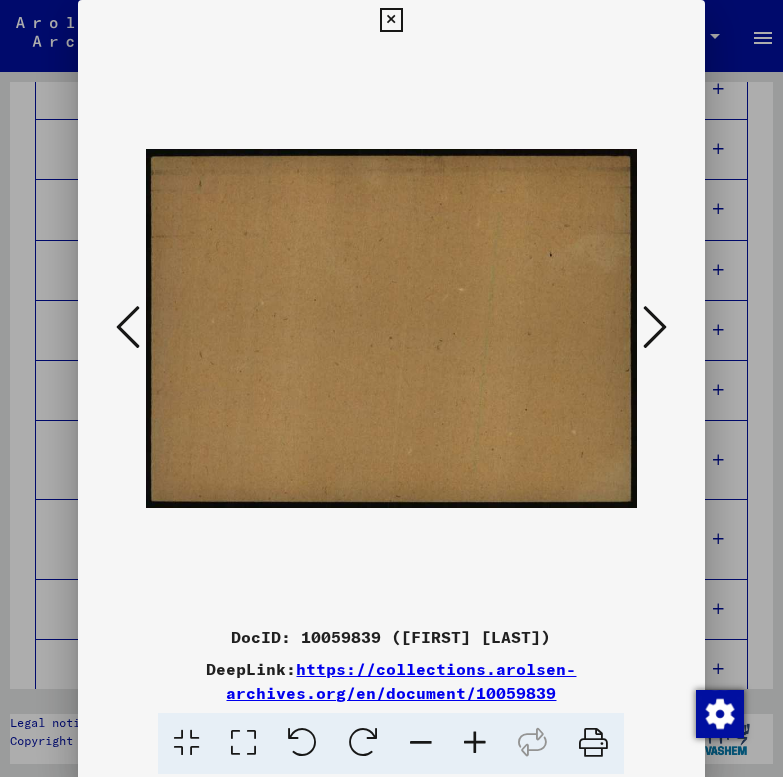 click at bounding box center [655, 327] 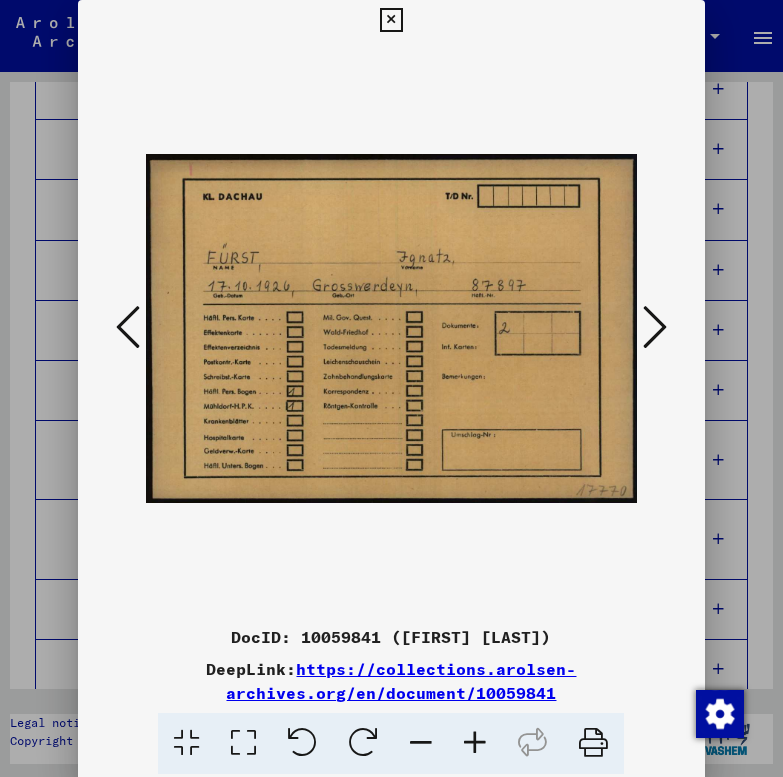 click at bounding box center (655, 327) 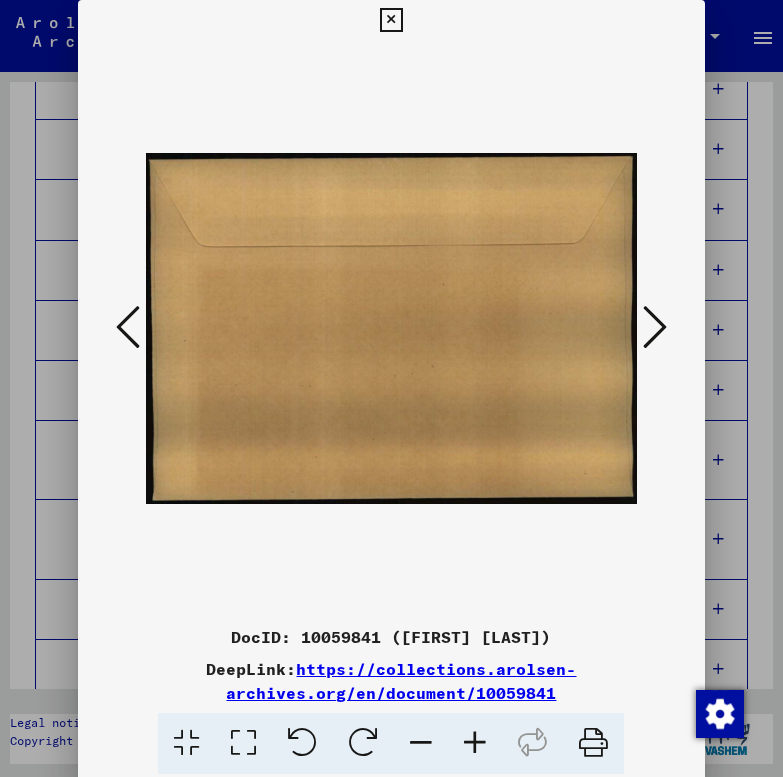 click at bounding box center (655, 327) 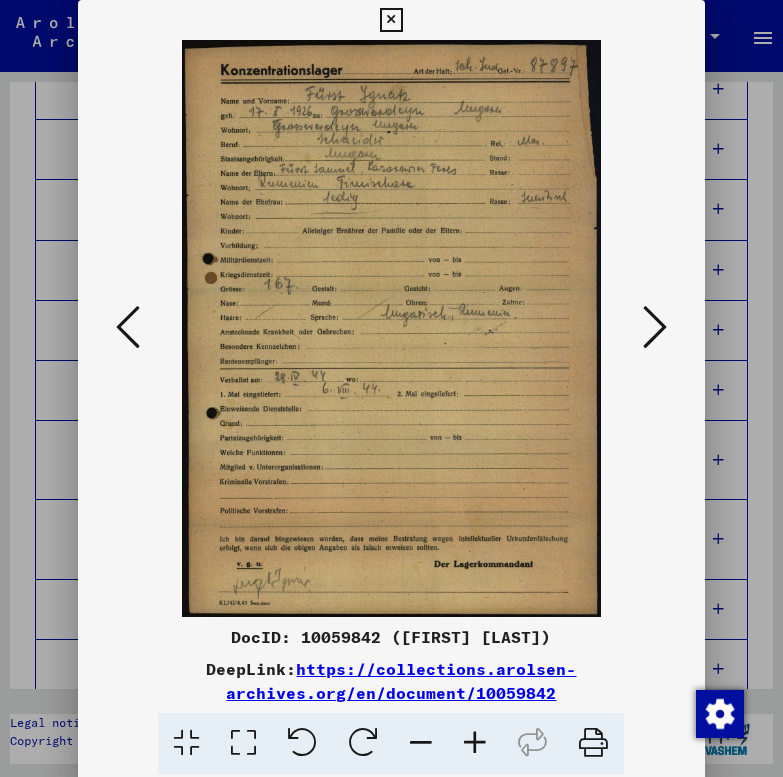 click at bounding box center [655, 327] 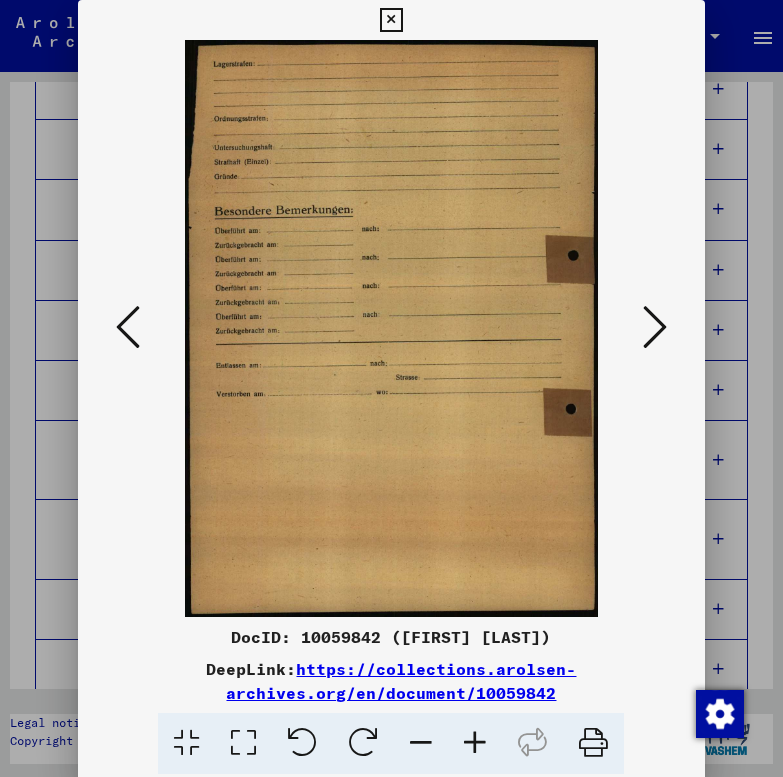 click at bounding box center [655, 327] 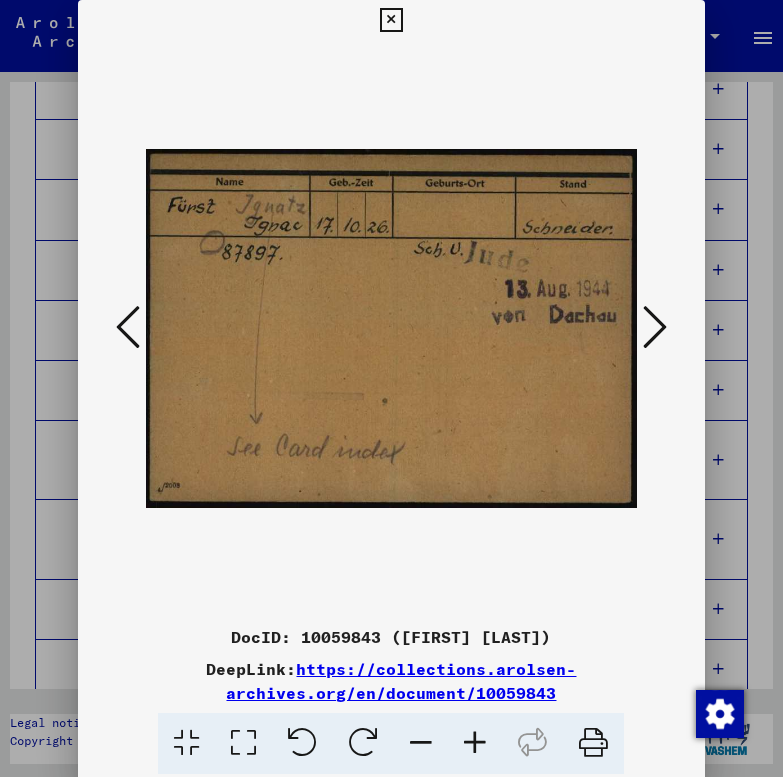 click at bounding box center (655, 327) 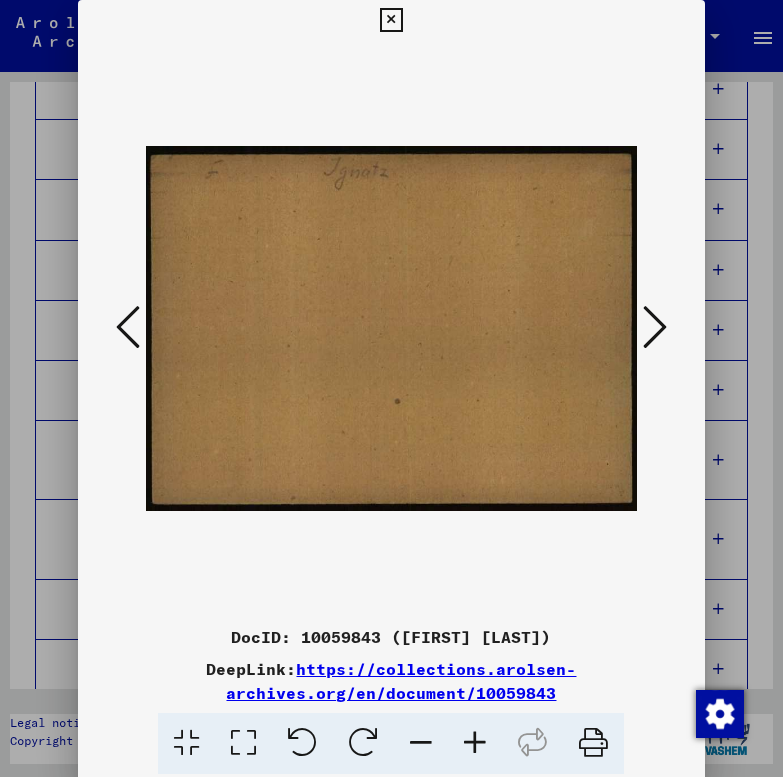 click at bounding box center [655, 327] 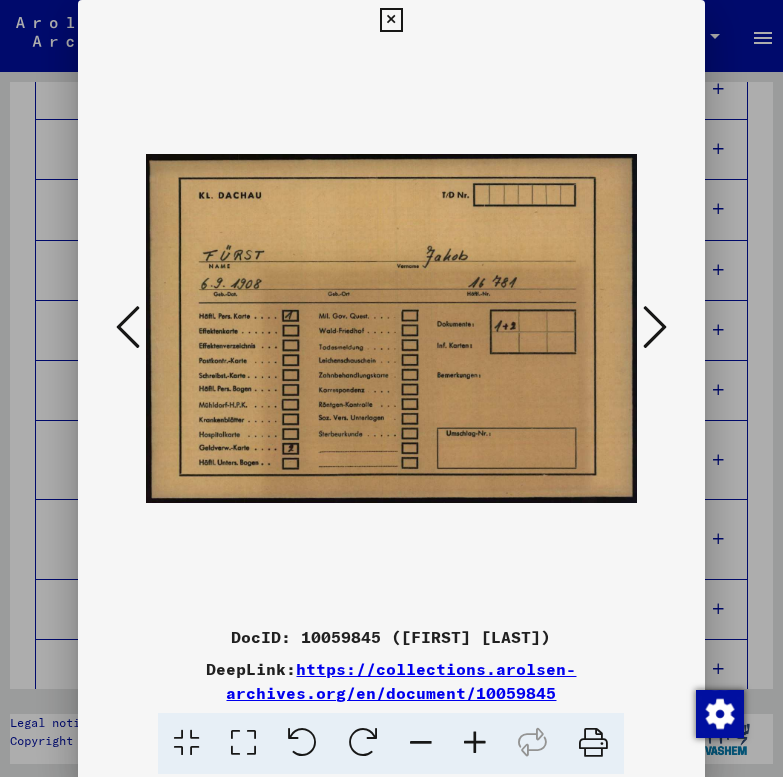 click at bounding box center [655, 327] 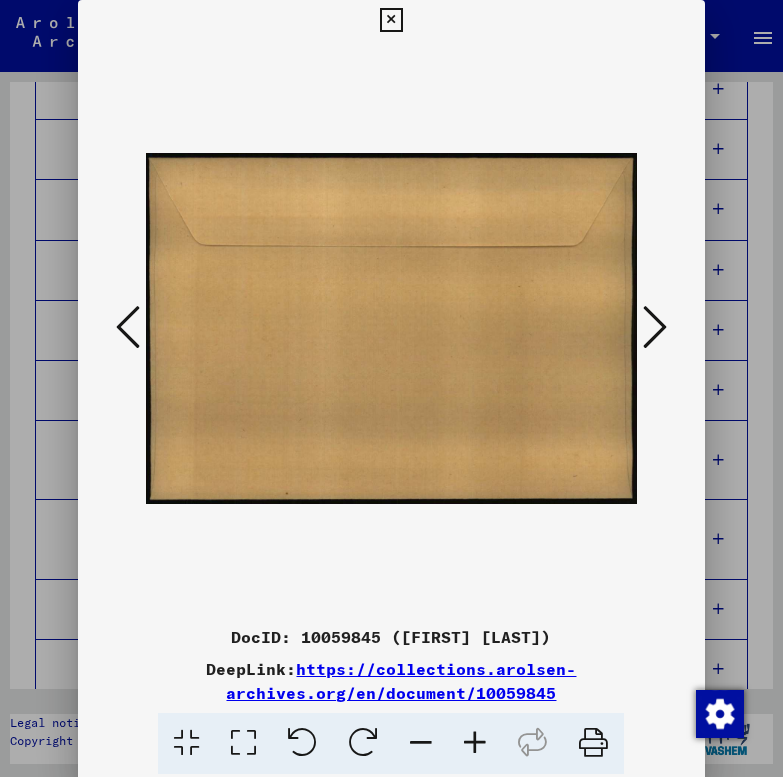 click at bounding box center [655, 327] 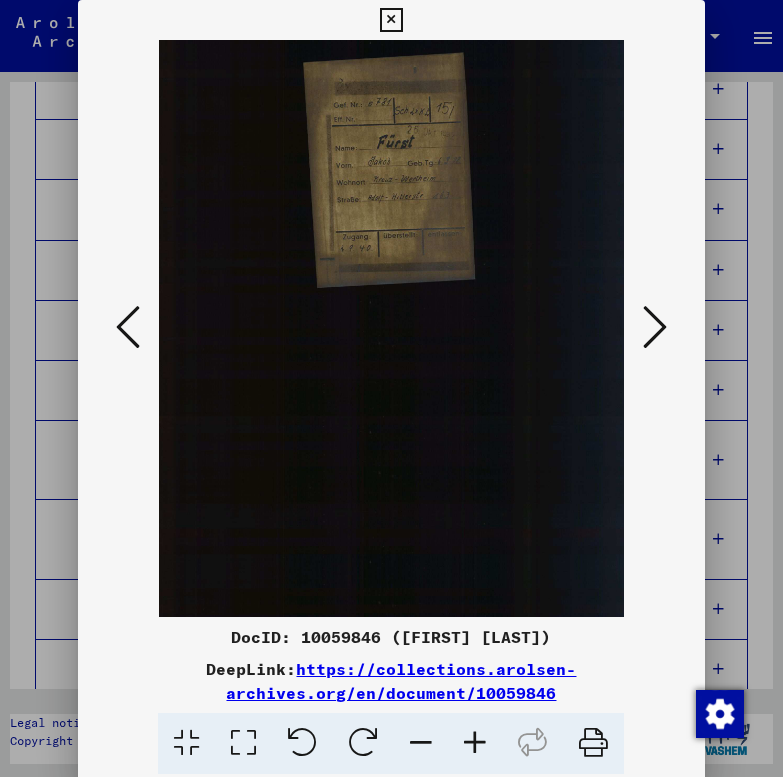 click at bounding box center [655, 327] 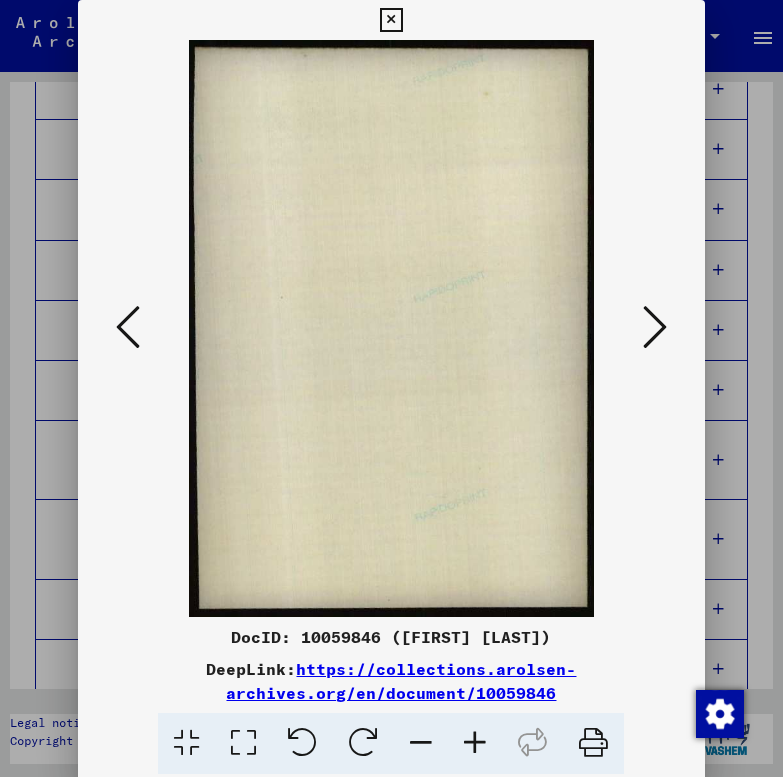 click at bounding box center (655, 327) 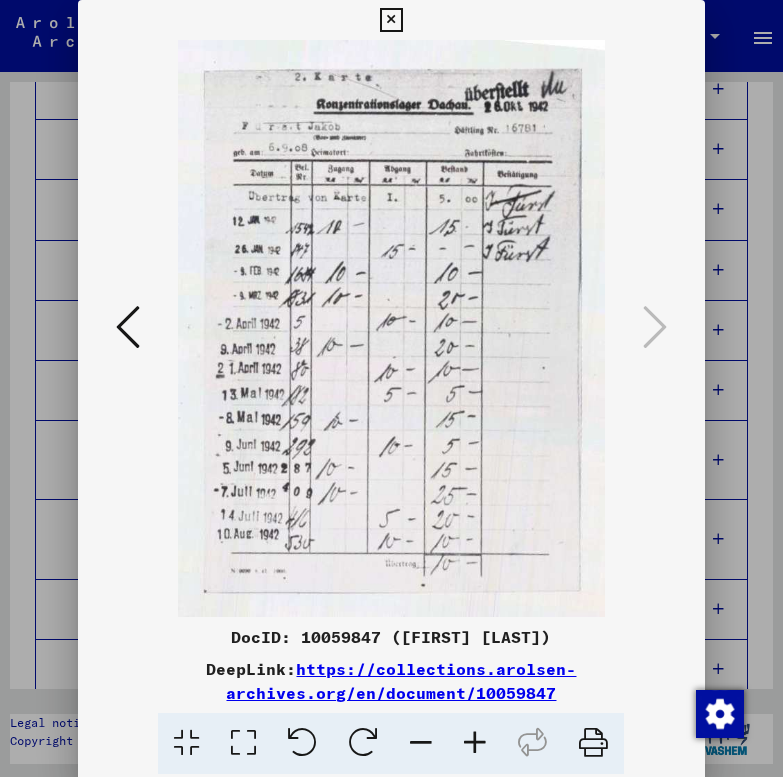 click at bounding box center [391, 20] 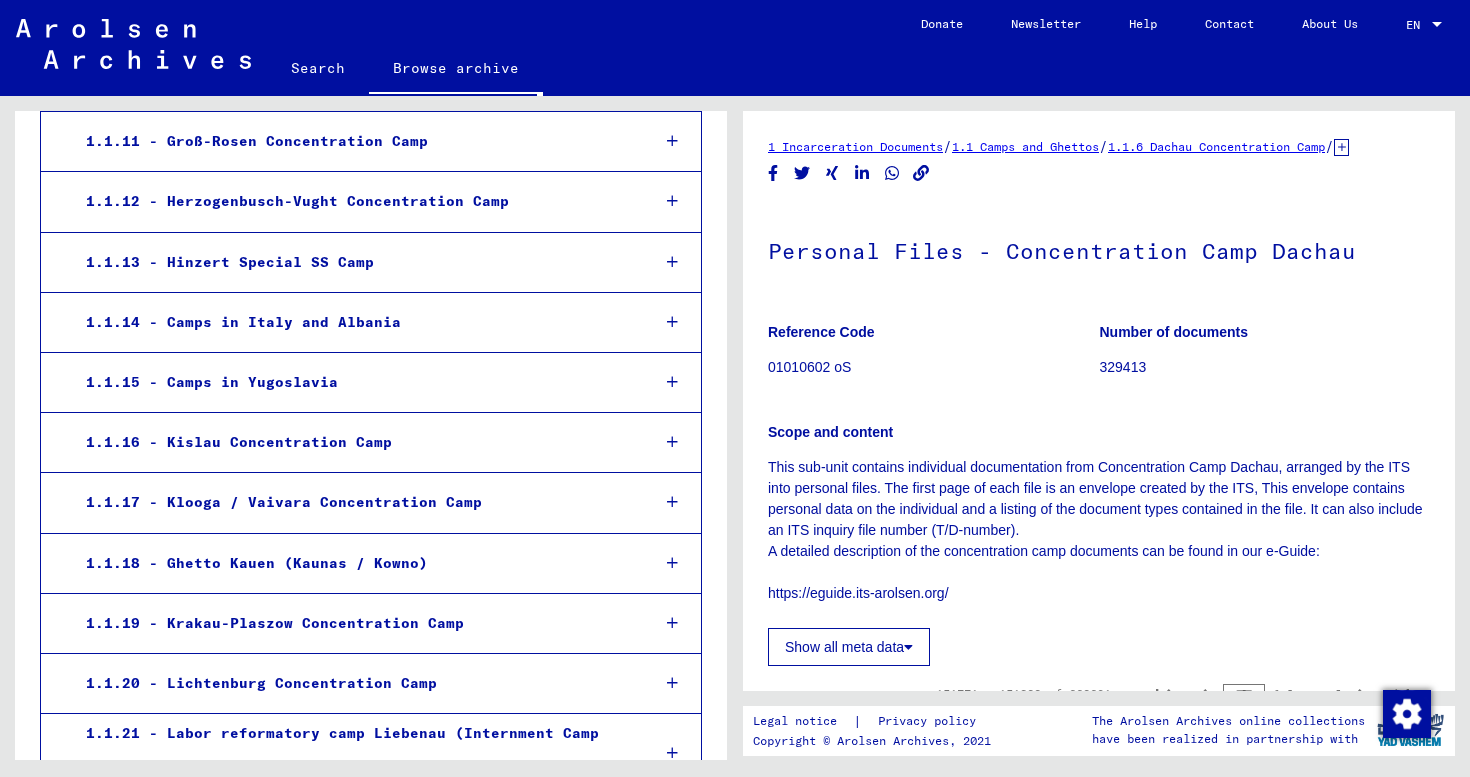 scroll, scrollTop: 3959, scrollLeft: 0, axis: vertical 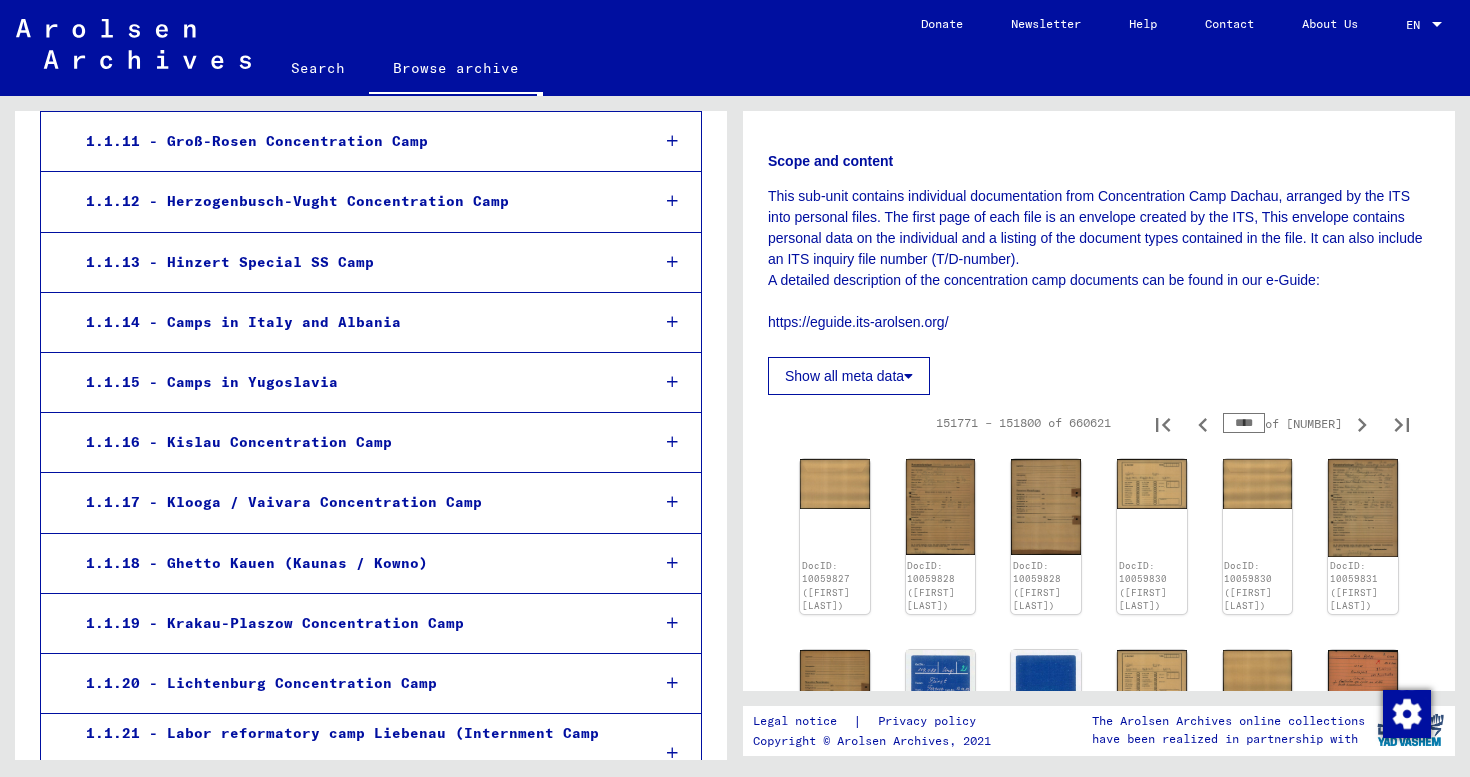 click on "****" at bounding box center [1244, 423] 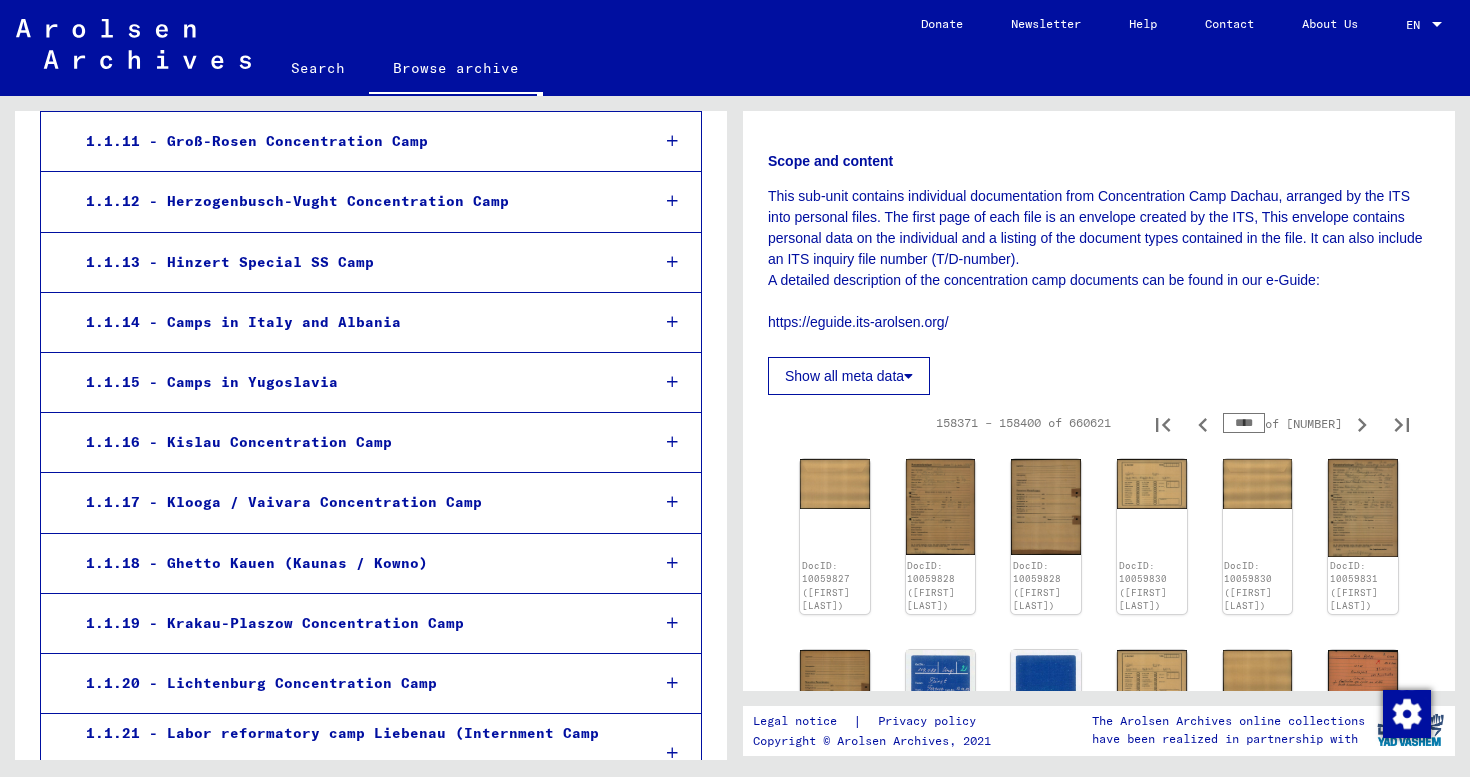 click on "Reference Code 01010602 oS Number of documents 329413 Scope and content This sub-unit contains individual documentation from Concentration Camp      Dachau, arranged by the ITS into personal files. The first page of each      file is an envelope created by the ITS, This envelope contains personal      data on the individual and a listing of the document types contained in      the file. It can also include an ITS inquiry file number (T/D-number). A      detailed description of the concentration camp documents can be found in      our e-Guide:  https://eguide.its-arolsen.org/ Show all meta data" 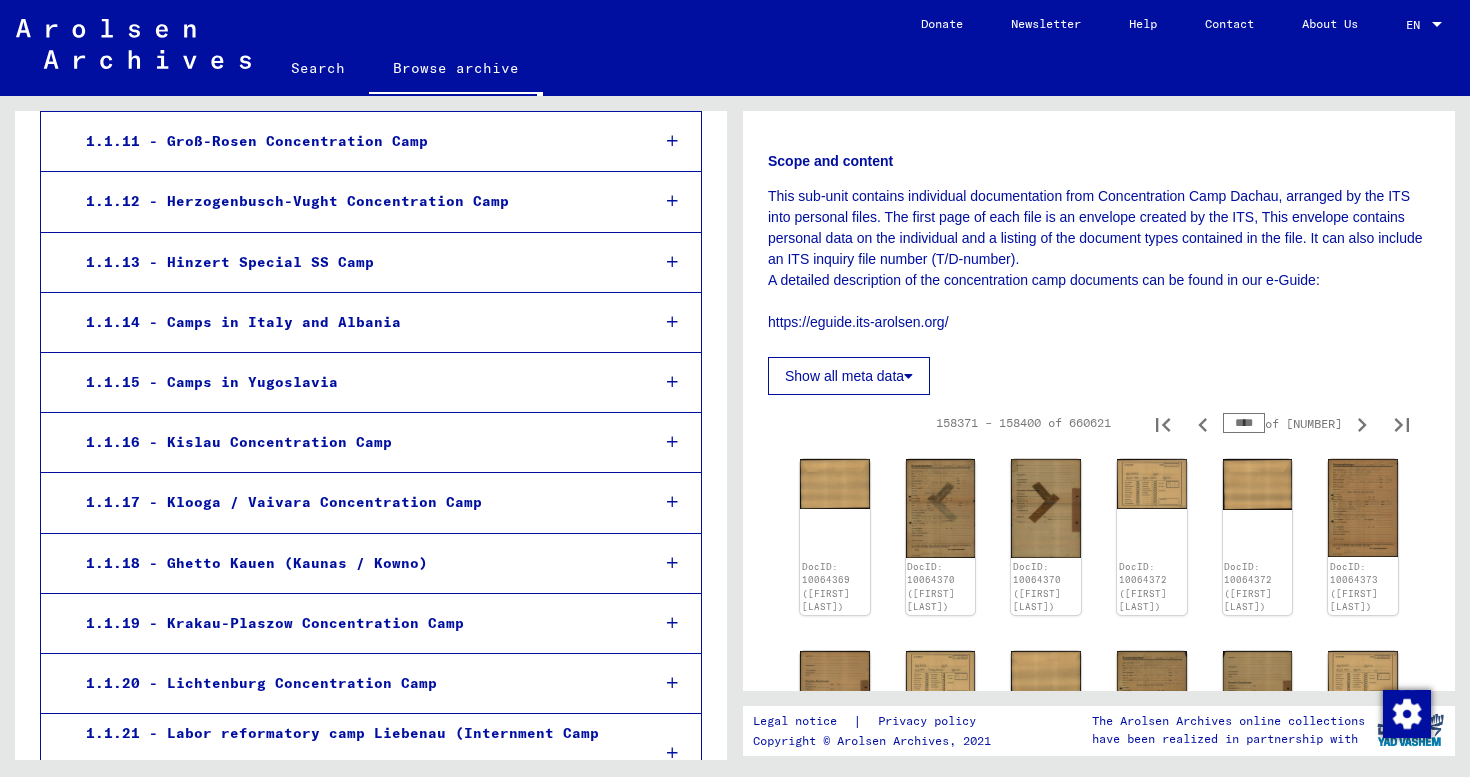 click on "Show all meta data" 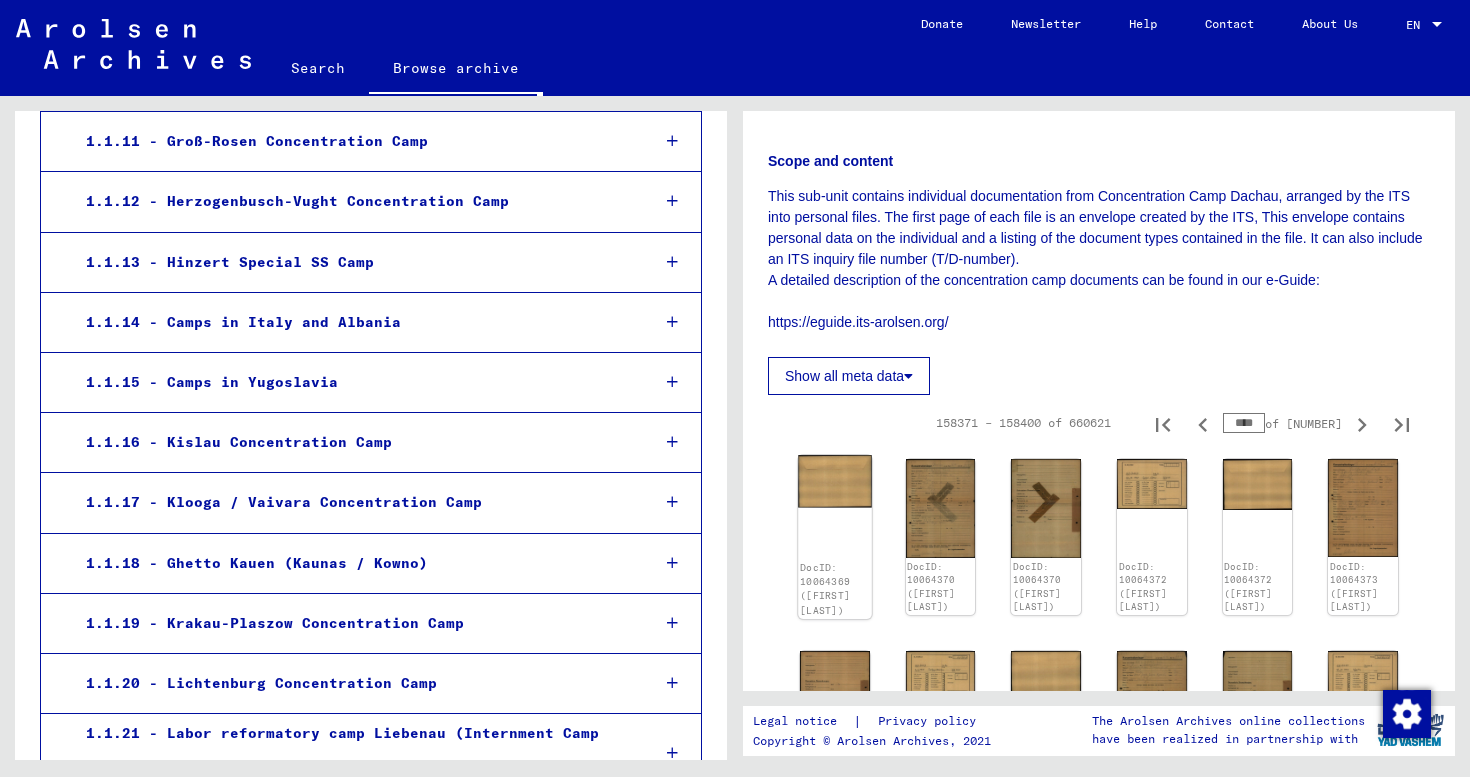 click 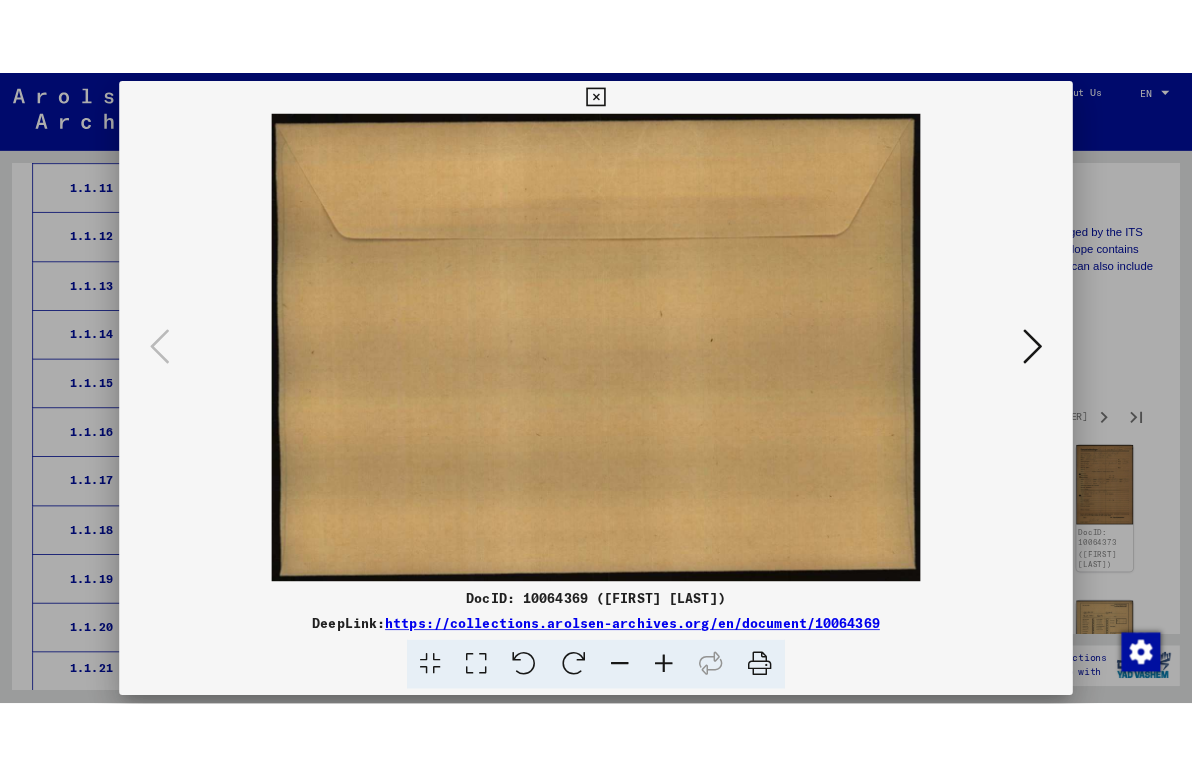 scroll, scrollTop: 4078, scrollLeft: 0, axis: vertical 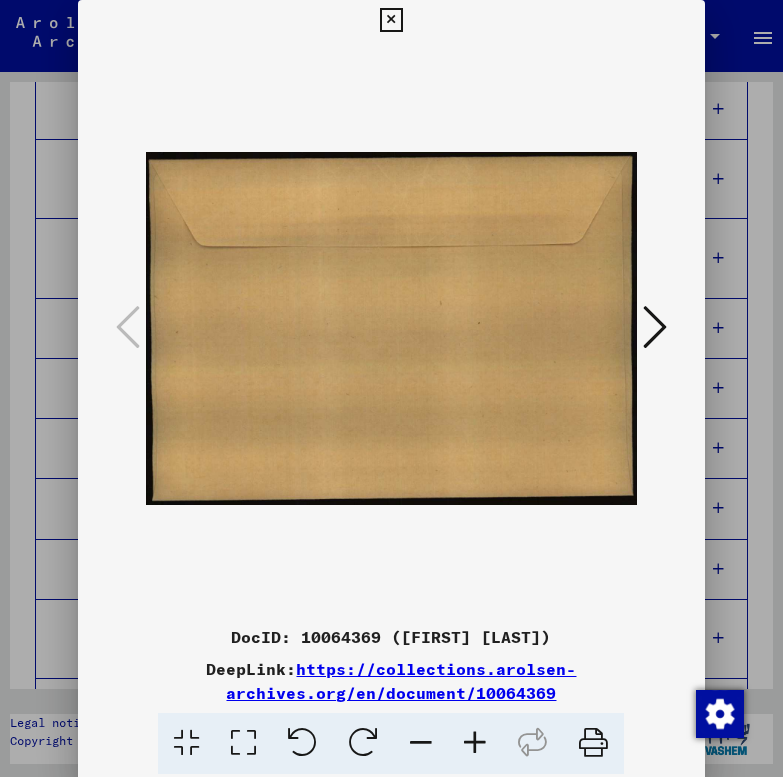 click at bounding box center [655, 327] 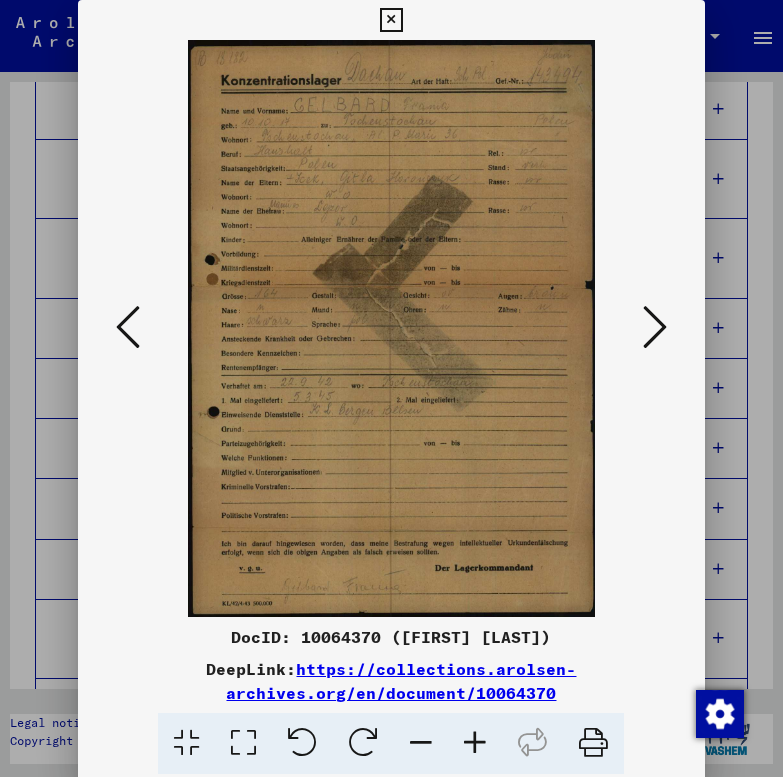 click at bounding box center [655, 327] 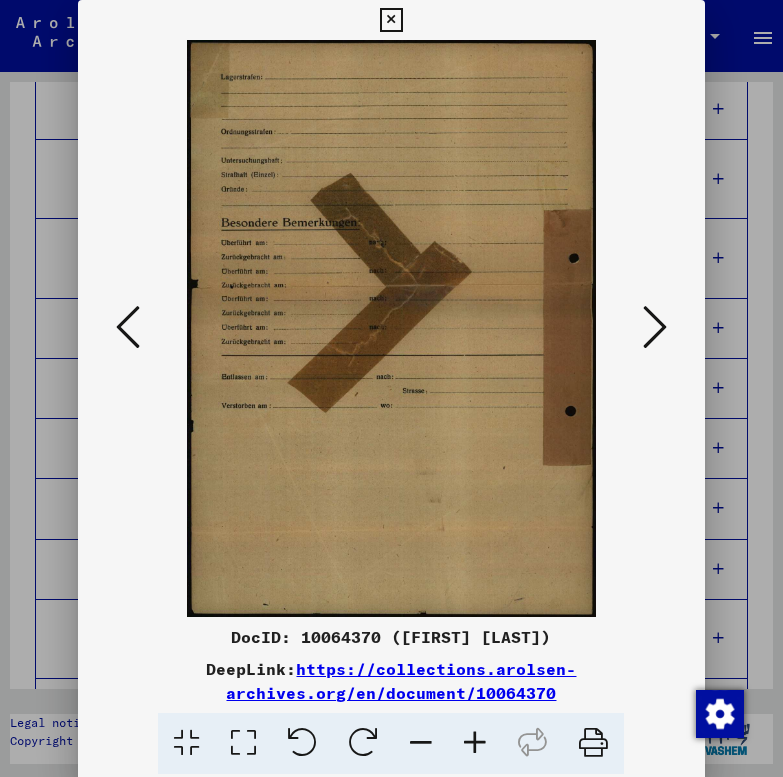click at bounding box center (655, 327) 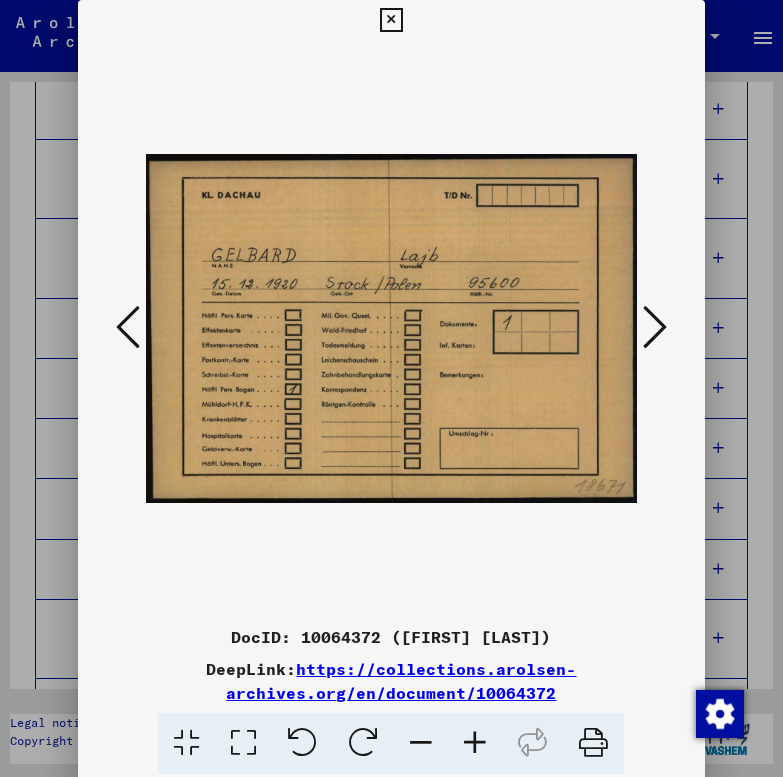 click at bounding box center [655, 327] 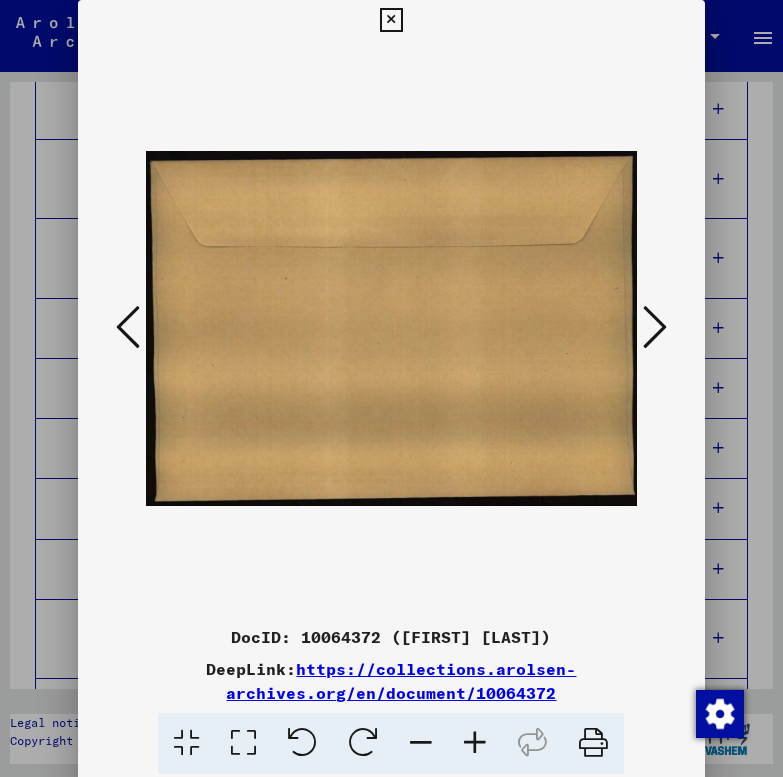 click at bounding box center (655, 327) 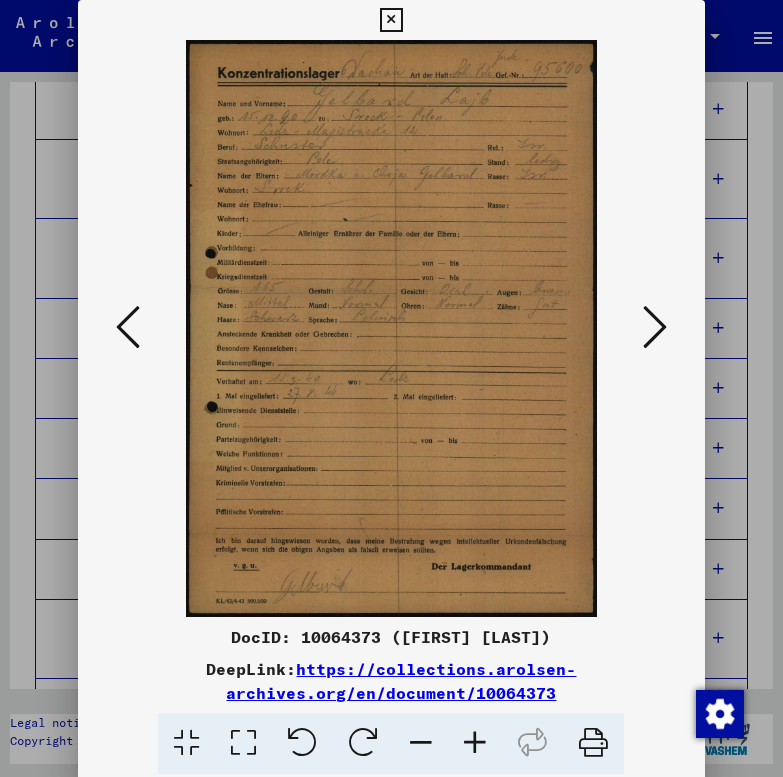 click at bounding box center (655, 327) 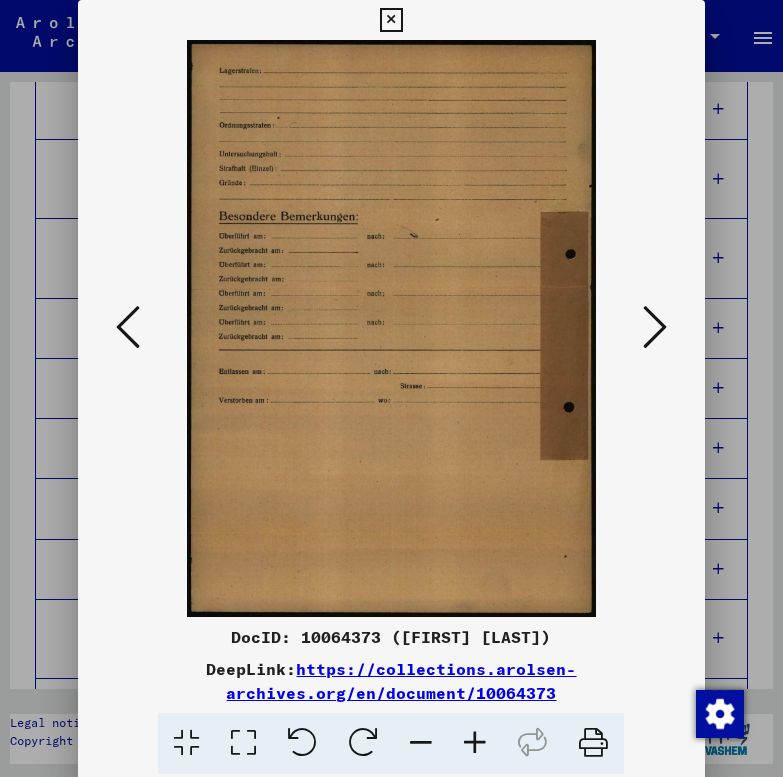 click at bounding box center [655, 327] 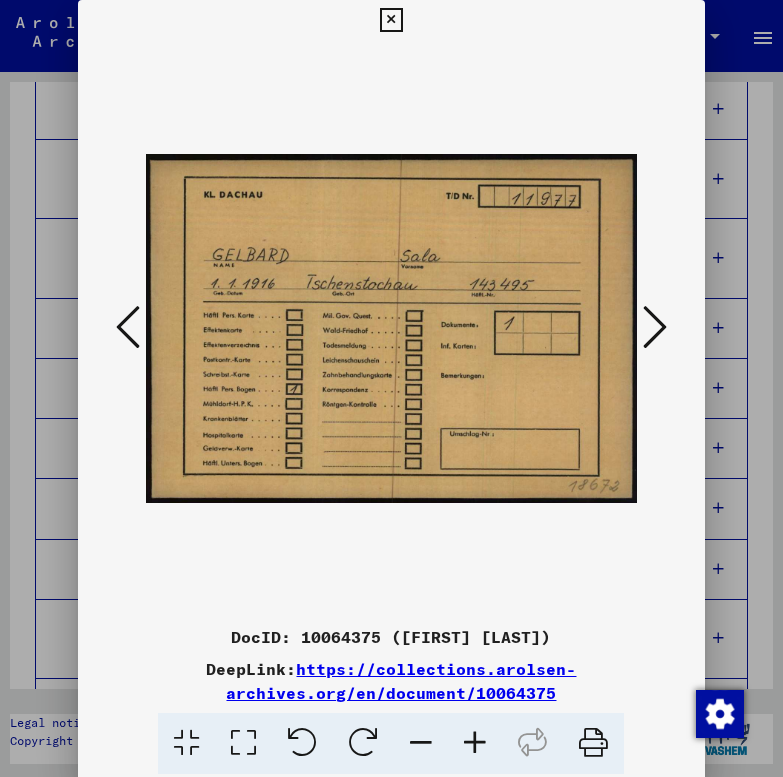 click at bounding box center [655, 327] 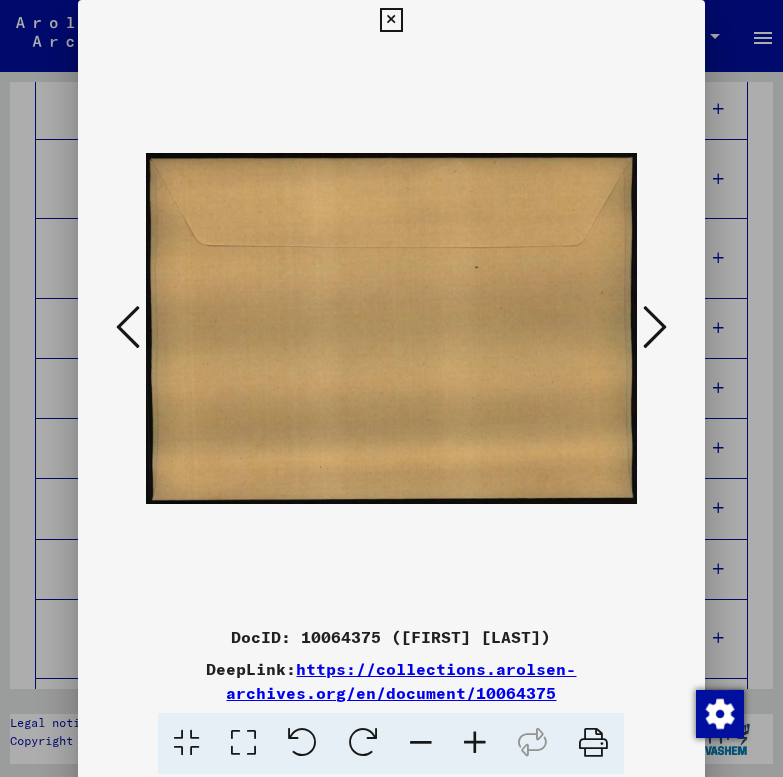 click at bounding box center (128, 328) 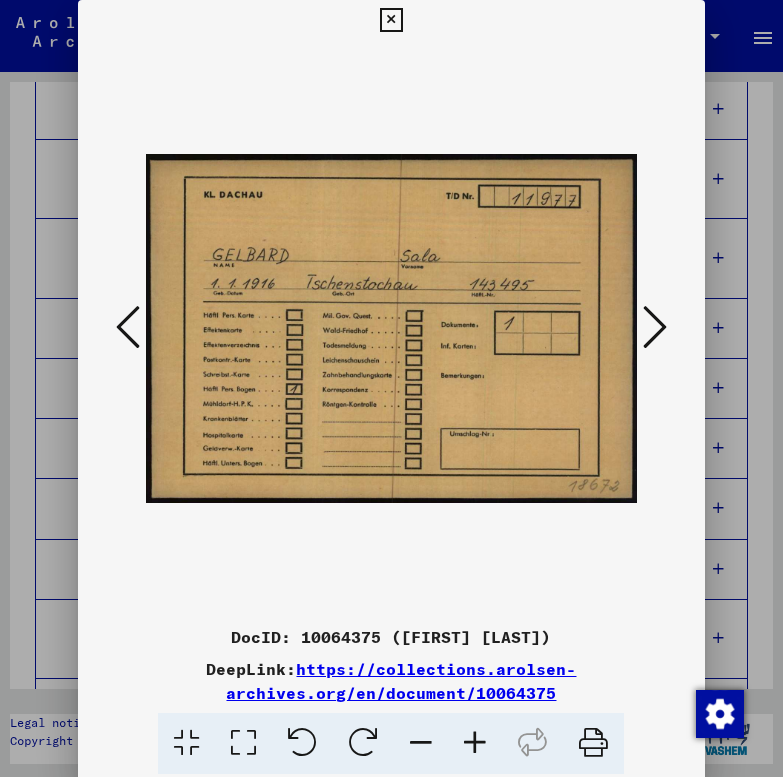 click at bounding box center (655, 327) 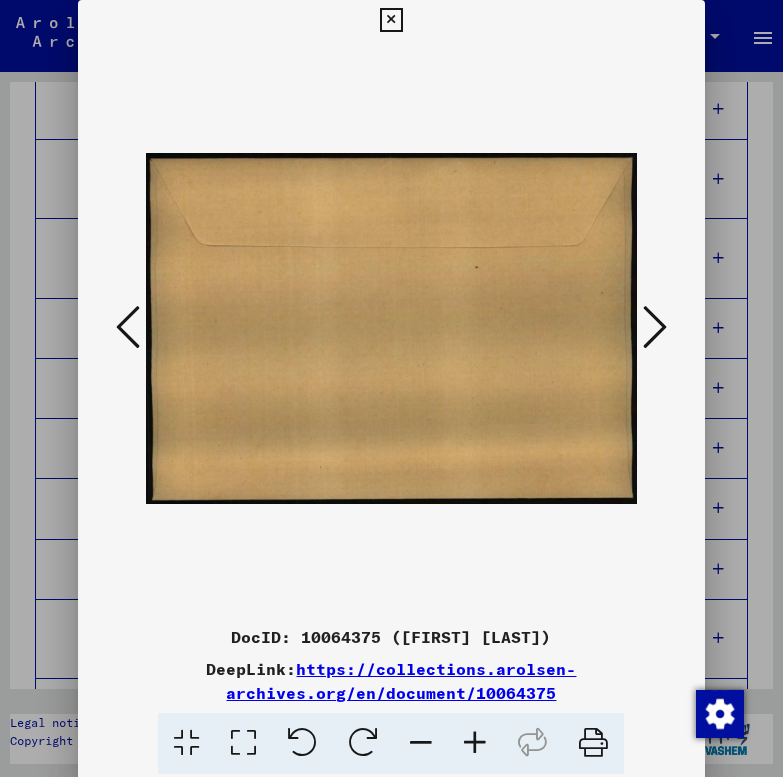 click at bounding box center (655, 327) 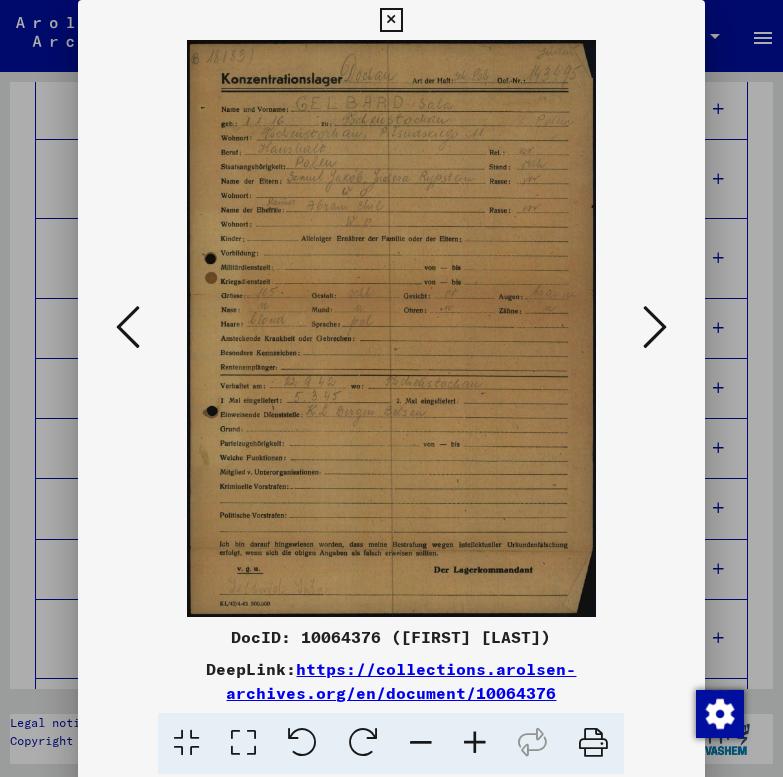 click at bounding box center (655, 327) 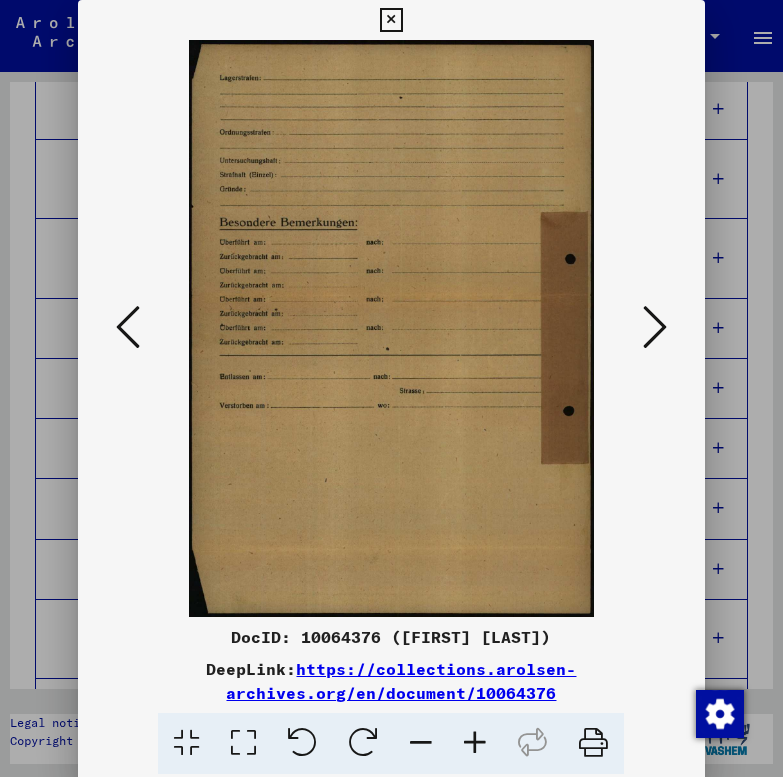 click at bounding box center [655, 327] 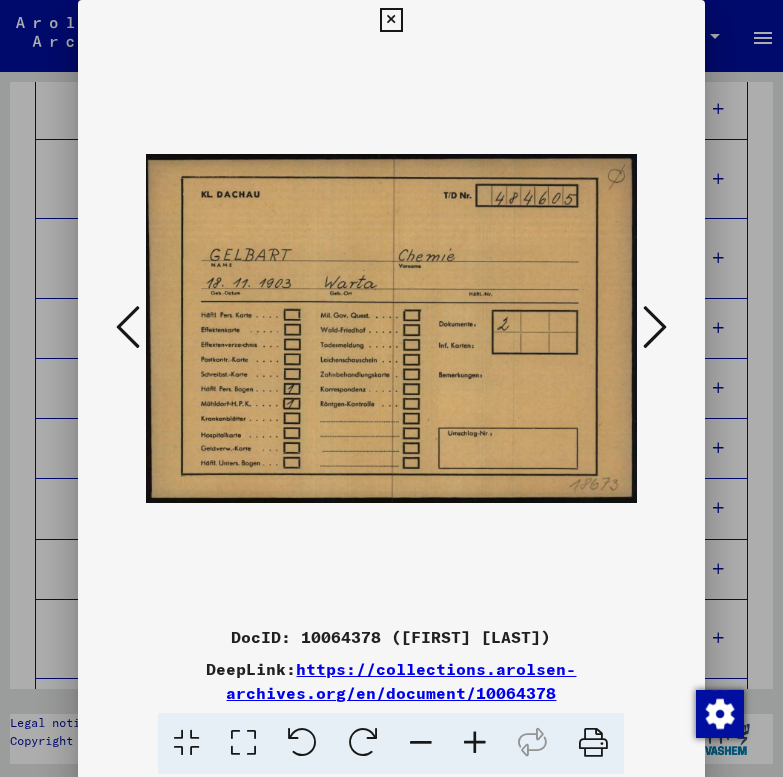 click at bounding box center (655, 327) 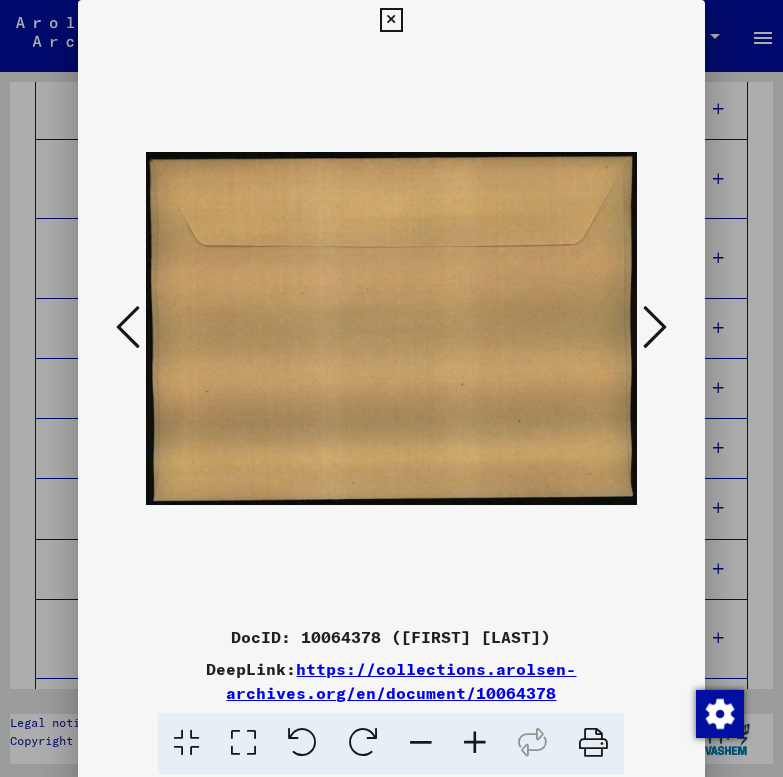 click at bounding box center [655, 327] 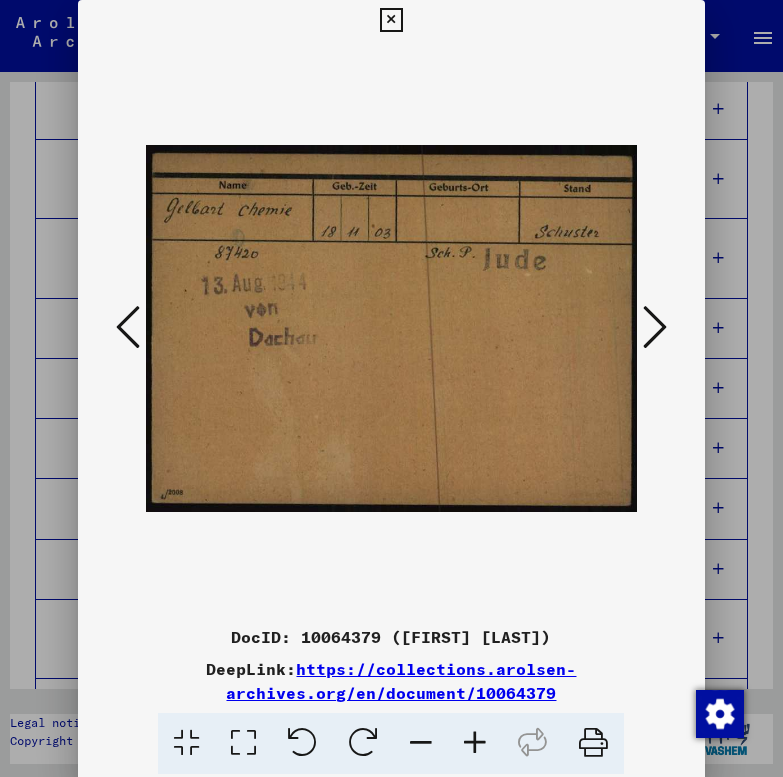 click at bounding box center [655, 327] 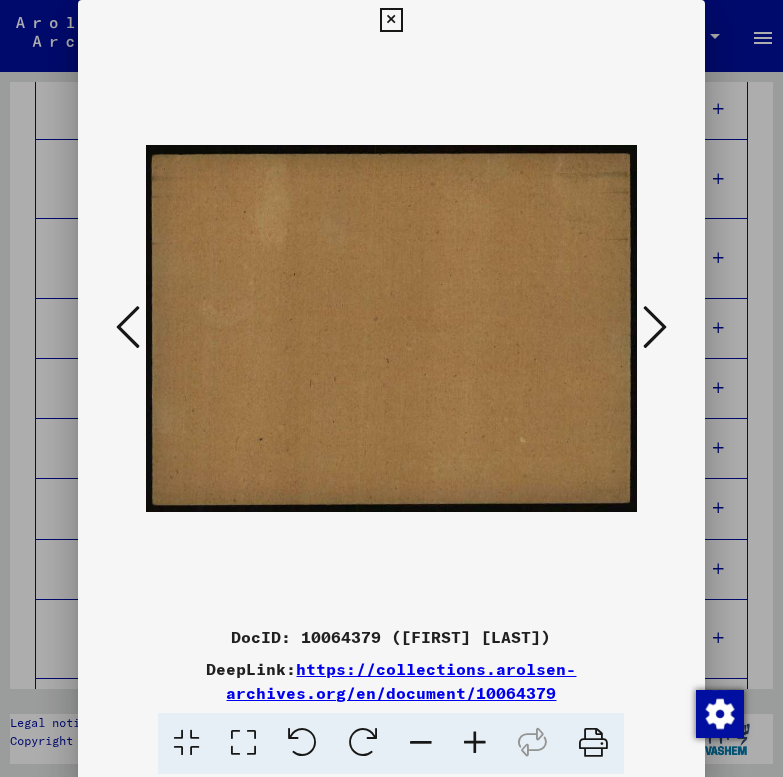 click at bounding box center (655, 327) 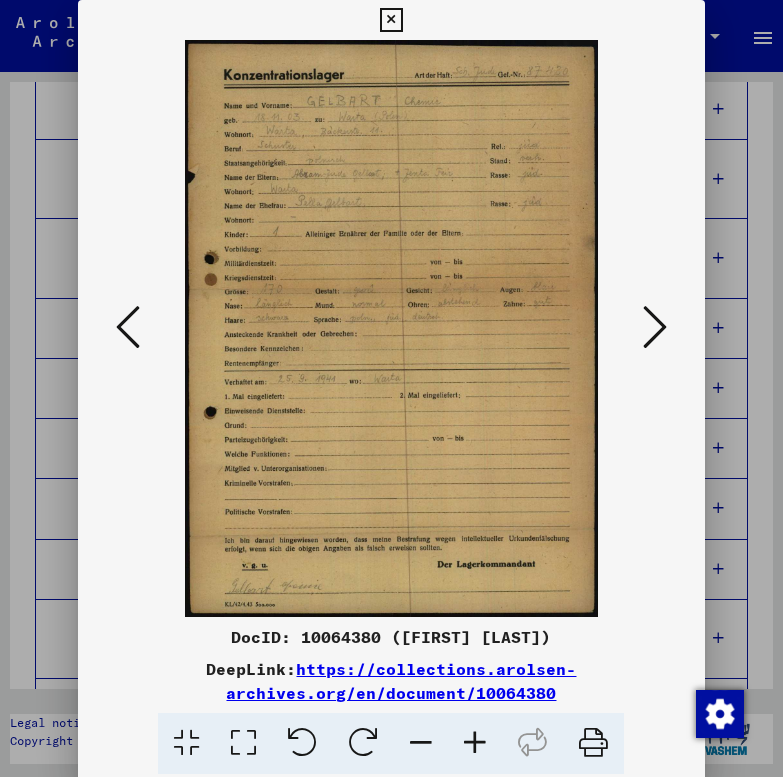 click at bounding box center (655, 327) 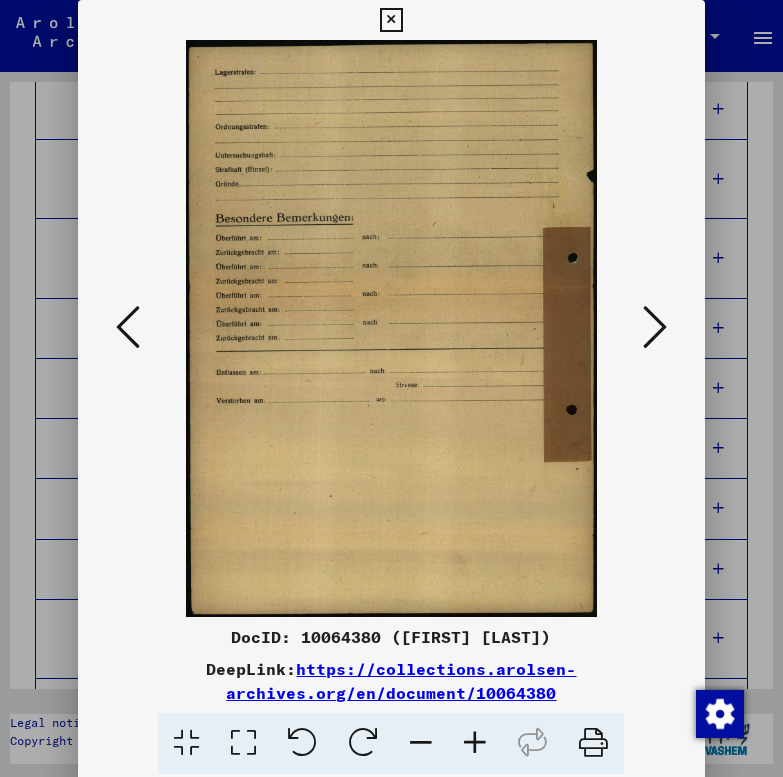 click at bounding box center [655, 327] 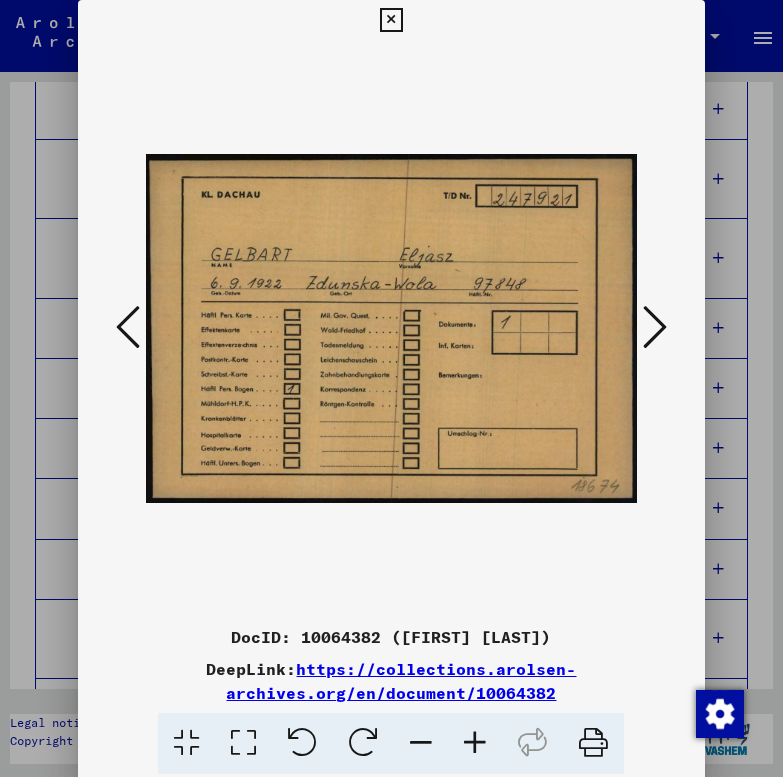click at bounding box center (655, 327) 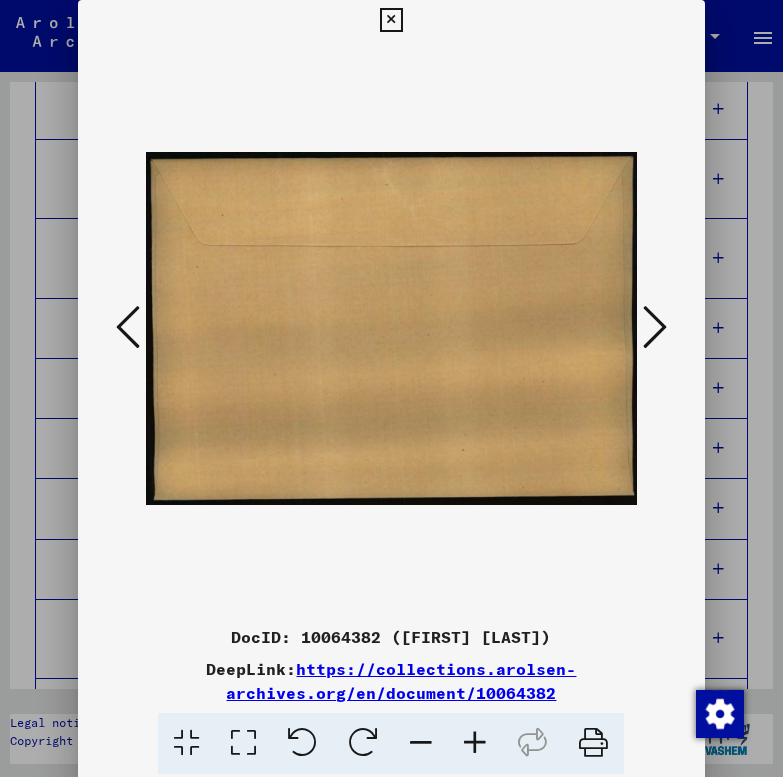 click at bounding box center (655, 327) 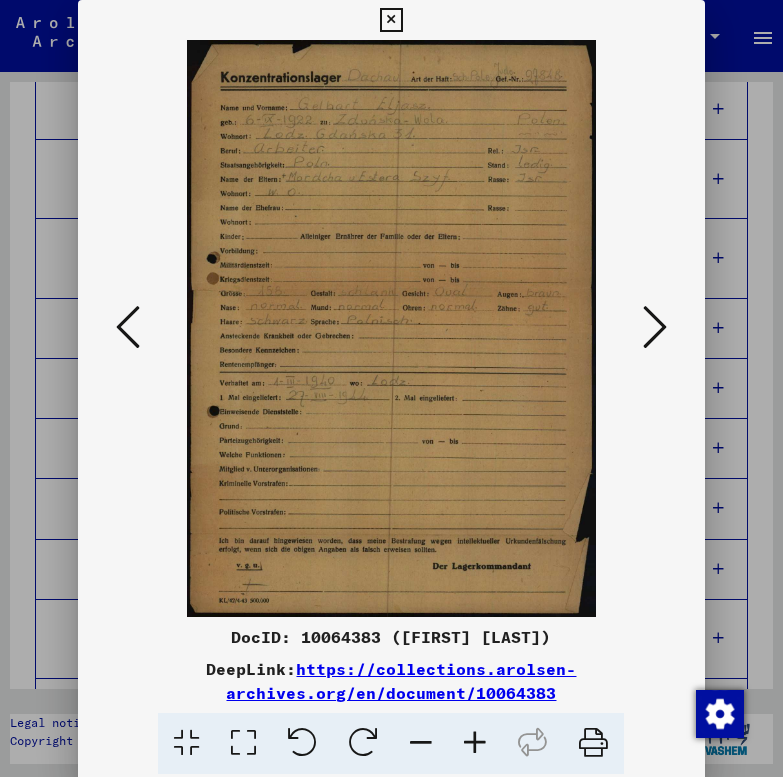click at bounding box center [655, 327] 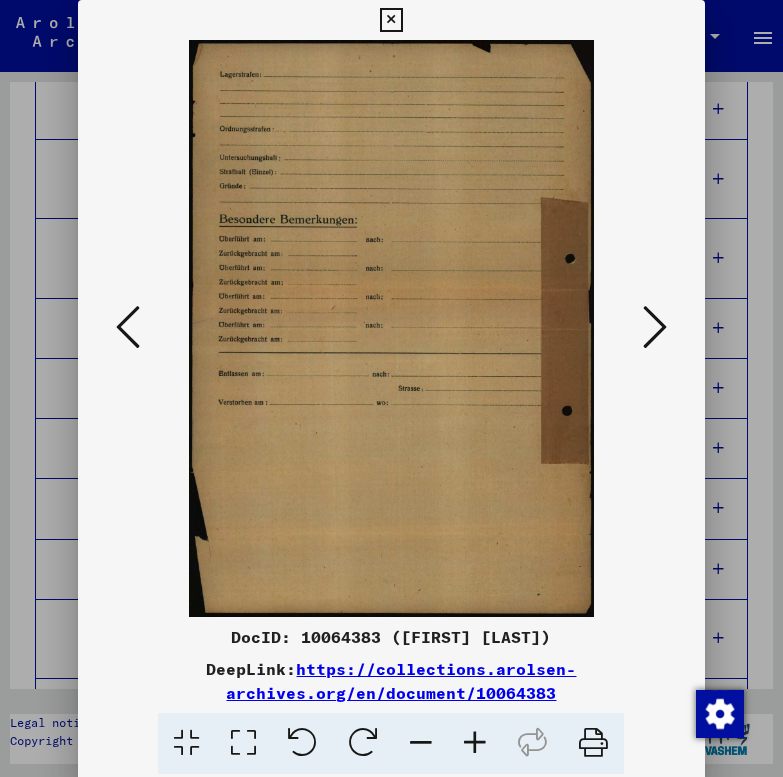 click at bounding box center (128, 327) 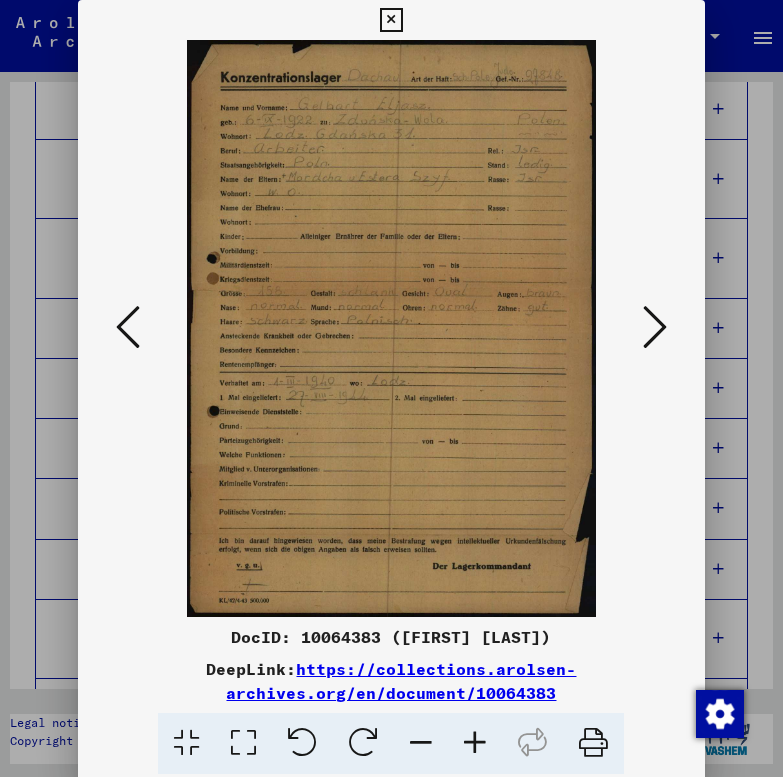 click at bounding box center (655, 327) 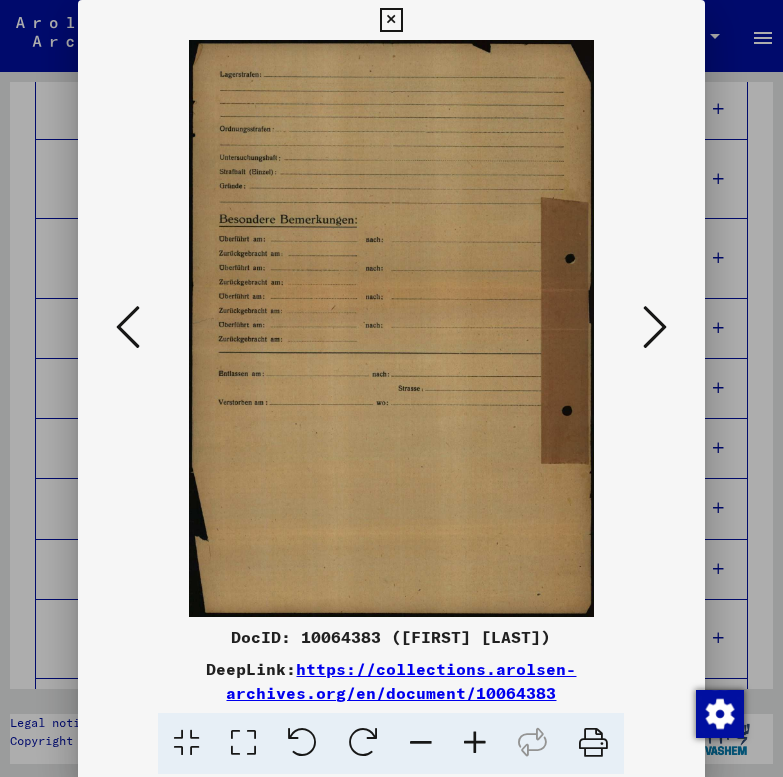 click at bounding box center (655, 327) 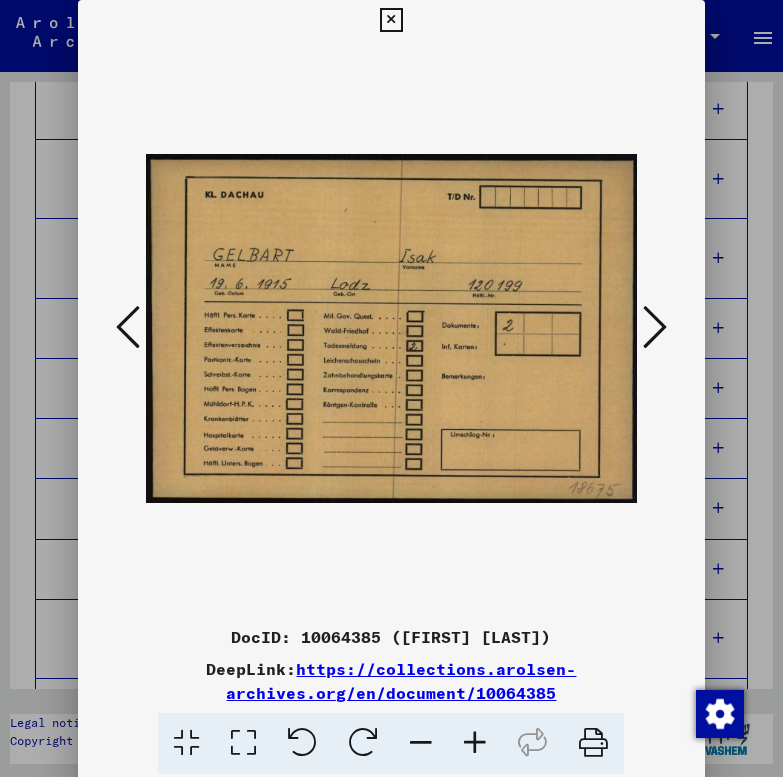 click at bounding box center (655, 327) 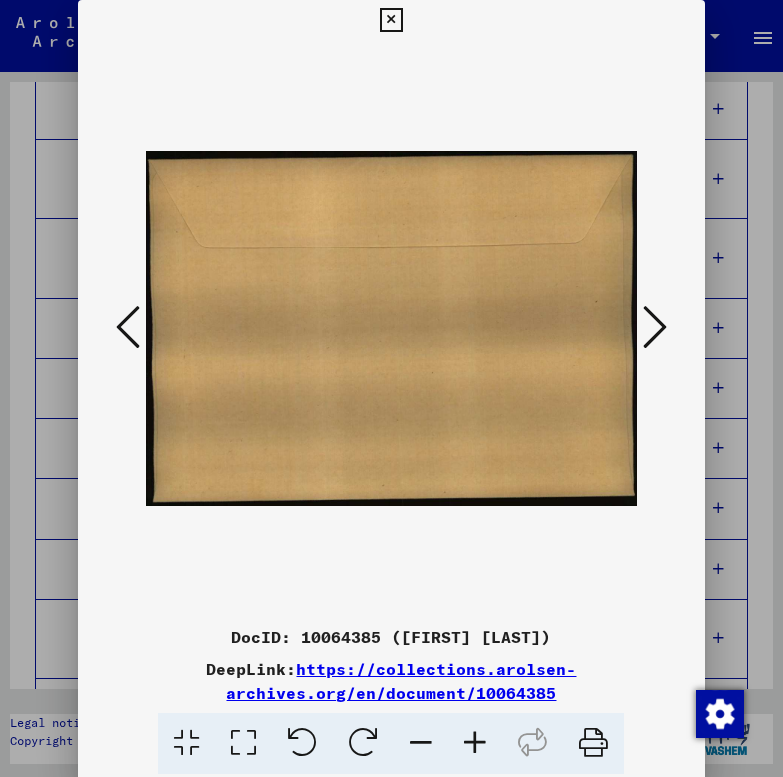 click at bounding box center [655, 327] 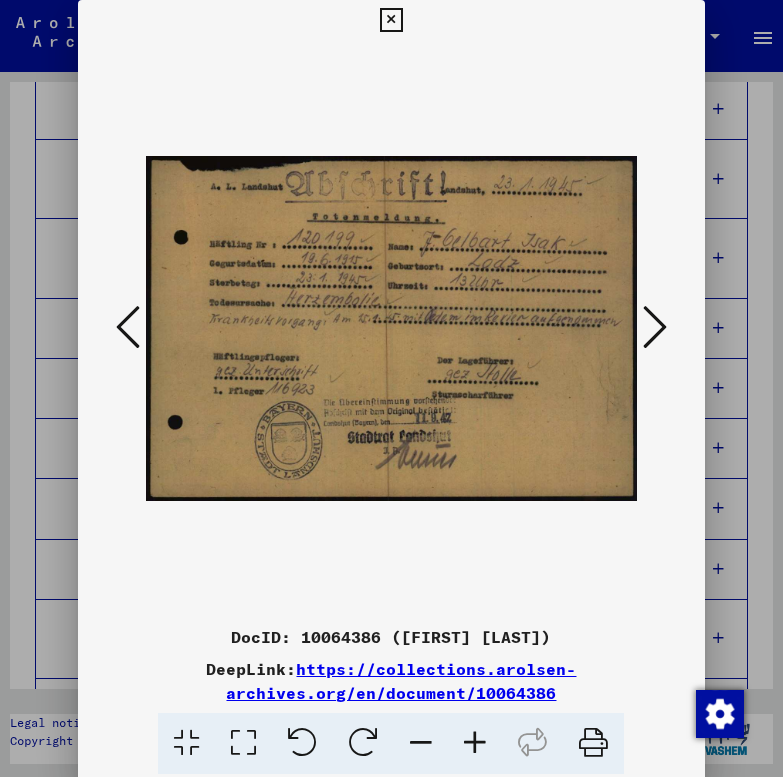 click at bounding box center (655, 327) 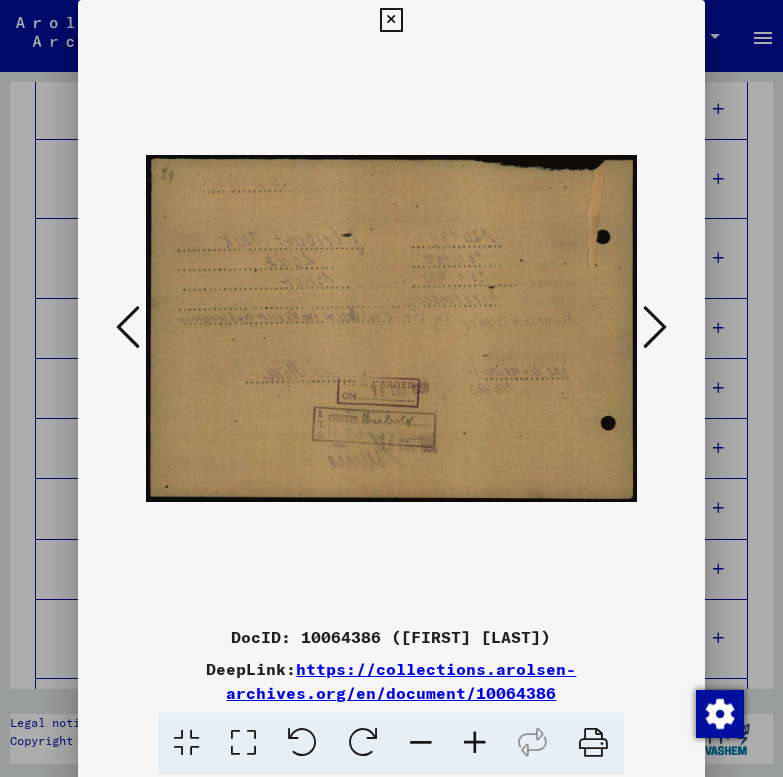 click at bounding box center (655, 327) 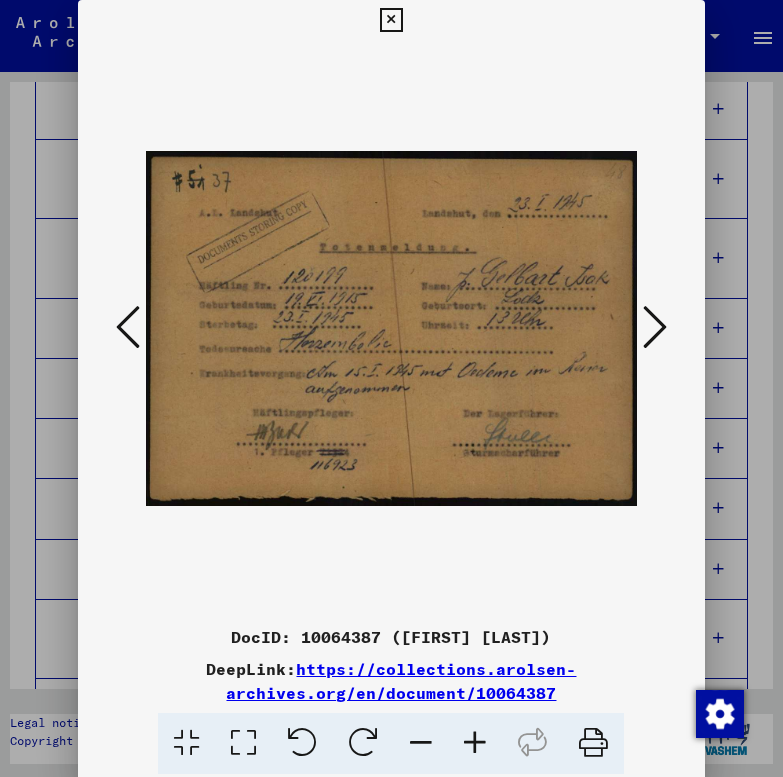 click at bounding box center (655, 327) 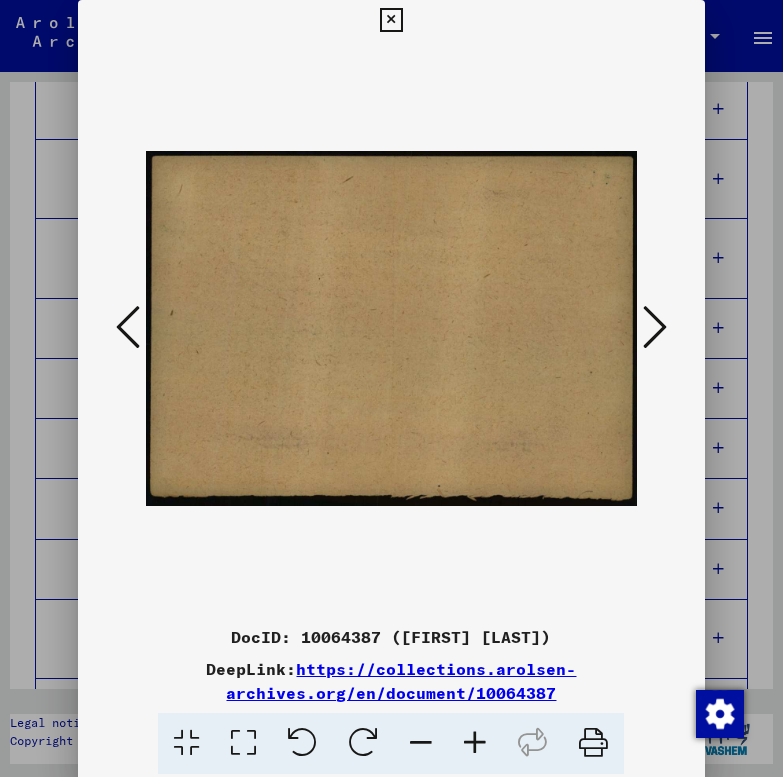 click at bounding box center [655, 327] 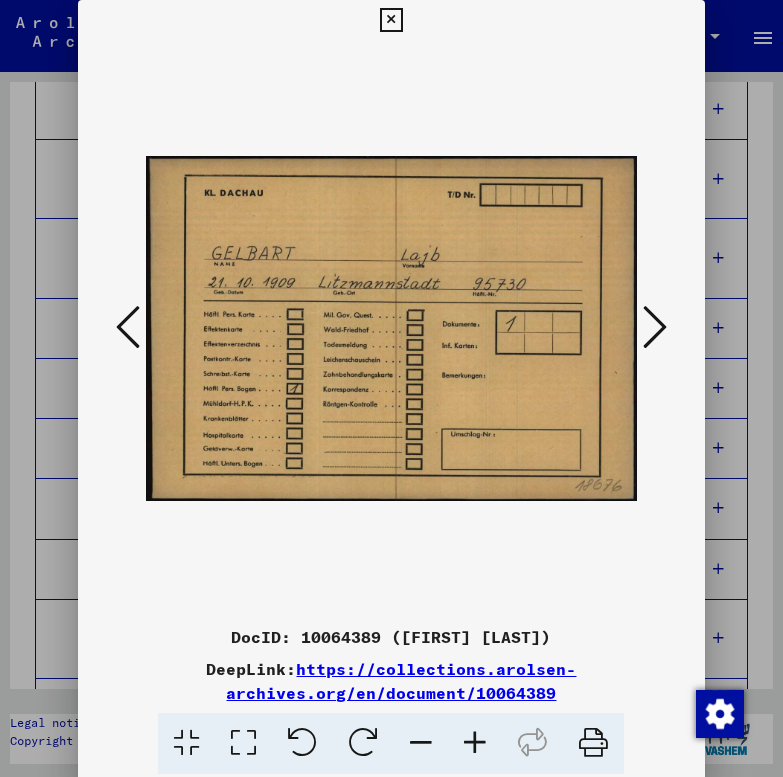 click at bounding box center [655, 327] 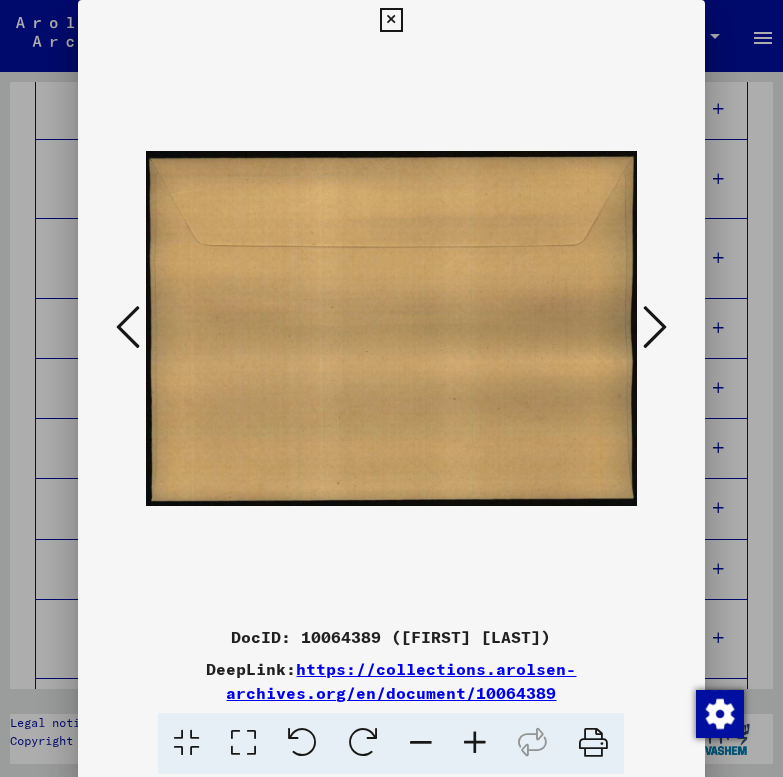click at bounding box center (655, 327) 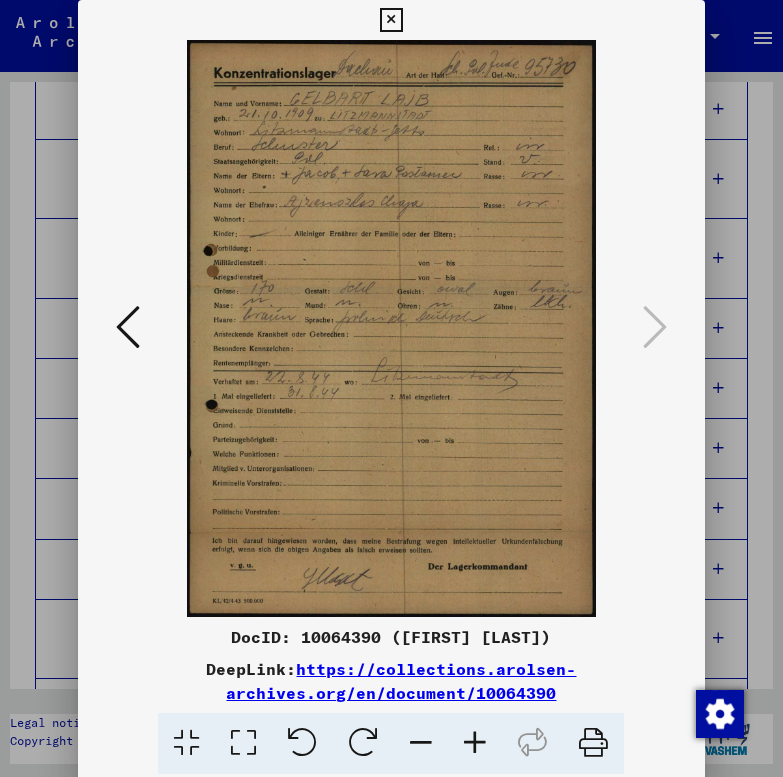 click at bounding box center (391, 20) 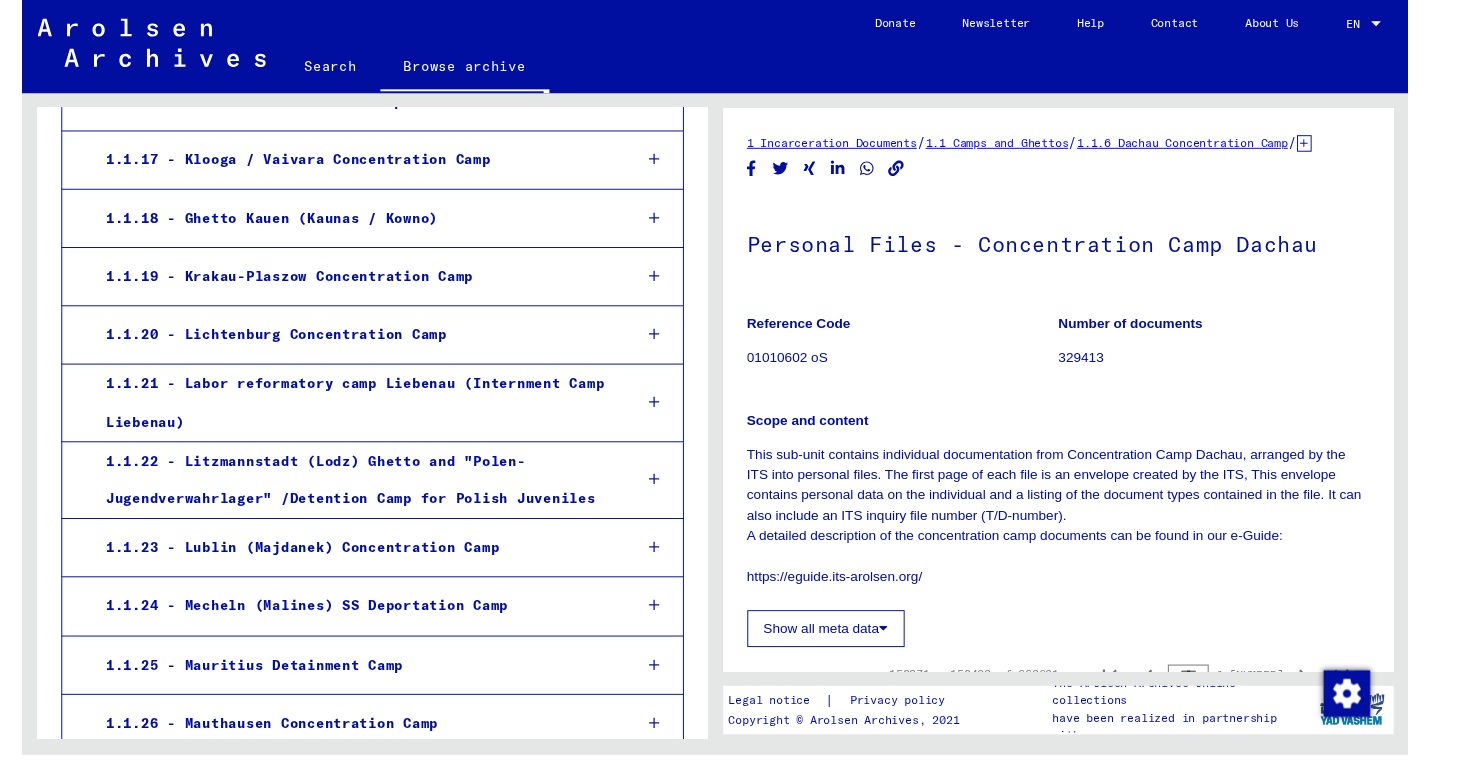 scroll, scrollTop: 4220, scrollLeft: 0, axis: vertical 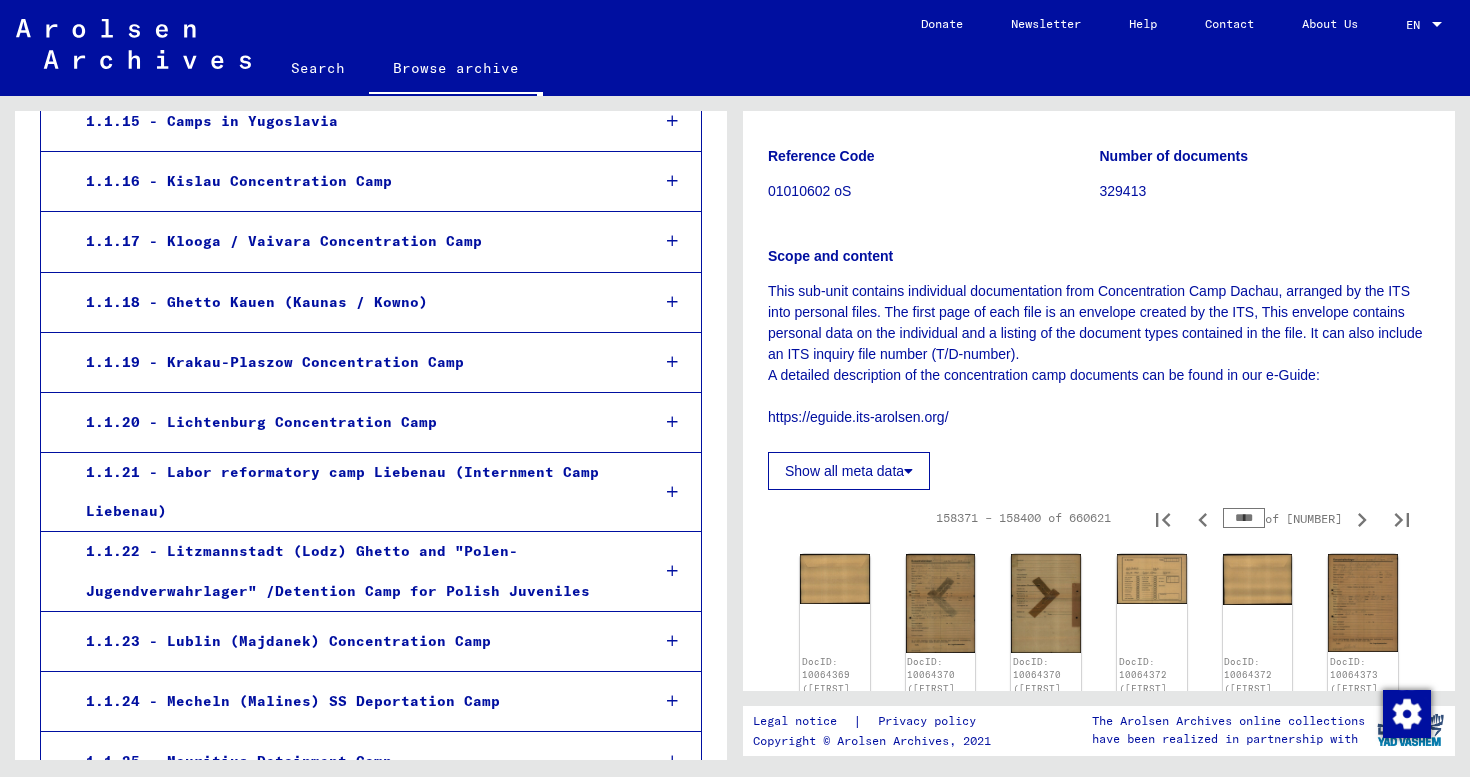 click on "****" at bounding box center [1244, 518] 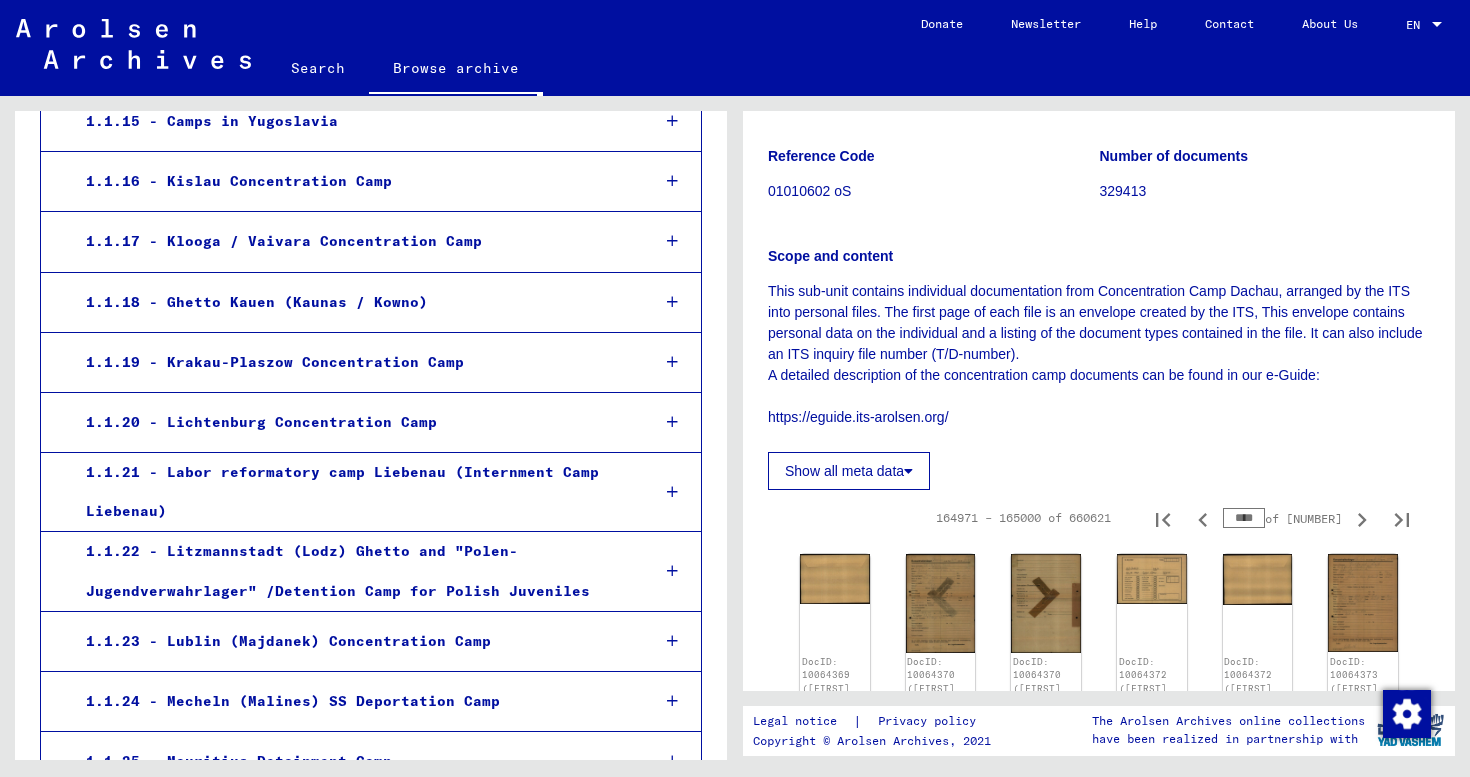 click on "Show all meta data" 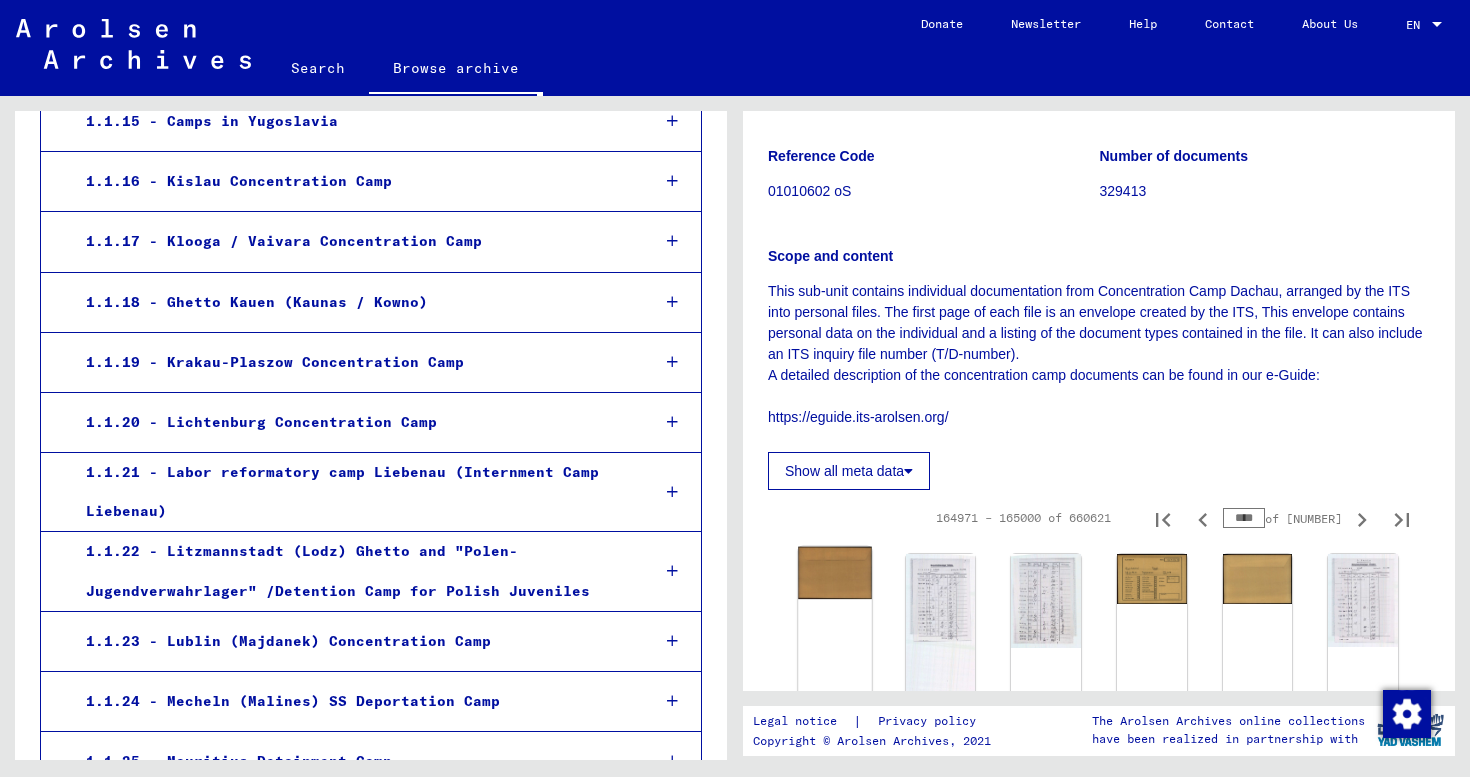 click 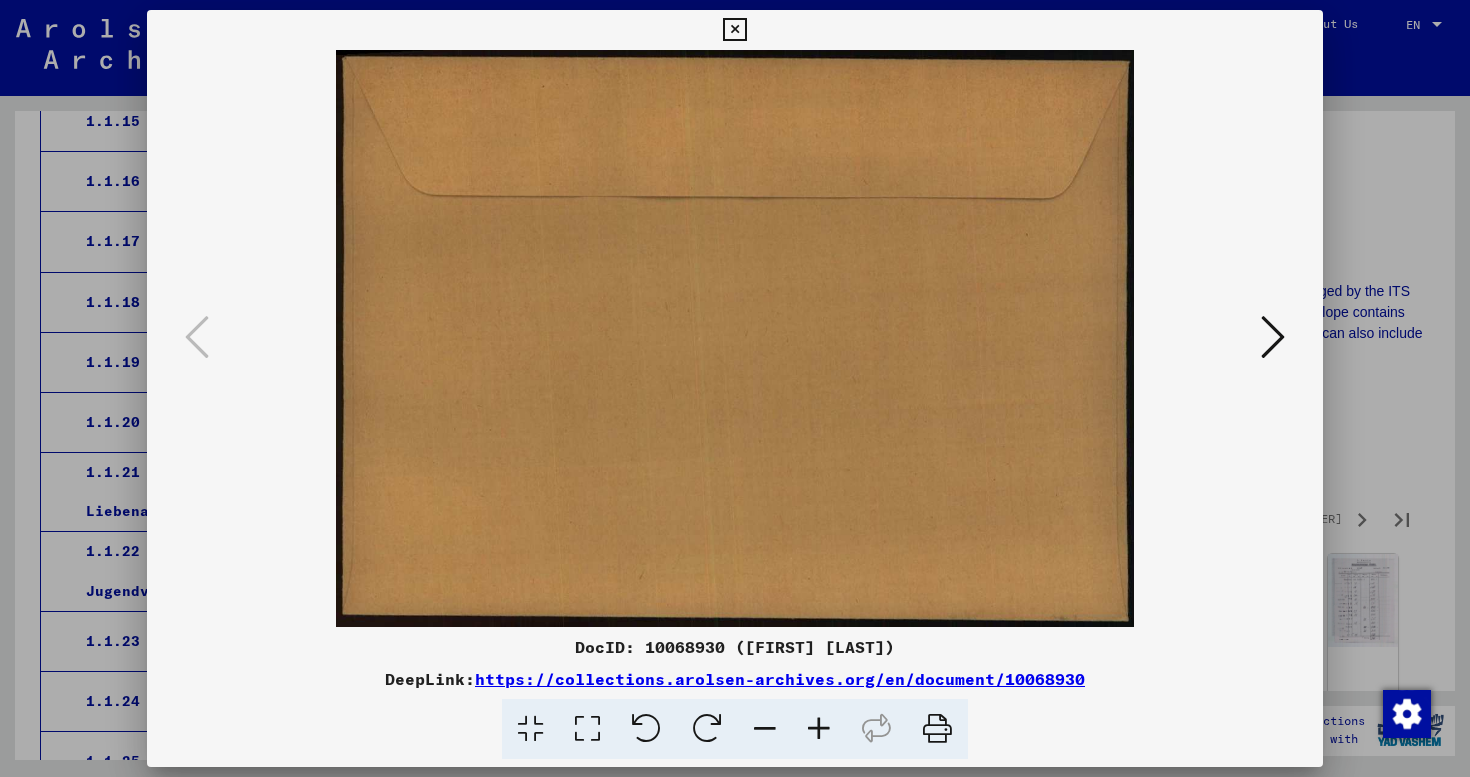 click at bounding box center (1273, 337) 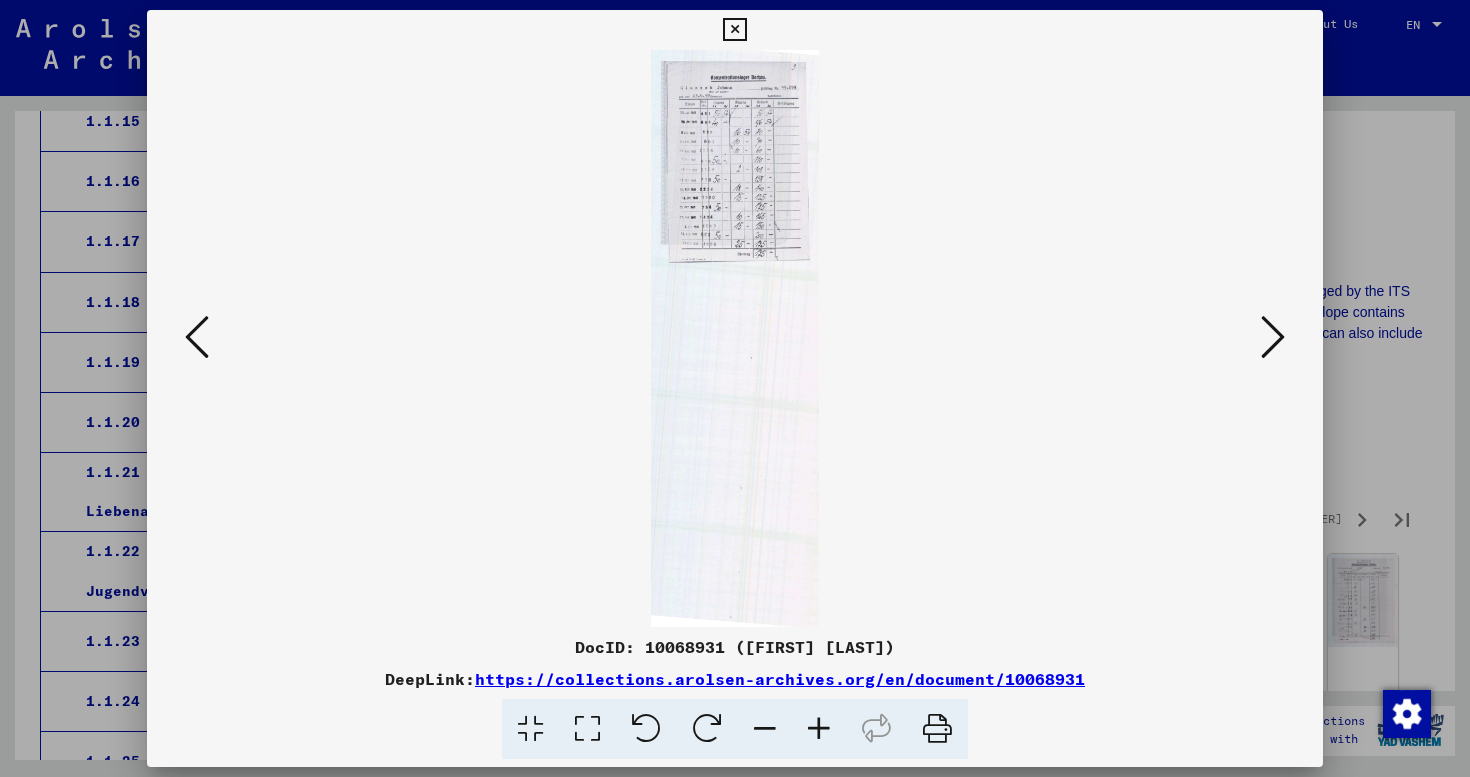 click at bounding box center (1273, 337) 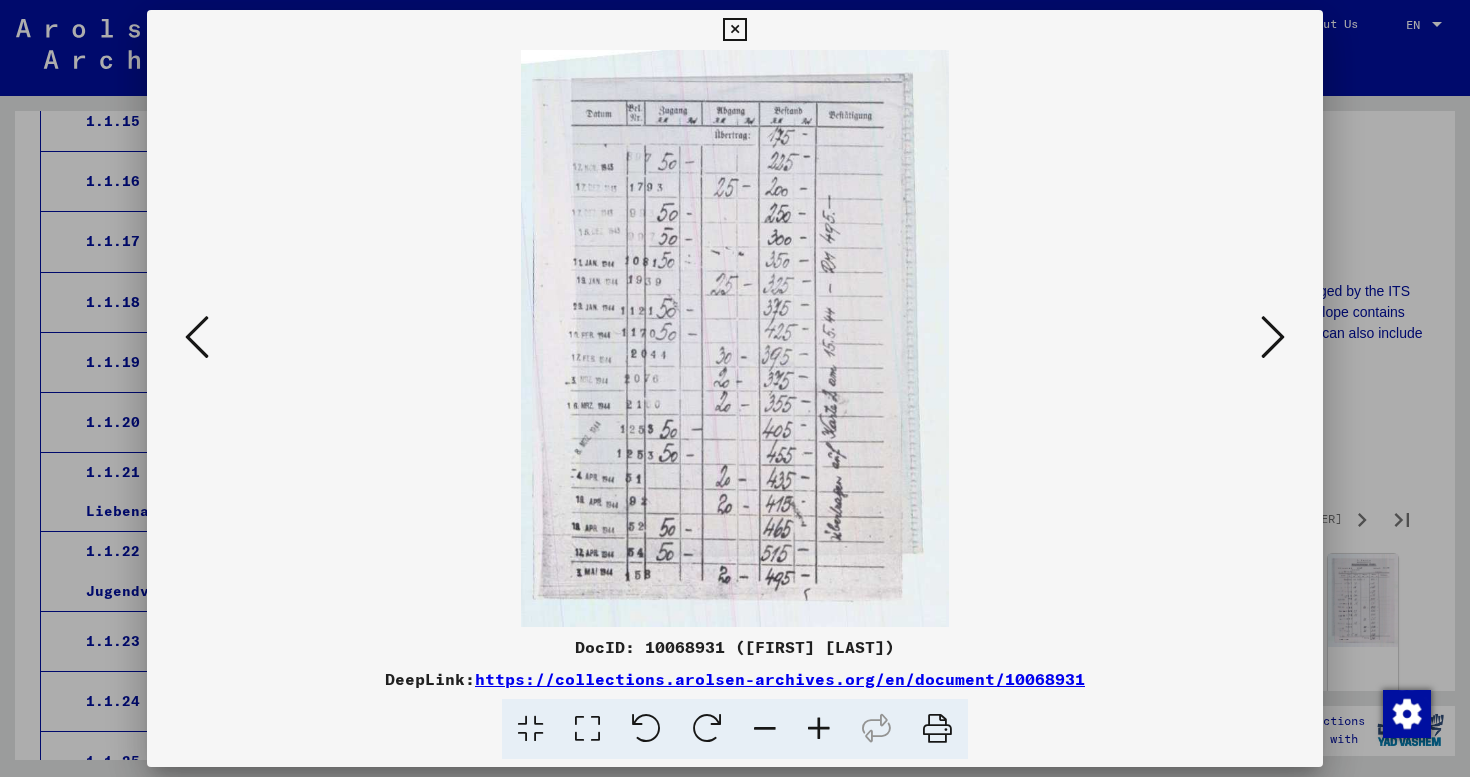 click at bounding box center [1273, 337] 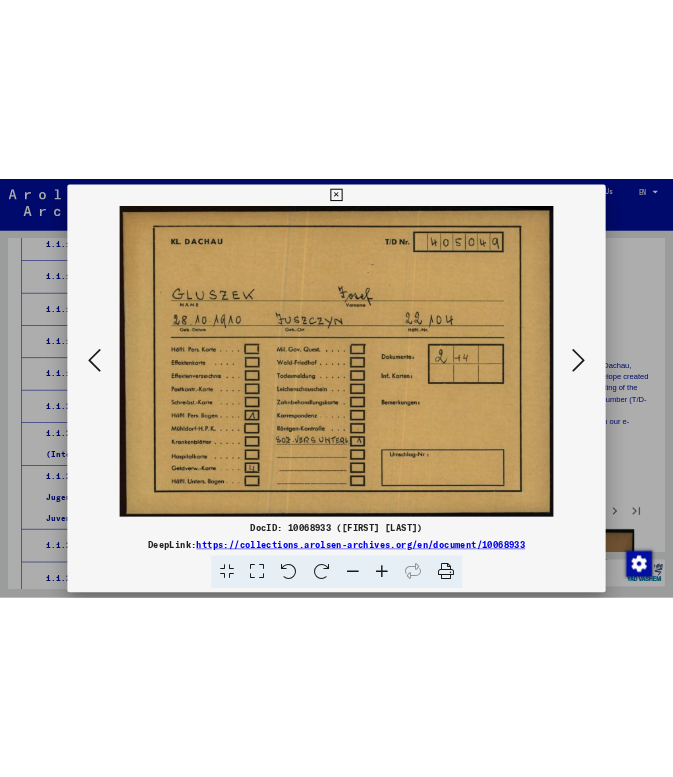 scroll, scrollTop: 8704, scrollLeft: 0, axis: vertical 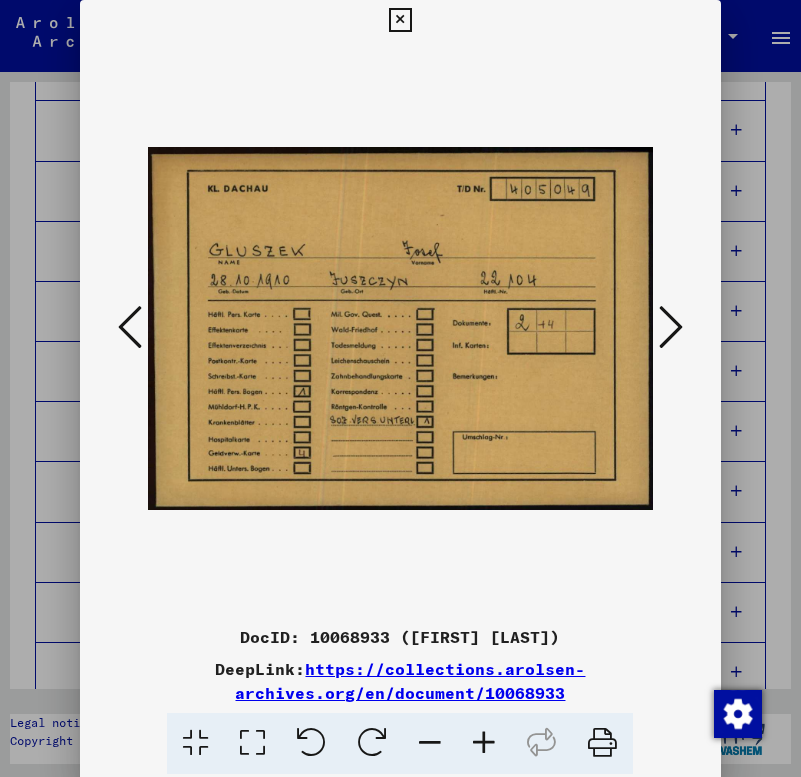 click at bounding box center (671, 327) 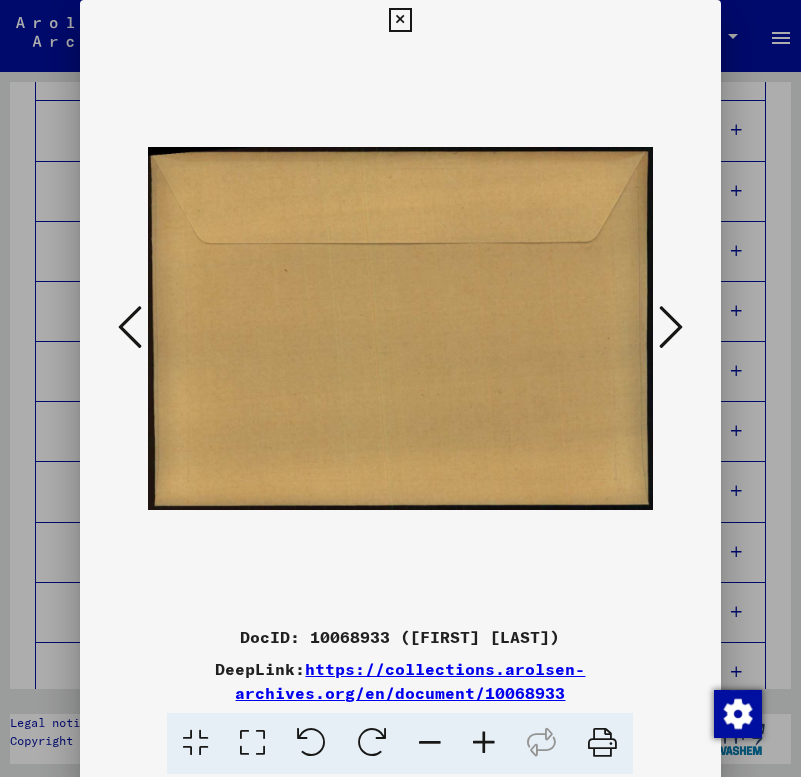 click at bounding box center (671, 327) 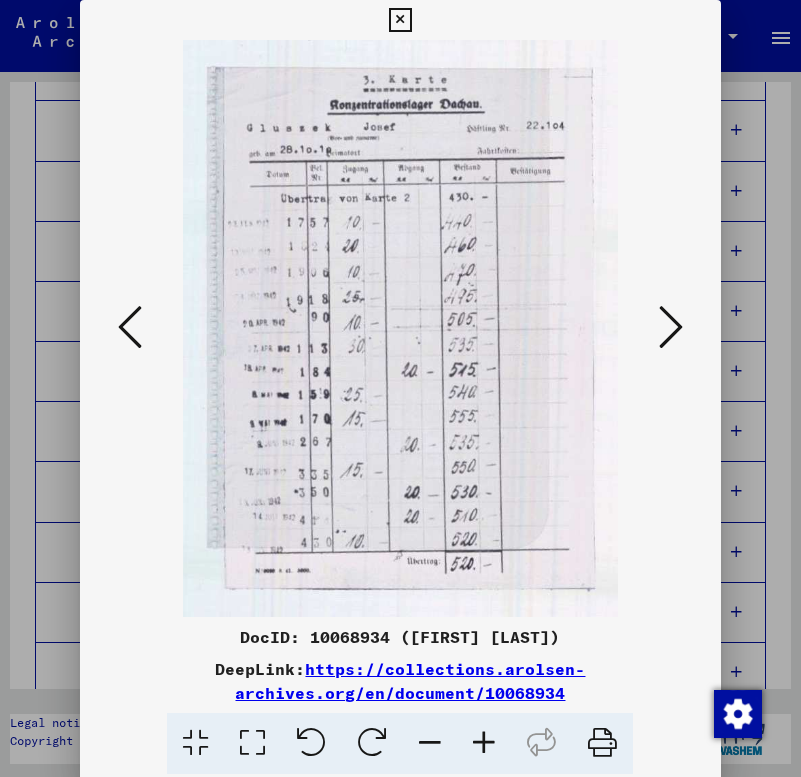 click at bounding box center (671, 327) 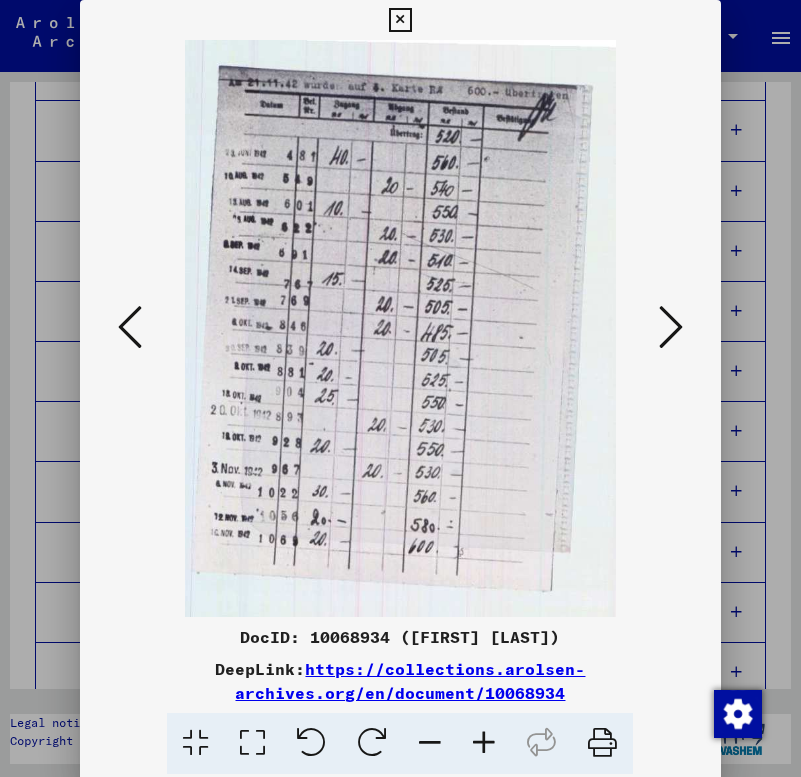 click at bounding box center (671, 327) 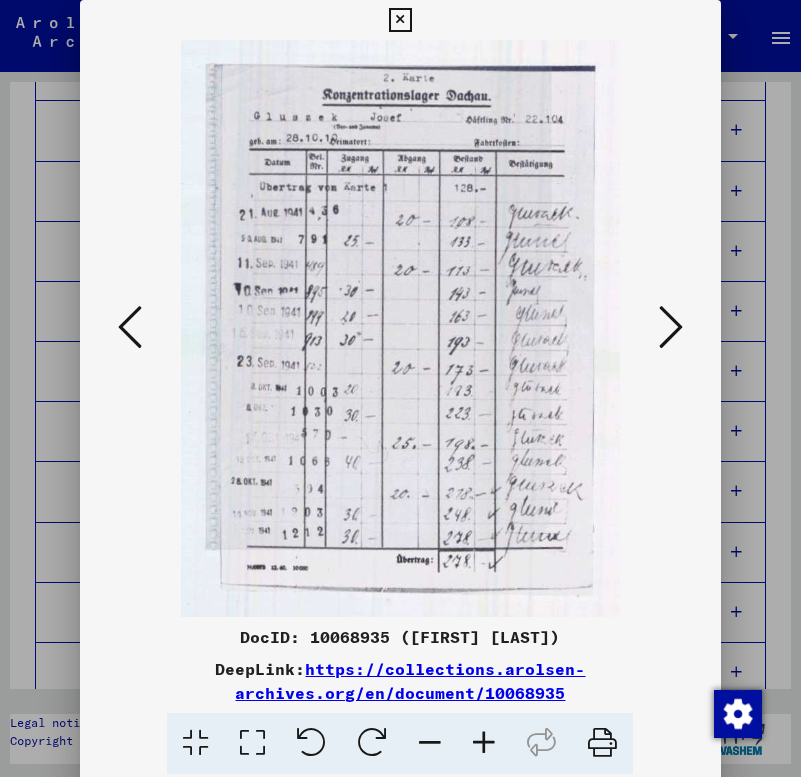 click at bounding box center (671, 327) 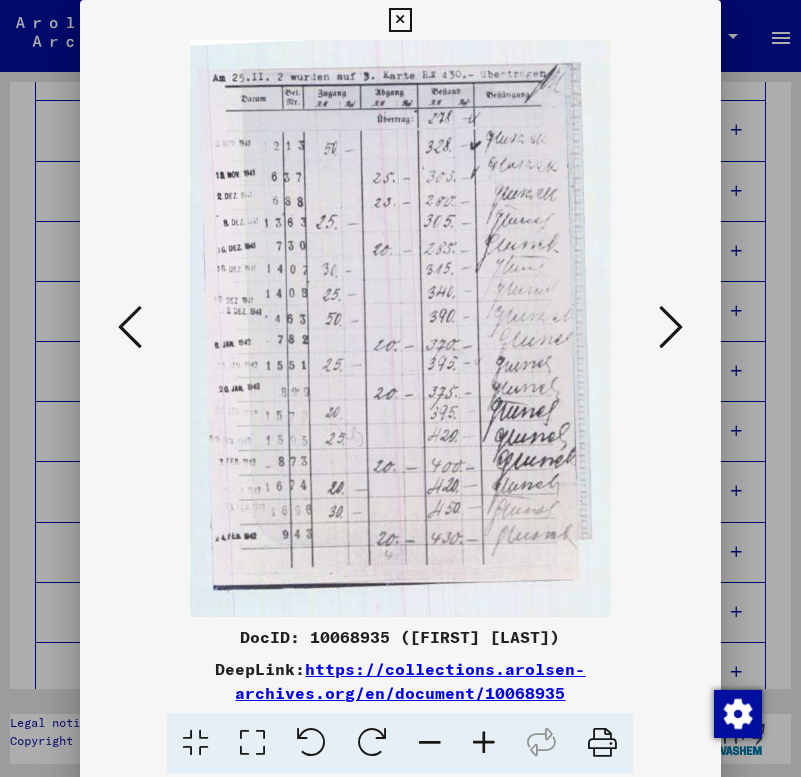 click at bounding box center [671, 327] 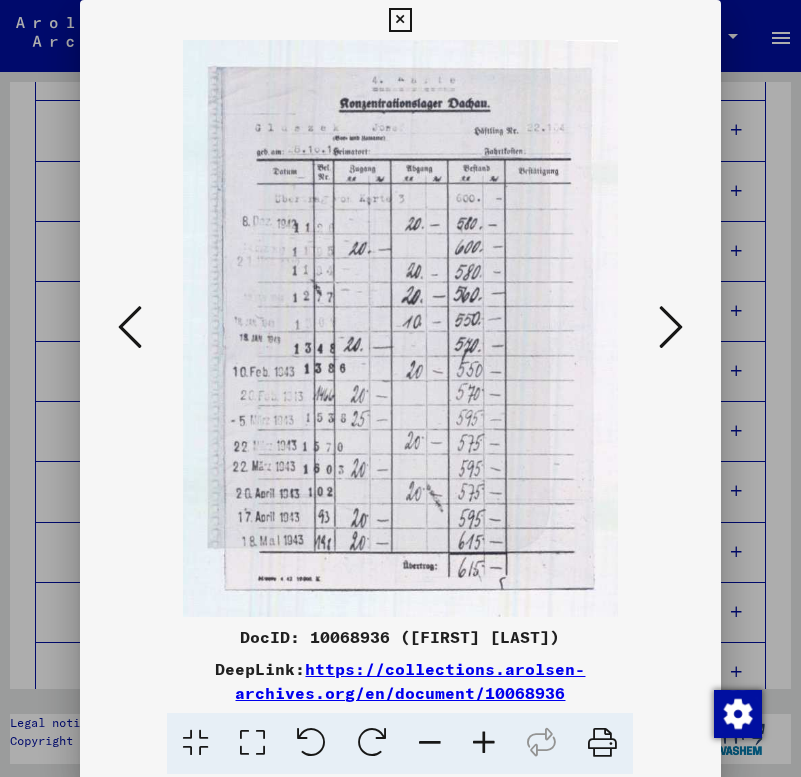 click at bounding box center (671, 327) 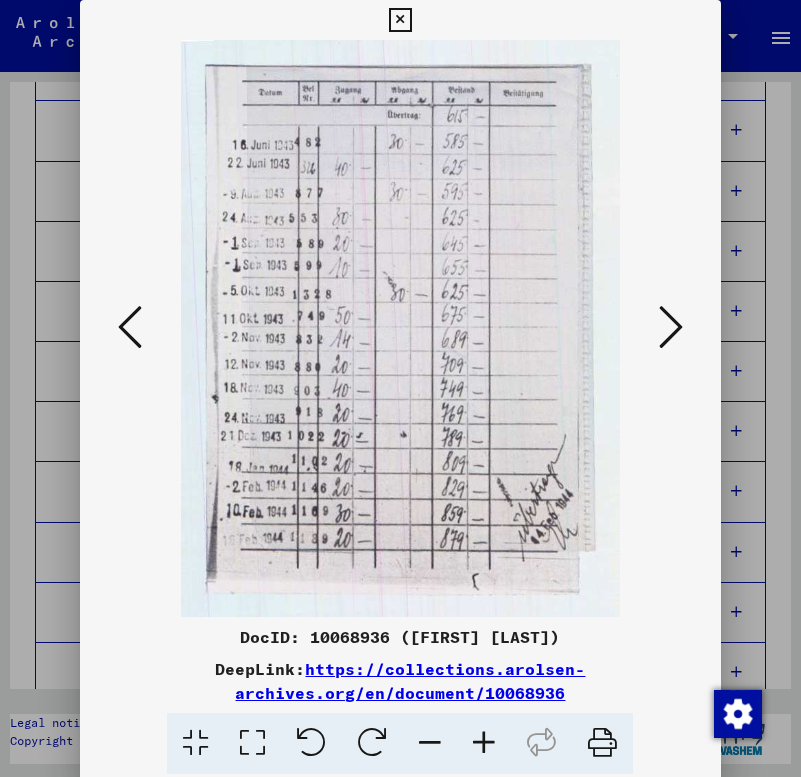 click at bounding box center [671, 327] 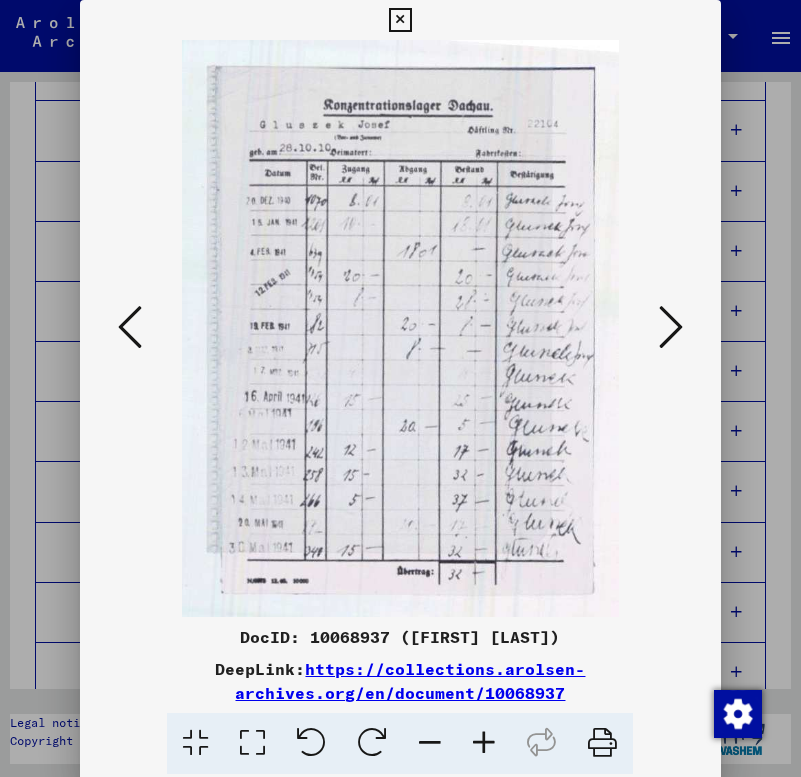 click at bounding box center (671, 327) 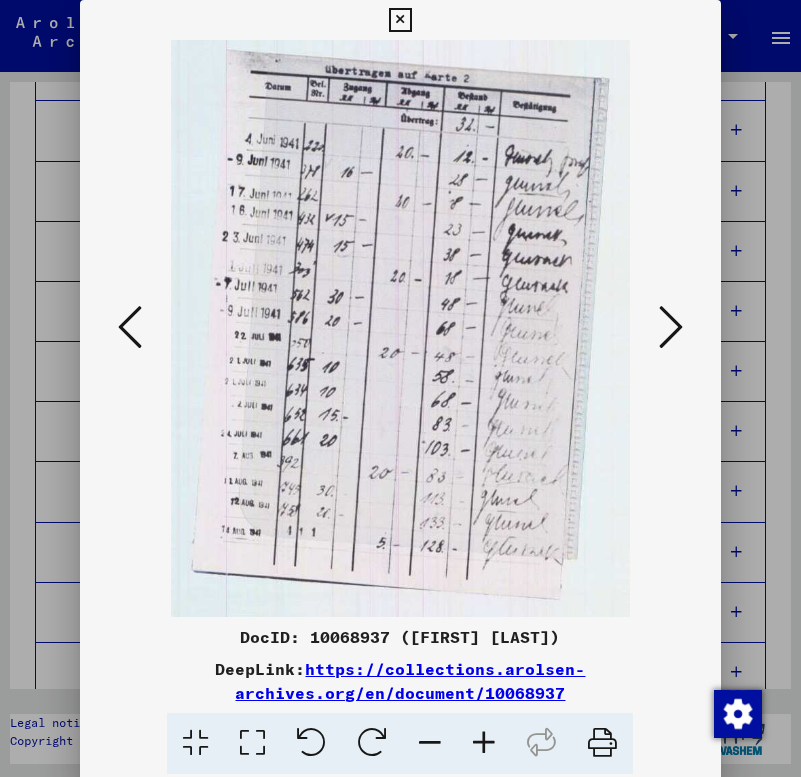 click at bounding box center (671, 327) 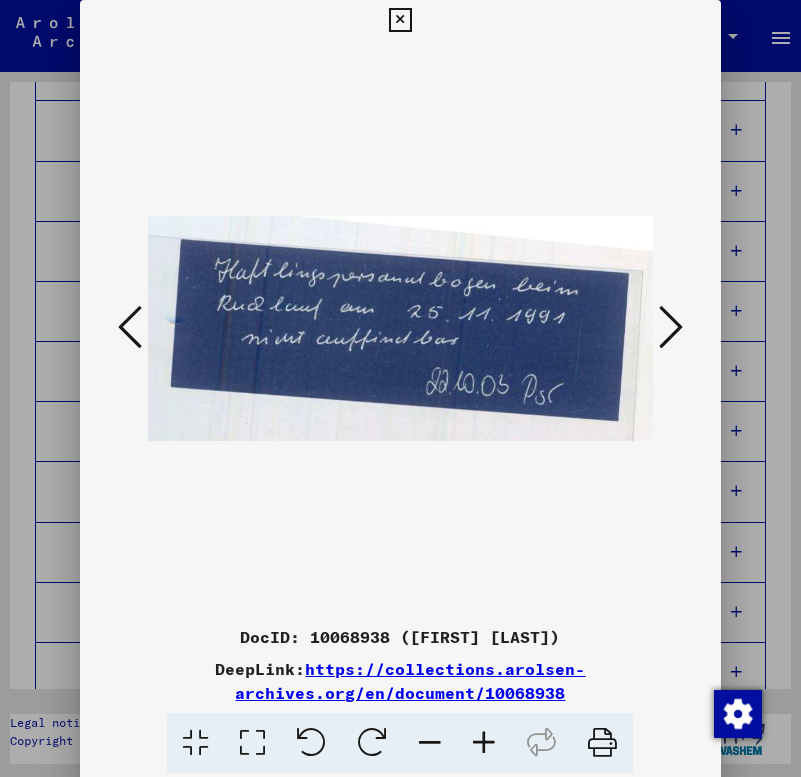 click at bounding box center (671, 327) 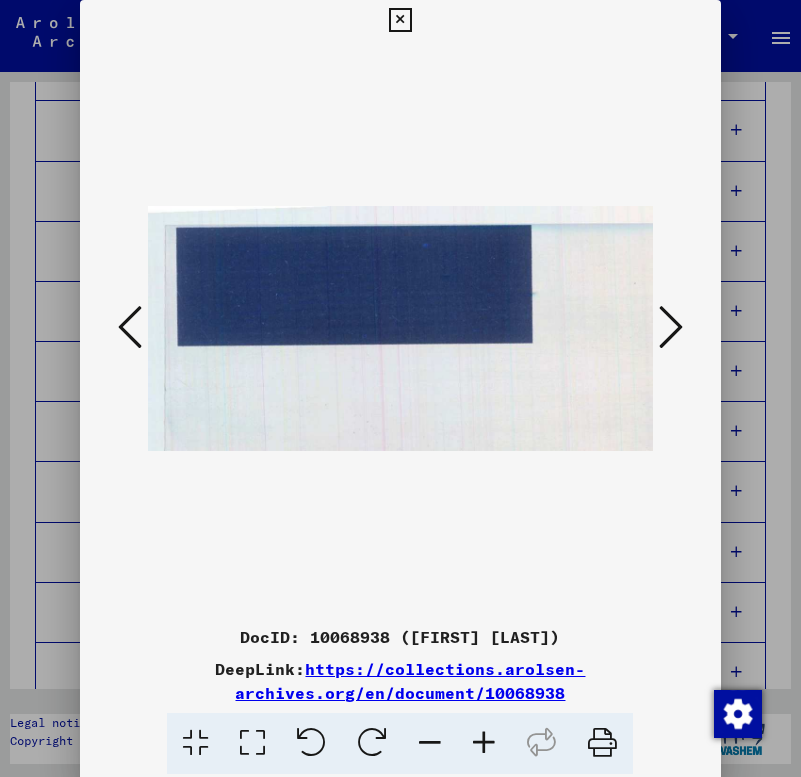 click at bounding box center [671, 327] 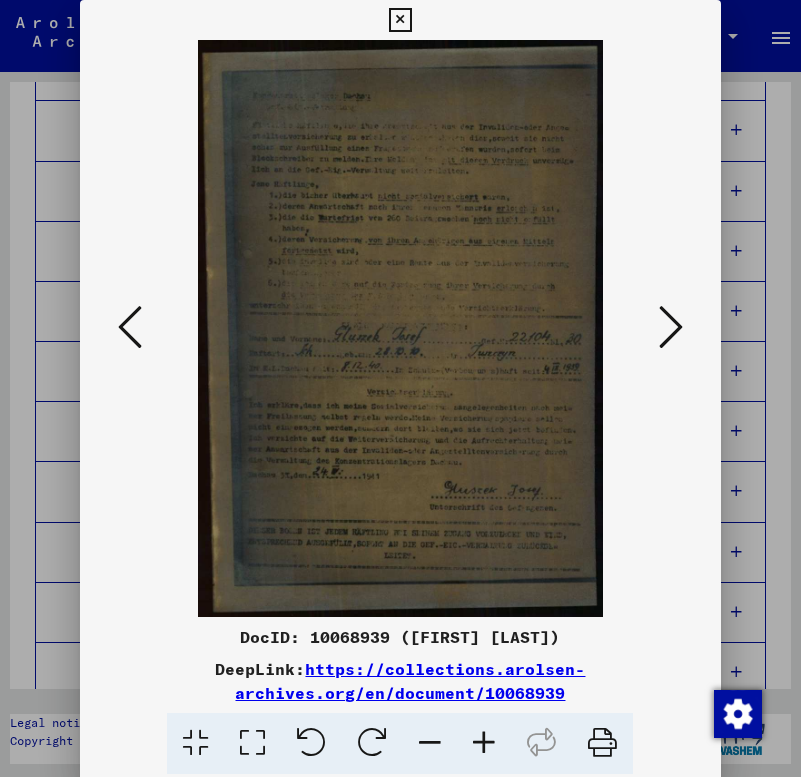 click at bounding box center [671, 327] 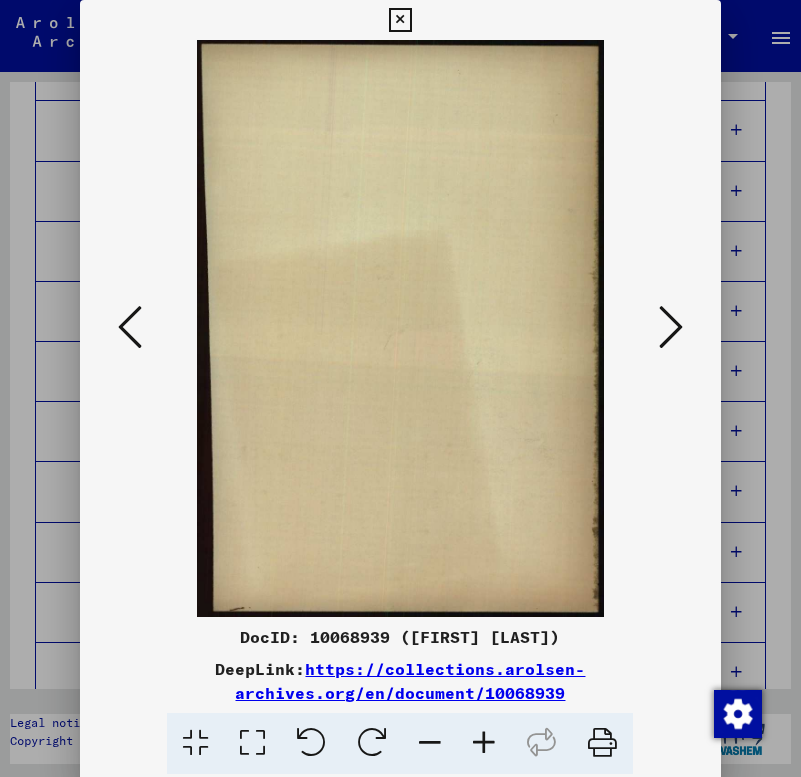 click at bounding box center [671, 327] 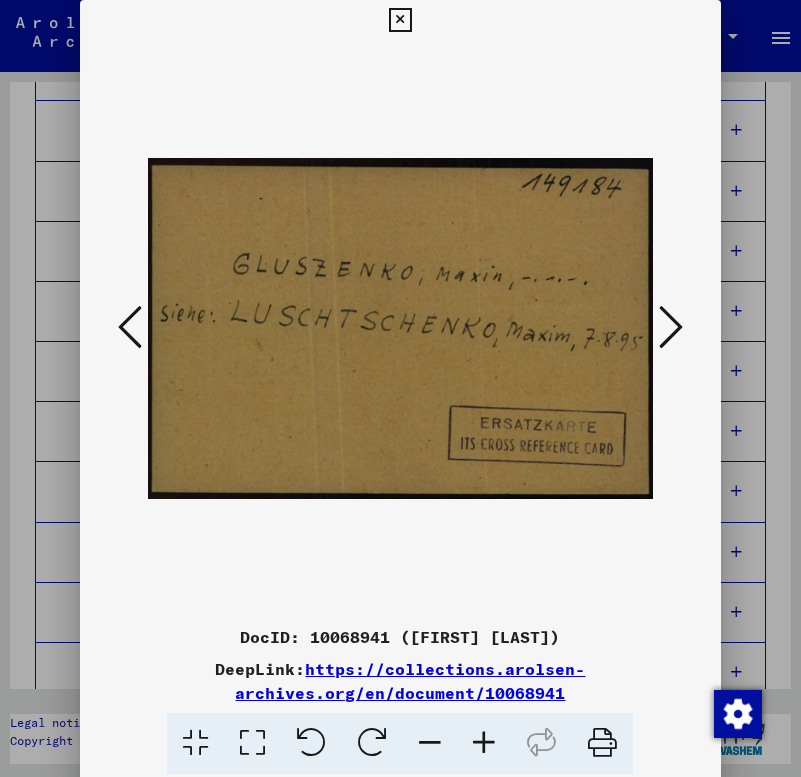 click at bounding box center (671, 327) 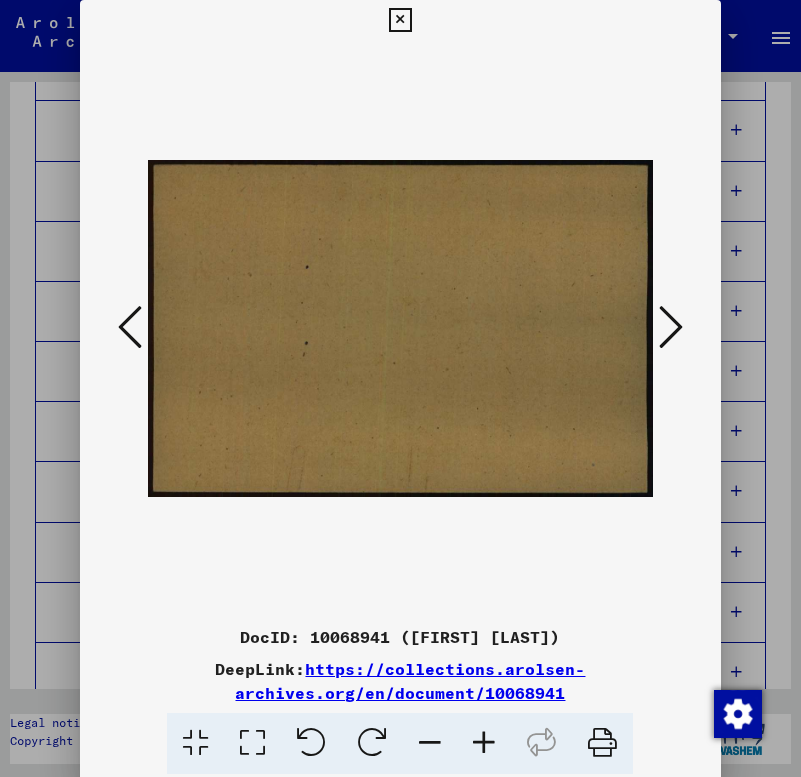 click at bounding box center (671, 327) 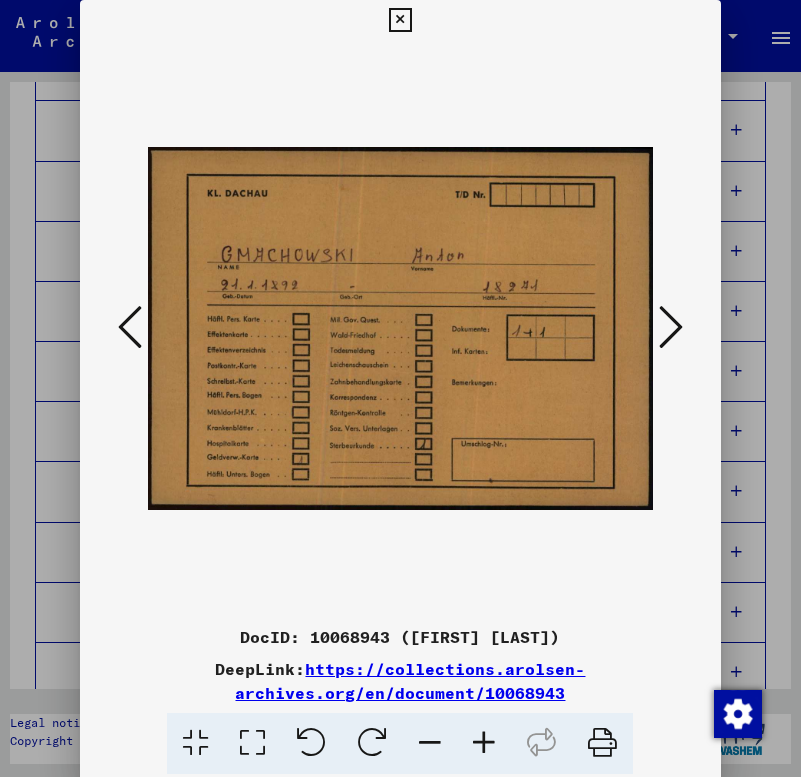 click at bounding box center [671, 327] 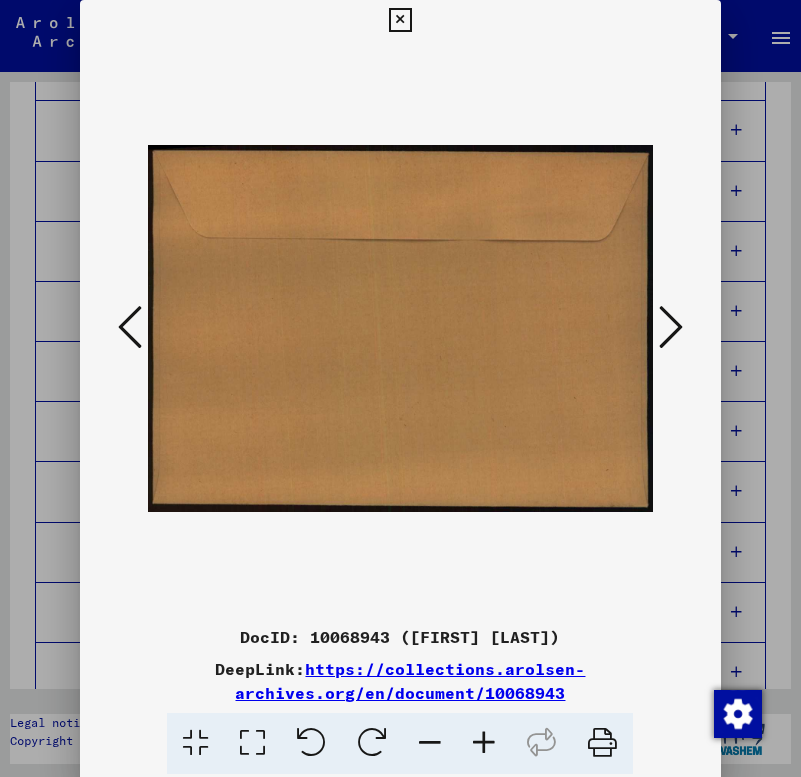 click at bounding box center (671, 327) 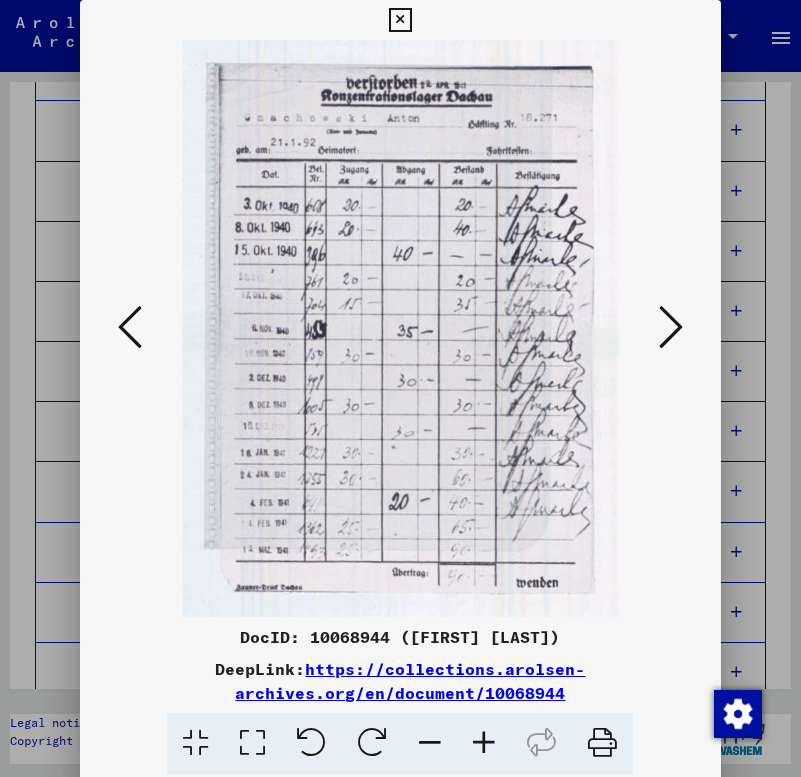 click at bounding box center (671, 327) 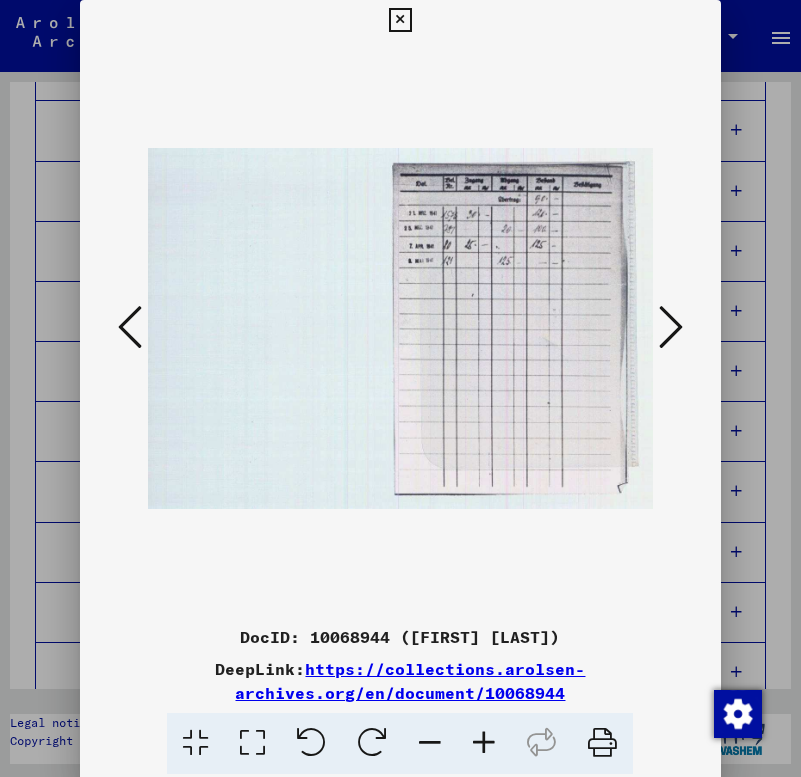 click at bounding box center (671, 327) 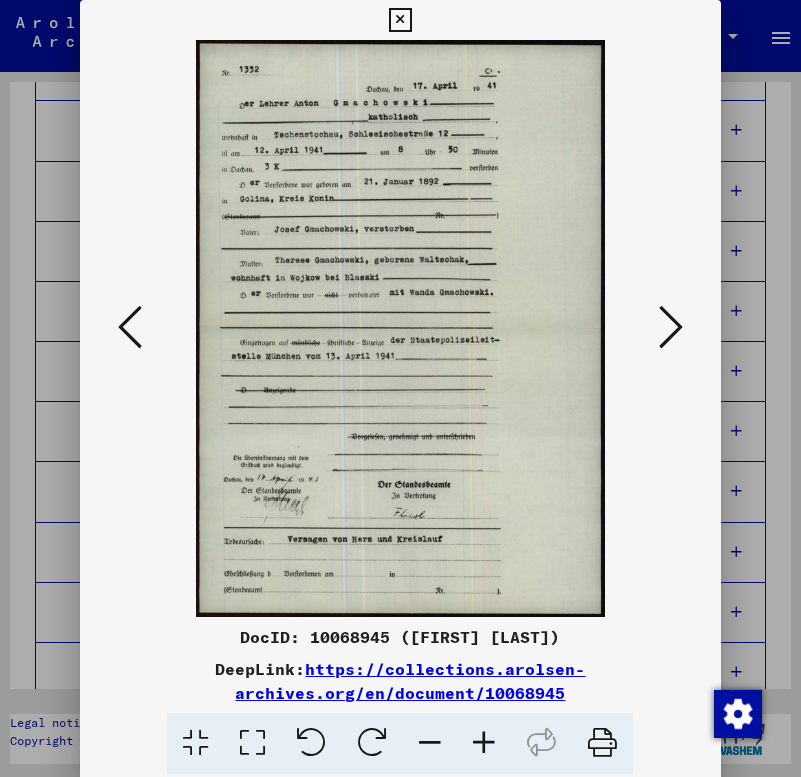 click at bounding box center (671, 327) 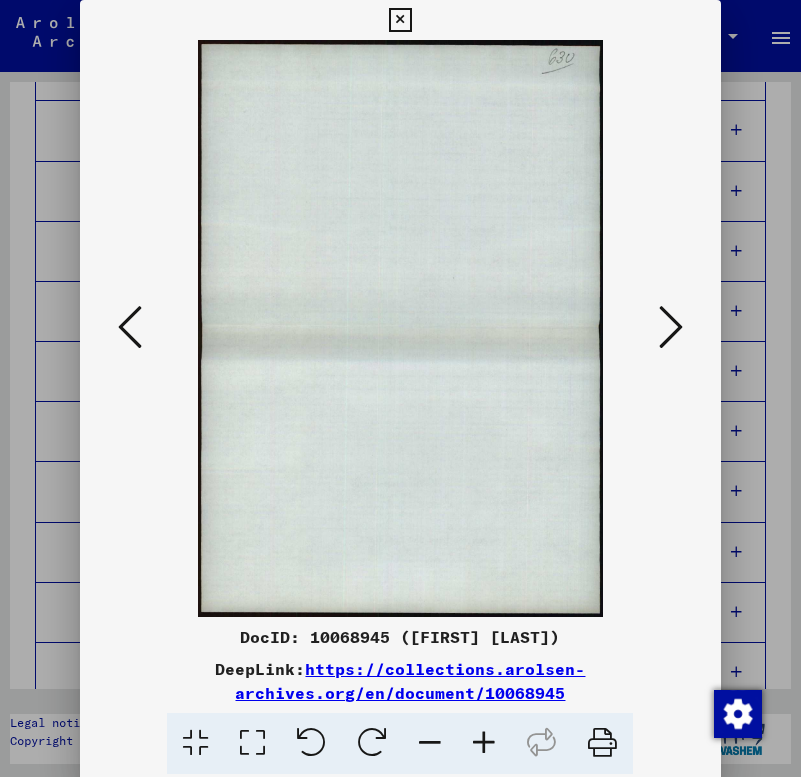 click at bounding box center (671, 327) 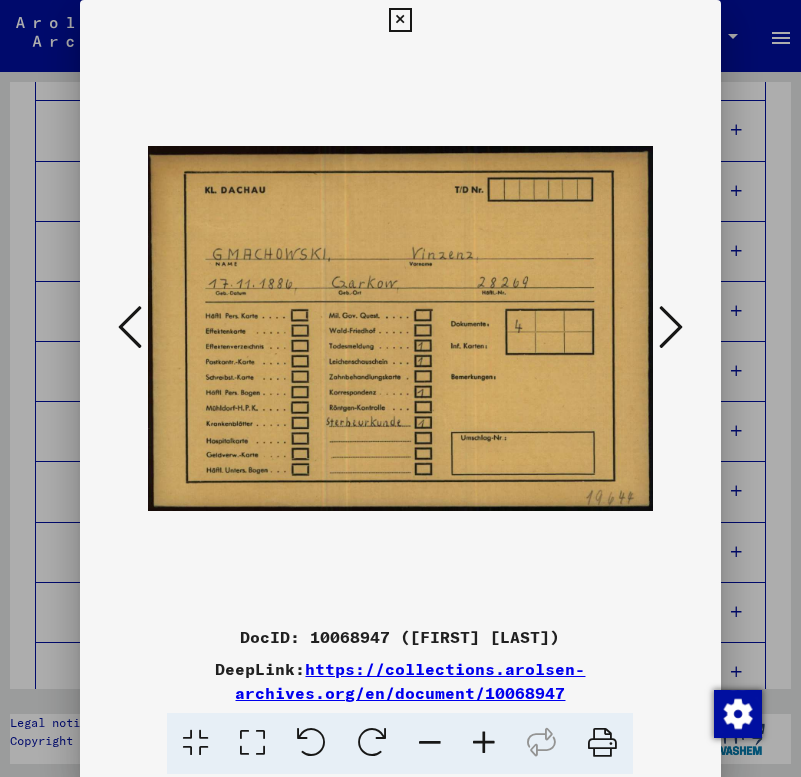 click at bounding box center (671, 327) 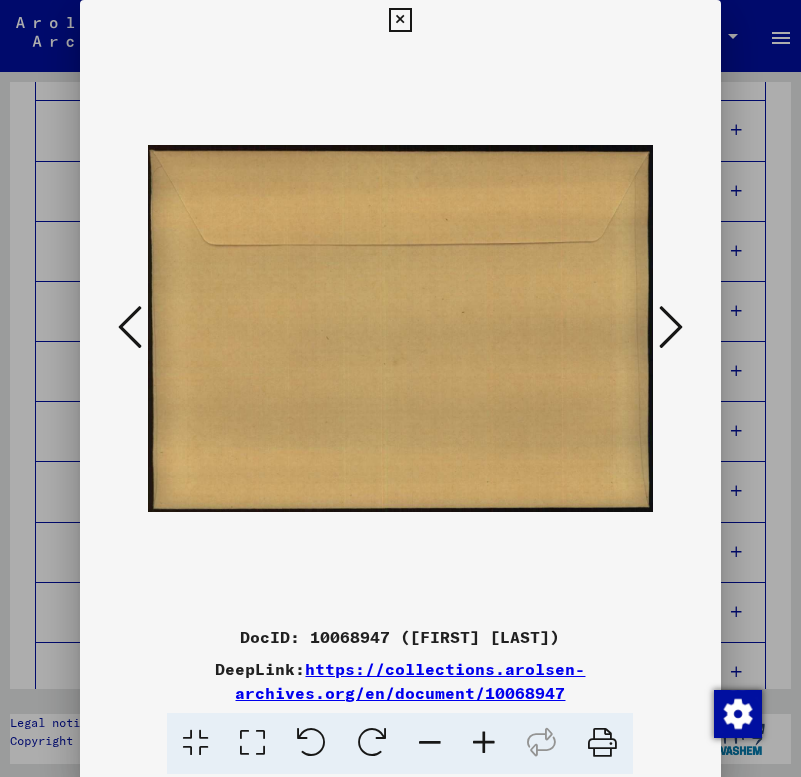 click at bounding box center (671, 327) 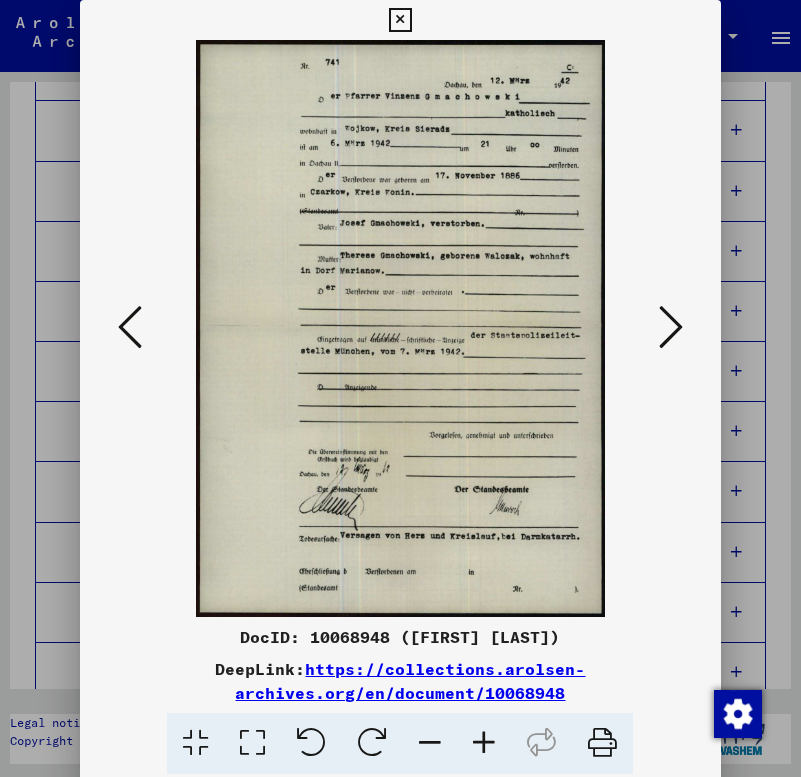 click at bounding box center (671, 327) 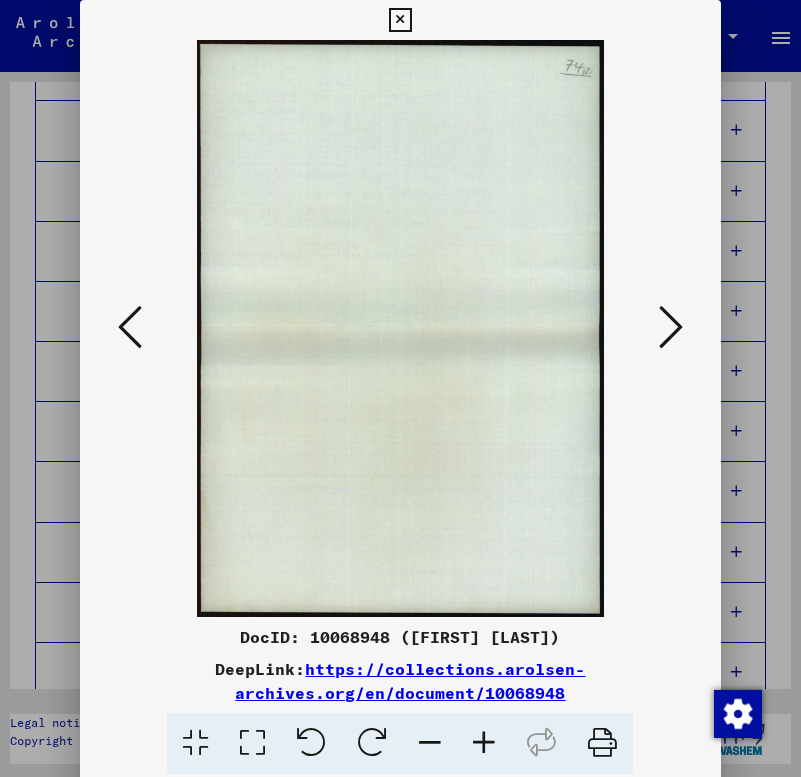 click at bounding box center (671, 327) 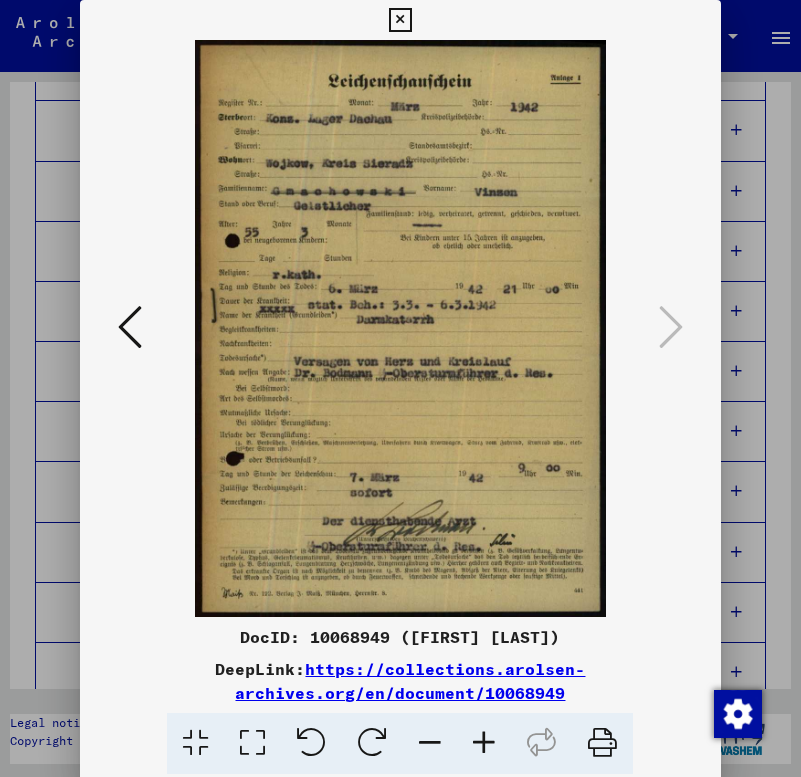 click at bounding box center [400, 20] 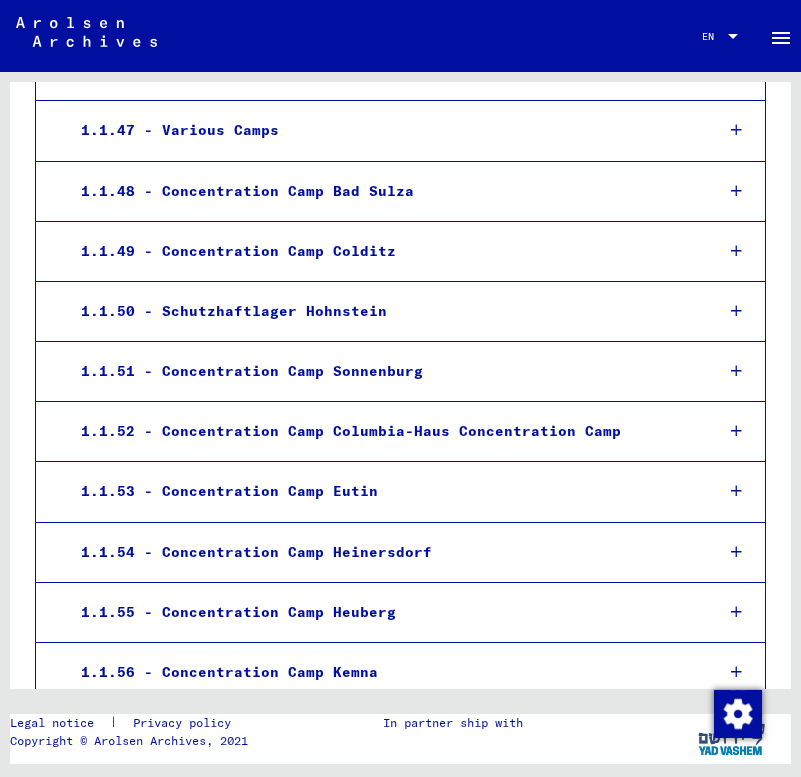 click at bounding box center [400, 20] 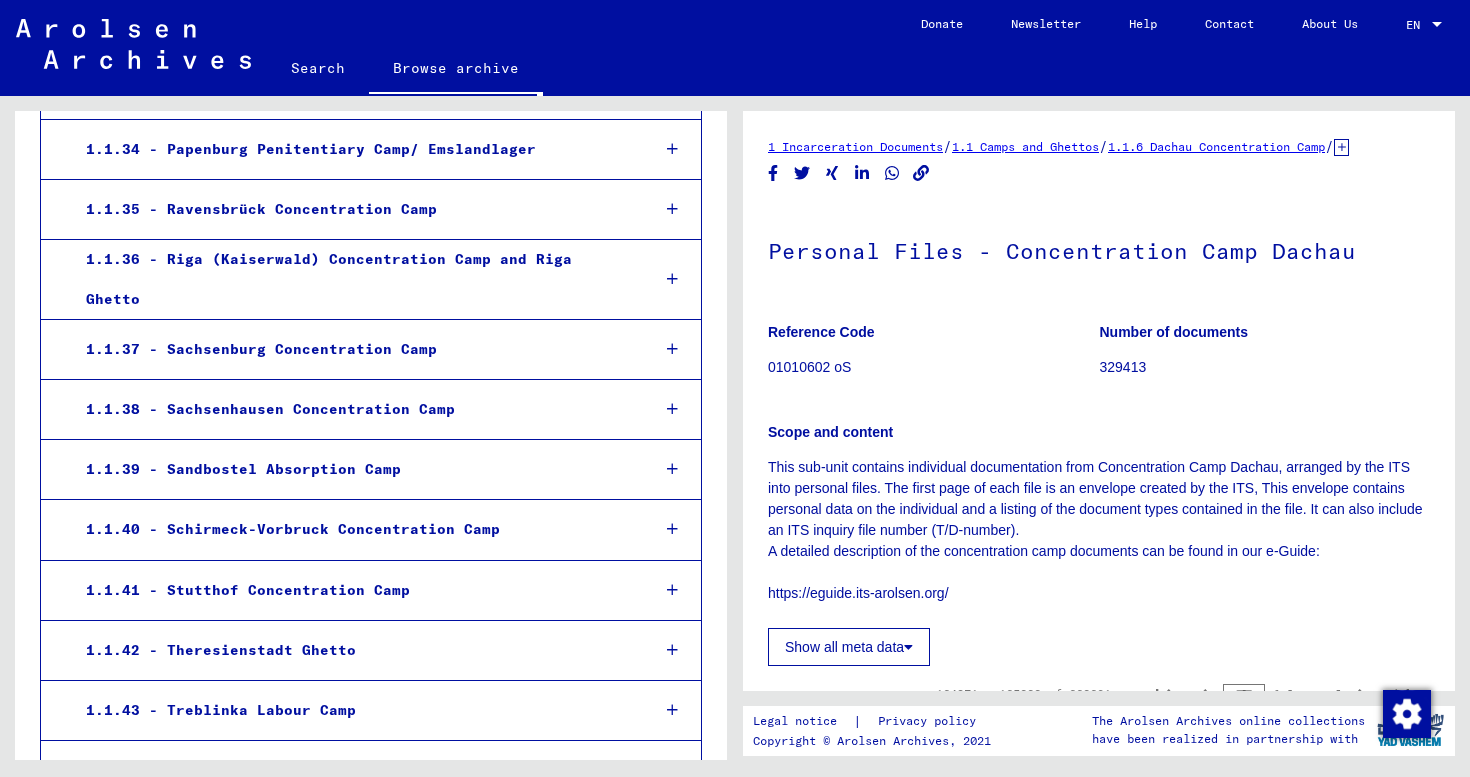 scroll, scrollTop: 5370, scrollLeft: 0, axis: vertical 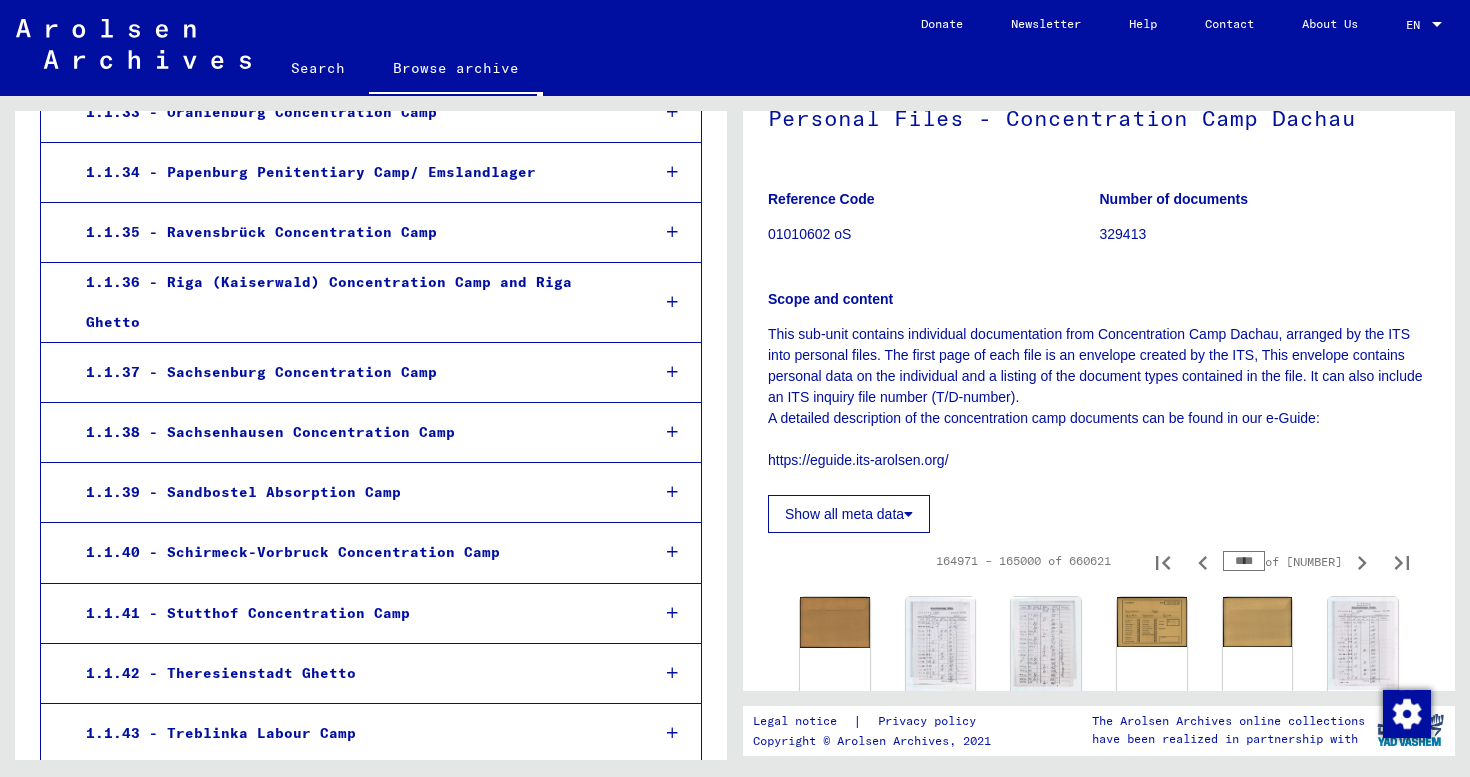 click on "****" at bounding box center [1244, 561] 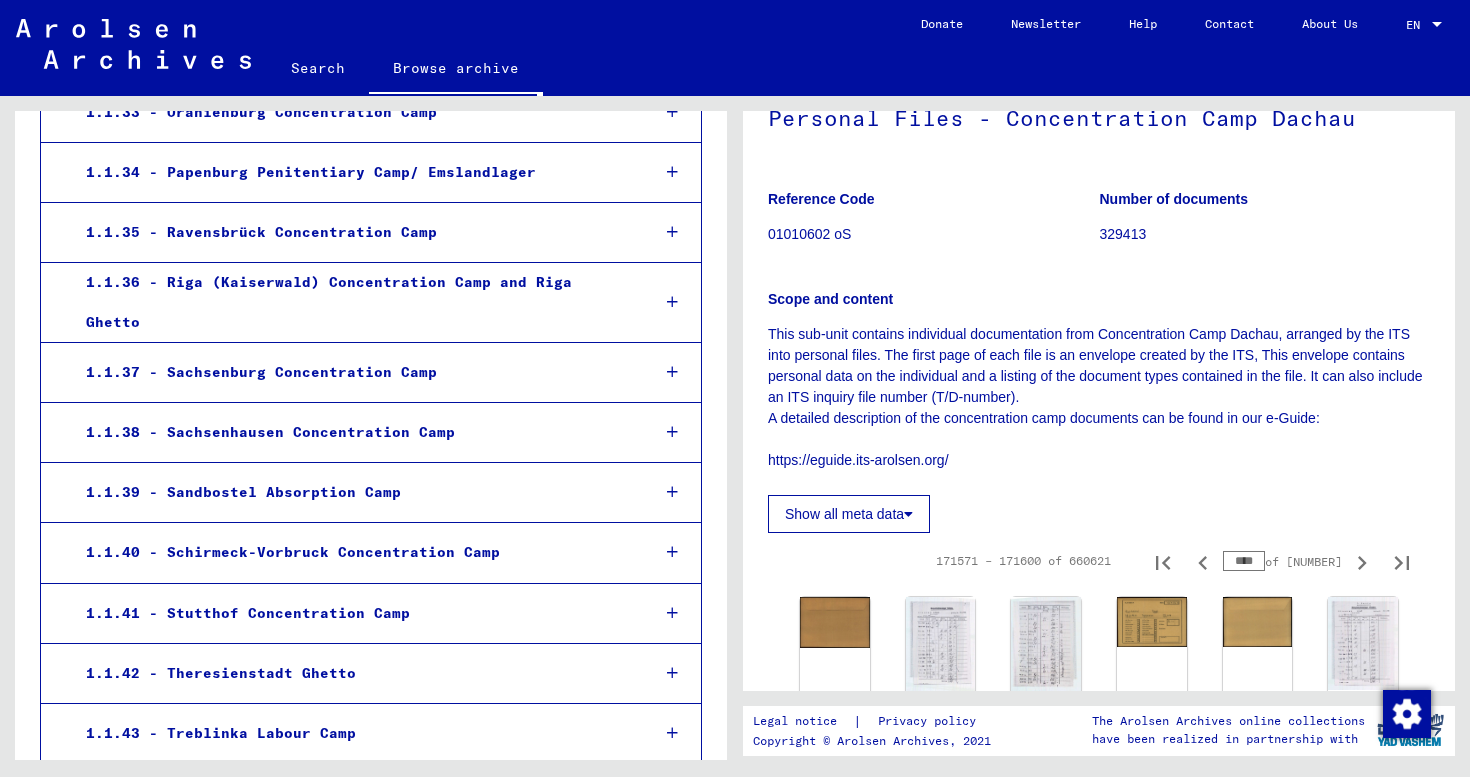 click on "Show all meta data" 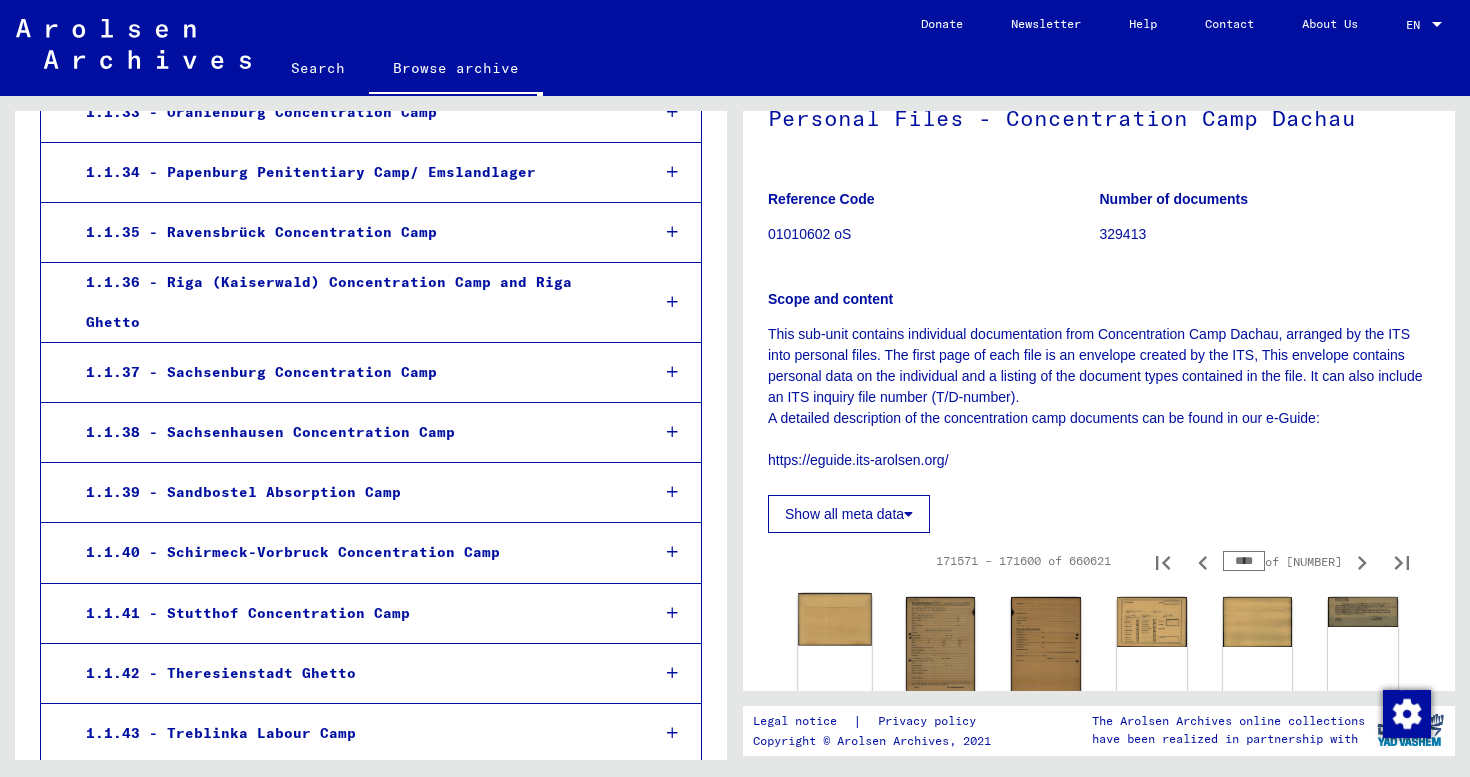 click 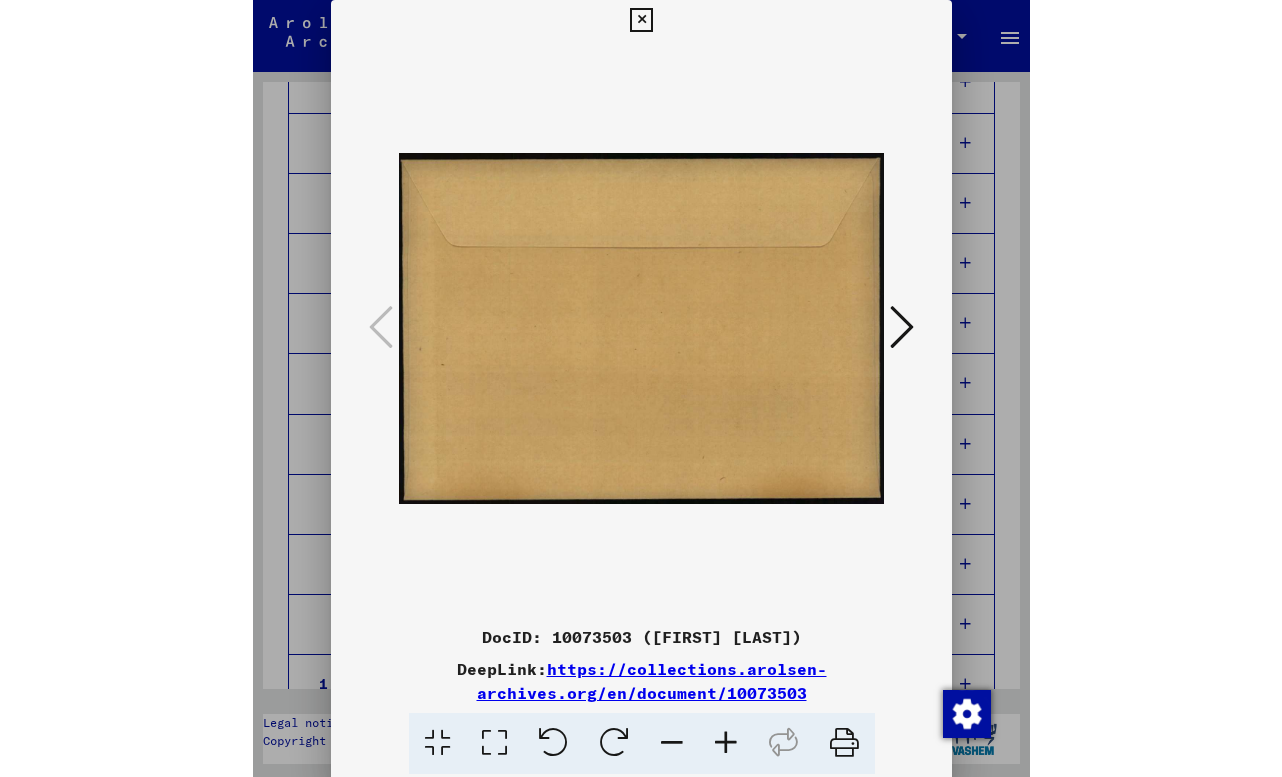 scroll, scrollTop: 6449, scrollLeft: 0, axis: vertical 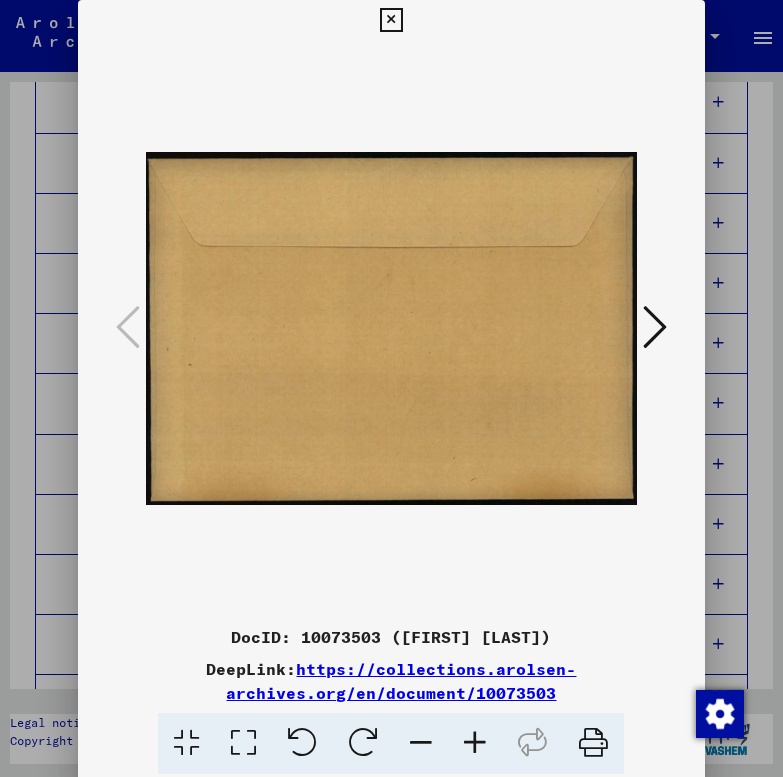 click at bounding box center [655, 327] 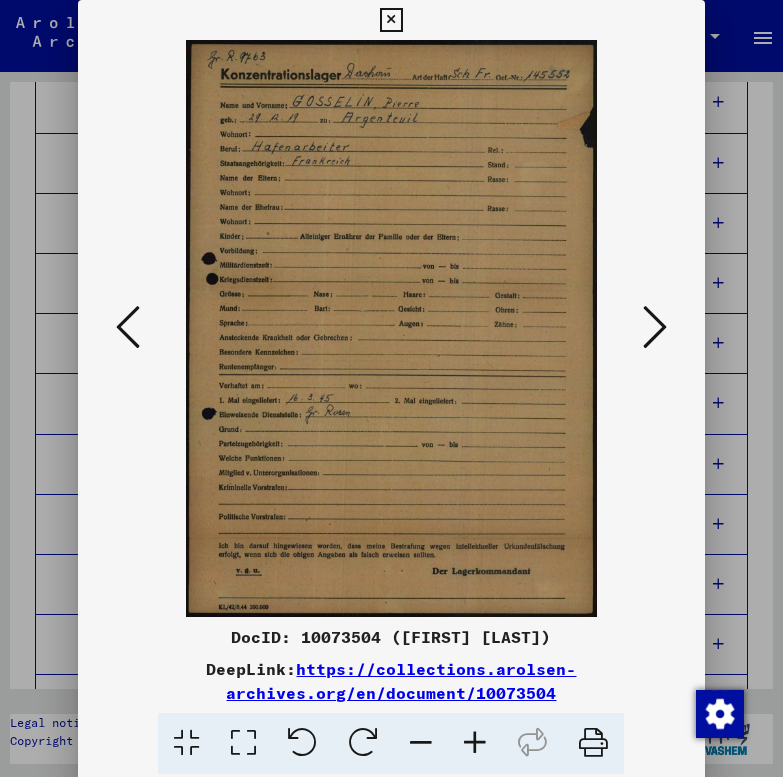 click at bounding box center (655, 327) 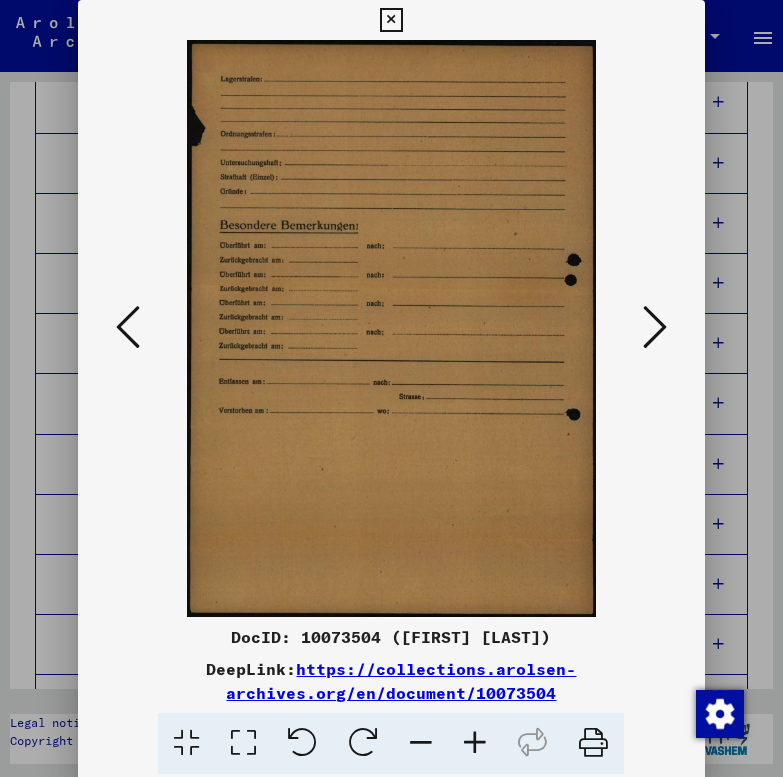 click at bounding box center [655, 327] 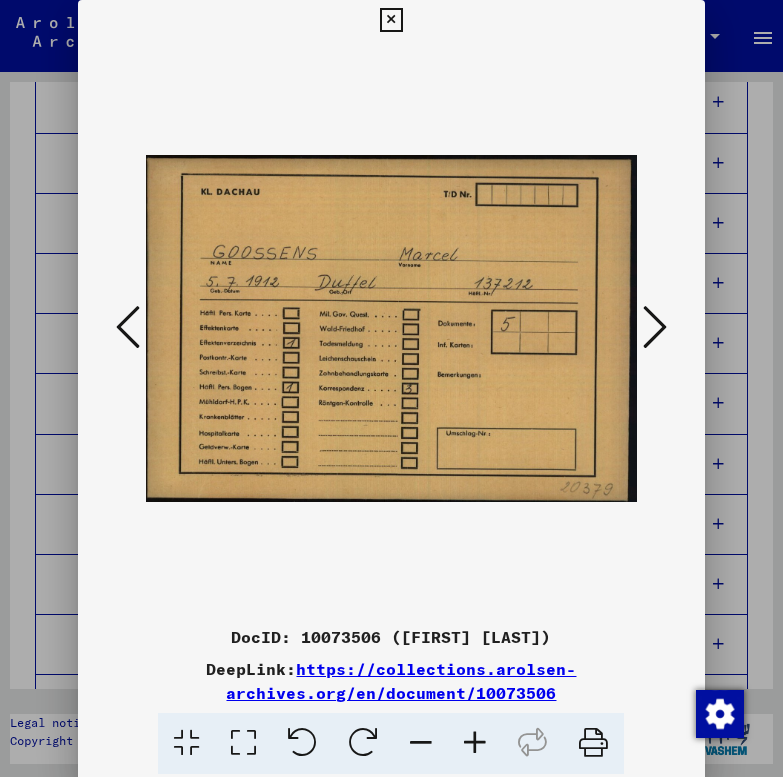 click at bounding box center [655, 327] 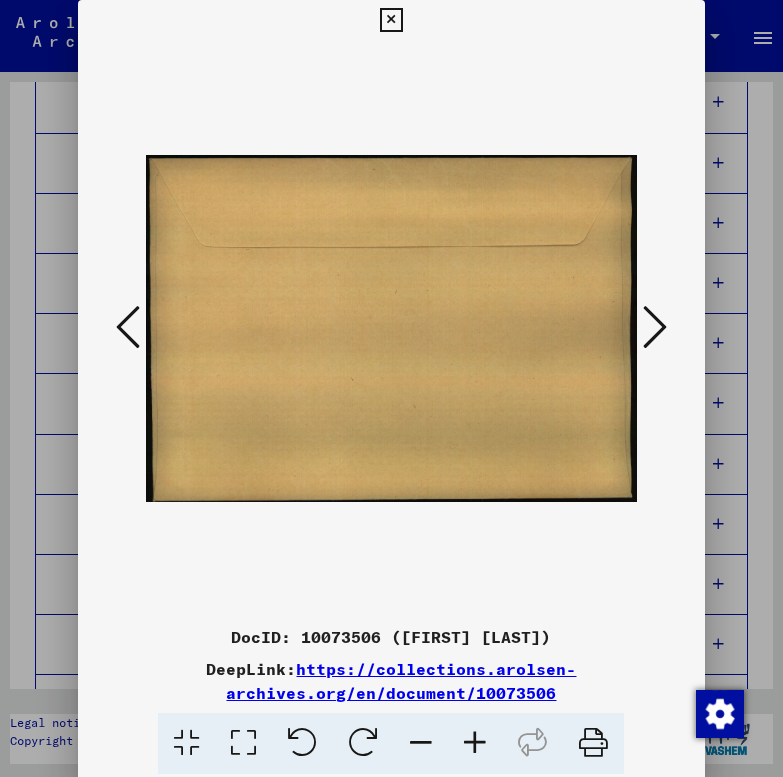 click at bounding box center [655, 327] 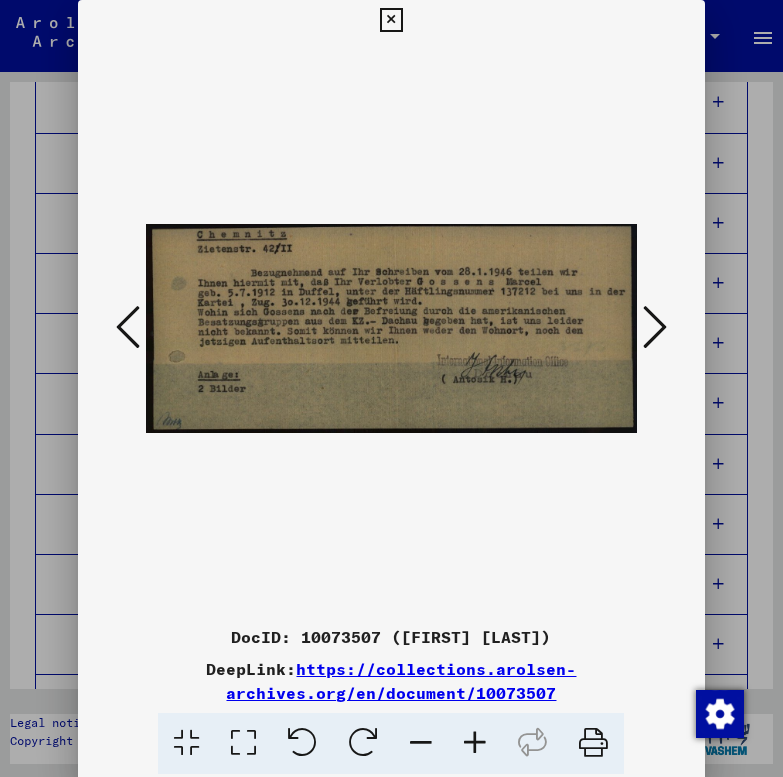 click at bounding box center [655, 327] 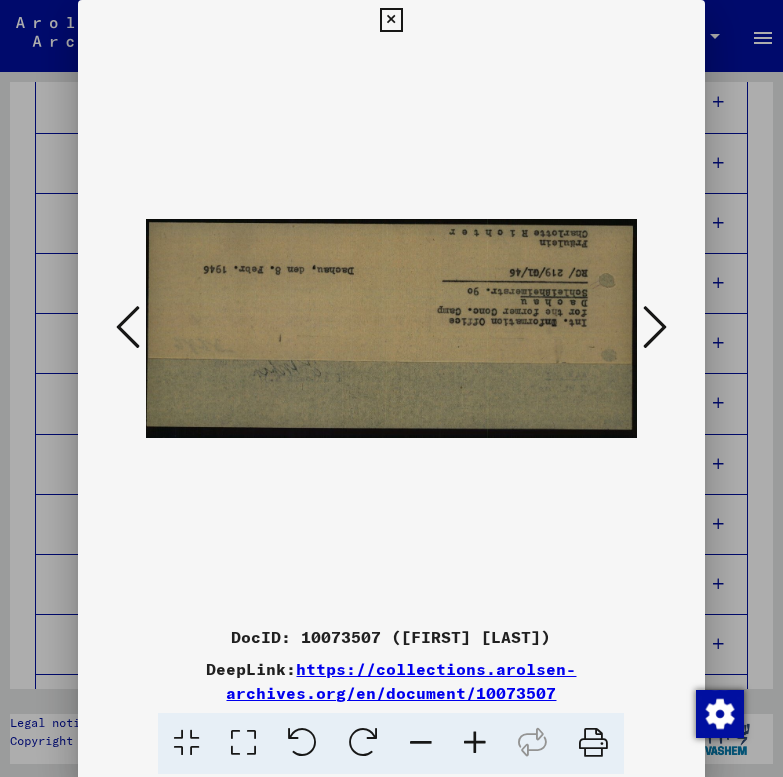 click at bounding box center (655, 327) 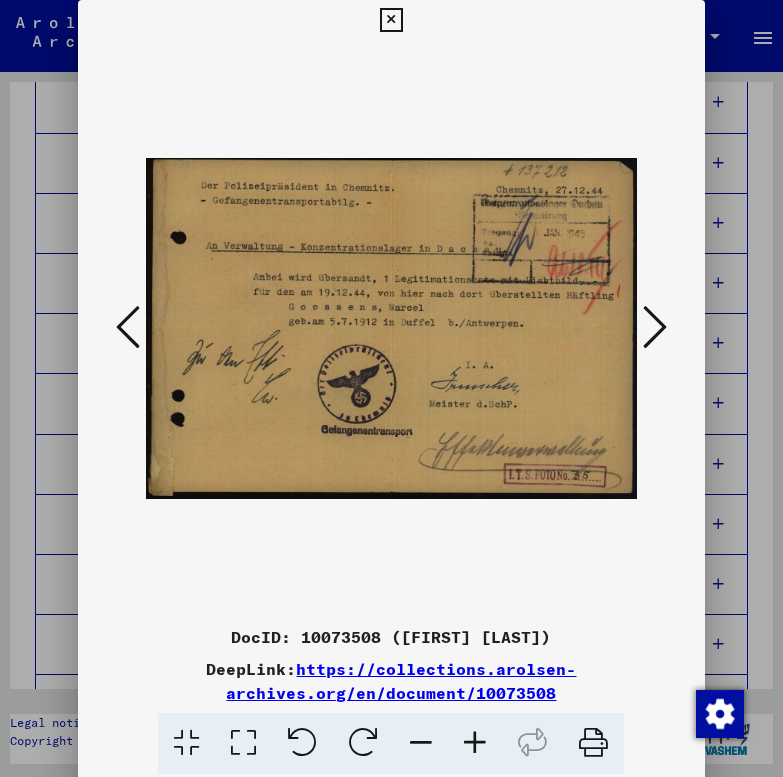 click at bounding box center [655, 327] 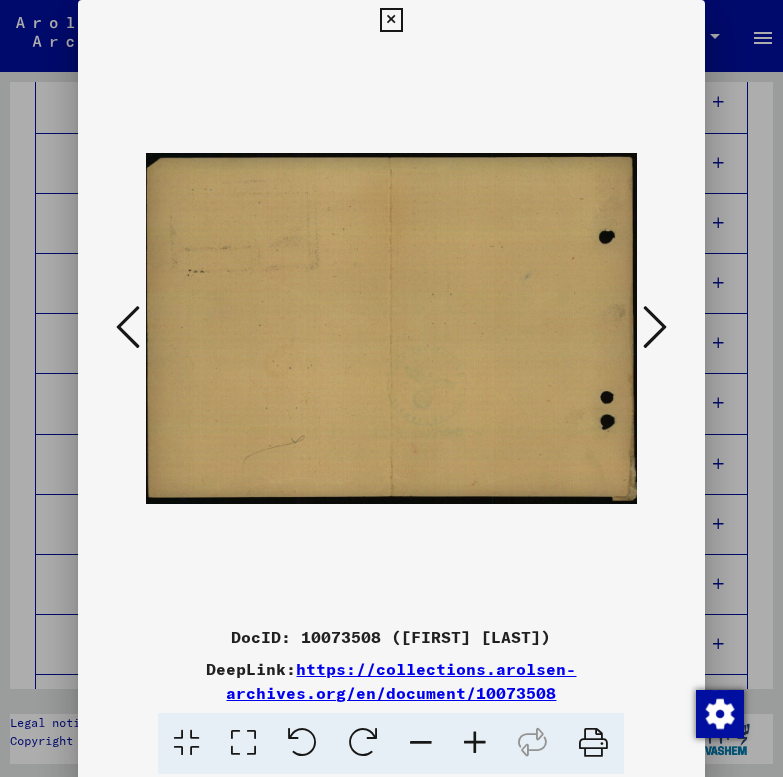 click at bounding box center (655, 327) 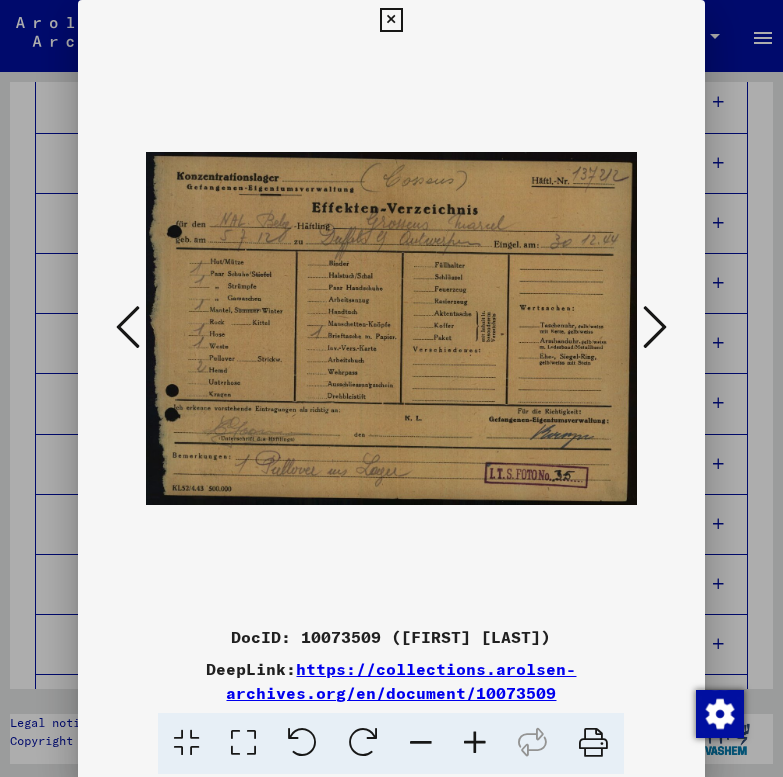 click at bounding box center [655, 327] 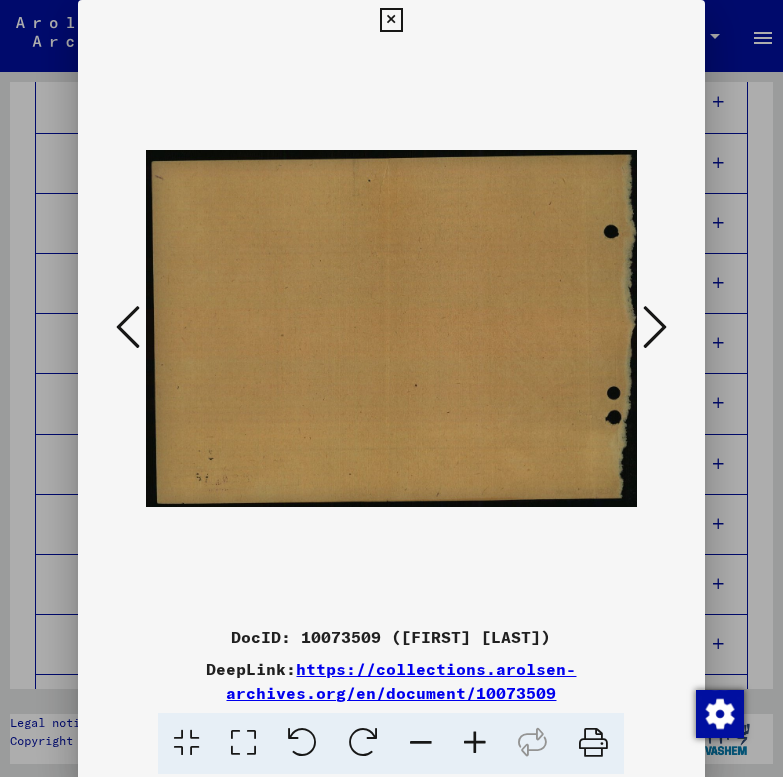 click at bounding box center (655, 327) 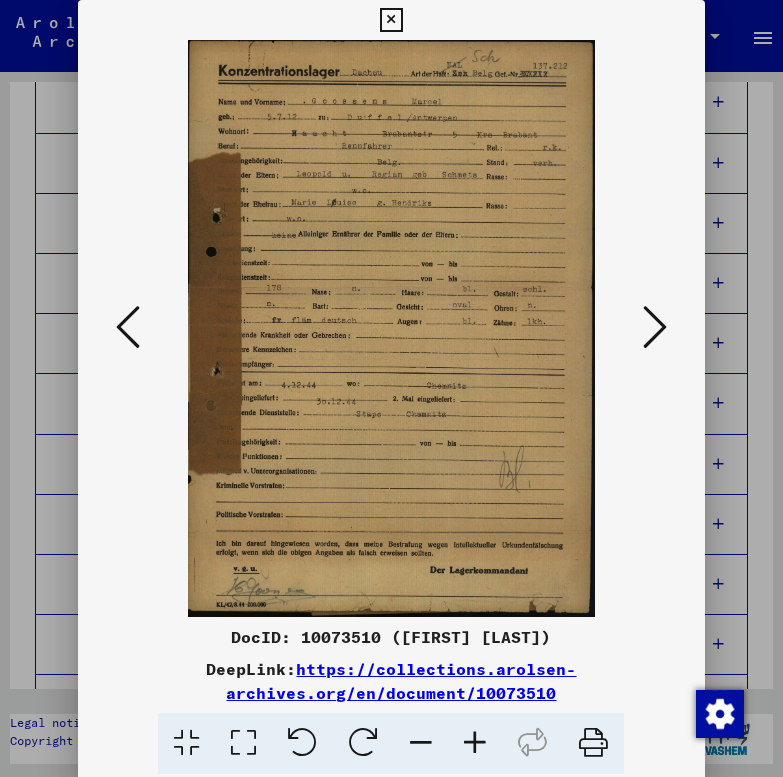 click at bounding box center (655, 327) 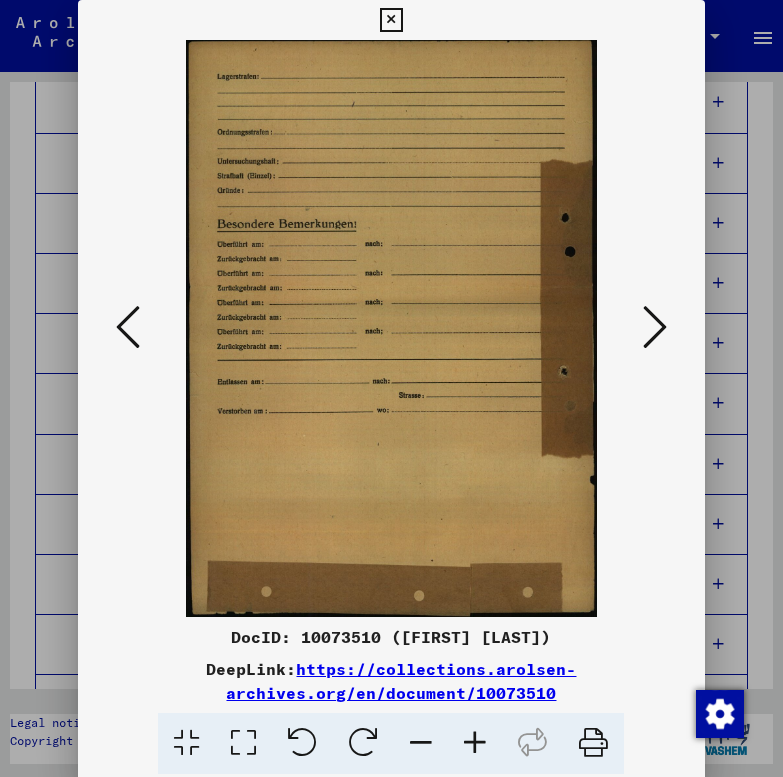 click at bounding box center [655, 327] 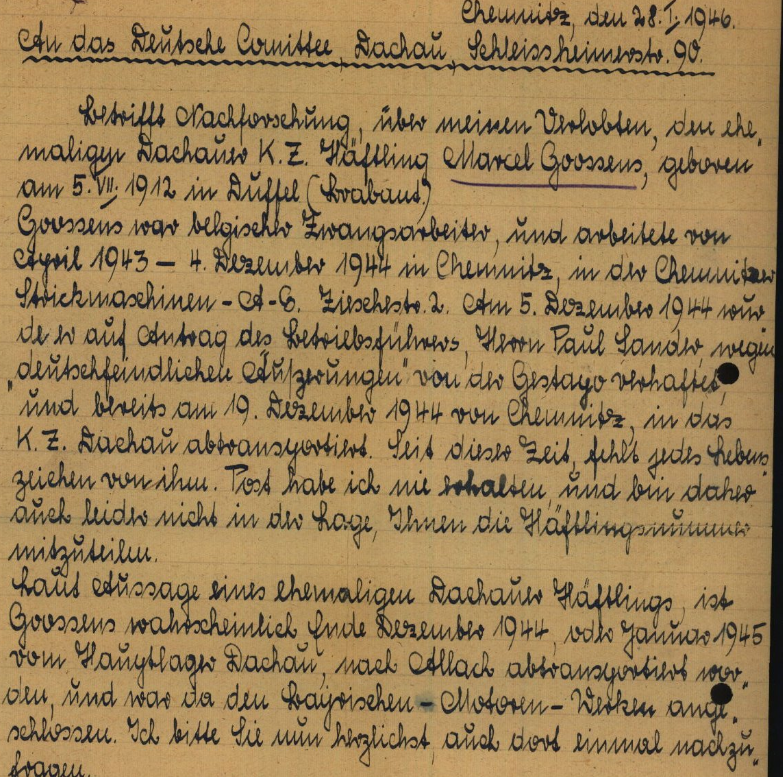 drag, startPoint x: 457, startPoint y: 190, endPoint x: 441, endPoint y: 191, distance: 16.03122 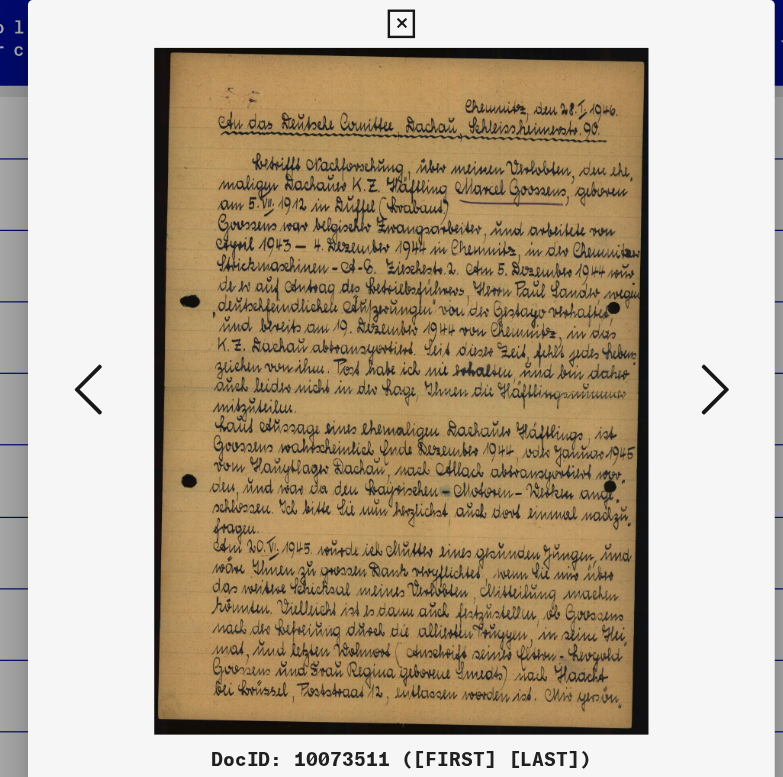 click at bounding box center (655, 327) 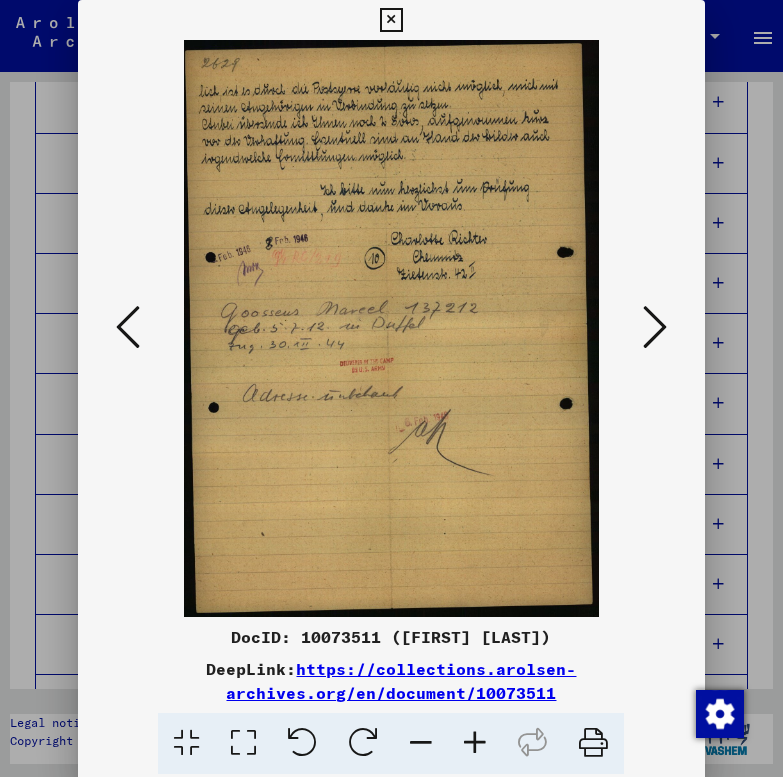 click at bounding box center (655, 327) 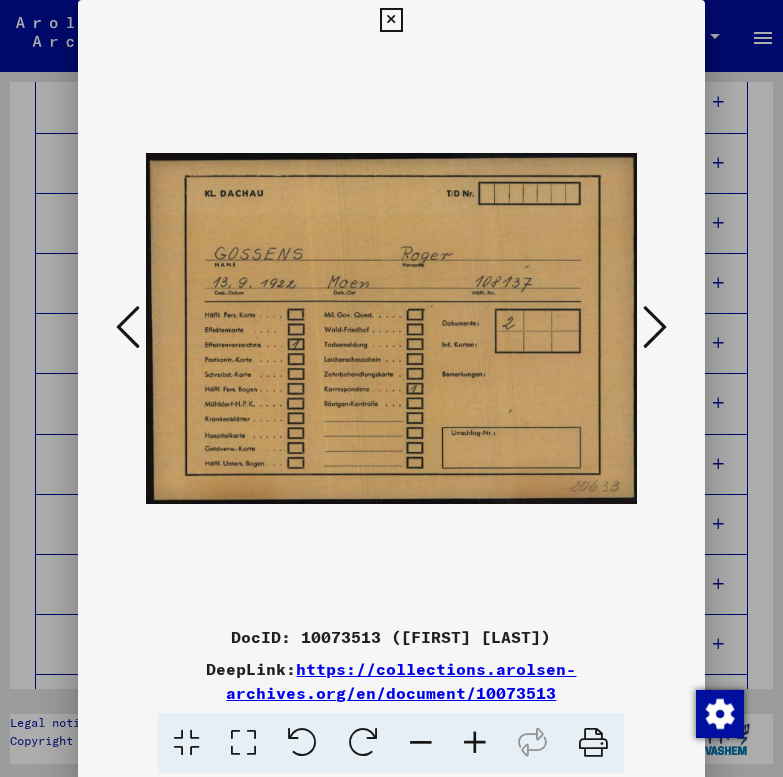 click at bounding box center (655, 327) 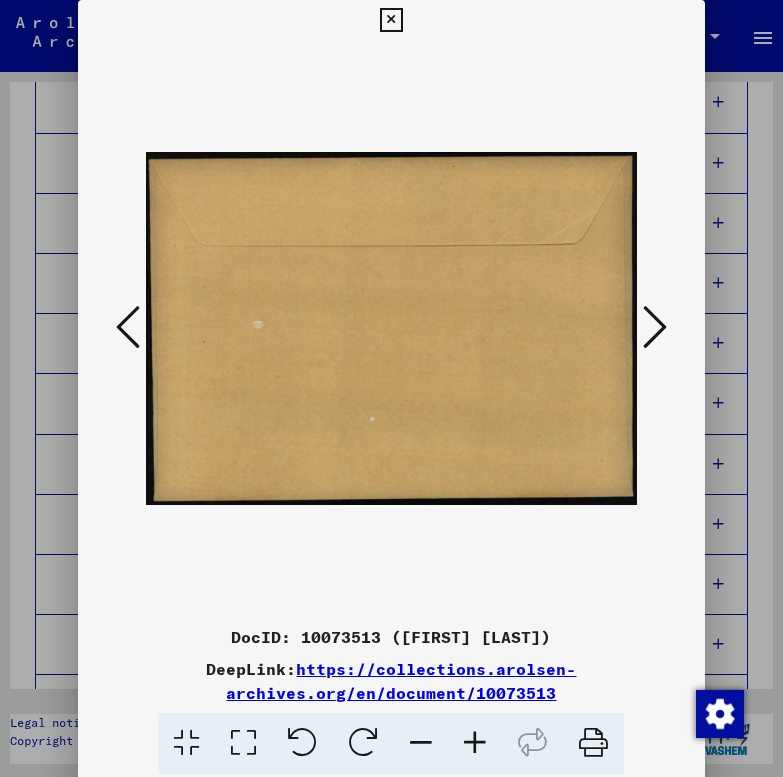 click at bounding box center (655, 327) 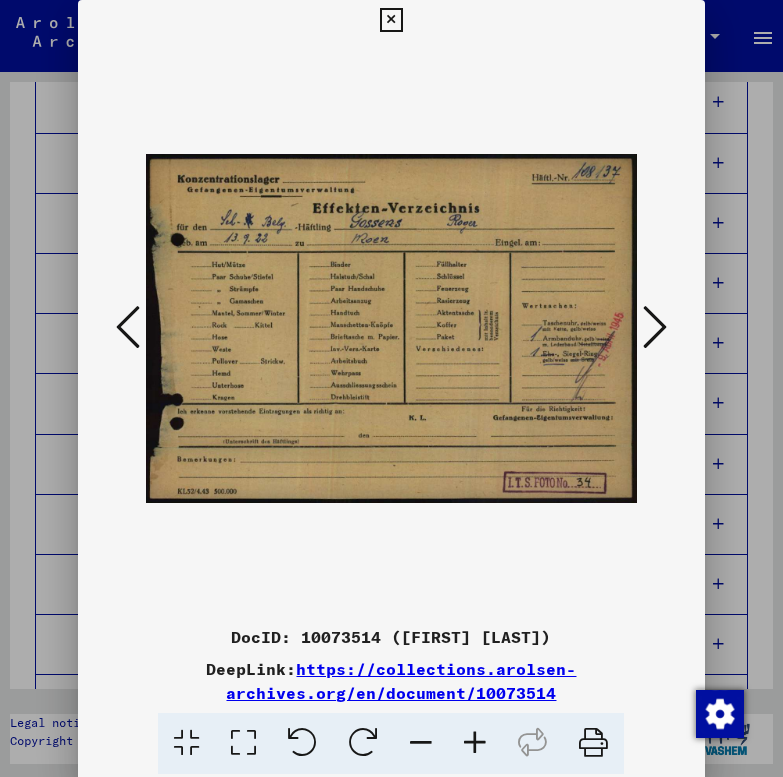 click at bounding box center [655, 327] 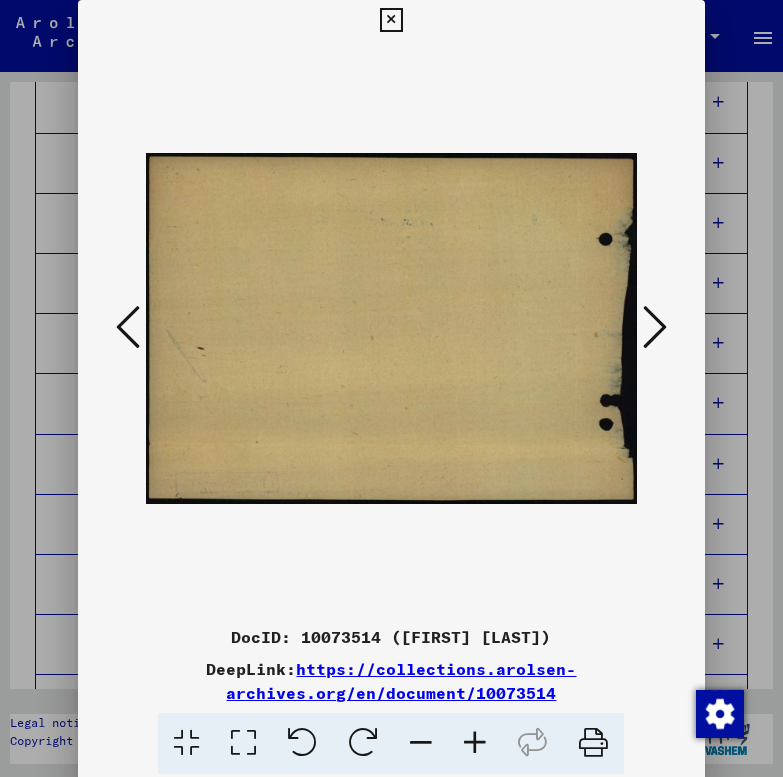 click at bounding box center (655, 327) 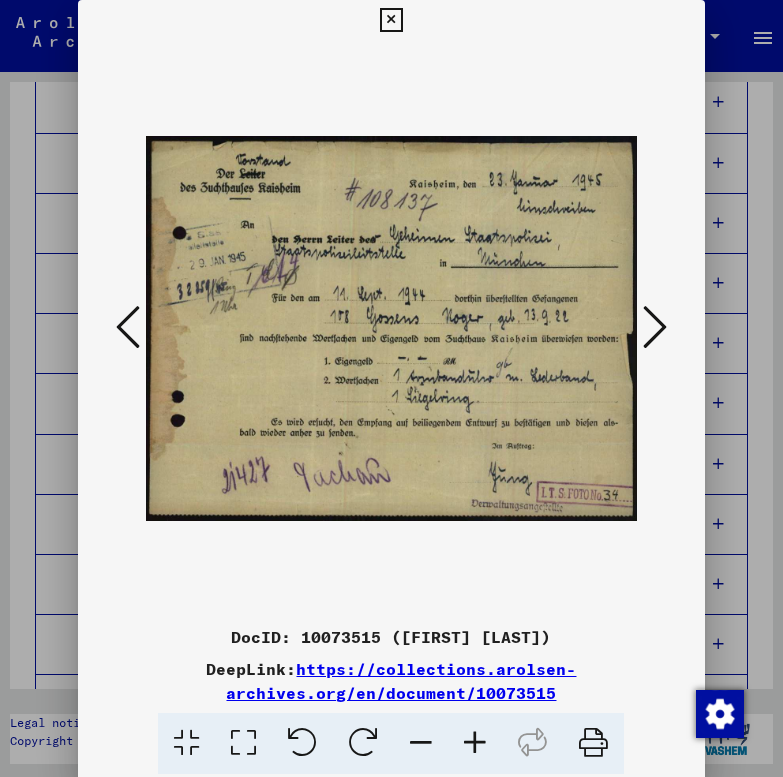 click at bounding box center (655, 327) 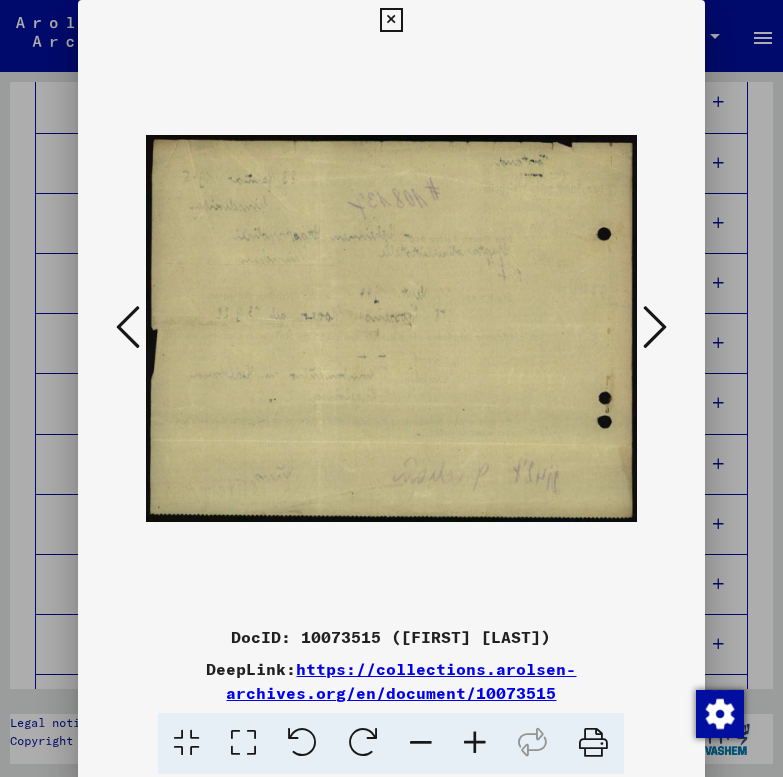 click at bounding box center (655, 327) 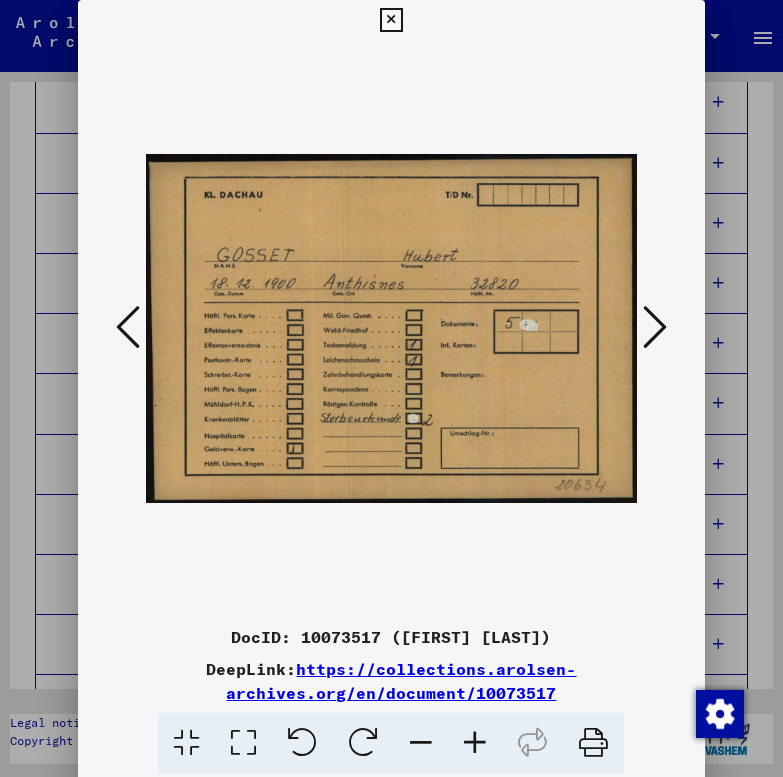 click at bounding box center [655, 327] 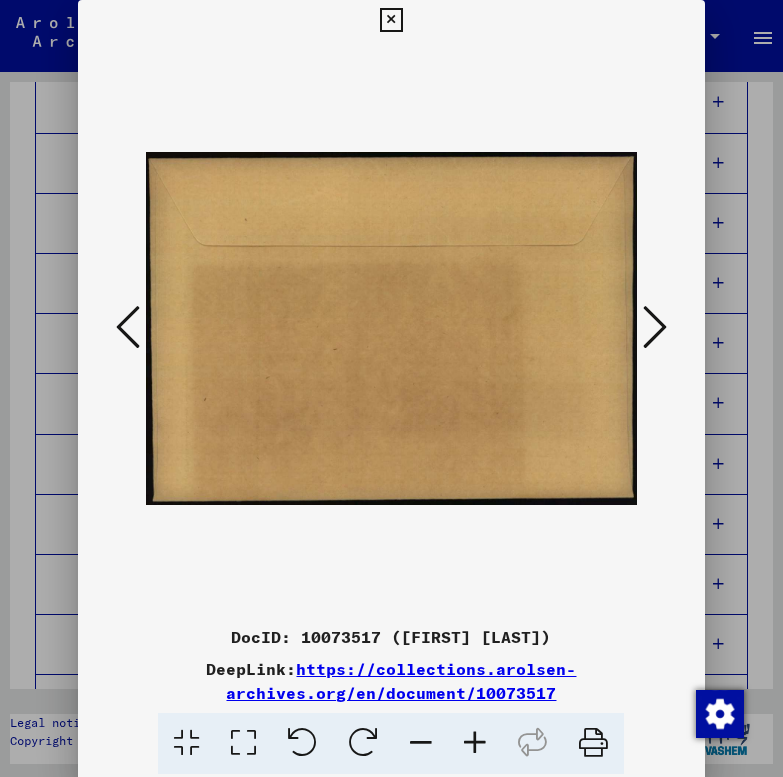 click at bounding box center (655, 327) 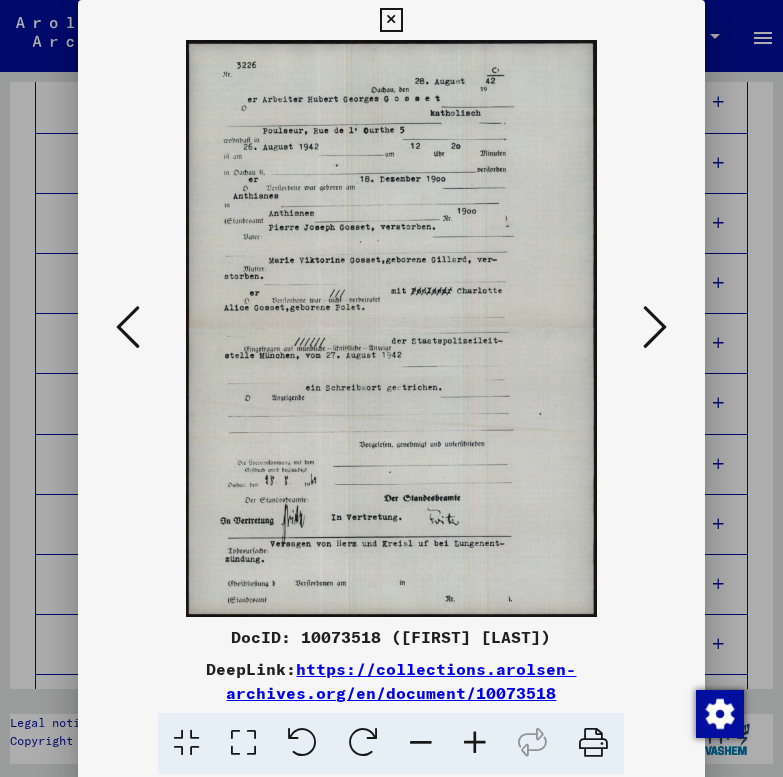 click at bounding box center (655, 327) 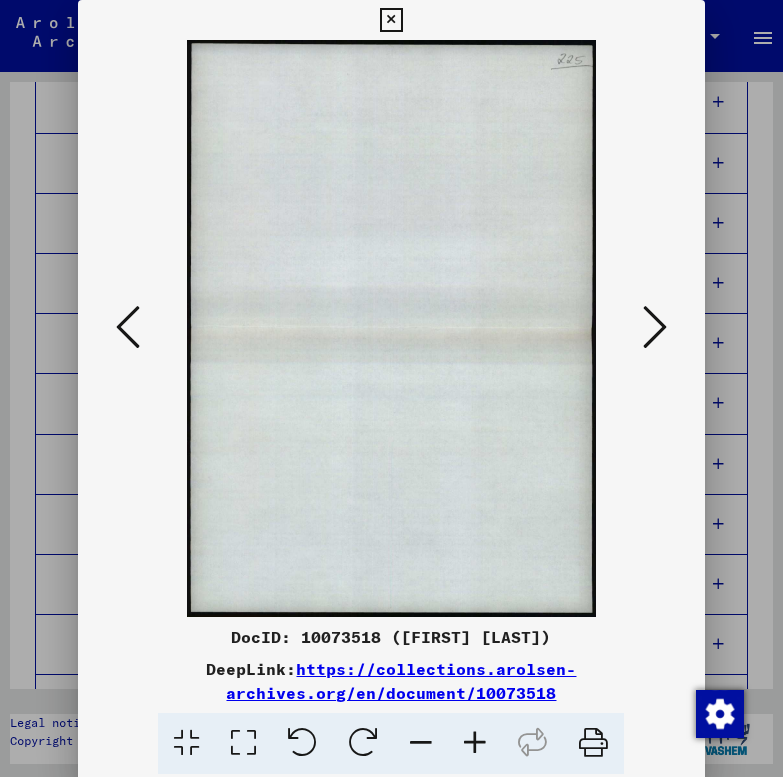 click at bounding box center [655, 327] 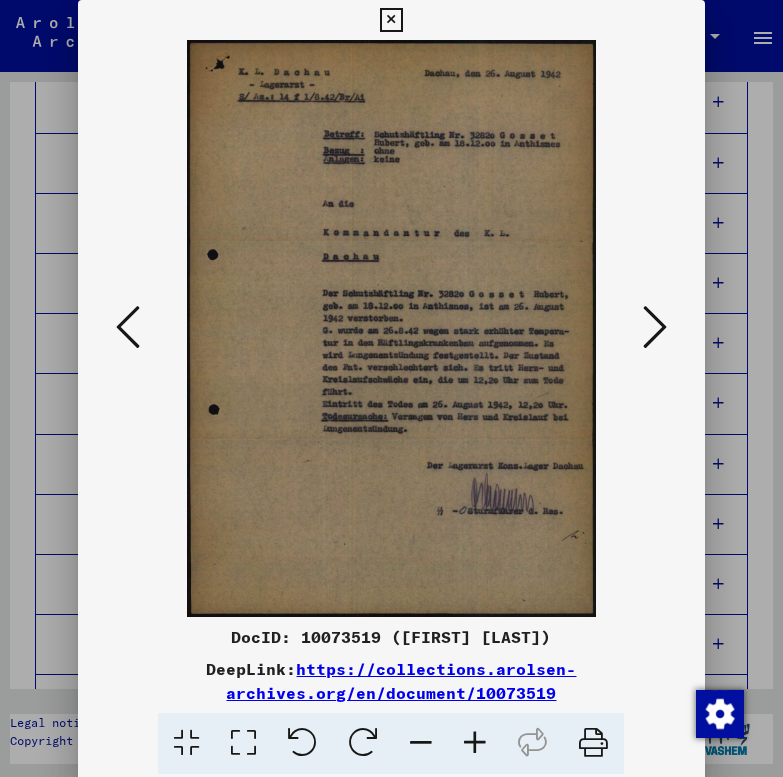 click at bounding box center (655, 327) 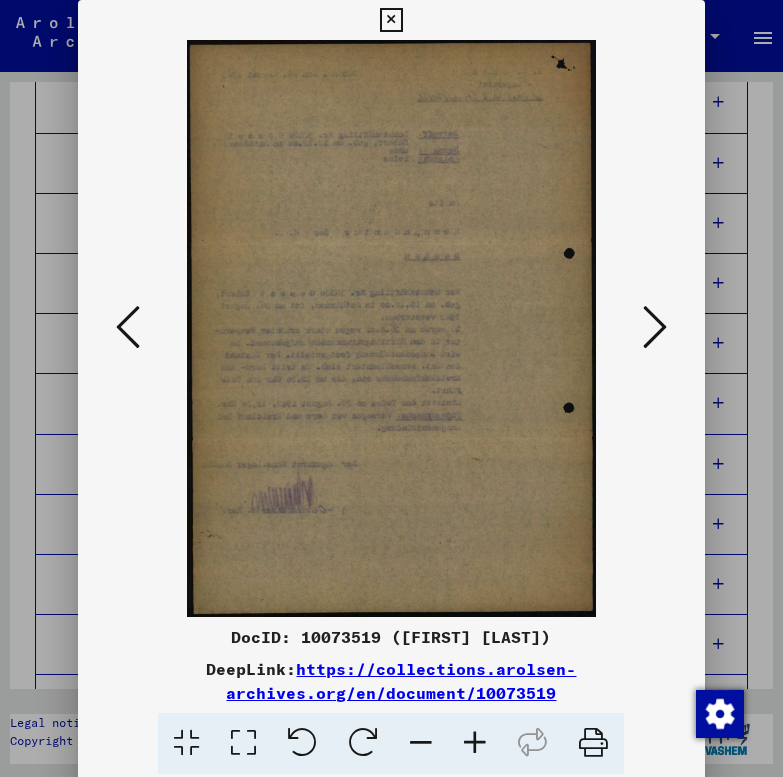 click at bounding box center (655, 327) 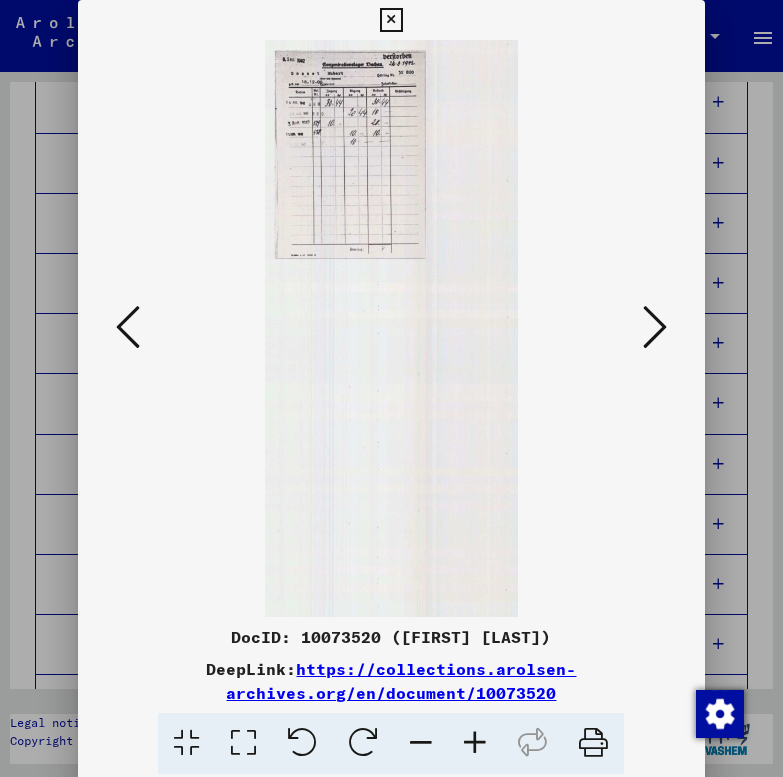 click at bounding box center (655, 327) 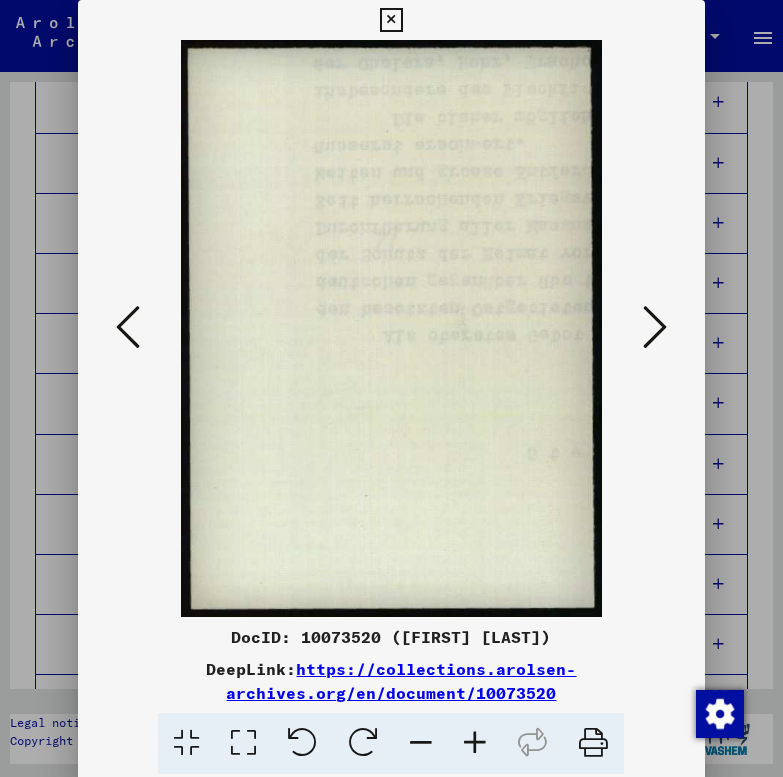 click at bounding box center [655, 327] 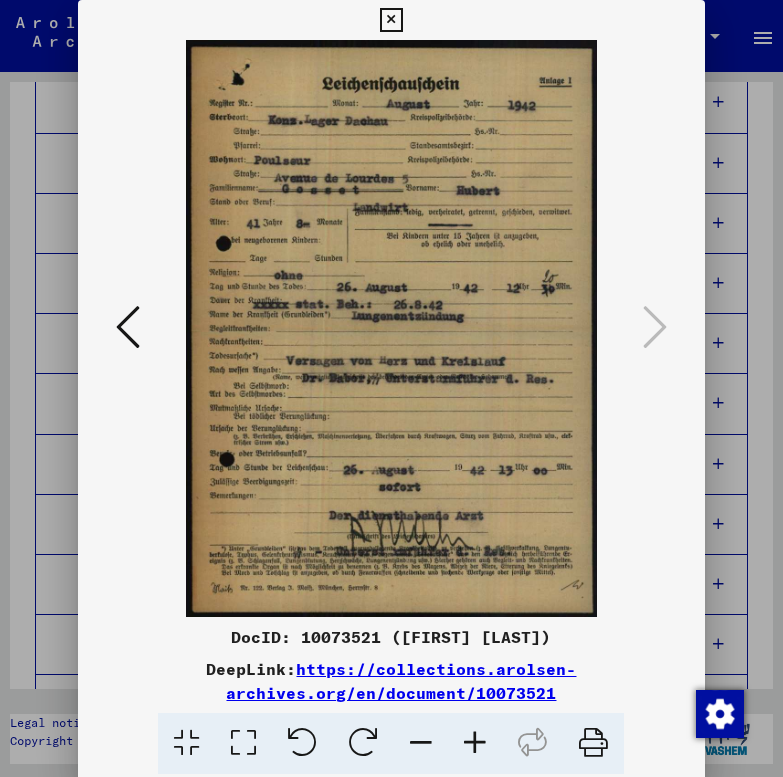 click at bounding box center [391, 20] 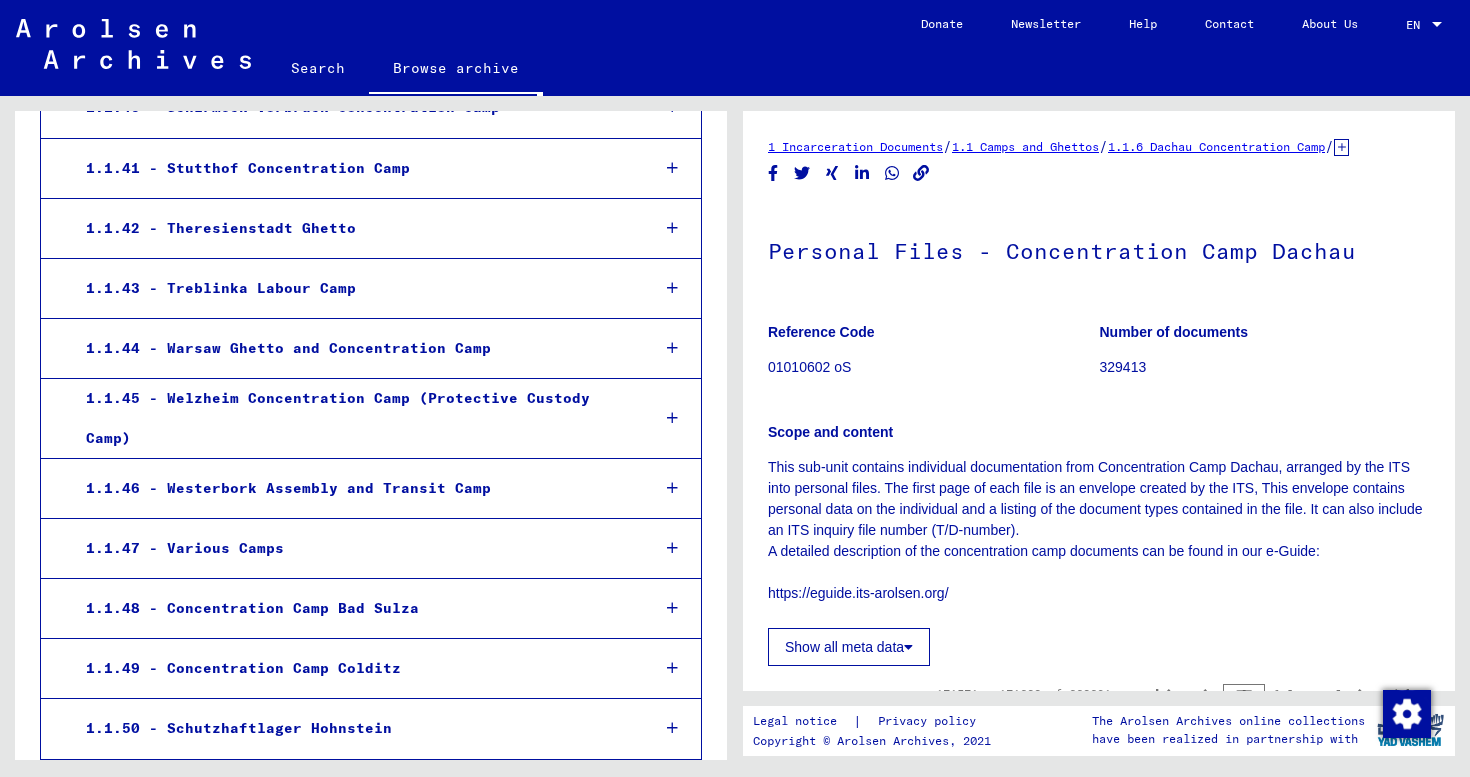 scroll, scrollTop: 5796, scrollLeft: 0, axis: vertical 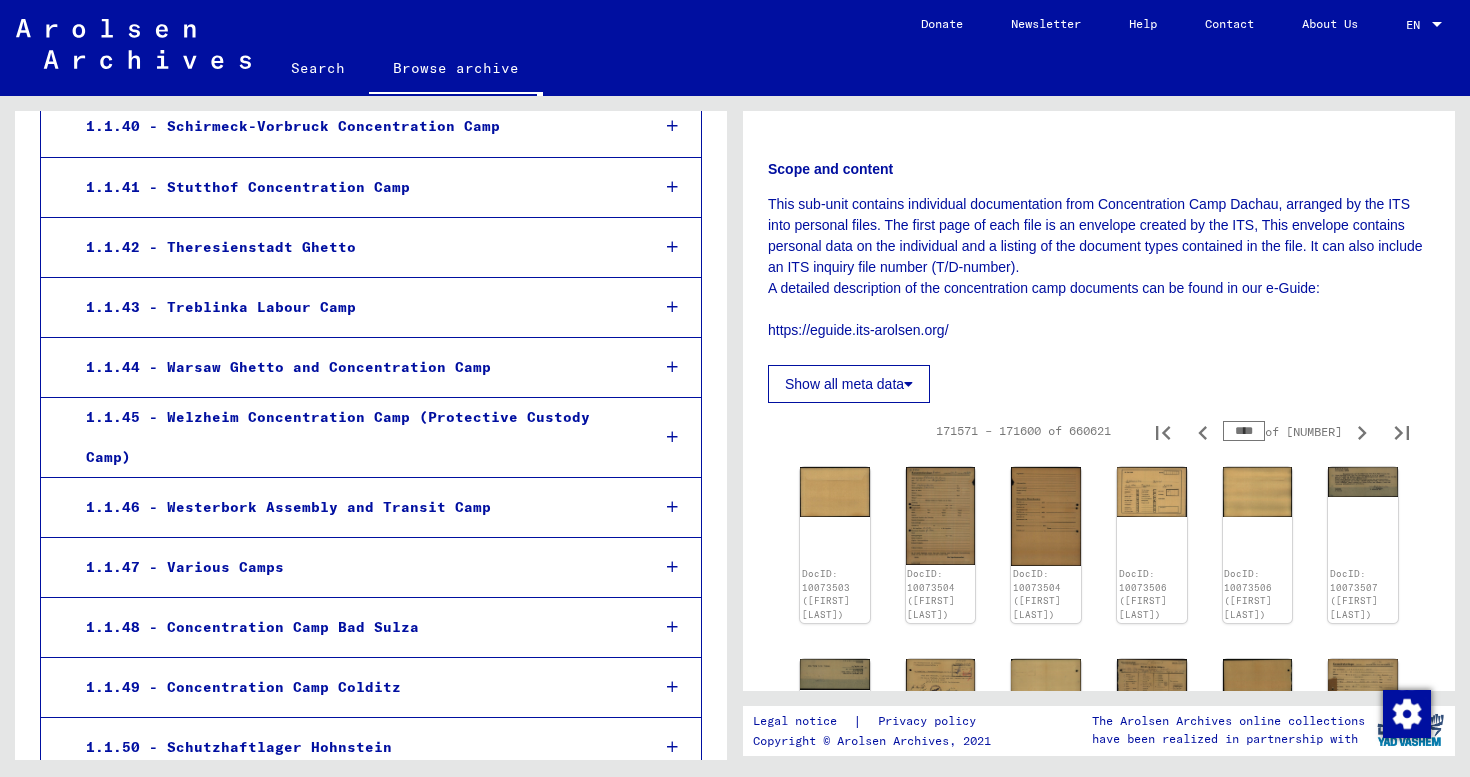 click on "****" at bounding box center [1244, 431] 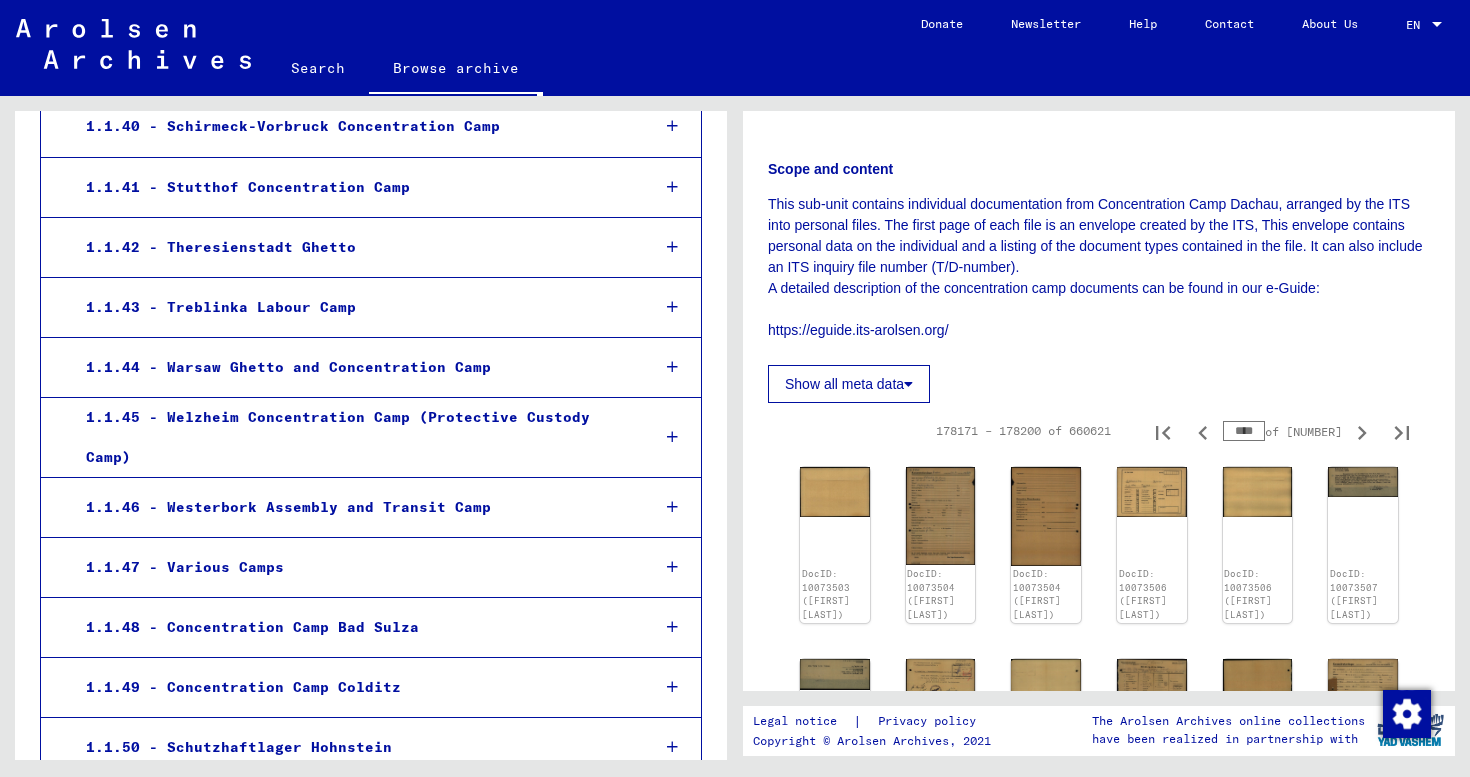 click on "Show all meta data" 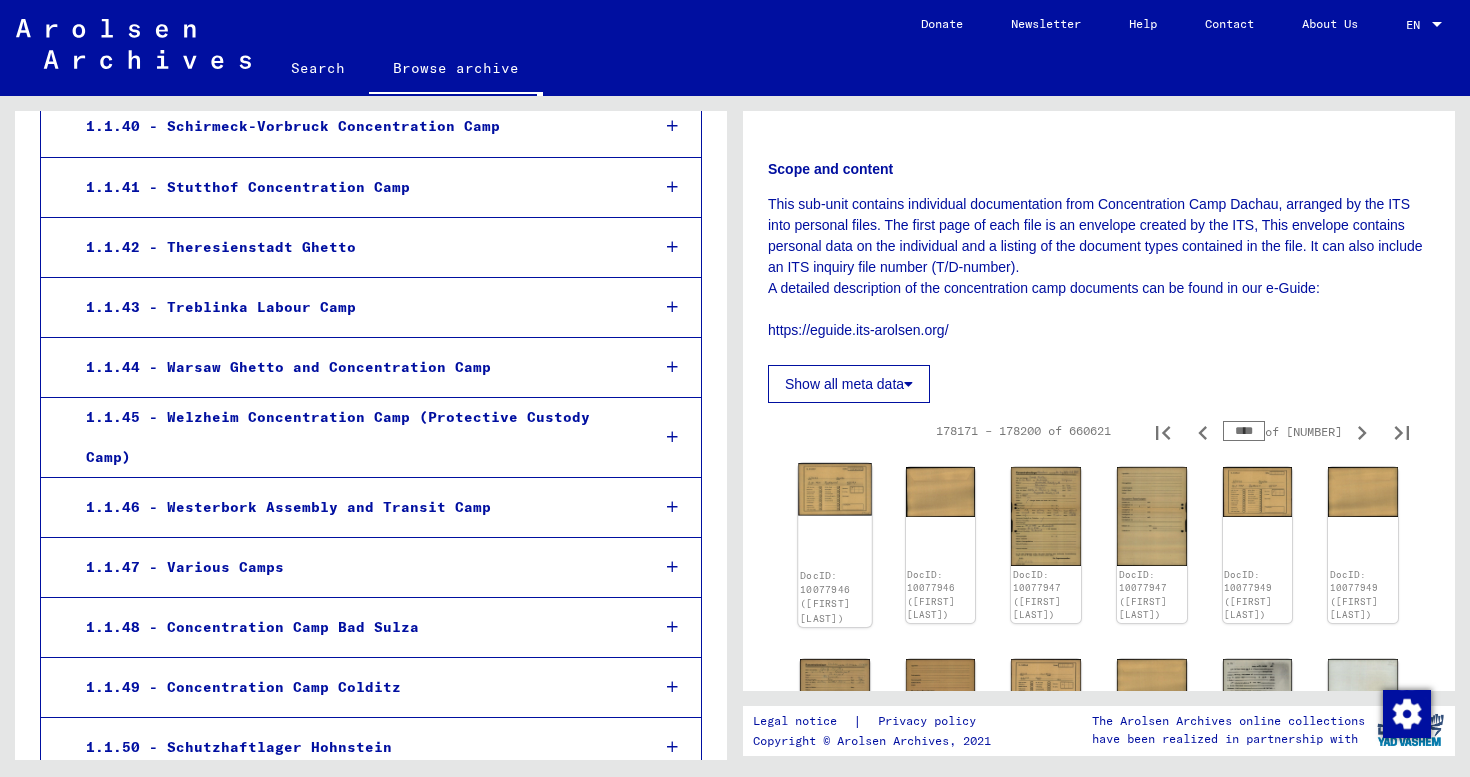 click 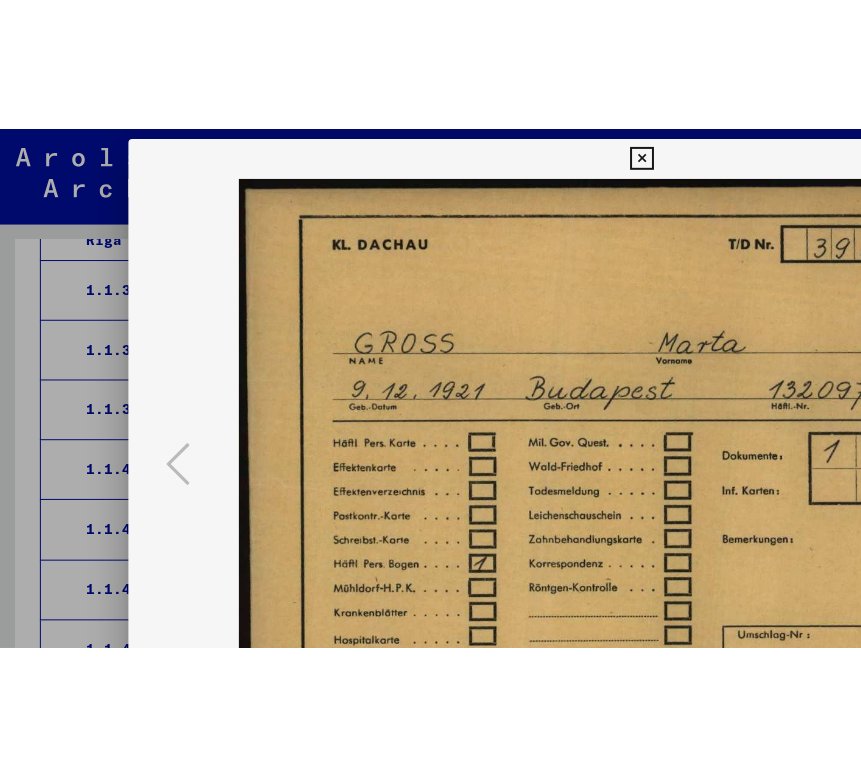 scroll, scrollTop: 6883, scrollLeft: 0, axis: vertical 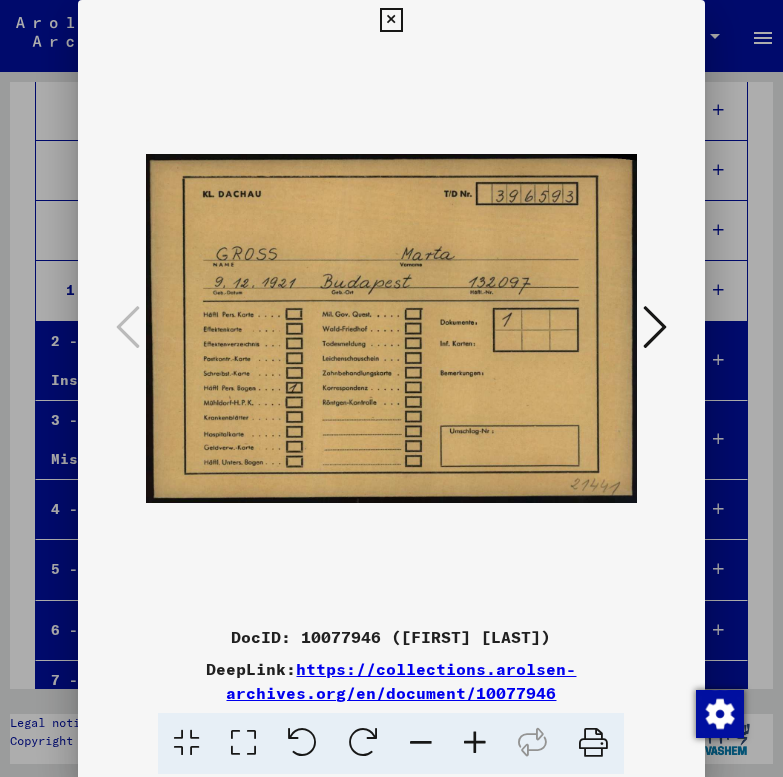 click at bounding box center [655, 327] 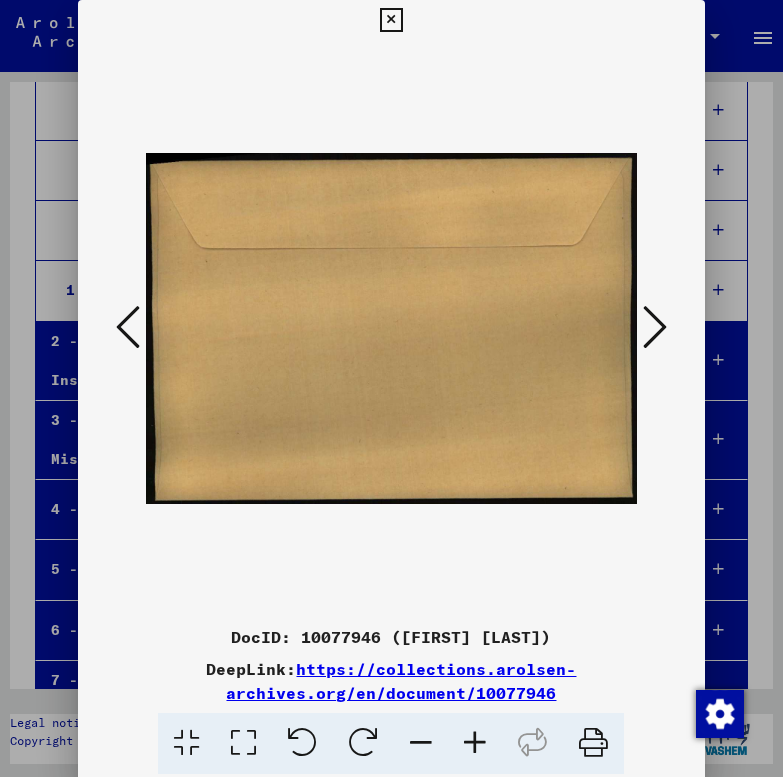 click at bounding box center (655, 327) 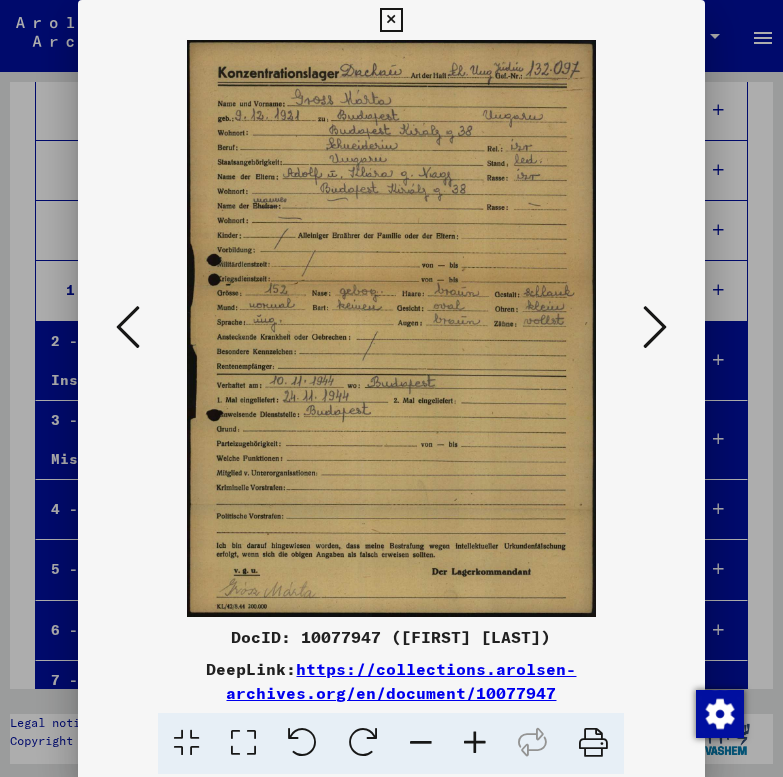 click at bounding box center (655, 327) 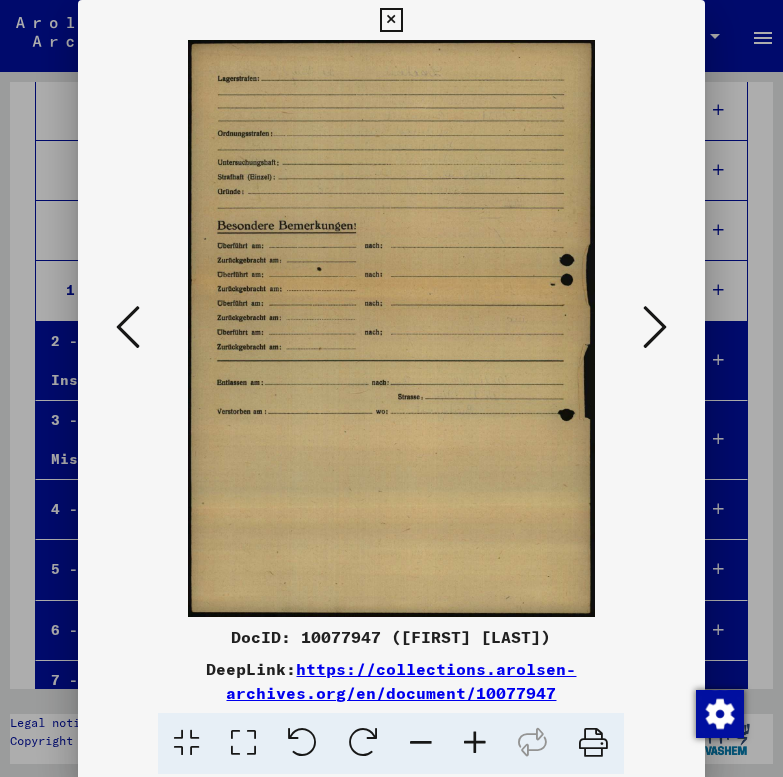 click at bounding box center (655, 327) 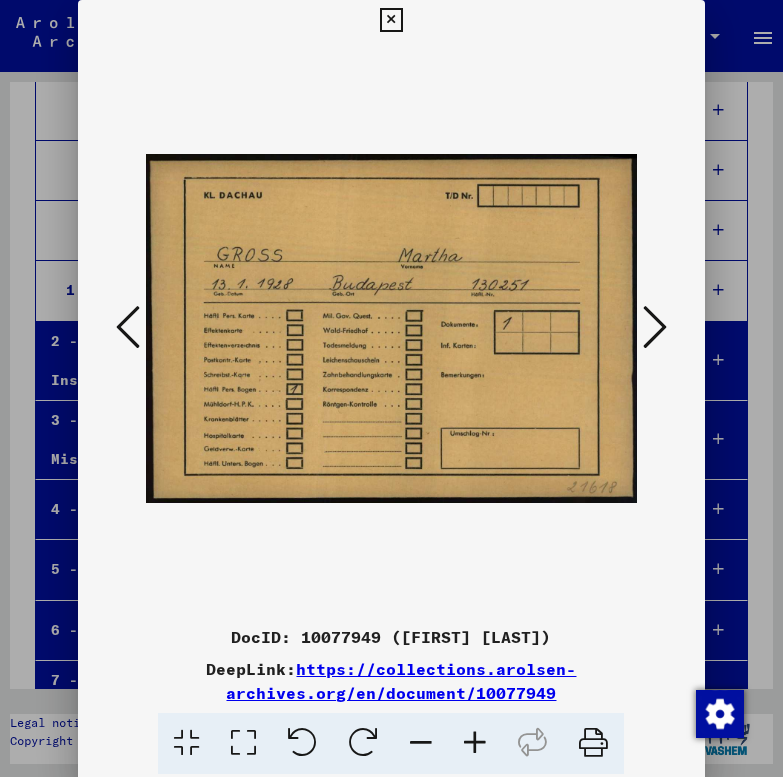 click at bounding box center [655, 327] 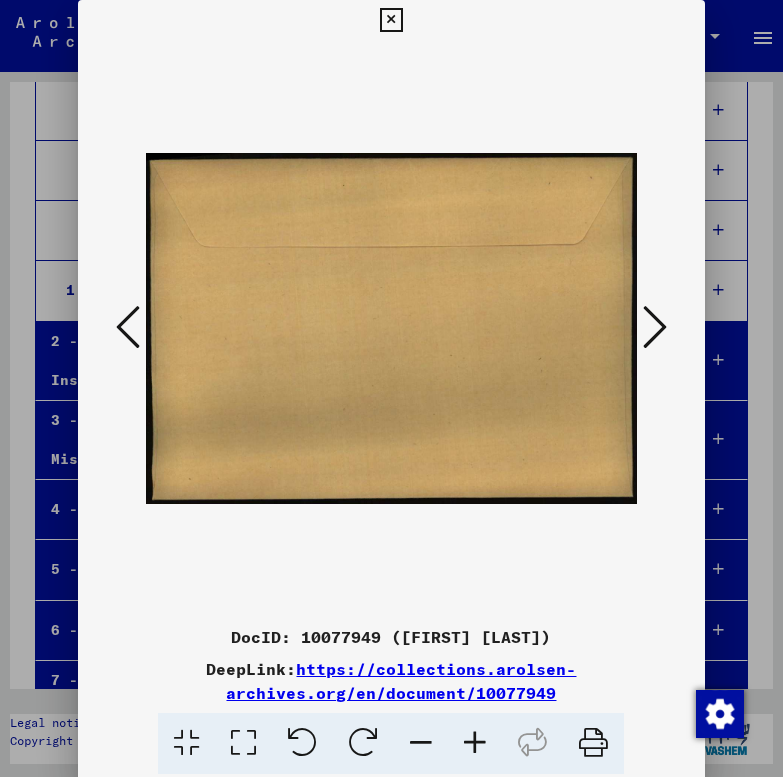 click at bounding box center (655, 327) 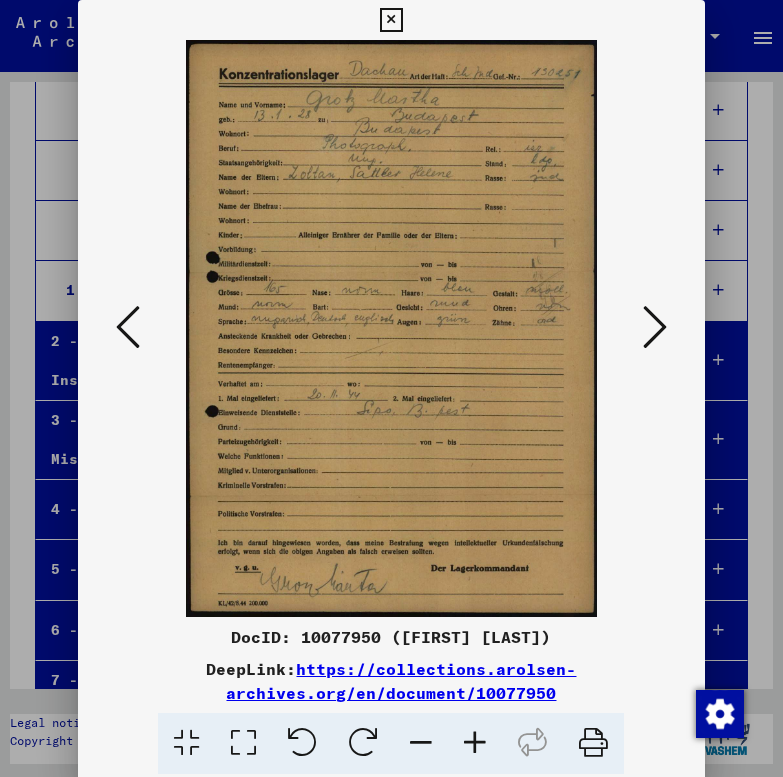click at bounding box center (655, 327) 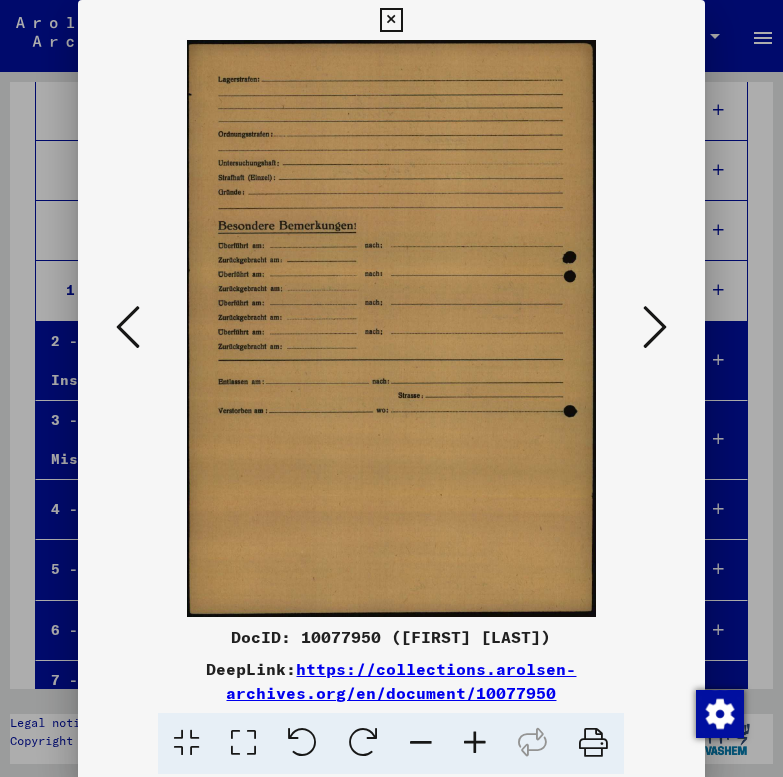 click at bounding box center (655, 327) 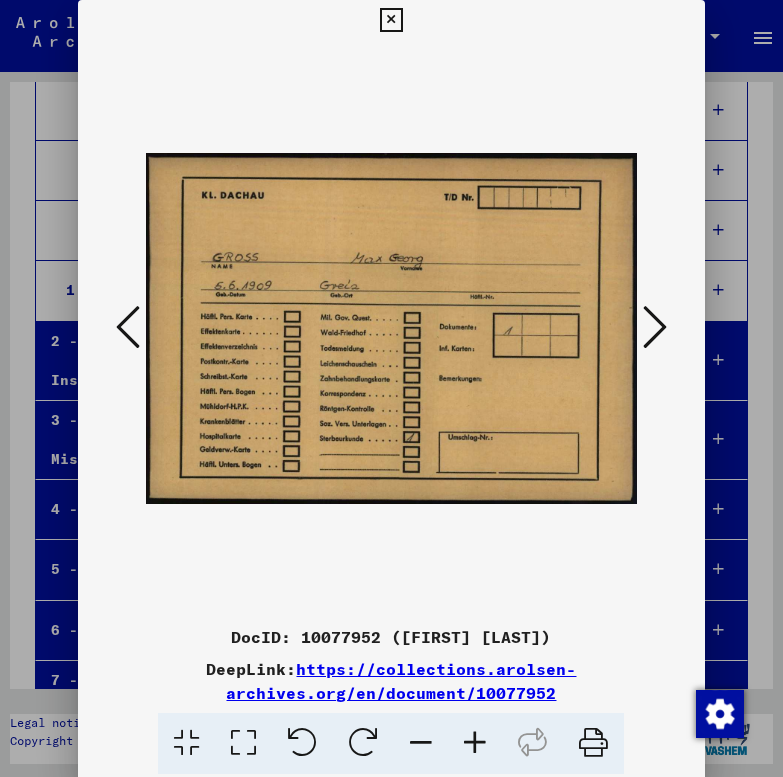 click at bounding box center (655, 327) 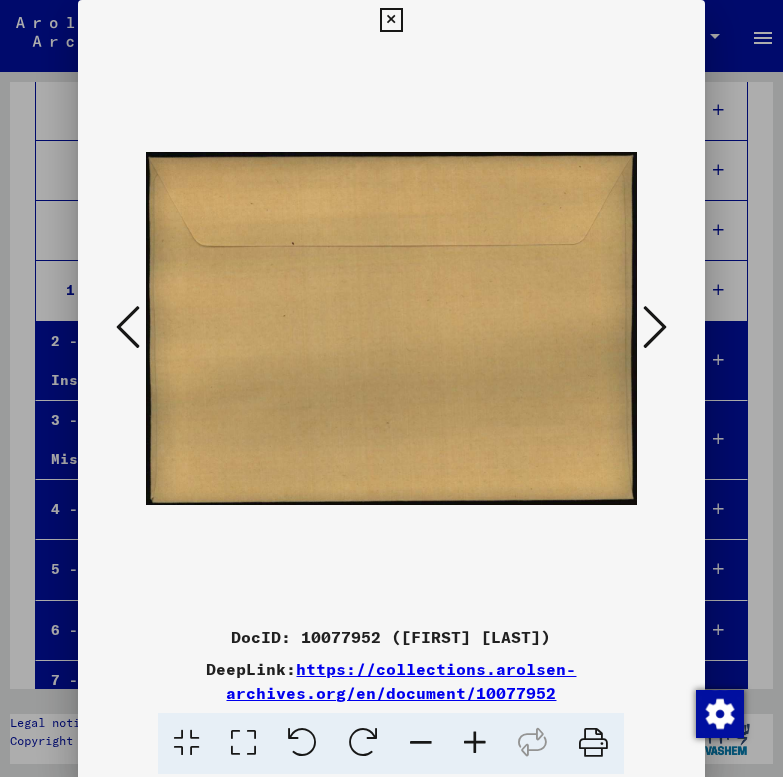 click at bounding box center [655, 327] 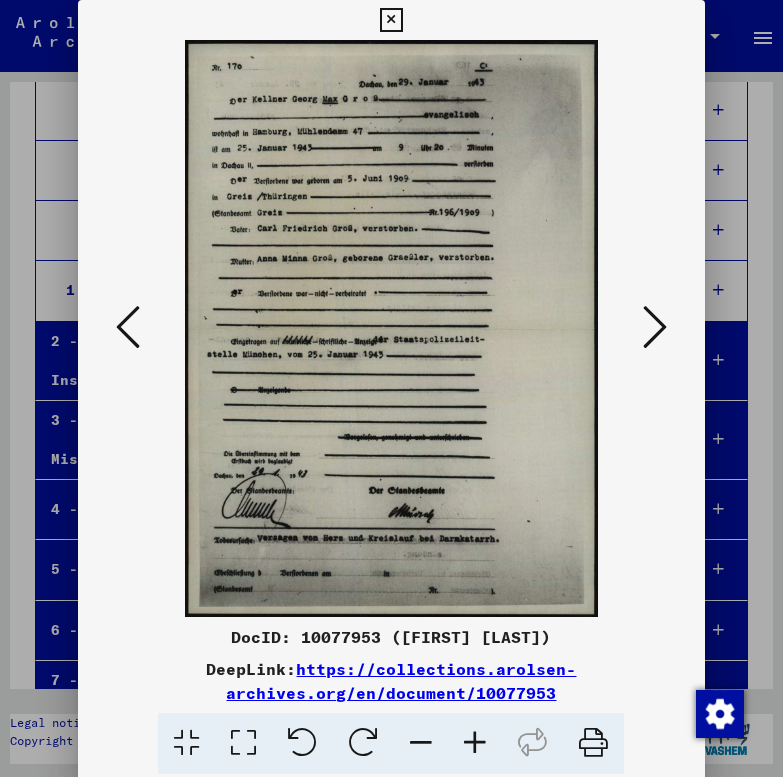click at bounding box center (655, 327) 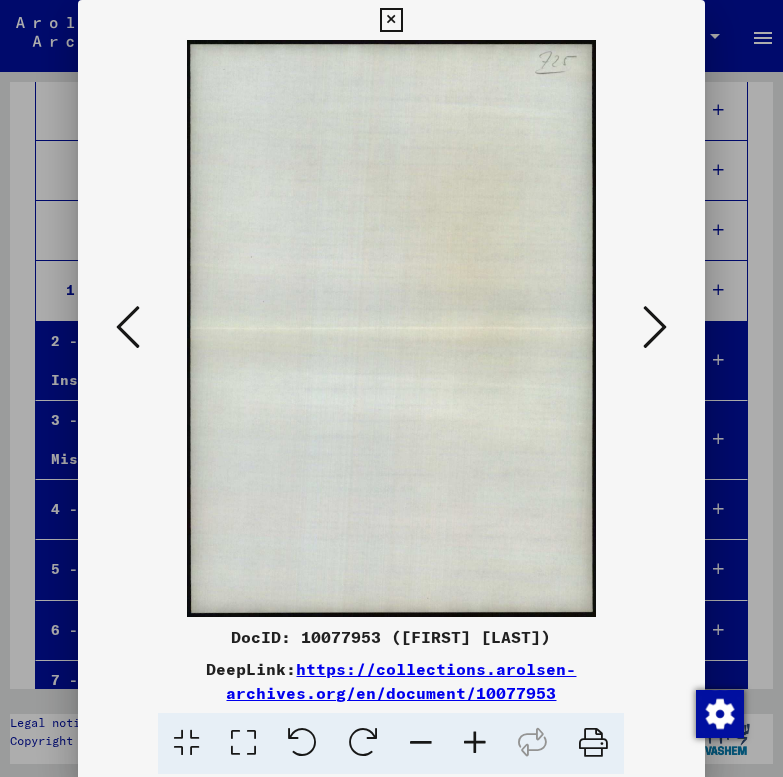 click at bounding box center (655, 327) 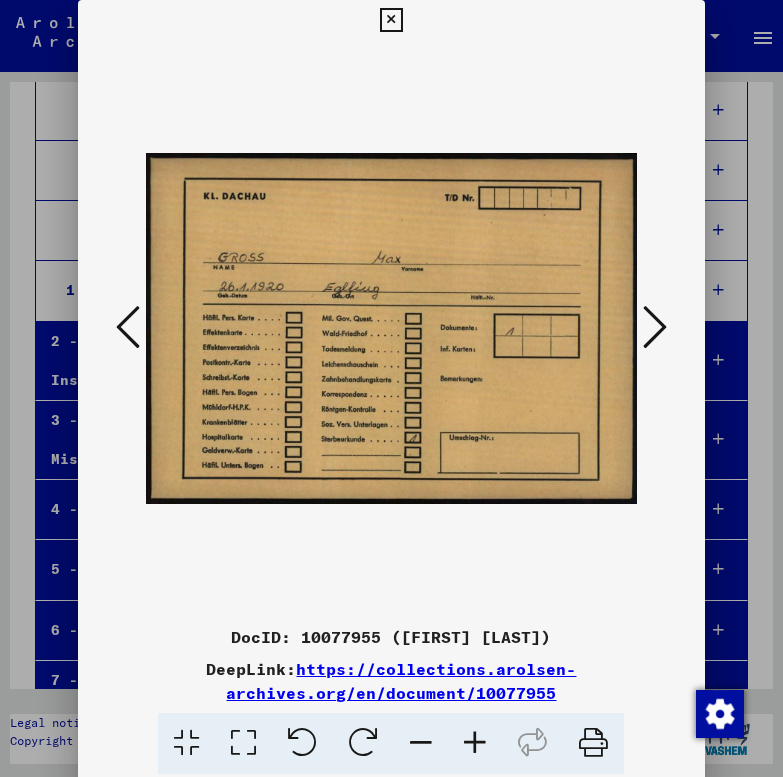 click at bounding box center (655, 327) 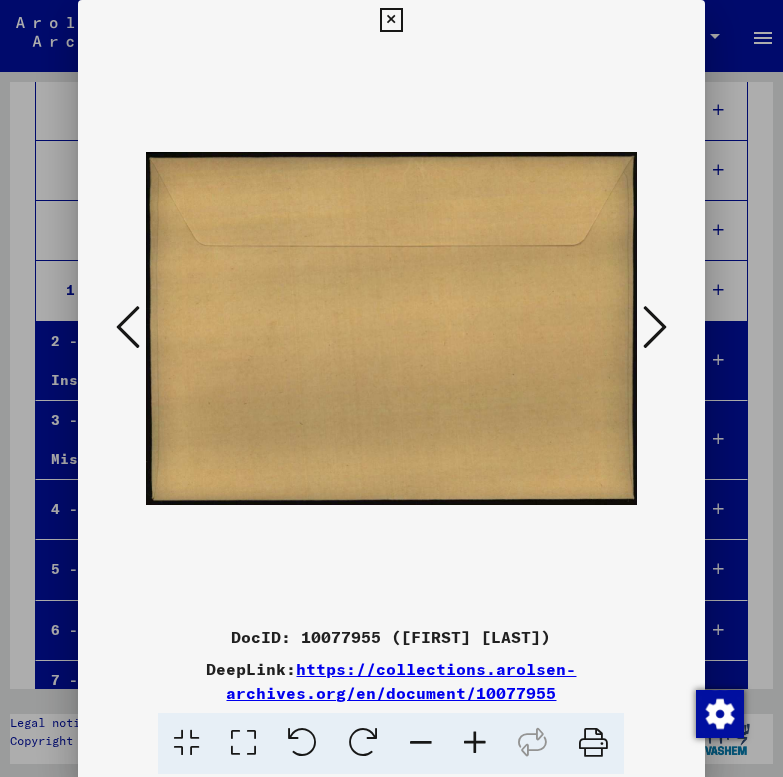click at bounding box center [655, 327] 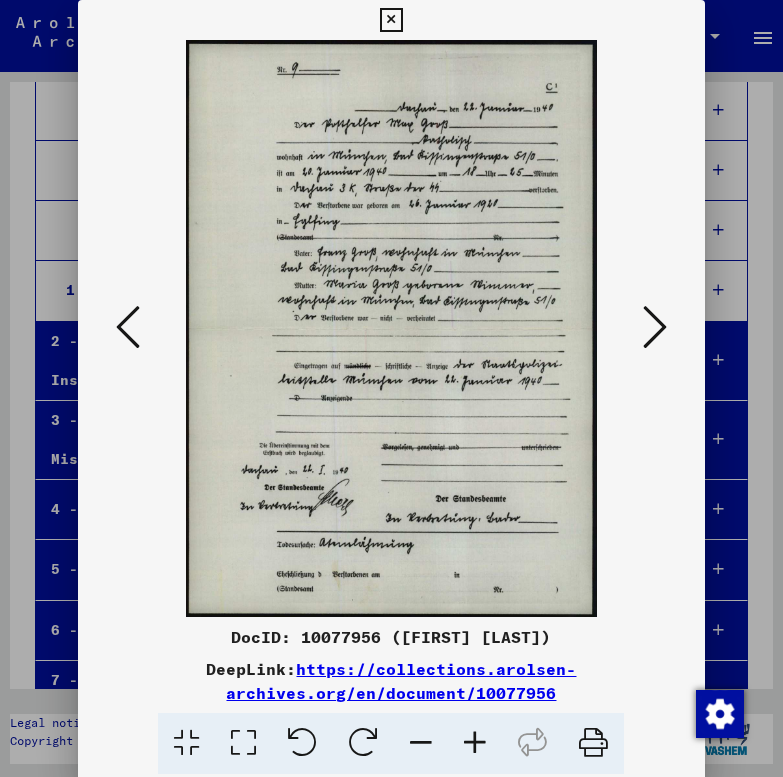 click at bounding box center (655, 327) 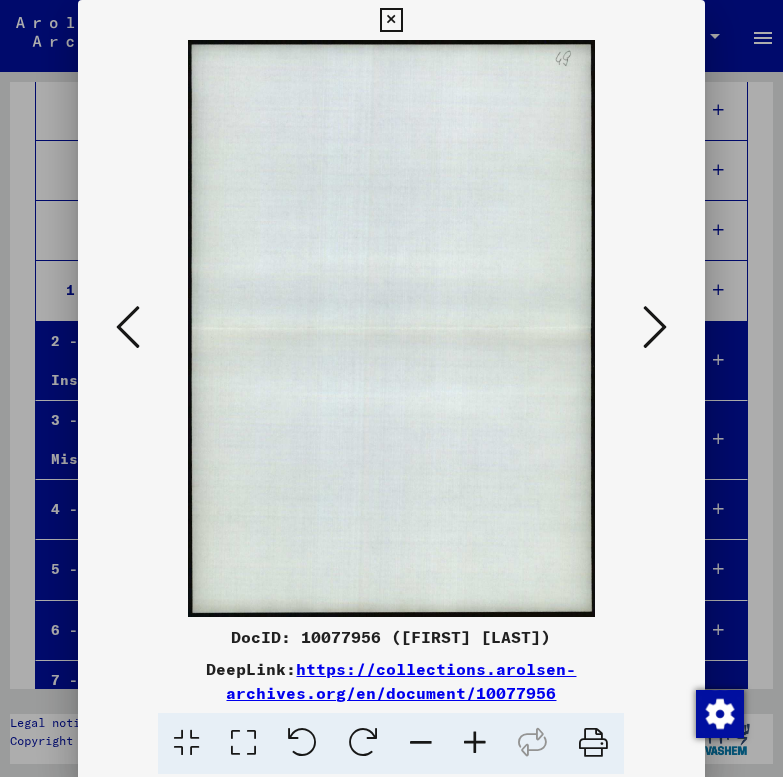 click at bounding box center (655, 327) 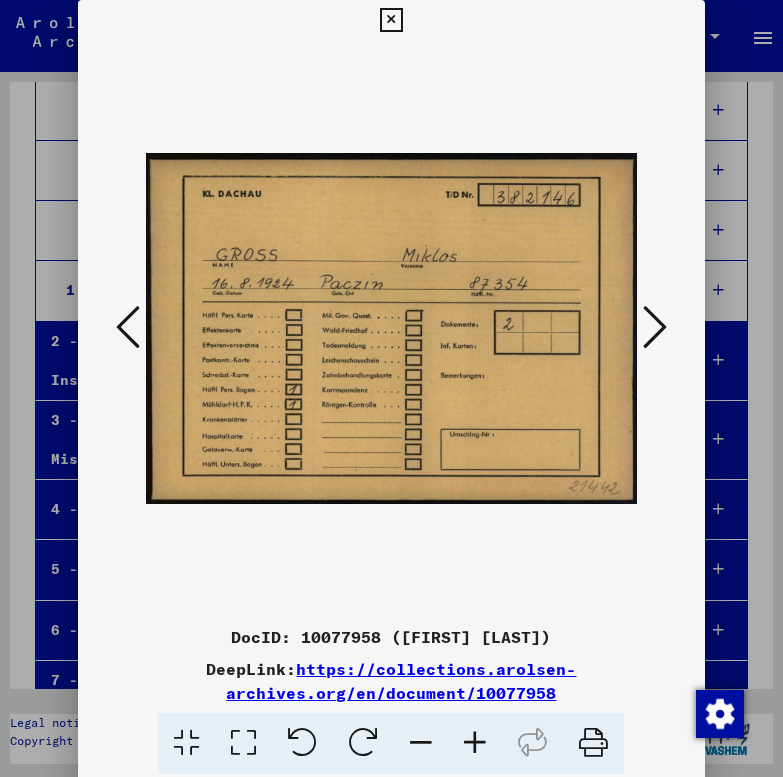 click at bounding box center (655, 327) 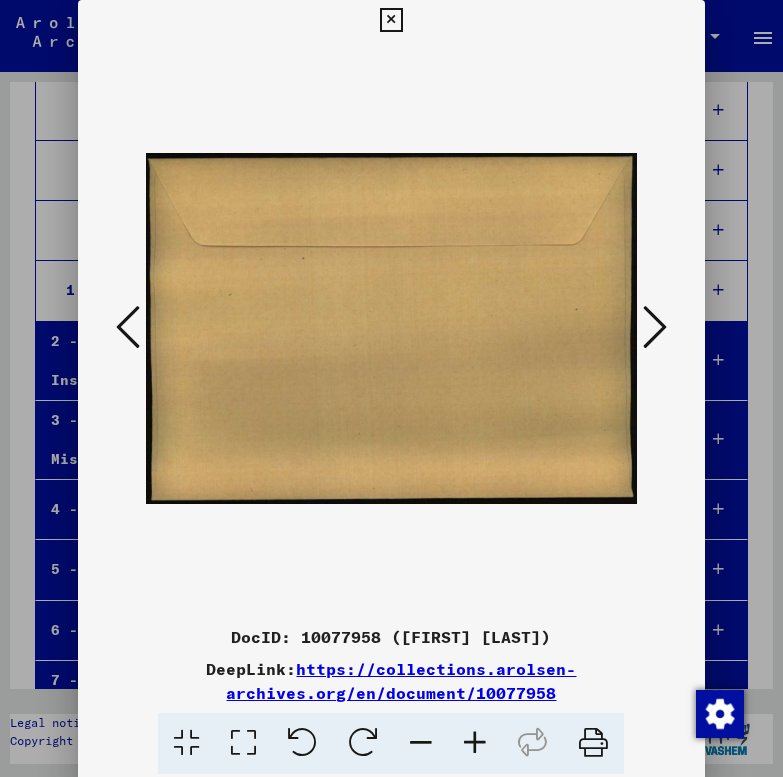 click at bounding box center [655, 327] 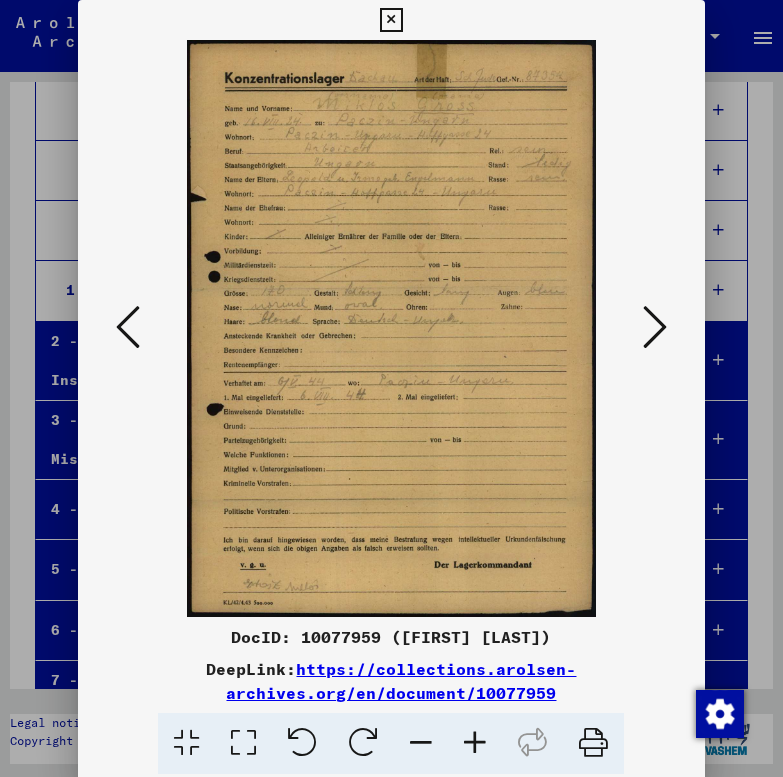 click at bounding box center (655, 327) 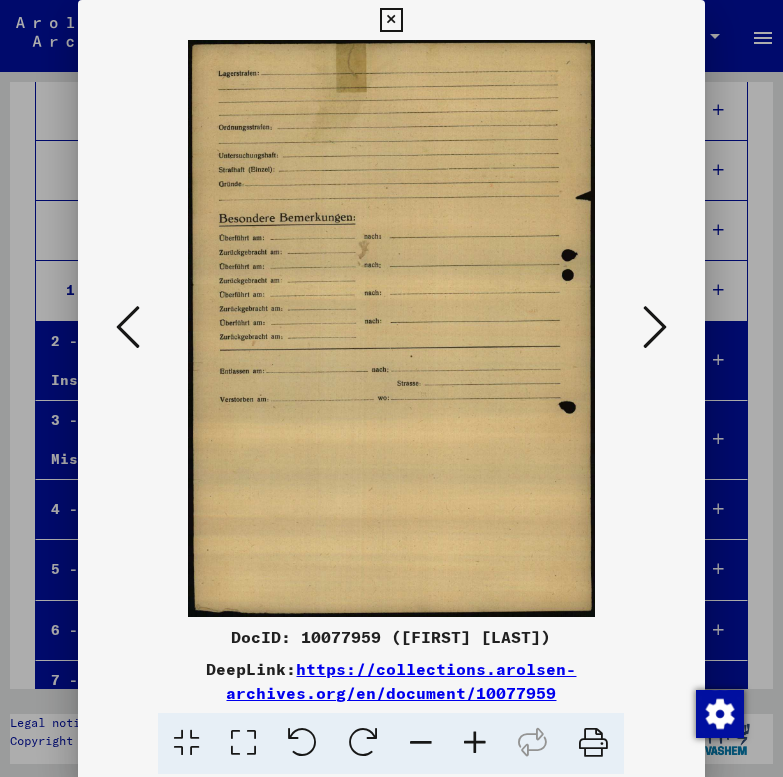 click at bounding box center [655, 327] 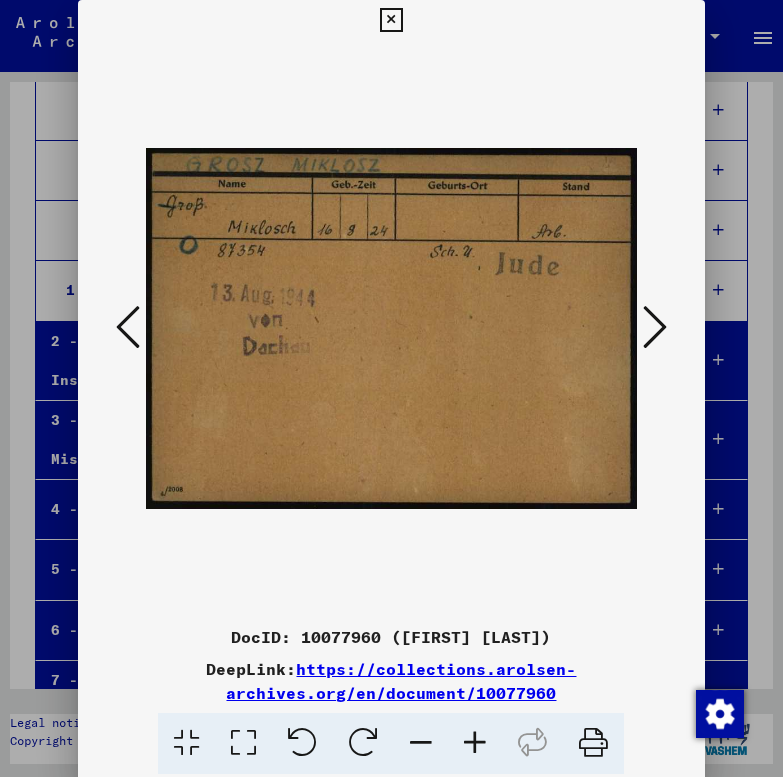 click at bounding box center [655, 327] 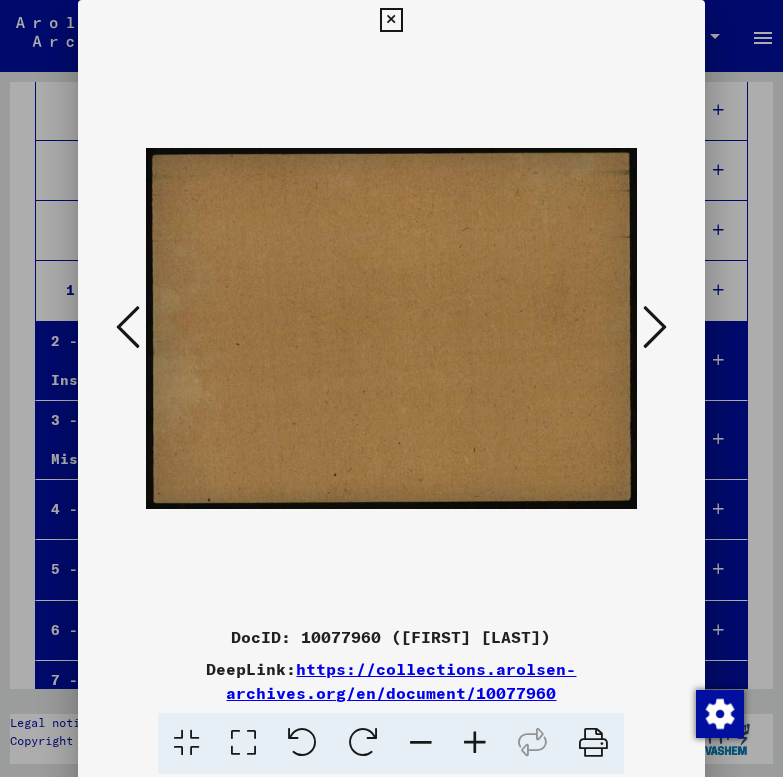 click at bounding box center (655, 327) 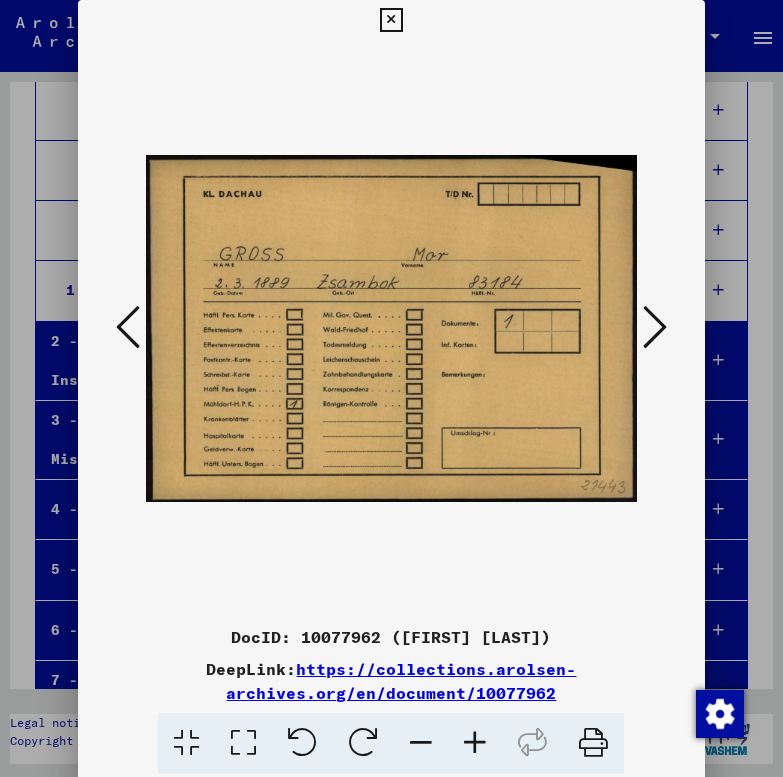click at bounding box center [655, 327] 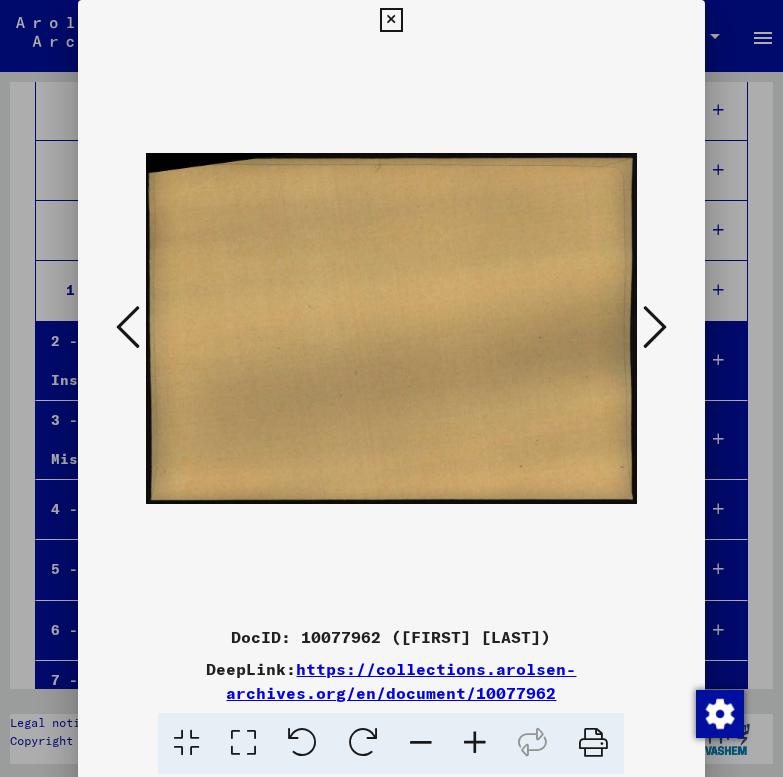 click at bounding box center (655, 327) 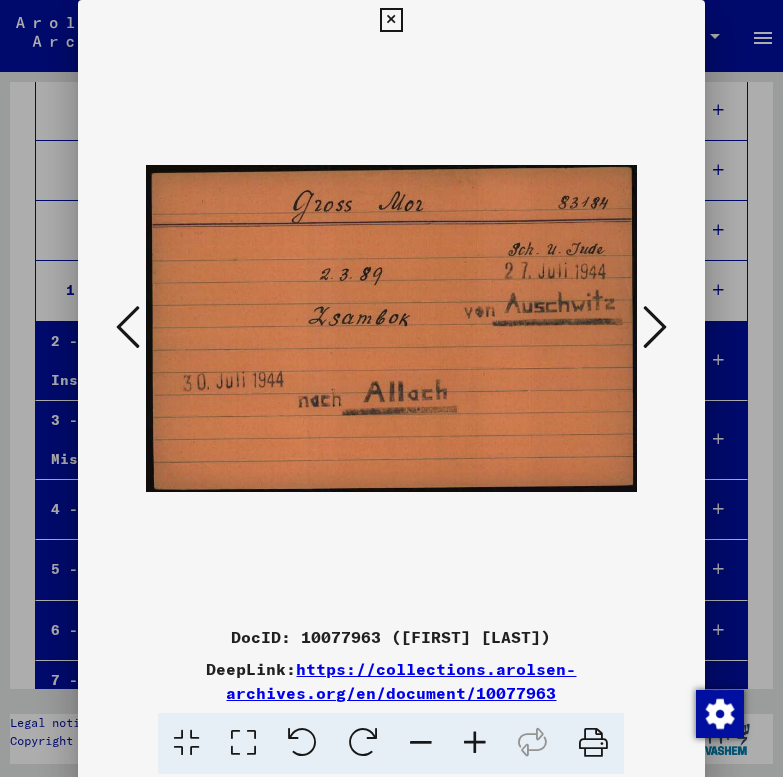 click at bounding box center [655, 327] 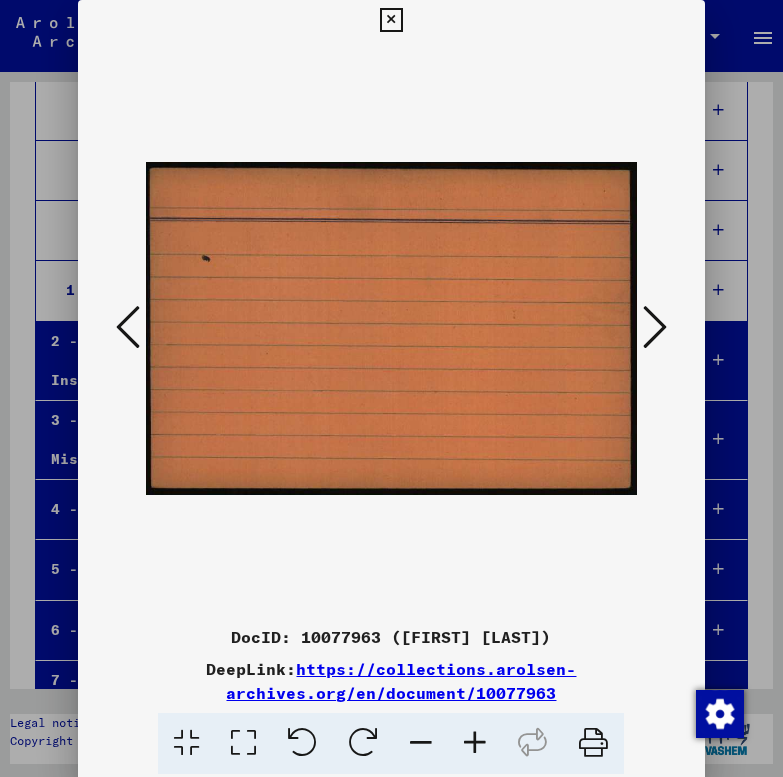 click at bounding box center [655, 327] 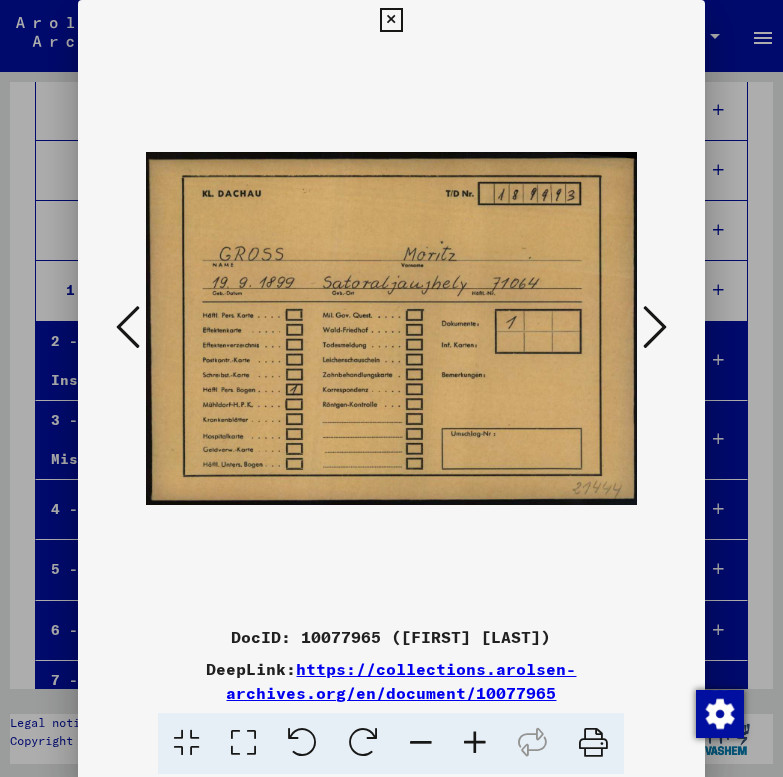 click at bounding box center (655, 327) 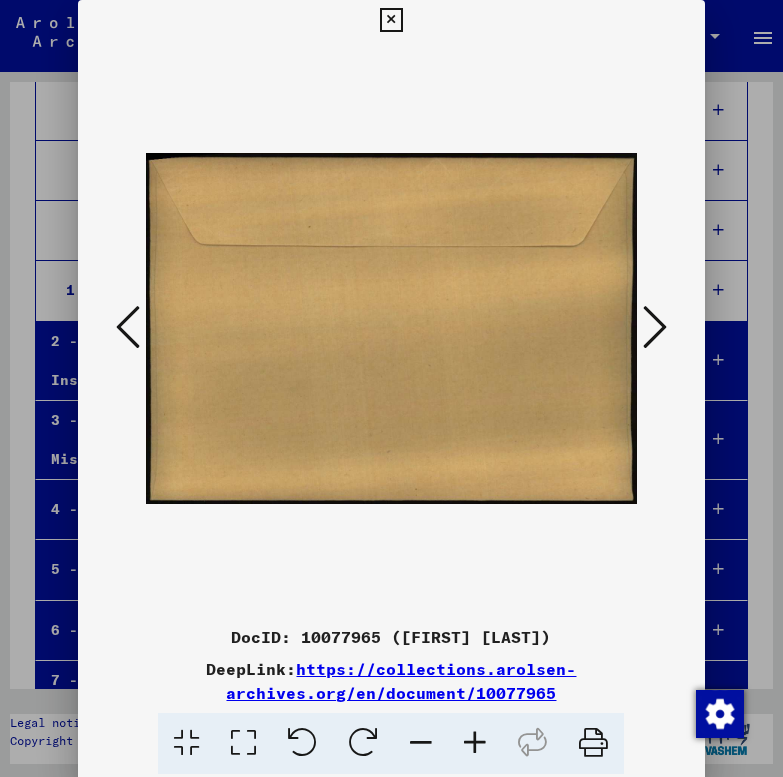 click at bounding box center [655, 327] 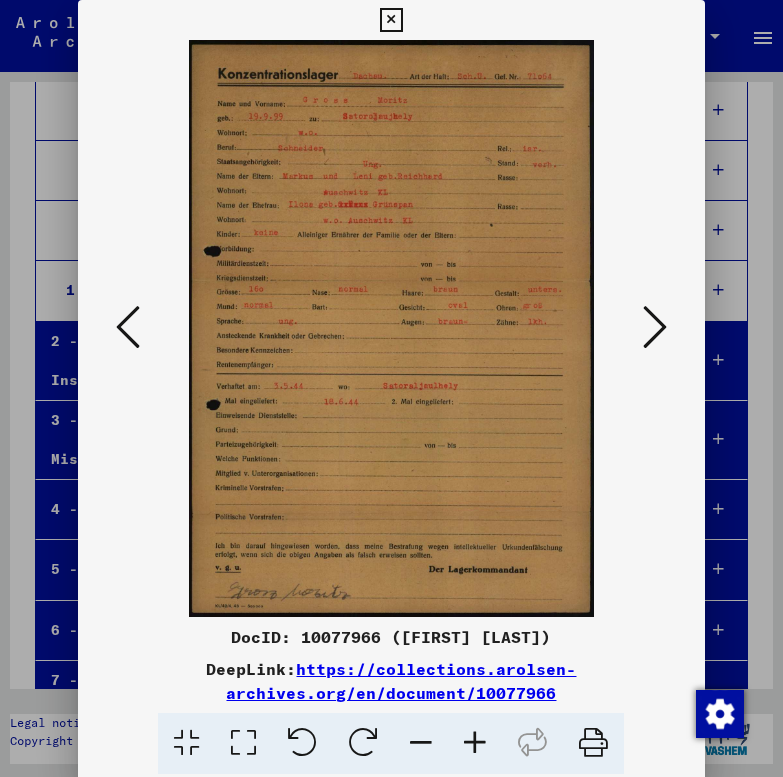 click at bounding box center [655, 327] 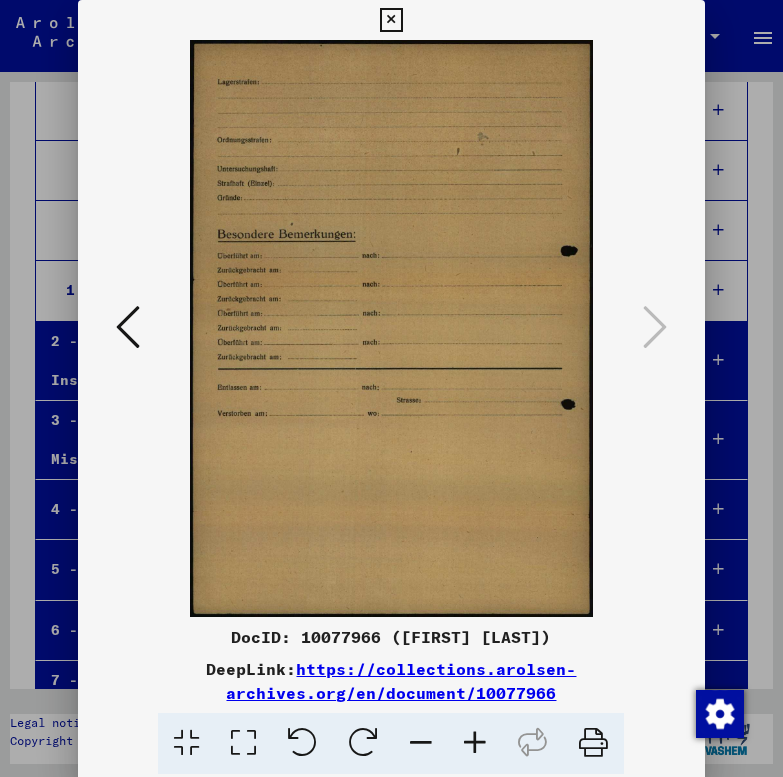 click at bounding box center (391, 20) 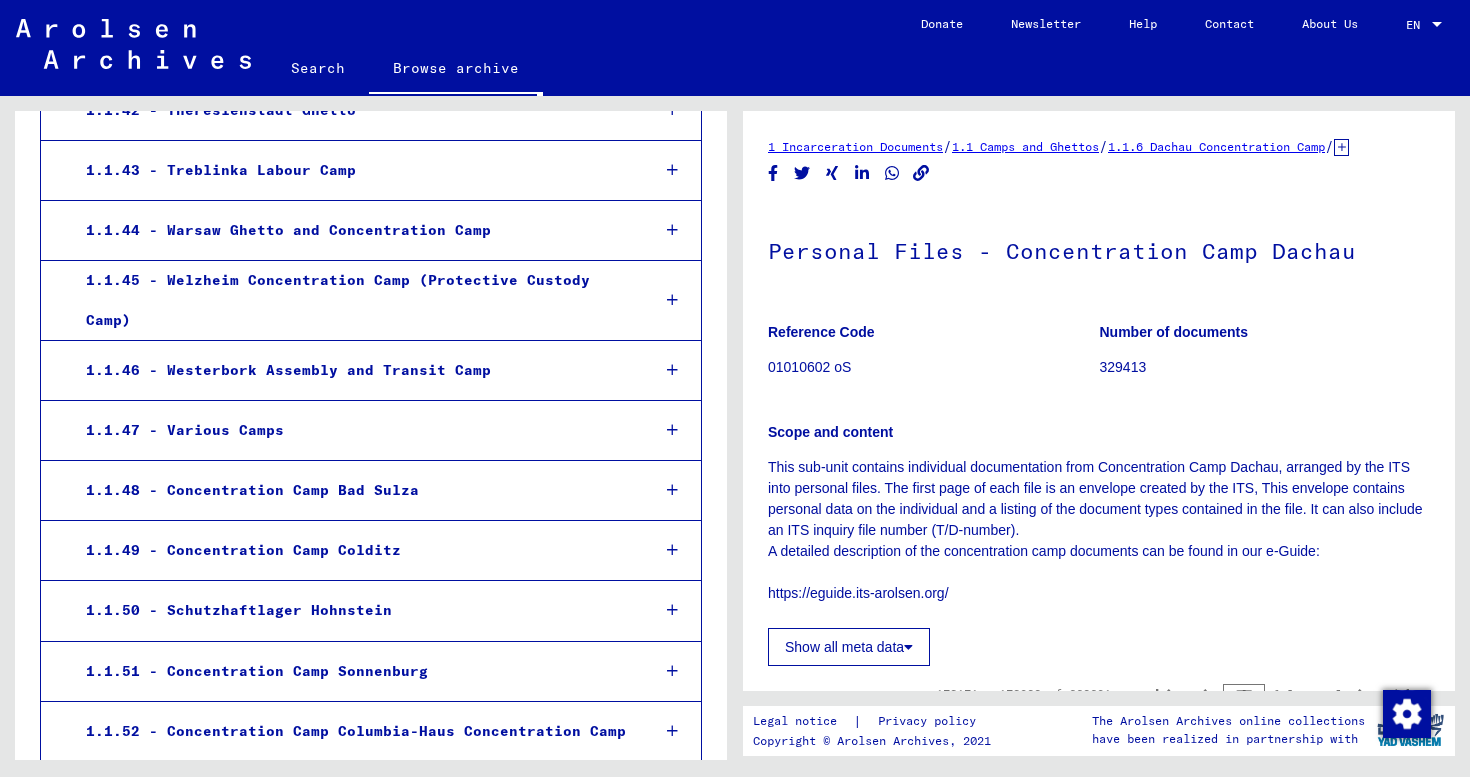 scroll, scrollTop: 5890, scrollLeft: 0, axis: vertical 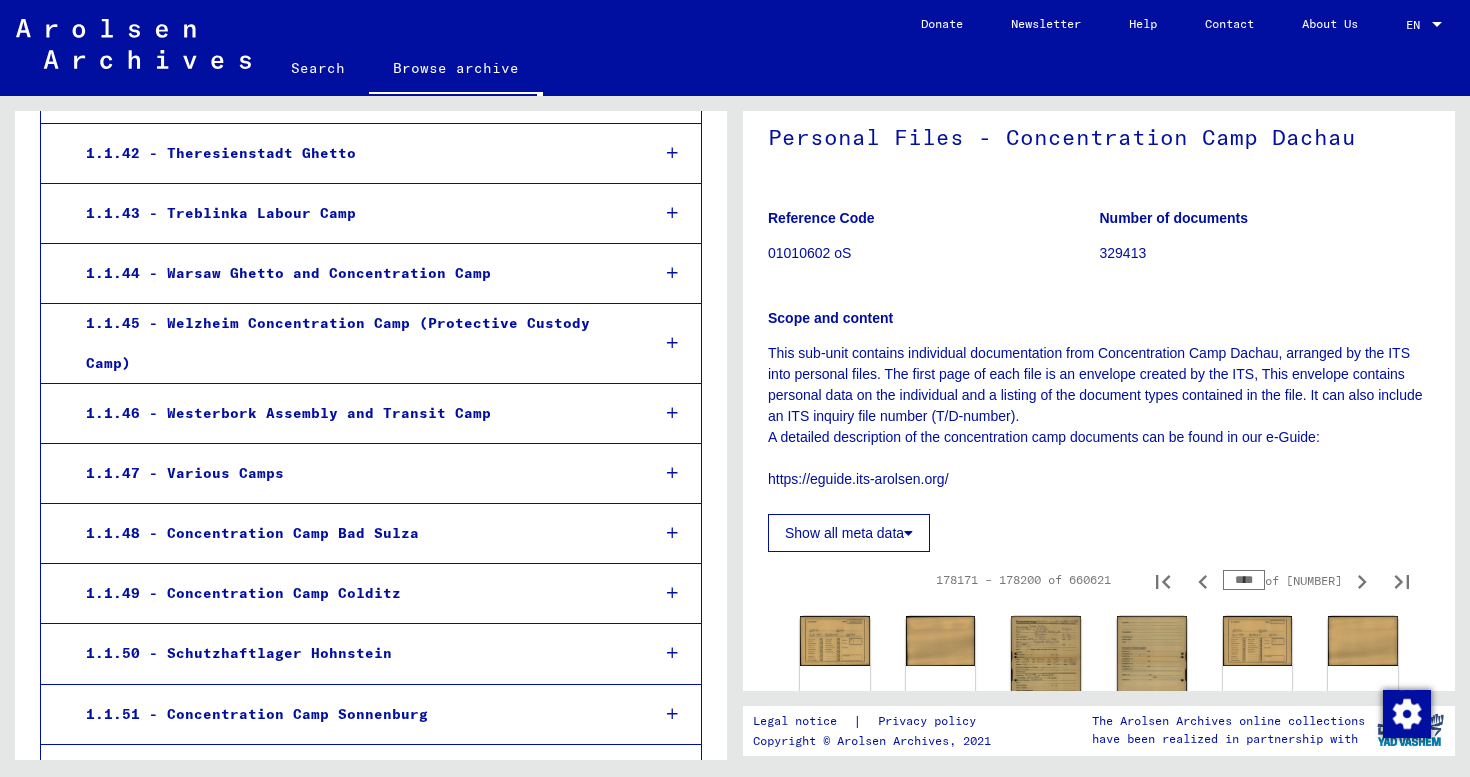 click on "****" at bounding box center [1244, 580] 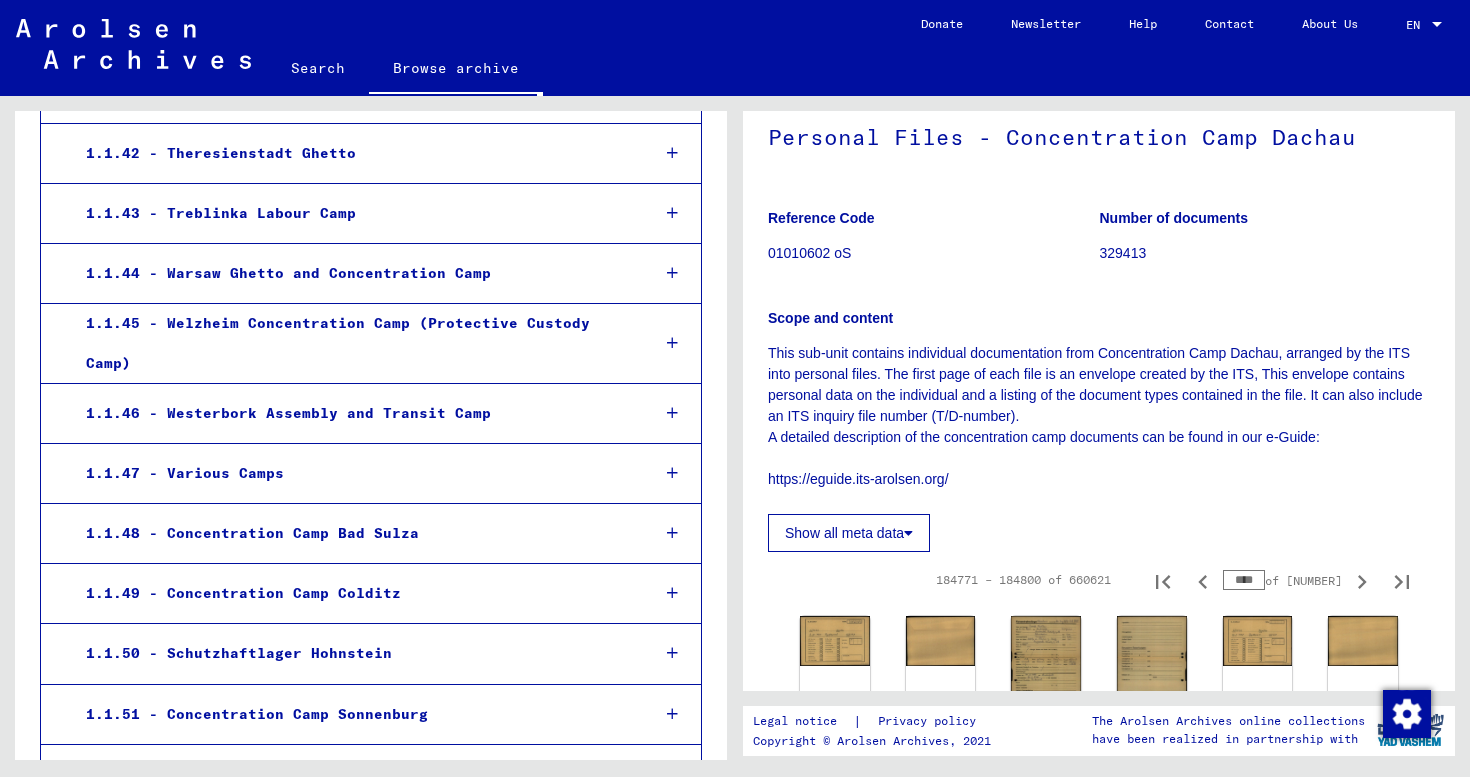 click on "Show all meta data" 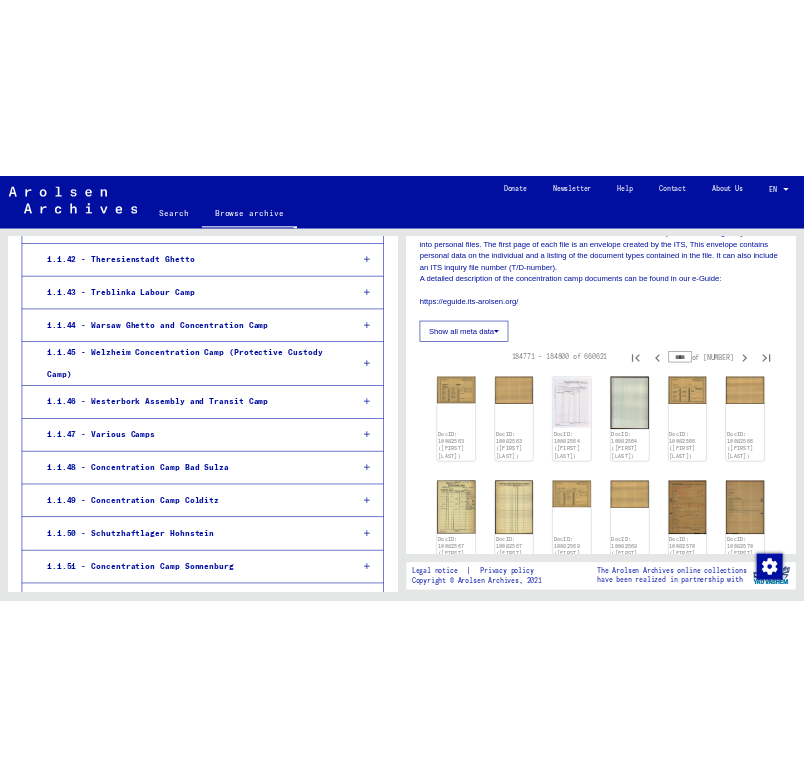 scroll, scrollTop: 367, scrollLeft: 0, axis: vertical 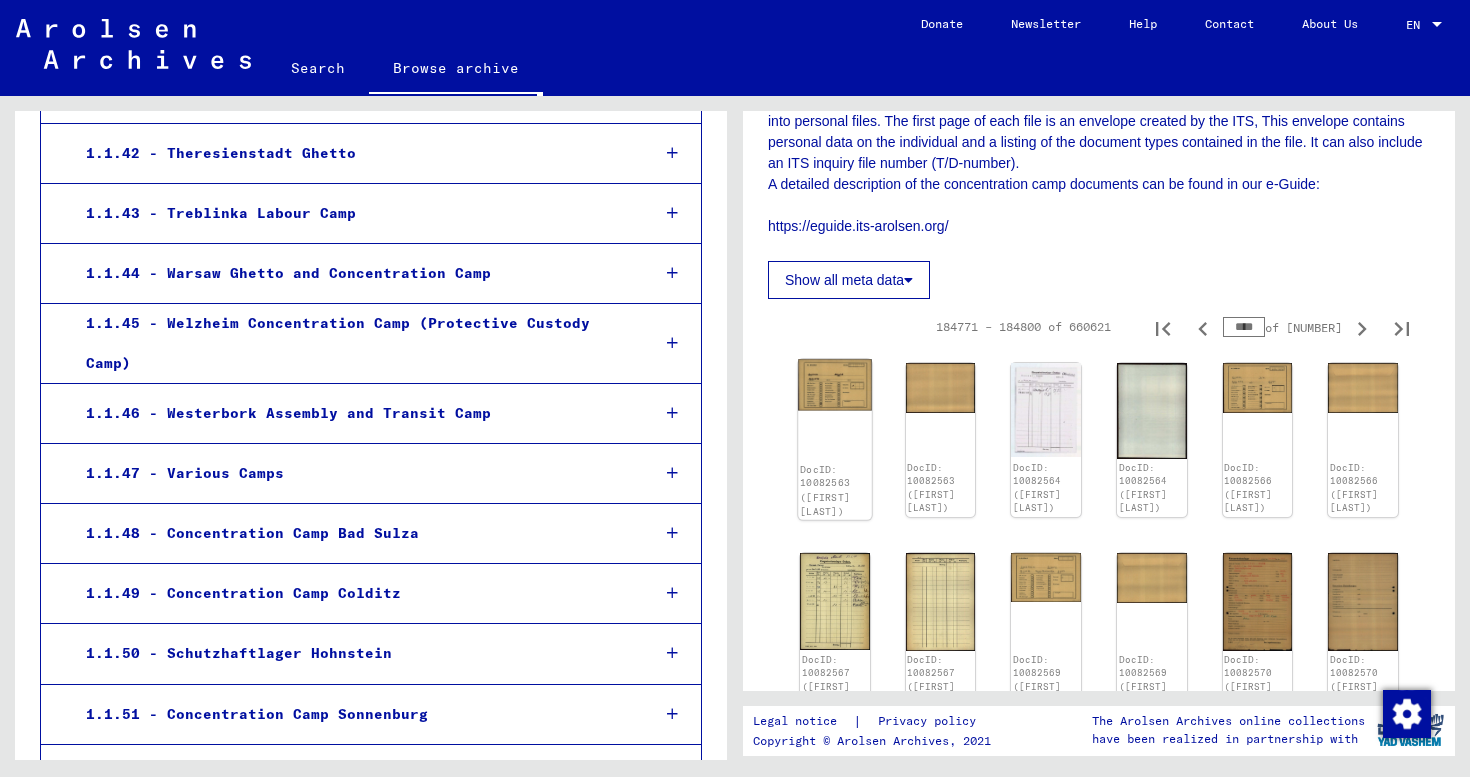 click 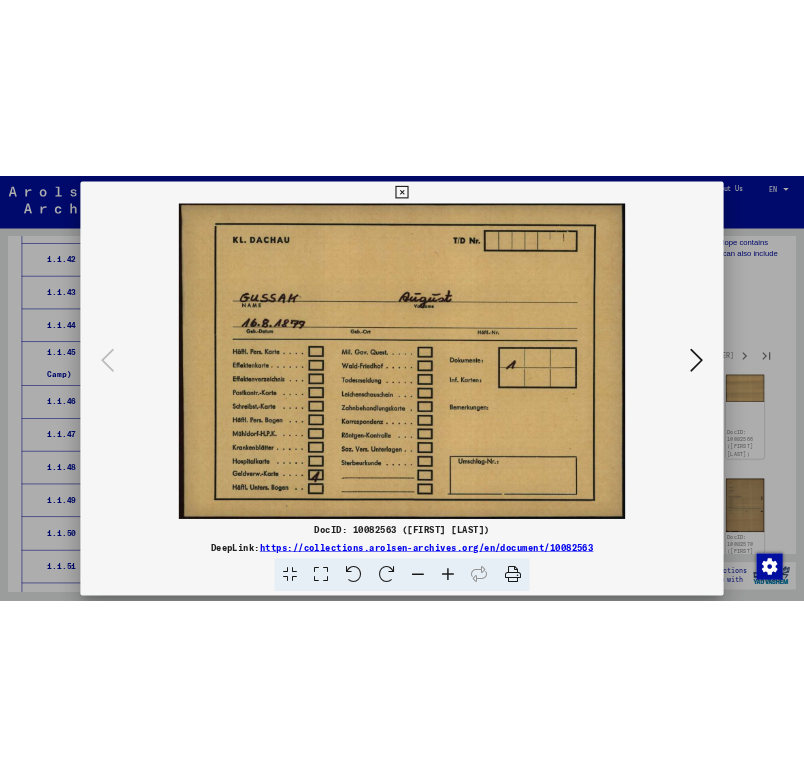 scroll, scrollTop: 6883, scrollLeft: 0, axis: vertical 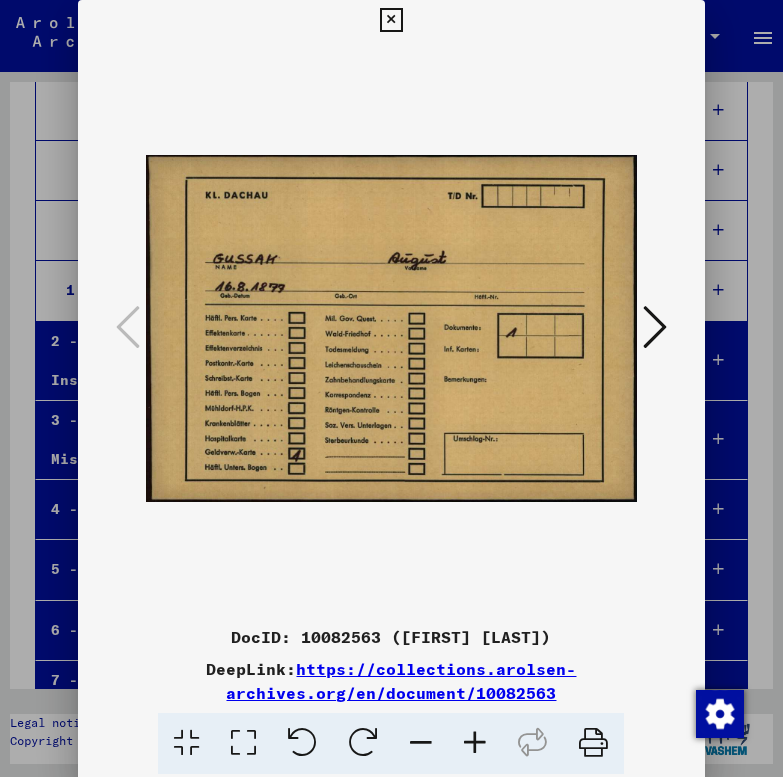 click at bounding box center (655, 327) 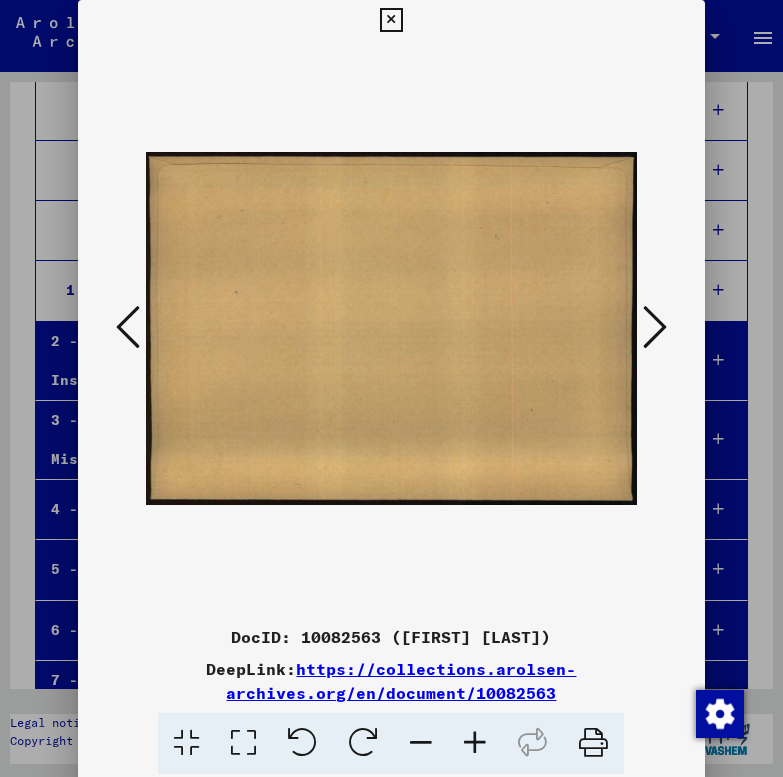 click at bounding box center [655, 327] 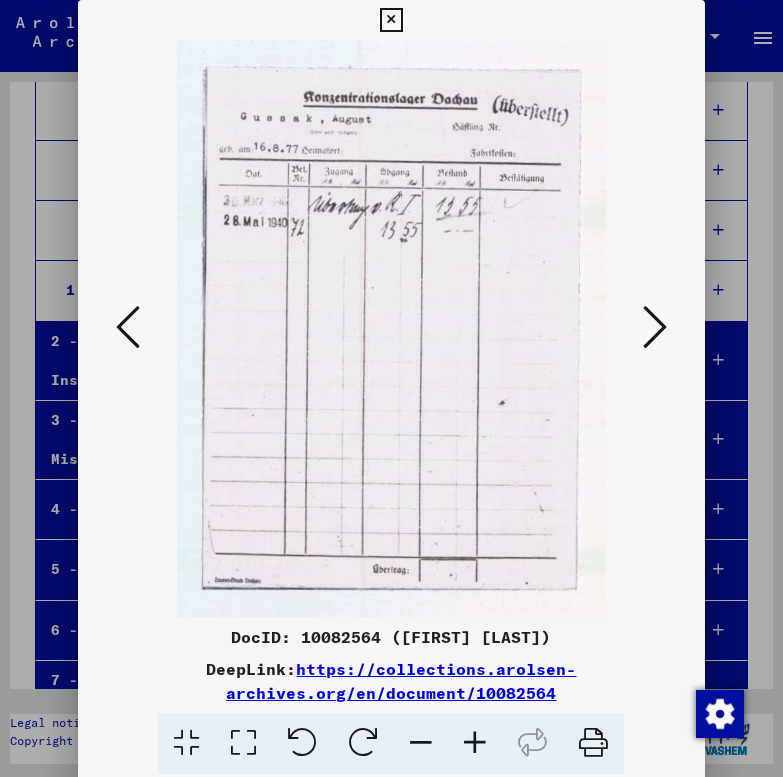 click at bounding box center (655, 327) 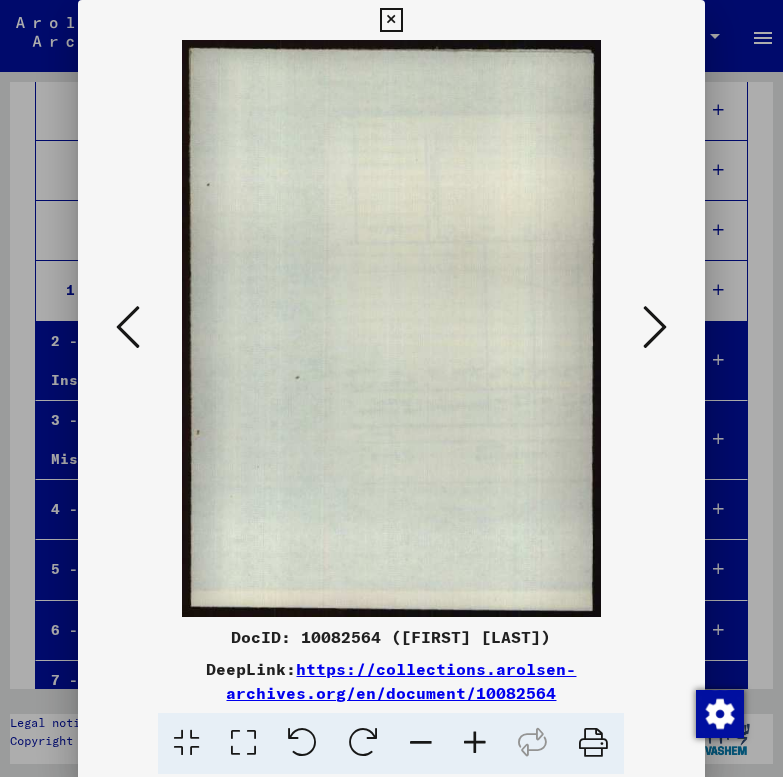 click at bounding box center [655, 327] 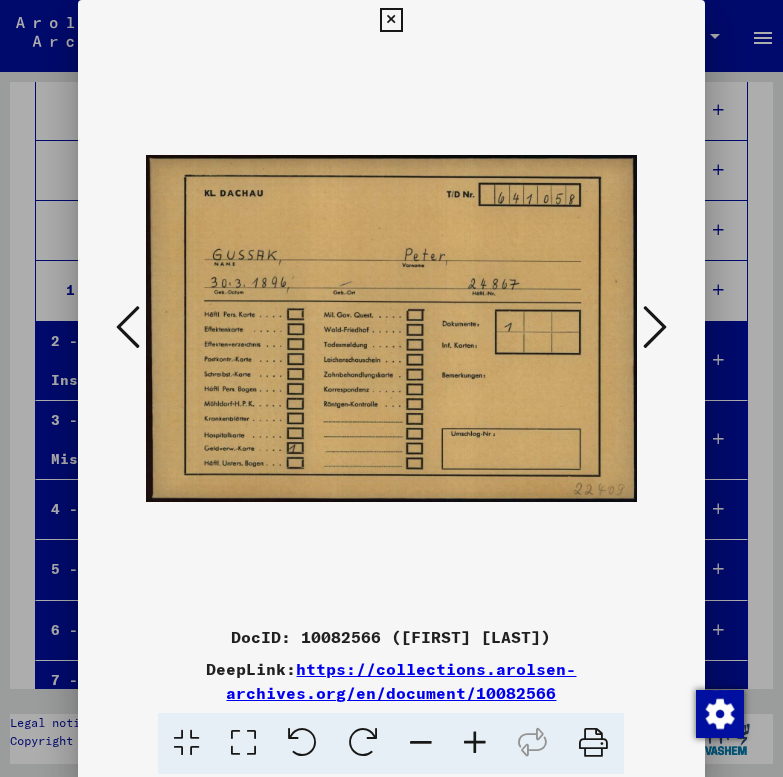 click at bounding box center [655, 328] 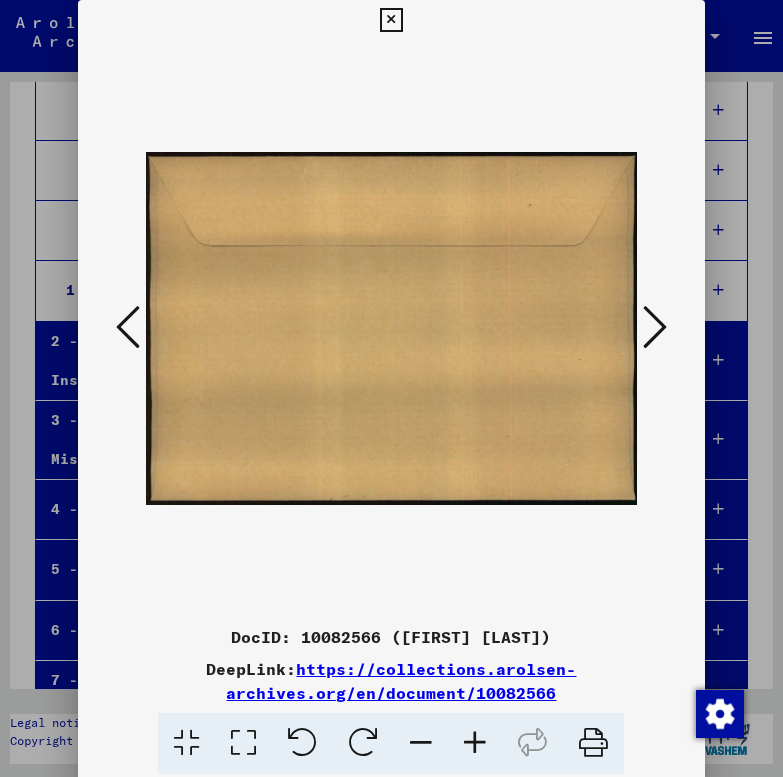 click at bounding box center [655, 328] 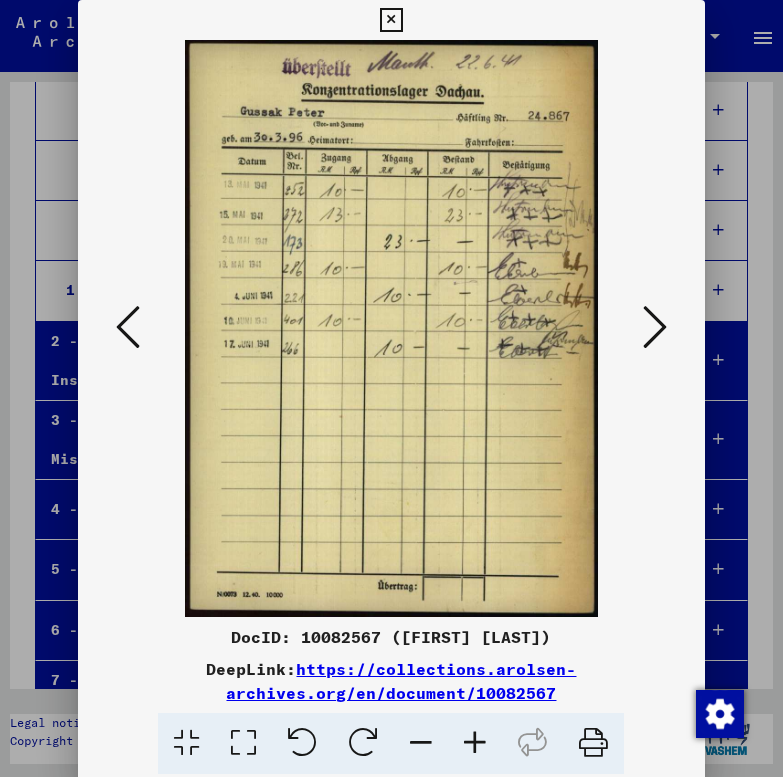 click at bounding box center (655, 328) 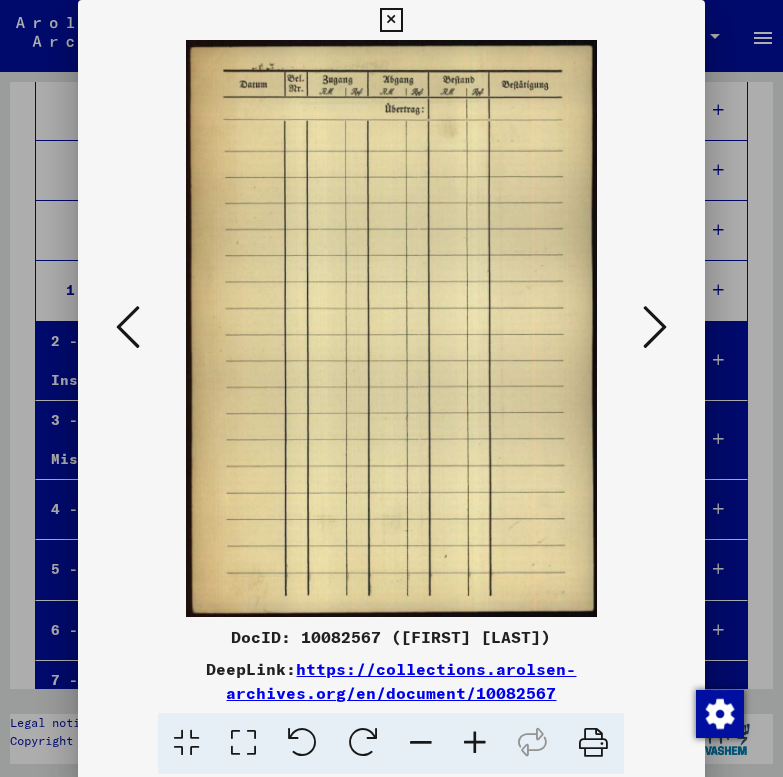 click at bounding box center (655, 328) 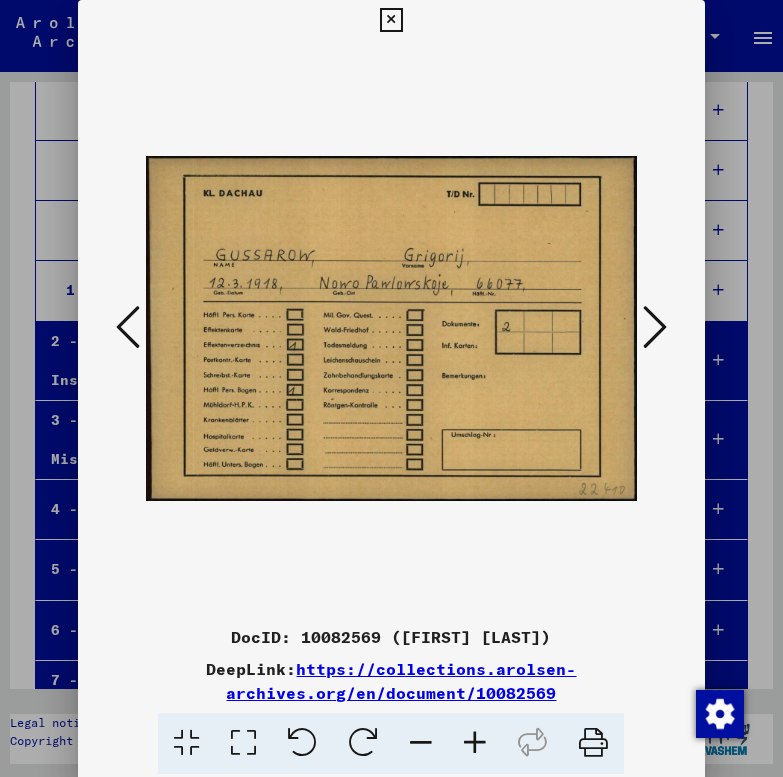 click at bounding box center [655, 327] 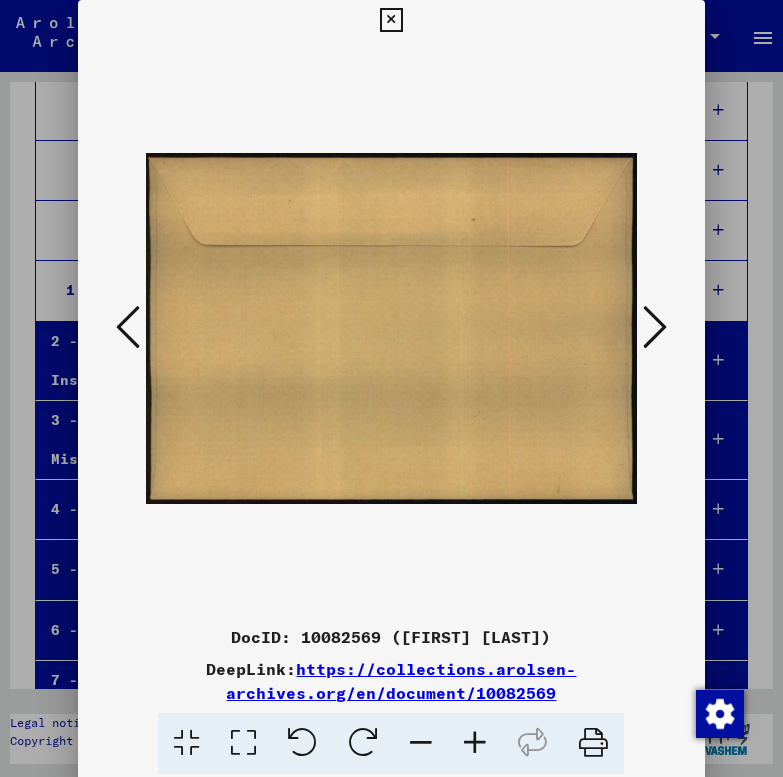 click at bounding box center (655, 327) 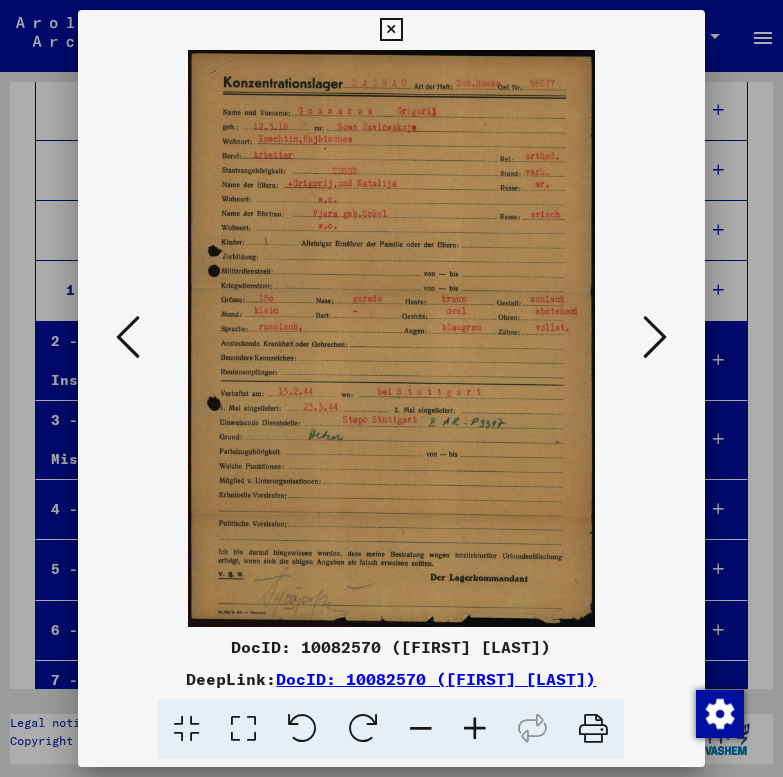 click at bounding box center (655, 337) 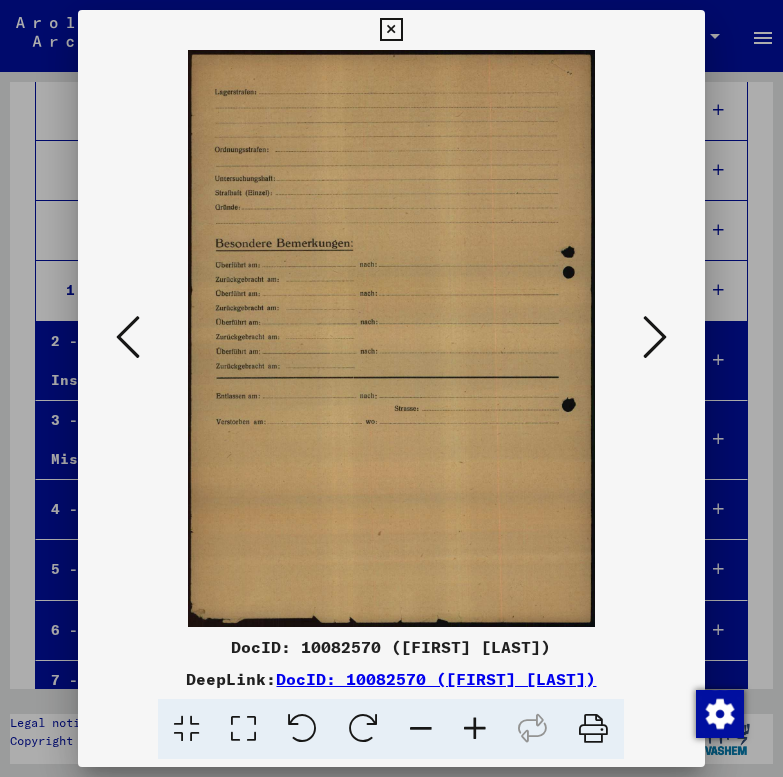 click at bounding box center [655, 337] 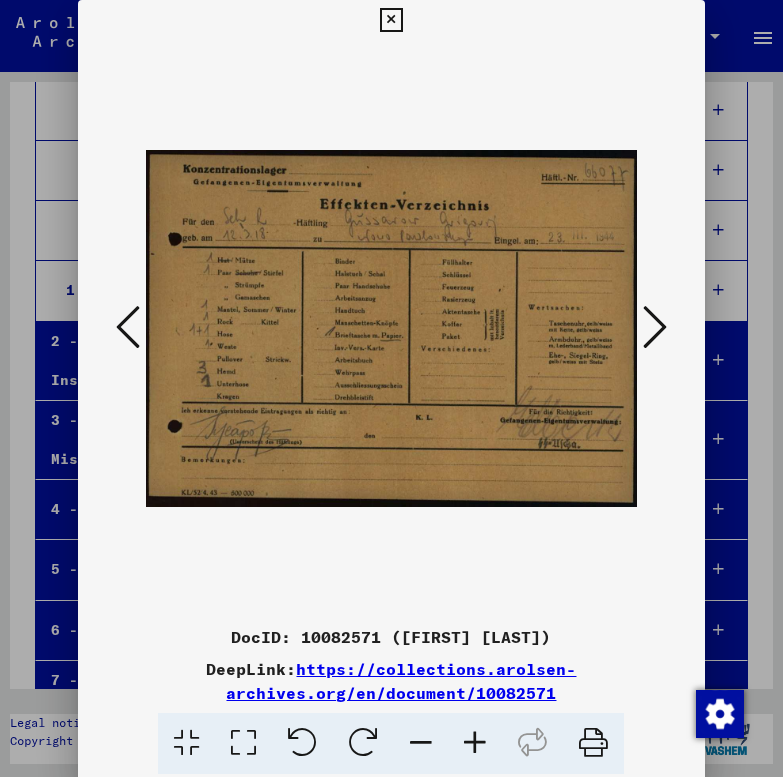 click at bounding box center (655, 327) 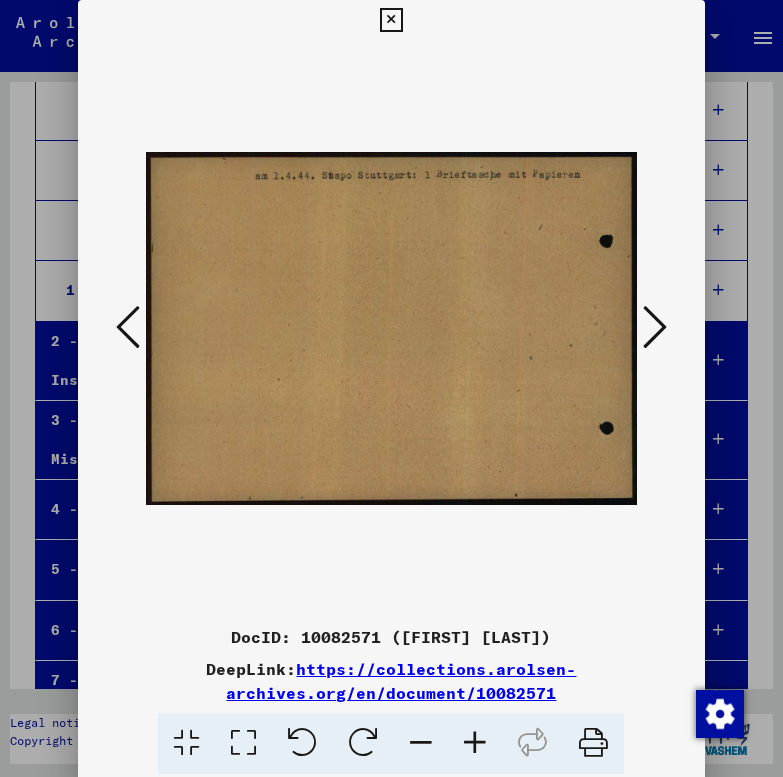 click at bounding box center (655, 327) 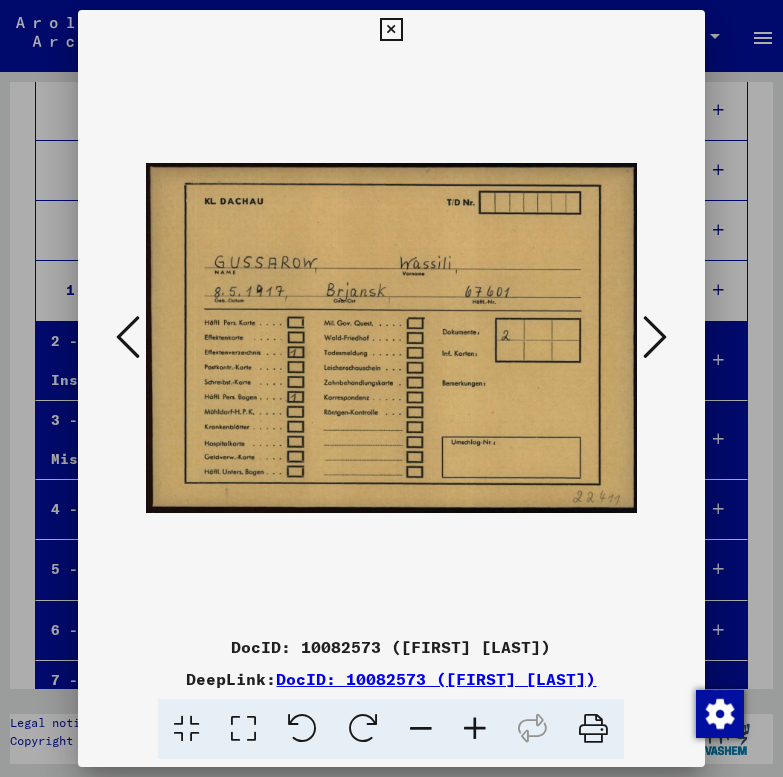 click at bounding box center [655, 337] 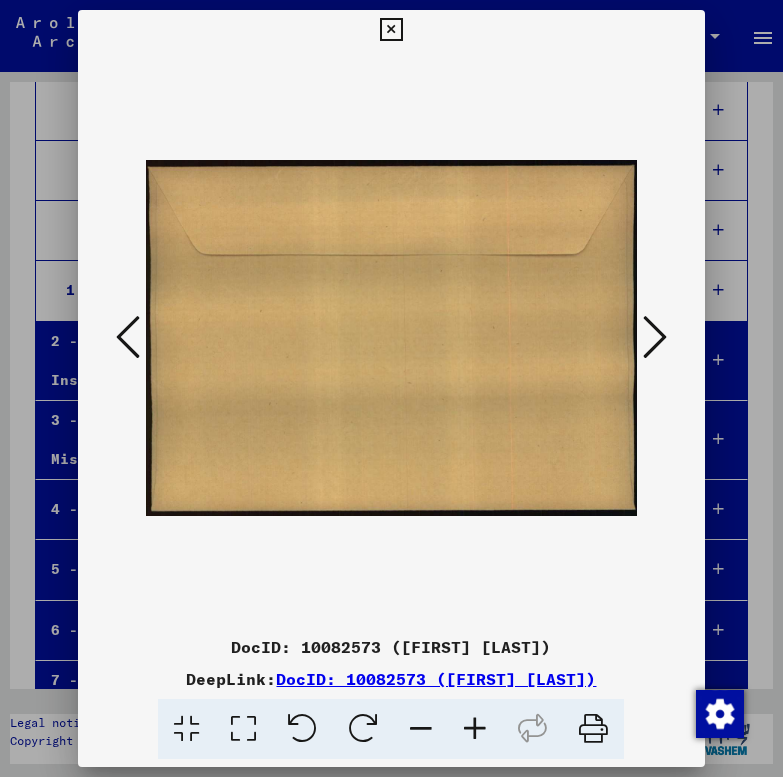 click at bounding box center [655, 337] 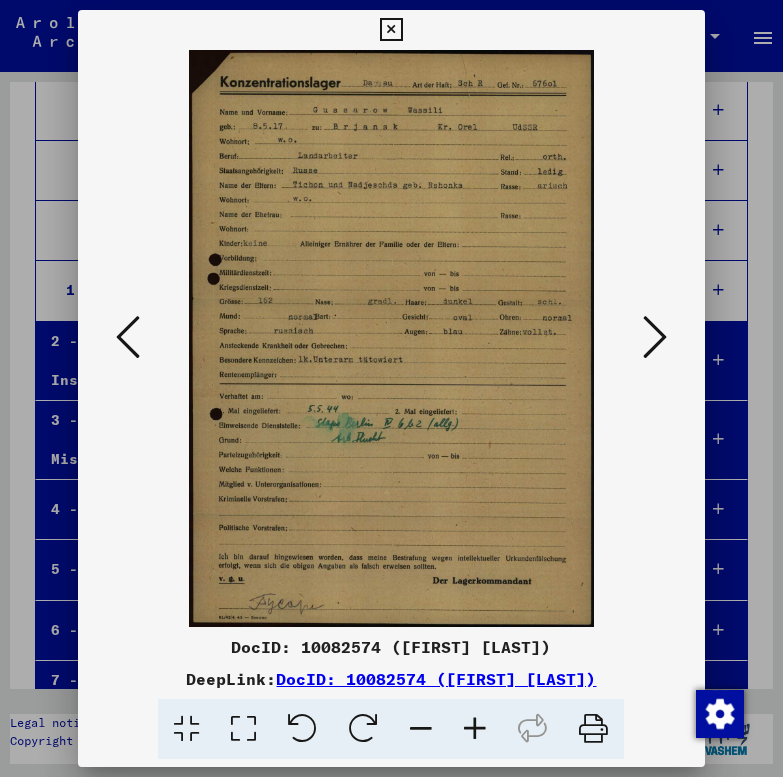 click at bounding box center [655, 337] 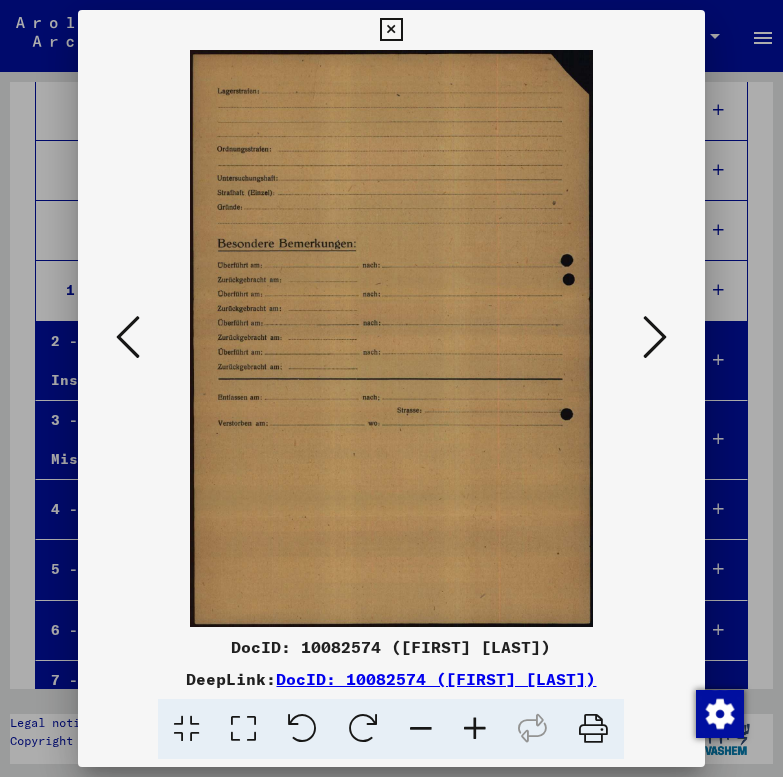 click at bounding box center (655, 337) 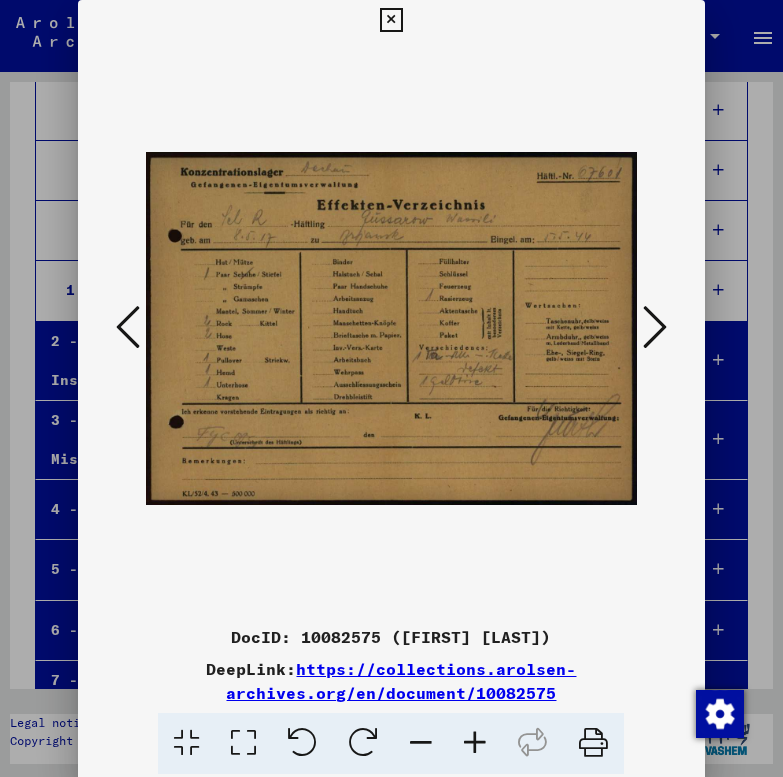 click at bounding box center [655, 327] 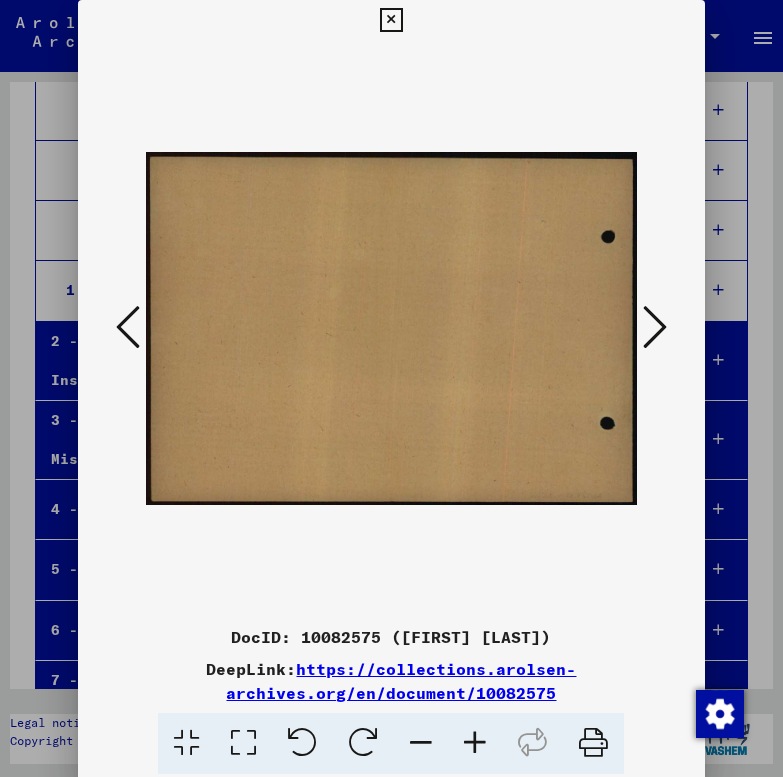 click at bounding box center (655, 327) 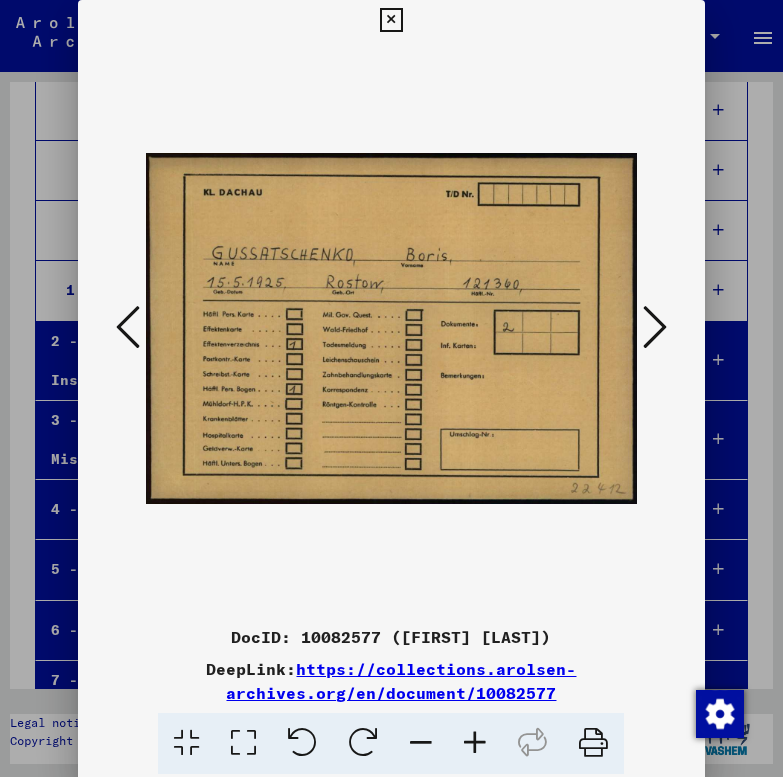 click at bounding box center [655, 327] 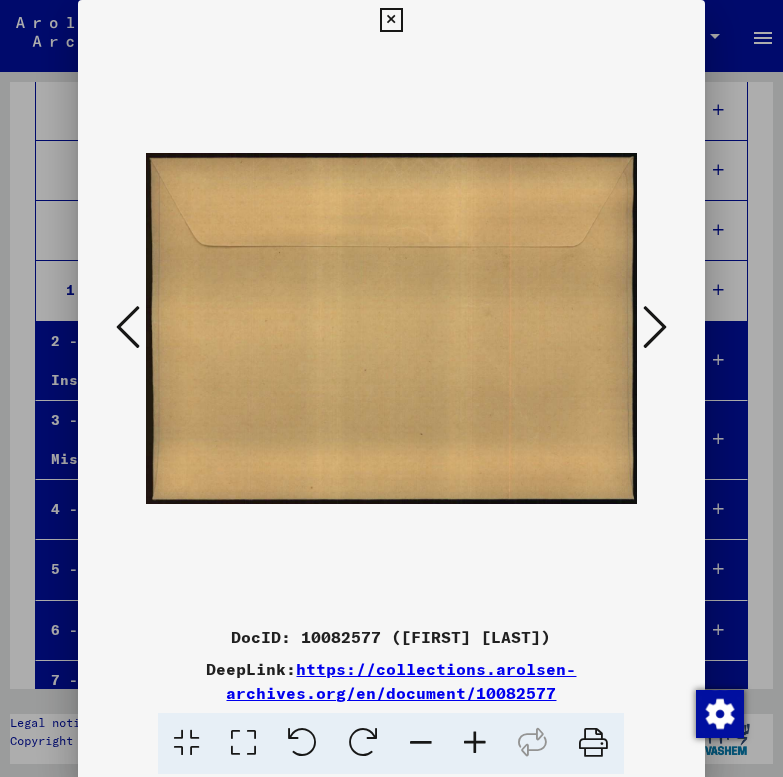 click at bounding box center [655, 327] 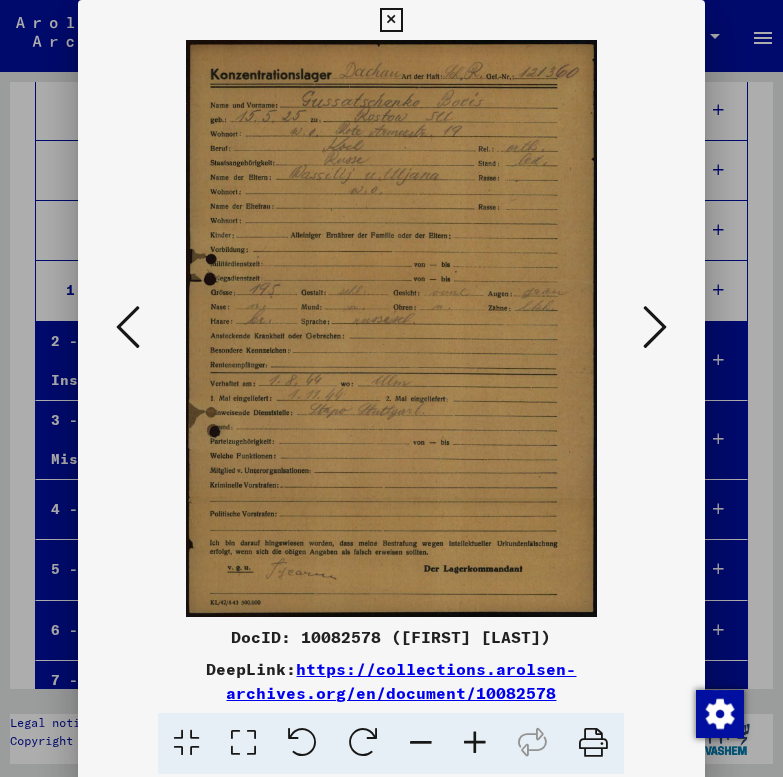 click at bounding box center (655, 327) 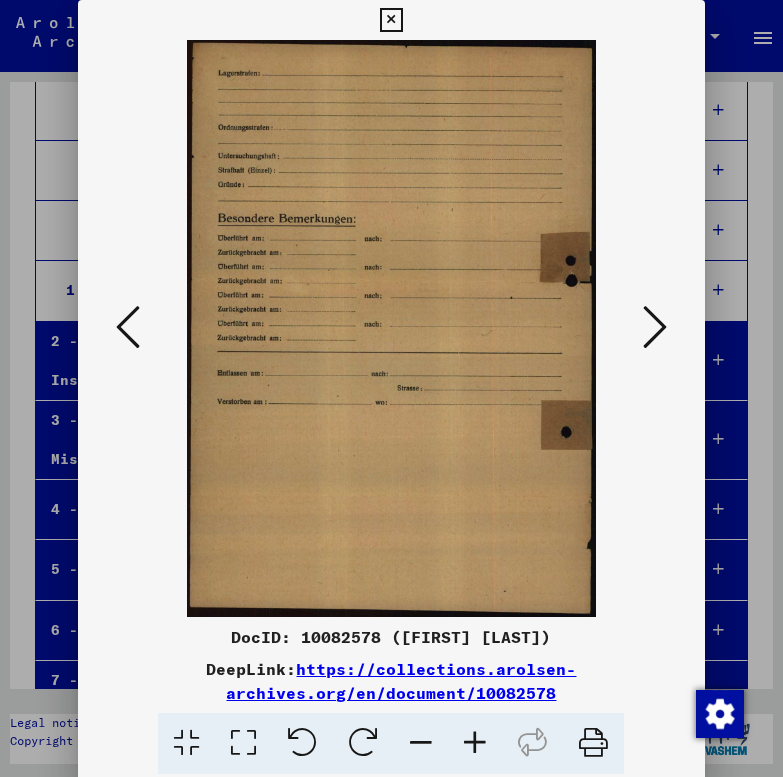 click at bounding box center (655, 327) 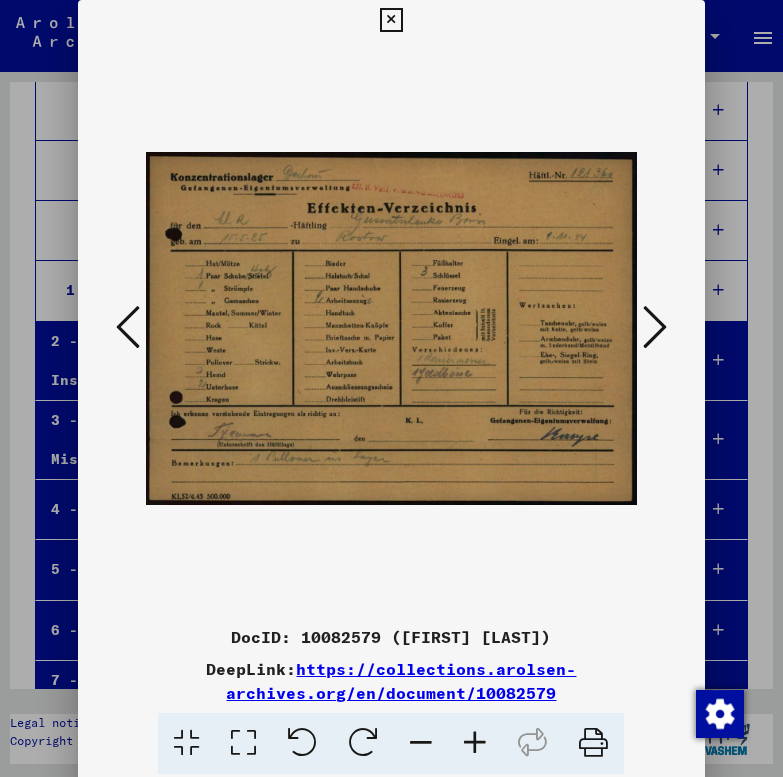 click at bounding box center (655, 327) 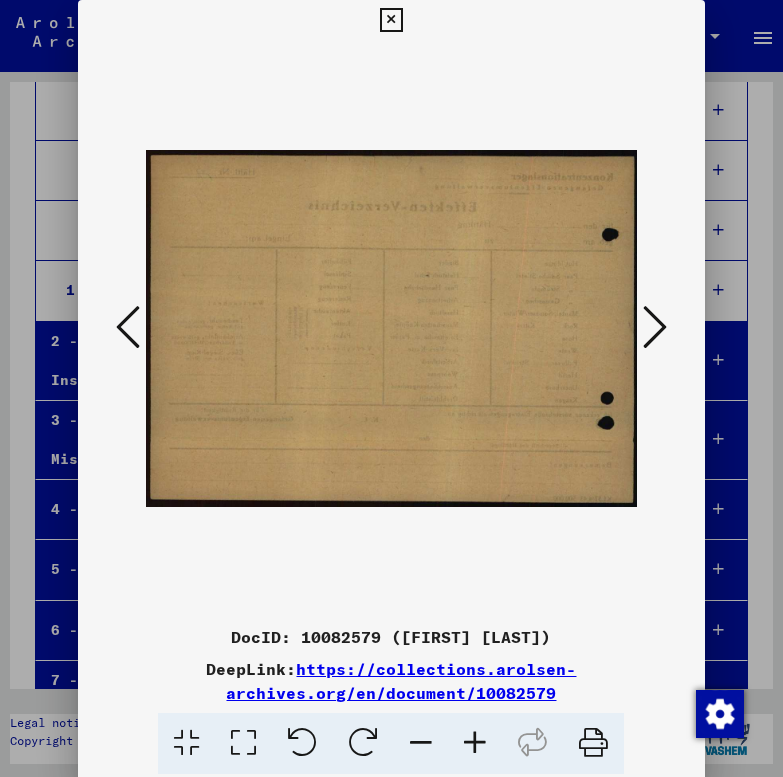 click at bounding box center (655, 327) 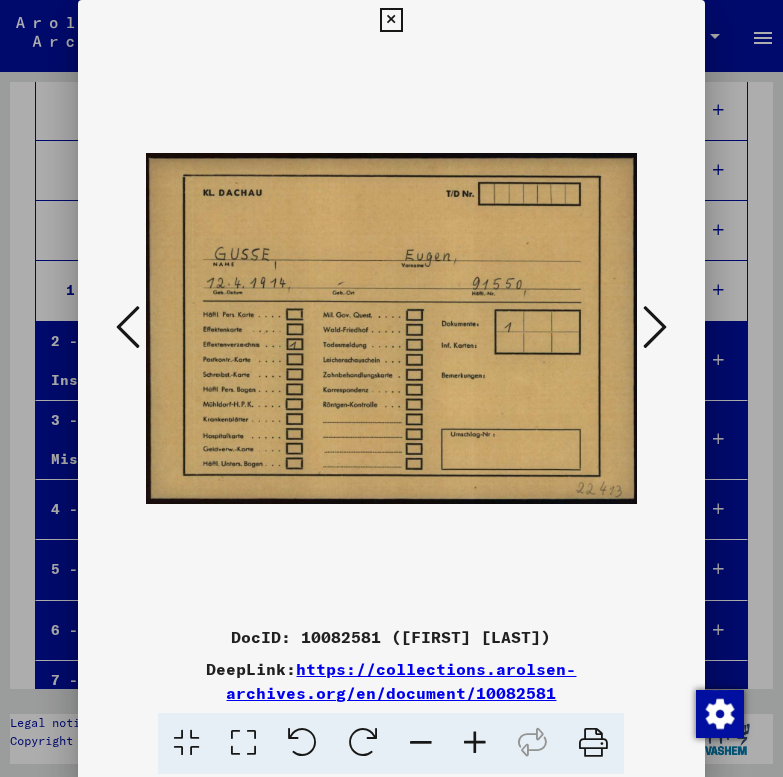 click at bounding box center [655, 327] 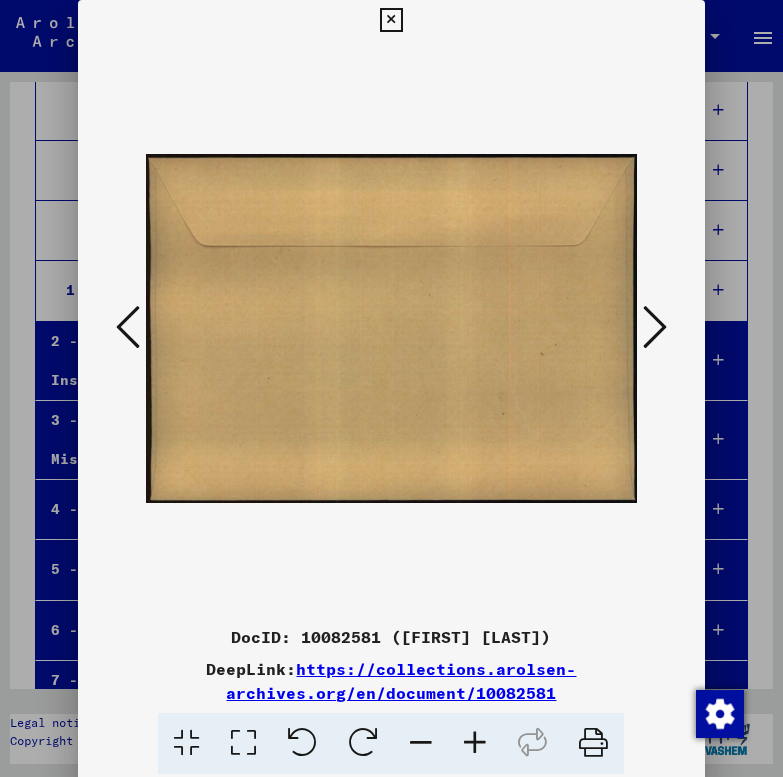 click at bounding box center (655, 327) 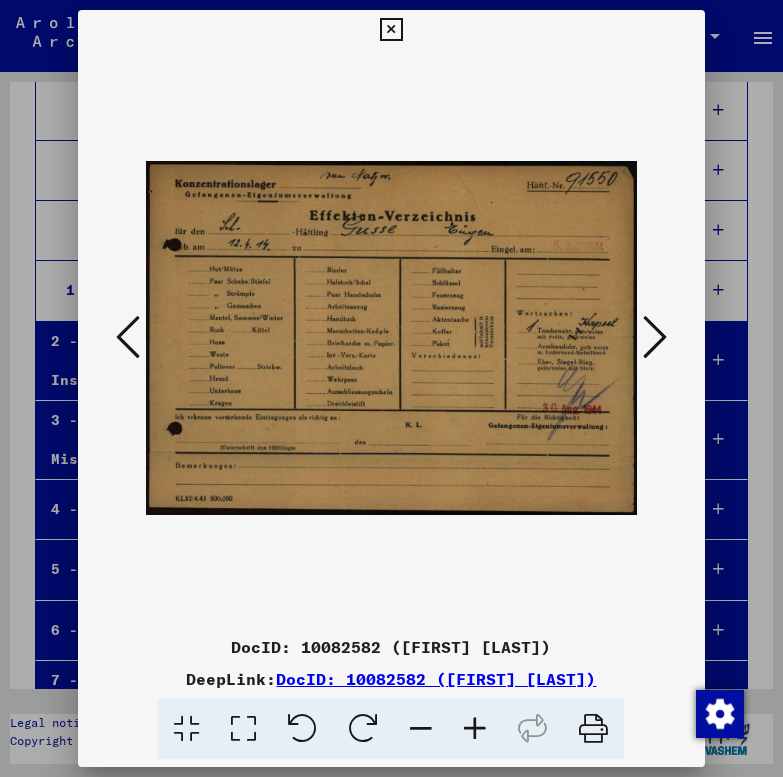 click at bounding box center [655, 337] 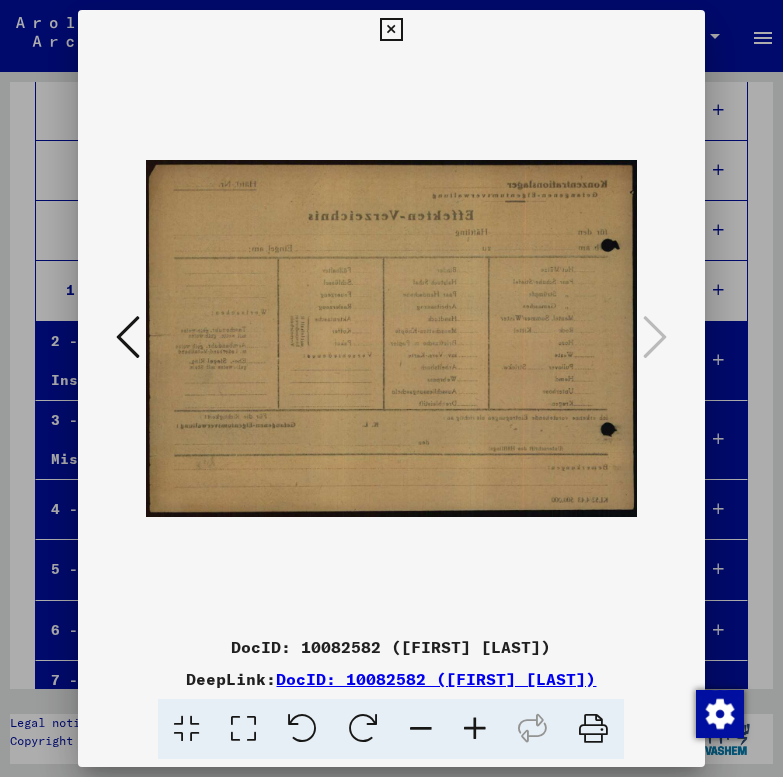 click at bounding box center (391, 30) 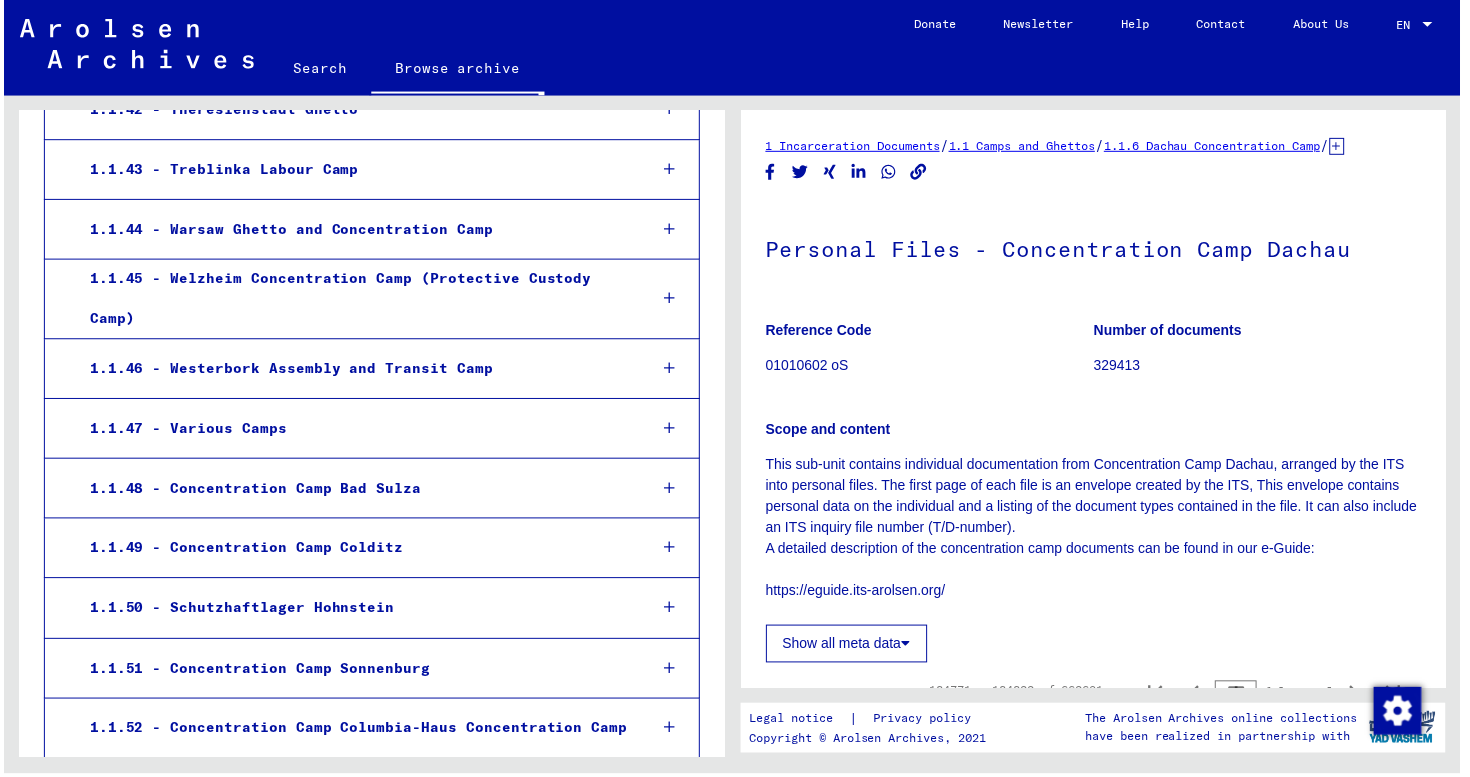 scroll, scrollTop: 5890, scrollLeft: 0, axis: vertical 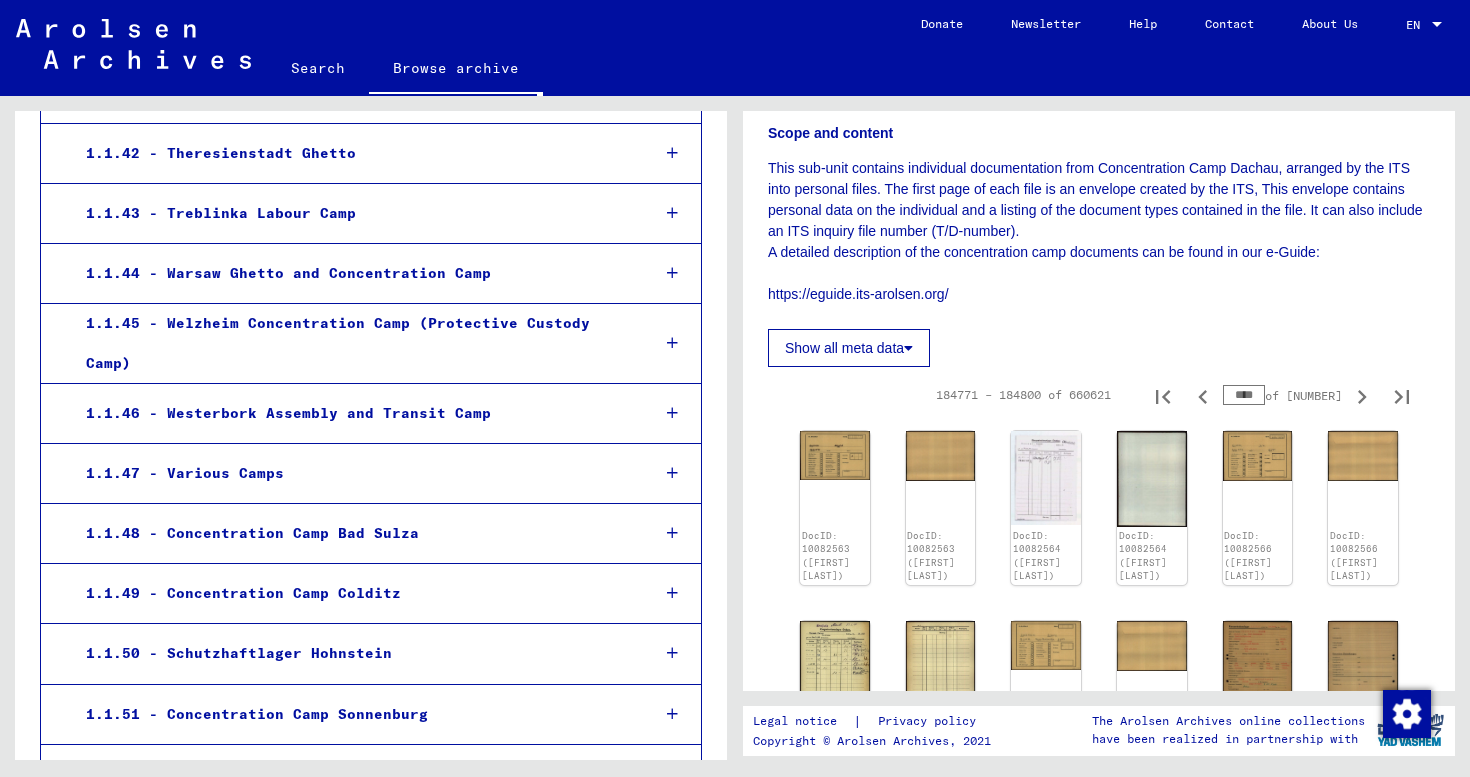 click on "****" at bounding box center (1244, 395) 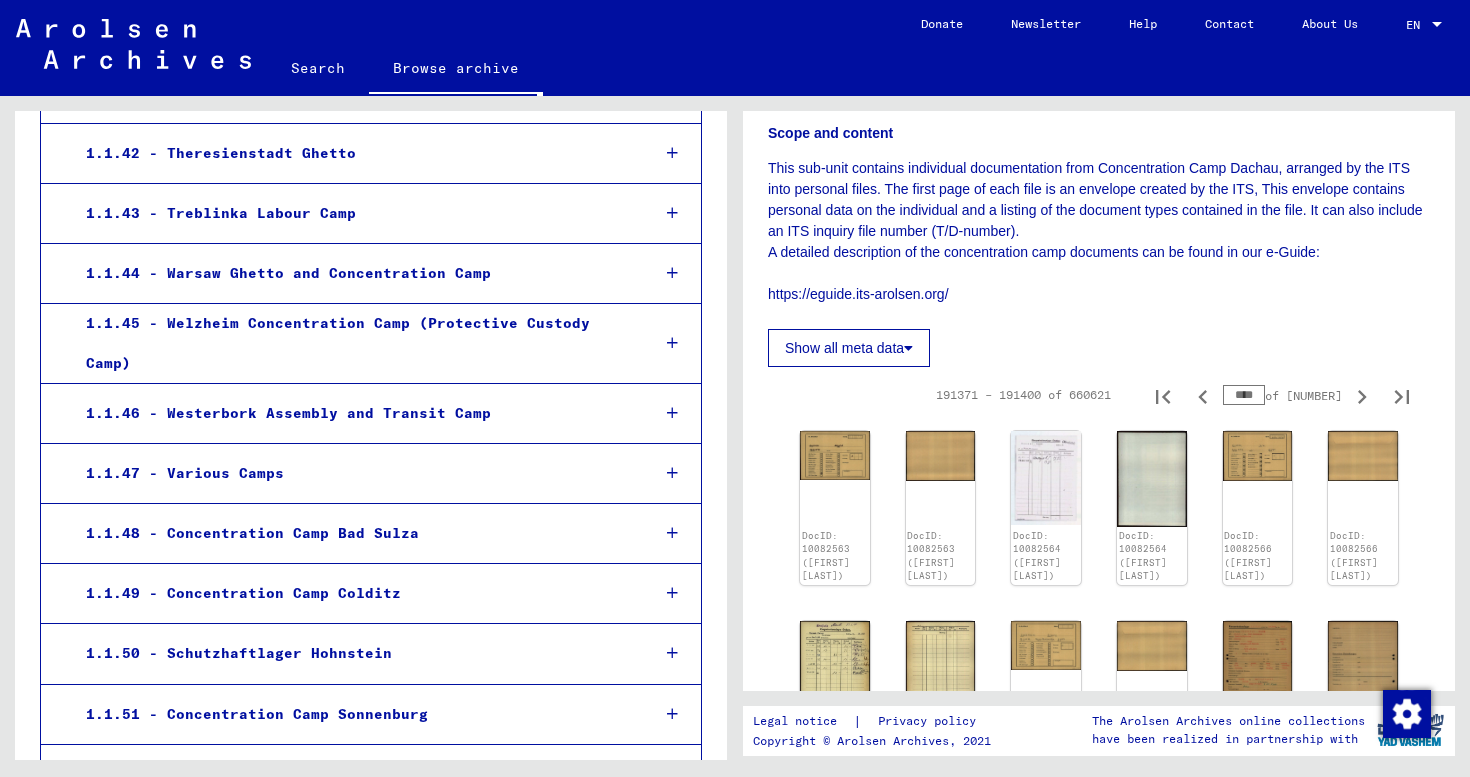 click on "This sub-unit contains individual documentation from Concentration Camp      Dachau, arranged by the ITS into personal files. The first page of each      file is an envelope created by the ITS, This envelope contains personal      data on the individual and a listing of the document types contained in      the file. It can also include an ITS inquiry file number (T/D-number). A      detailed description of the concentration camp documents can be found in      our e-Guide:  https://eguide.its-arolsen.org/" 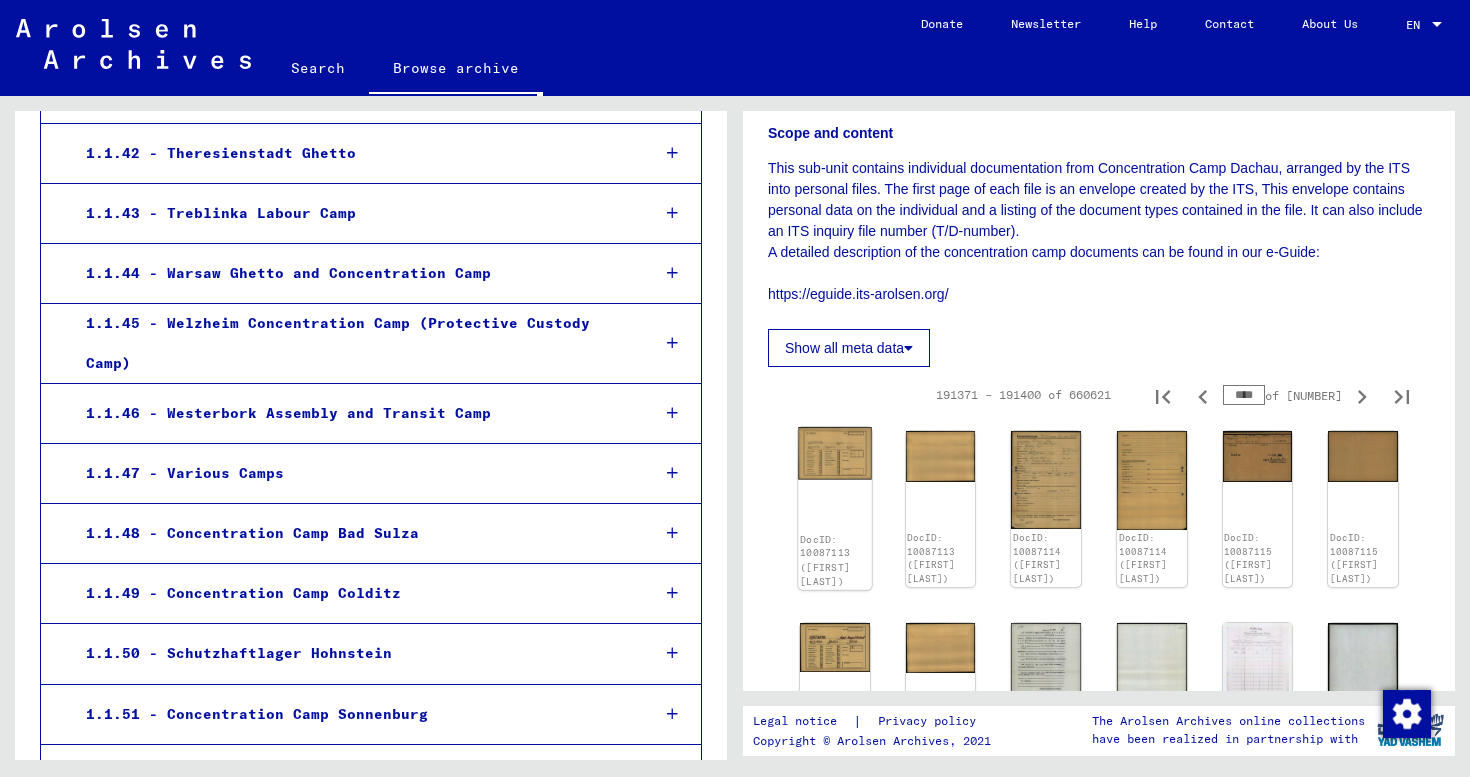 click 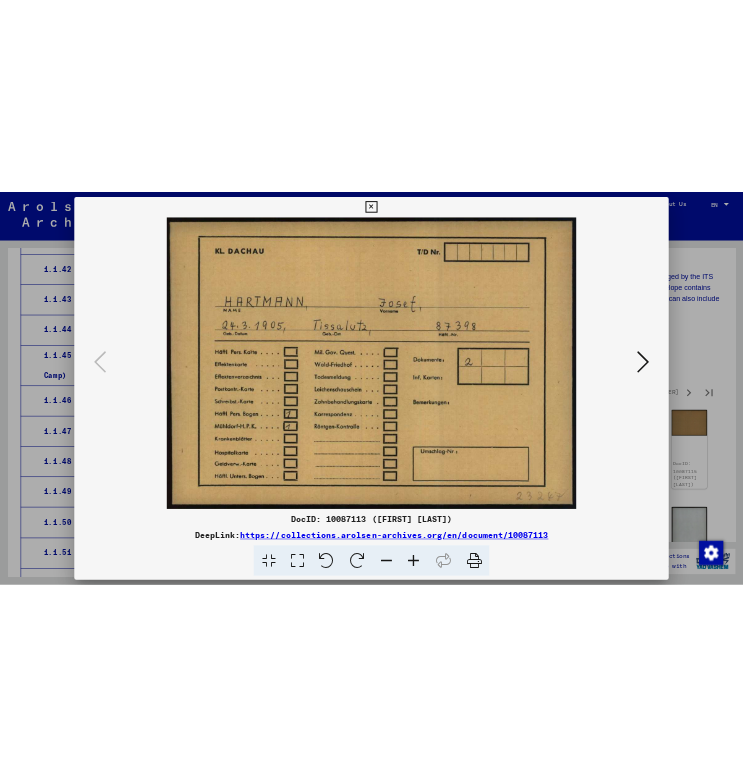 scroll, scrollTop: 7322, scrollLeft: 0, axis: vertical 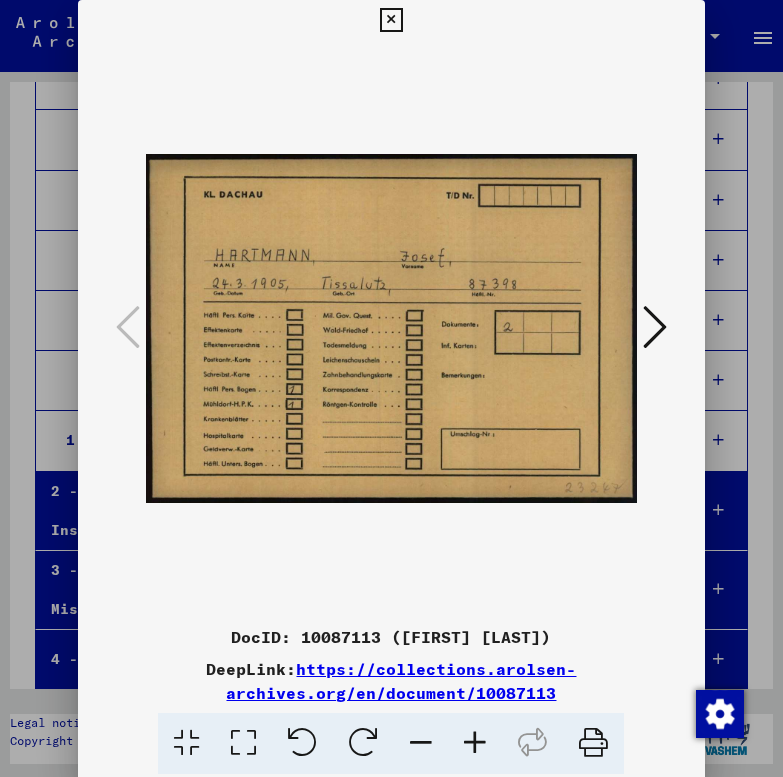 click at bounding box center (655, 327) 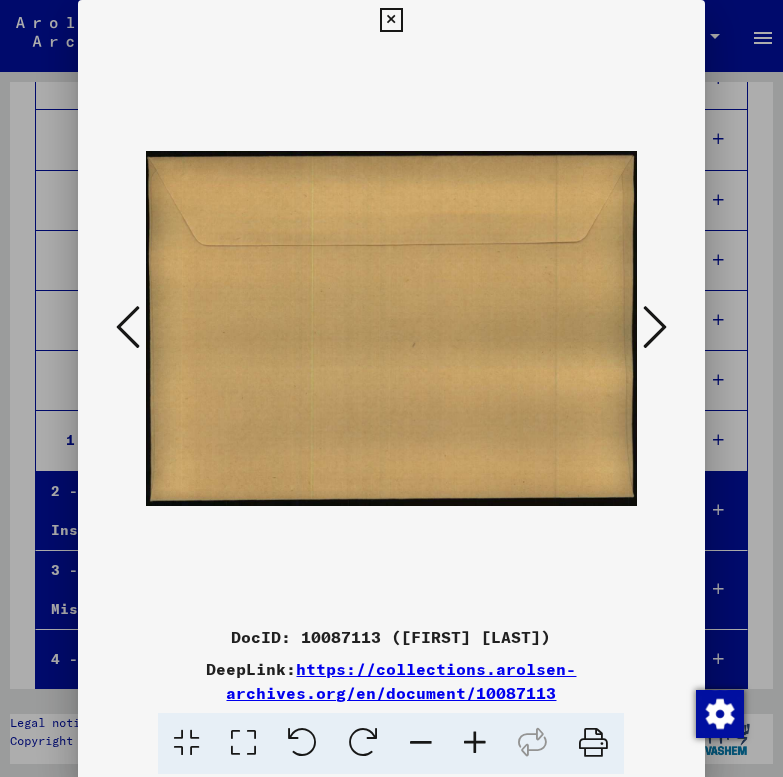 click at bounding box center (655, 327) 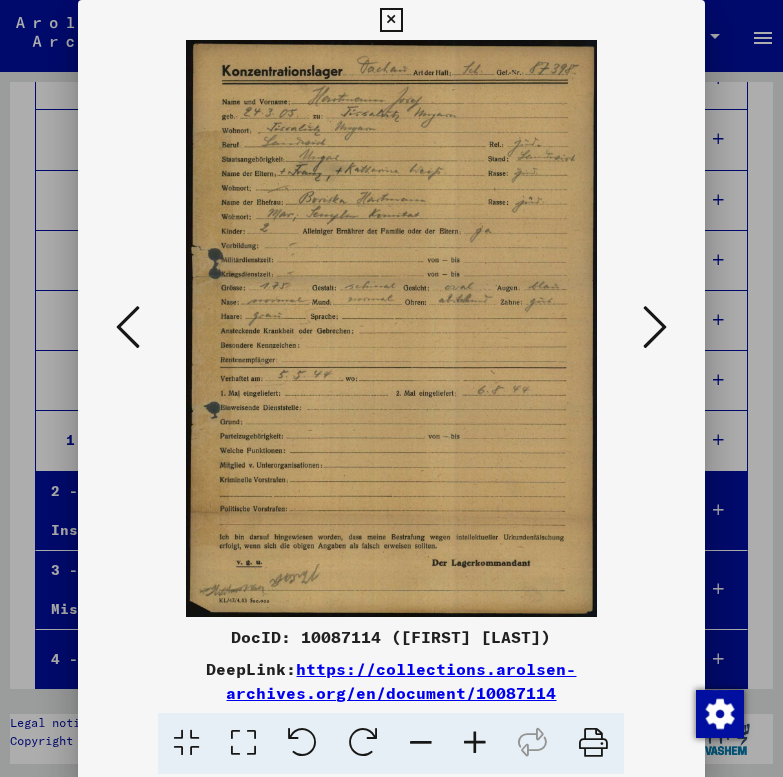 click at bounding box center (655, 327) 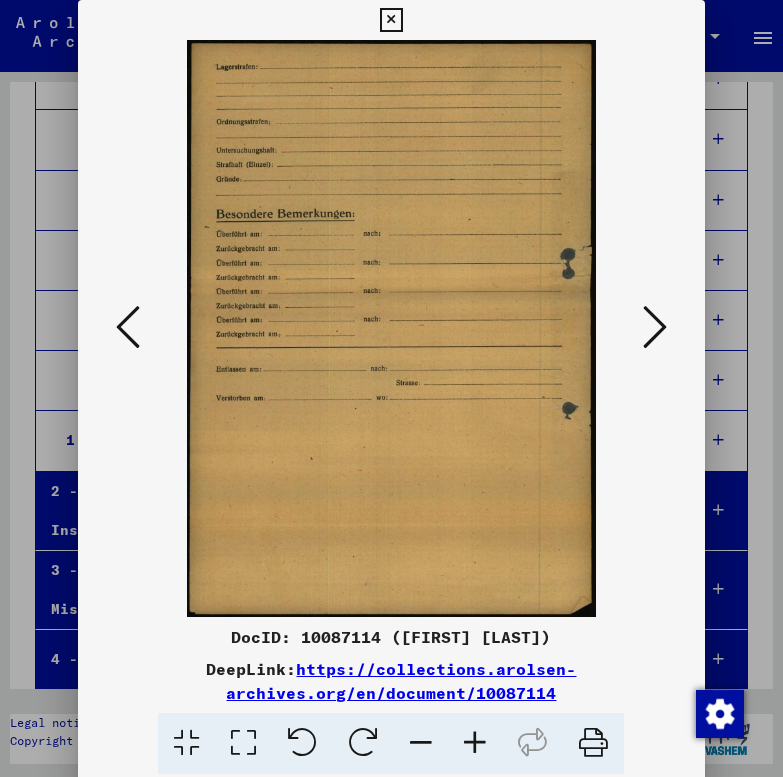 click at bounding box center [655, 327] 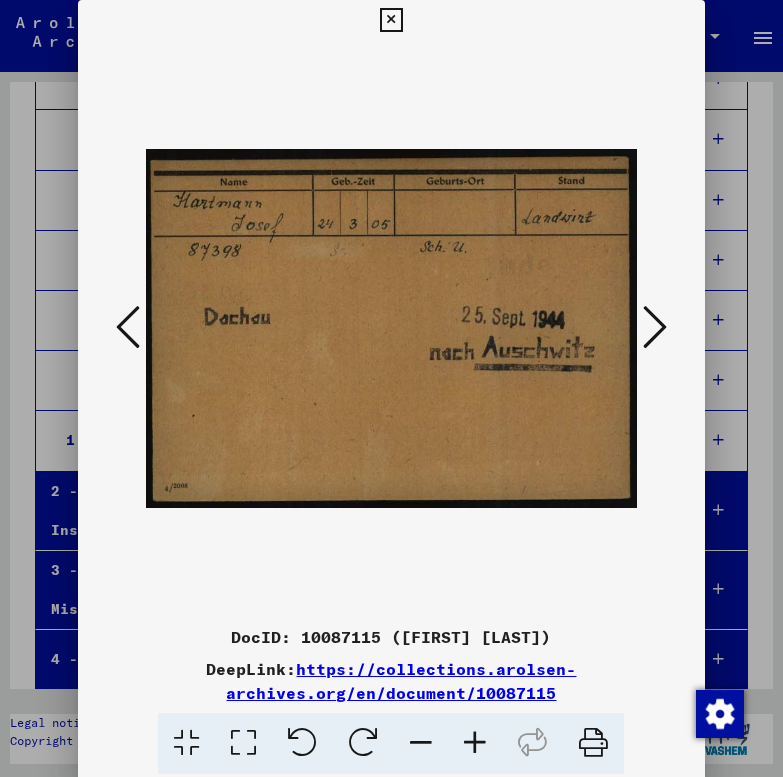 click at bounding box center (655, 327) 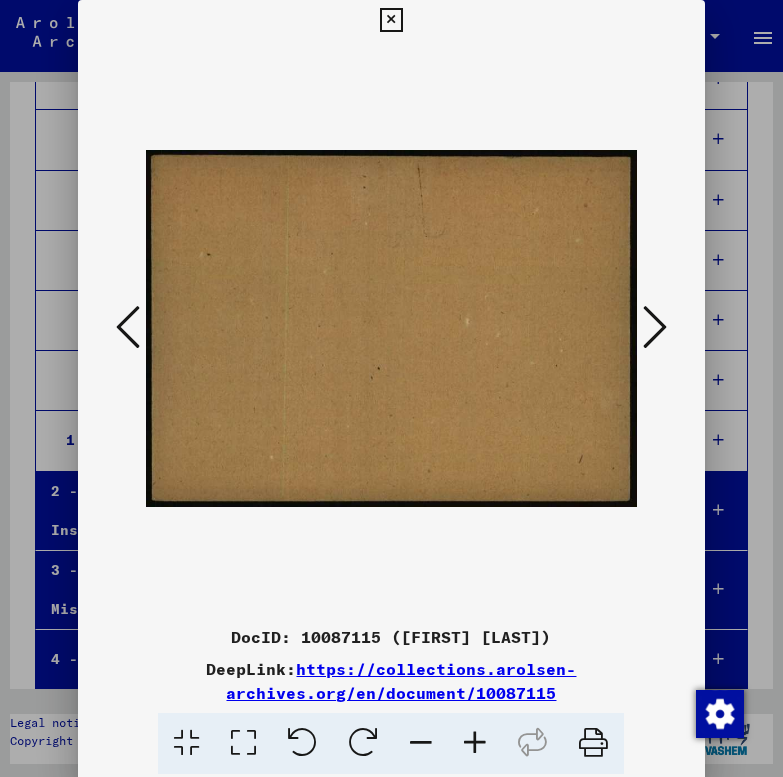 click at bounding box center [655, 327] 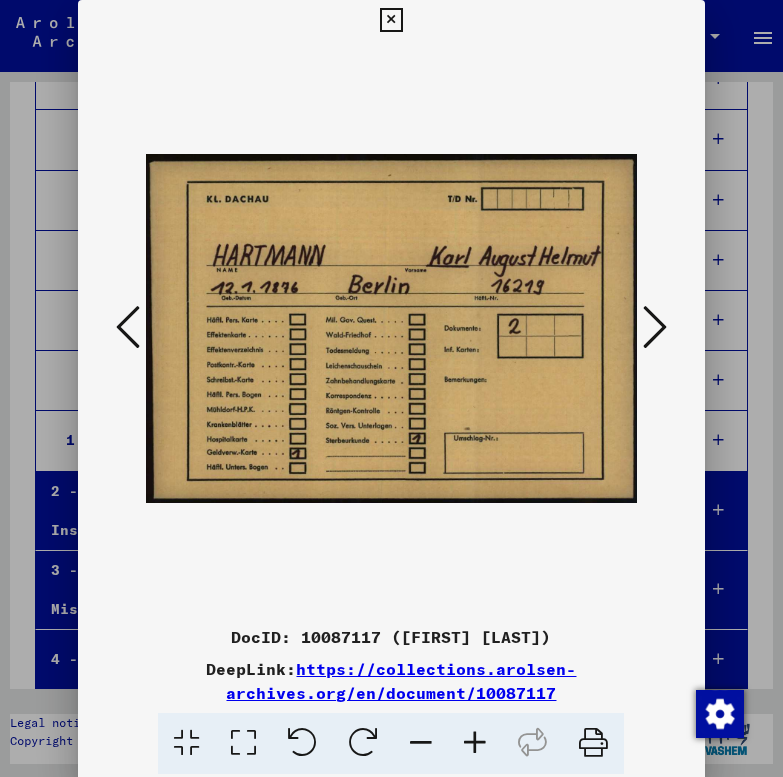 click at bounding box center (655, 327) 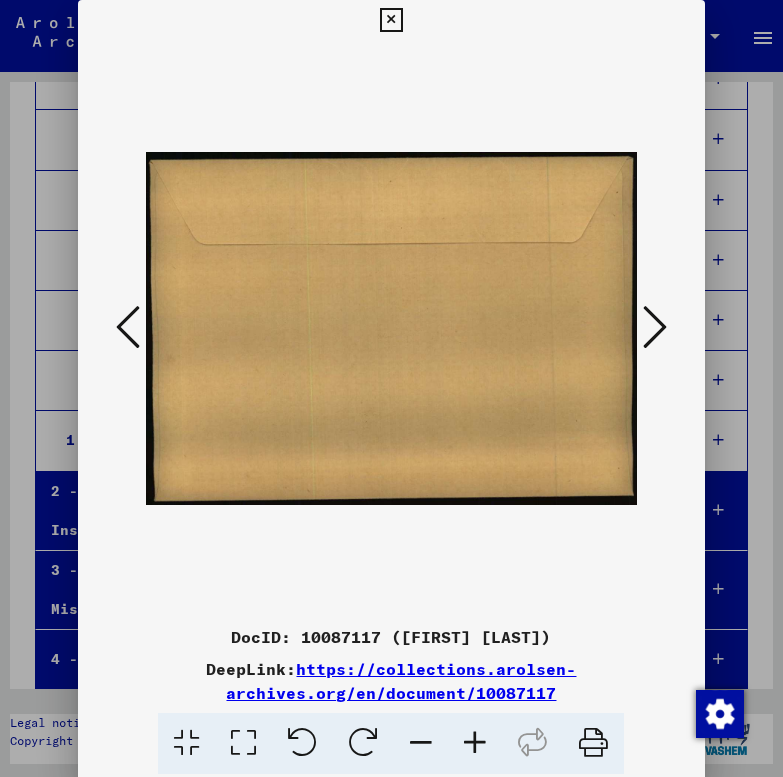 click at bounding box center (655, 327) 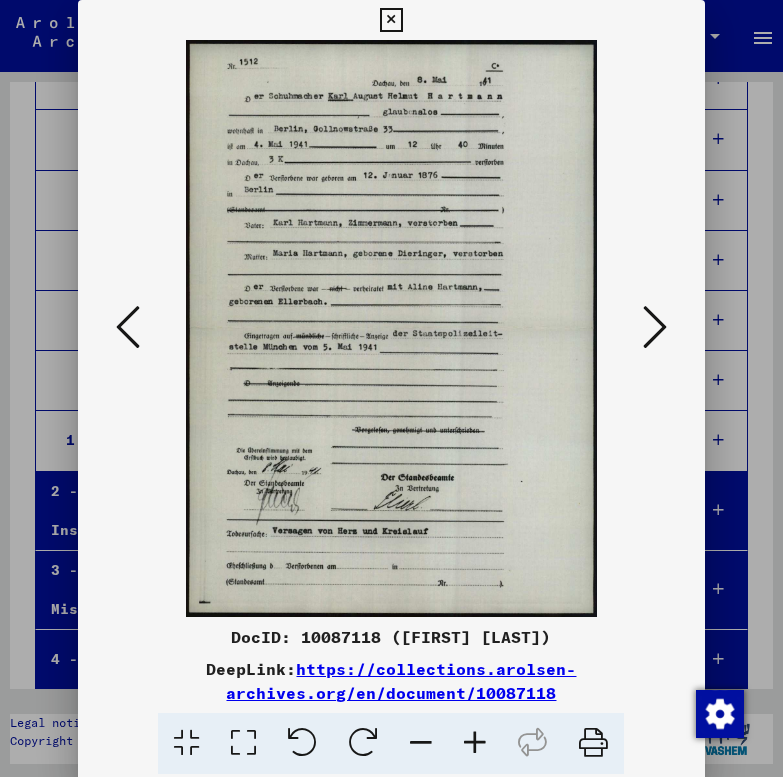 click at bounding box center [655, 327] 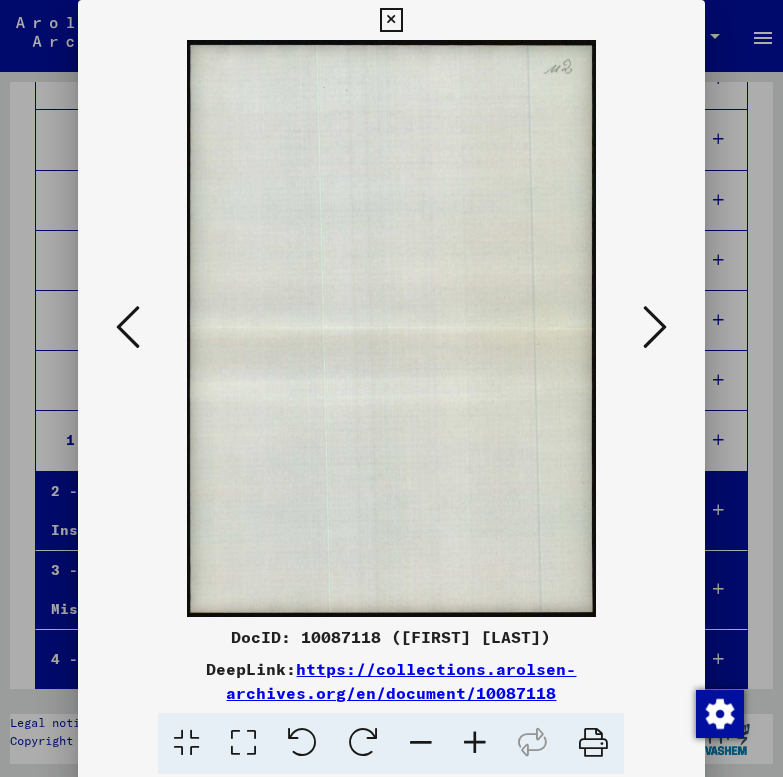 click at bounding box center [655, 327] 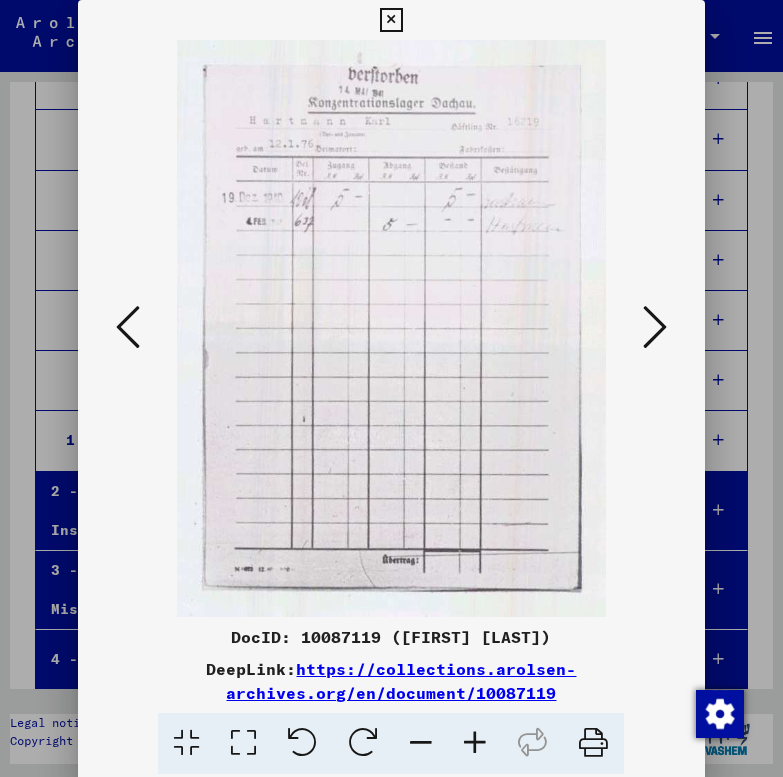 click at bounding box center [655, 327] 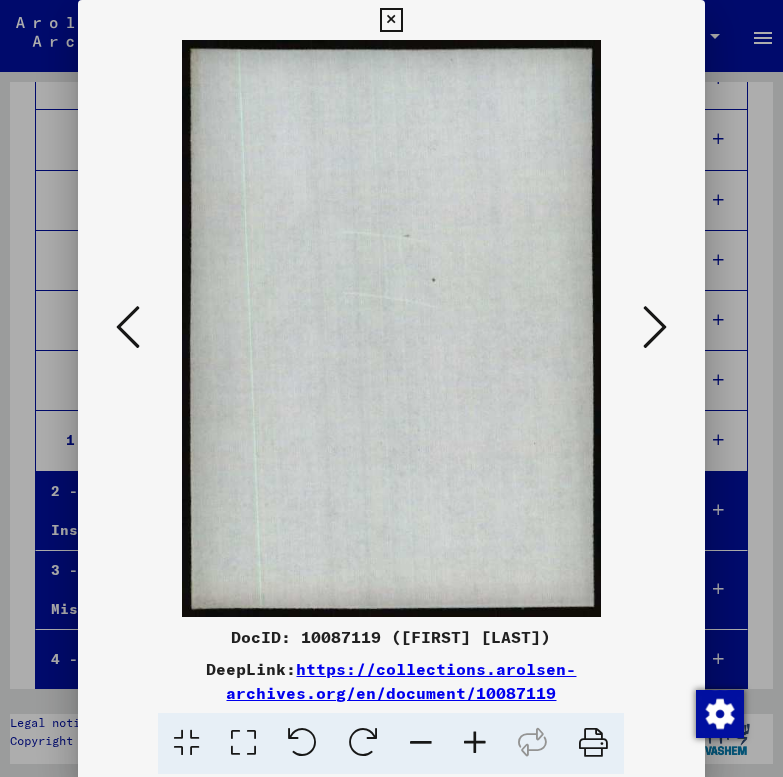 click at bounding box center (655, 327) 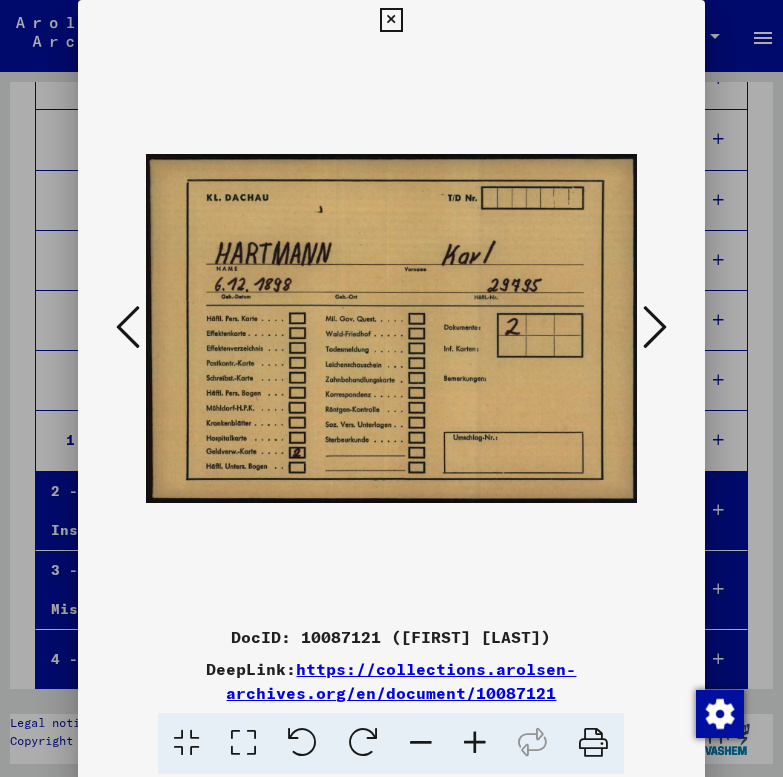 click at bounding box center (655, 327) 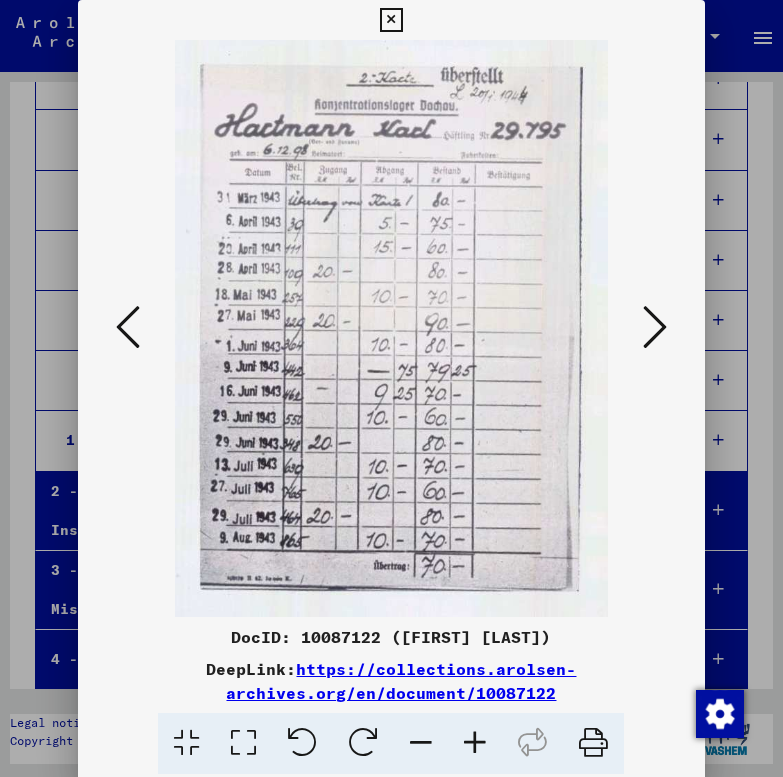 click at bounding box center [655, 327] 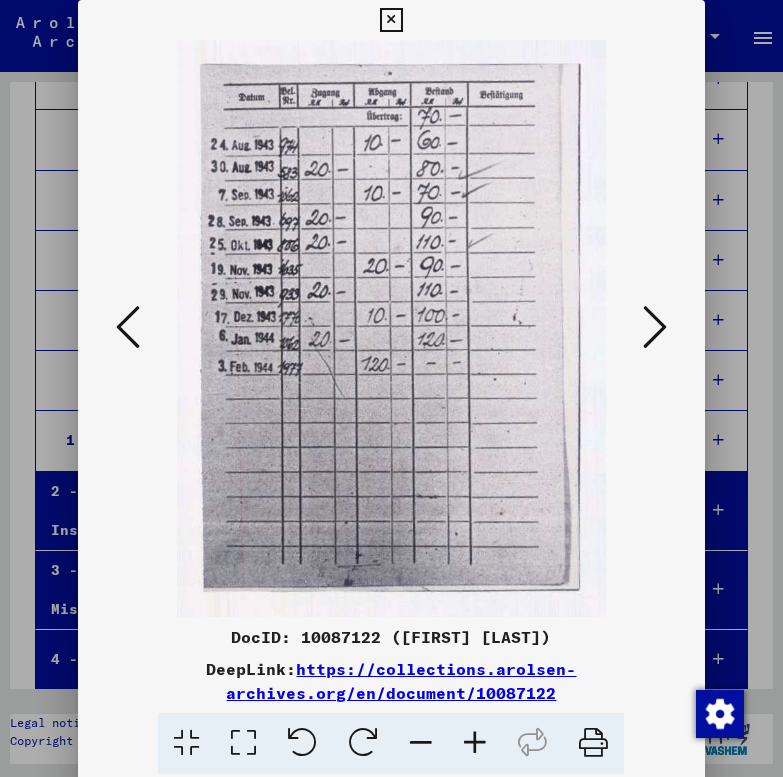 click at bounding box center [655, 327] 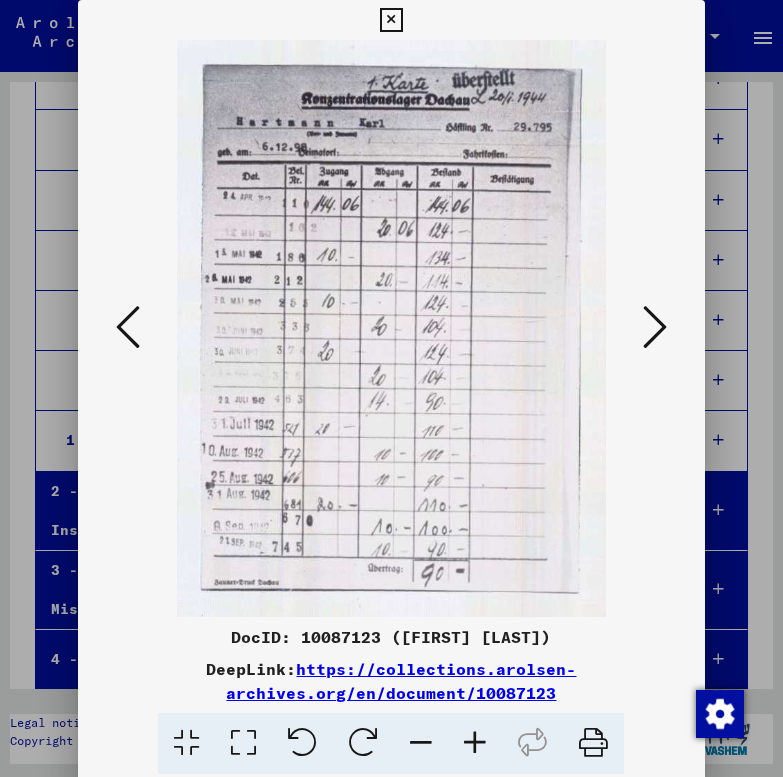 click at bounding box center [655, 327] 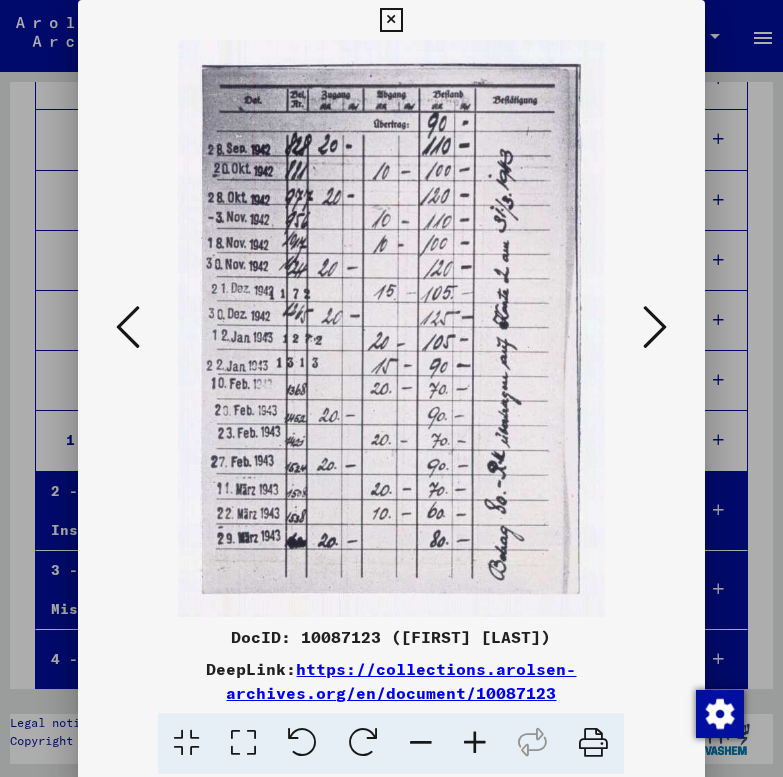click at bounding box center [655, 327] 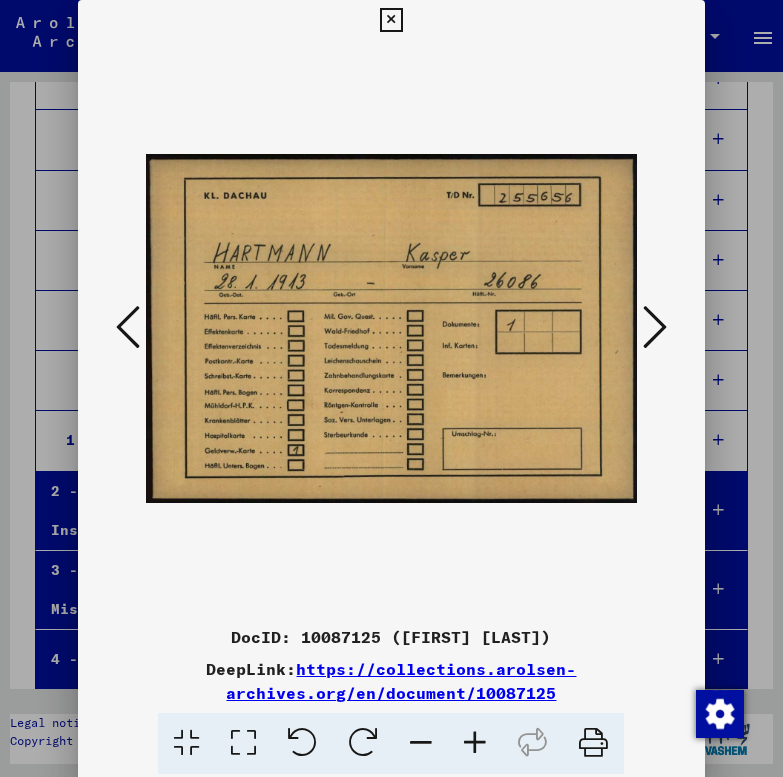 click at bounding box center [655, 327] 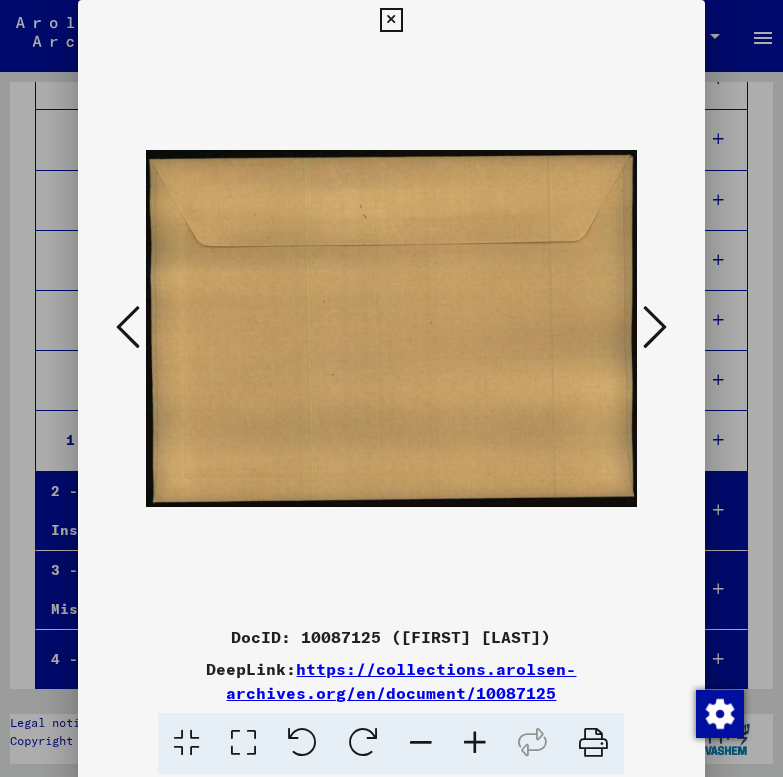 click at bounding box center (128, 327) 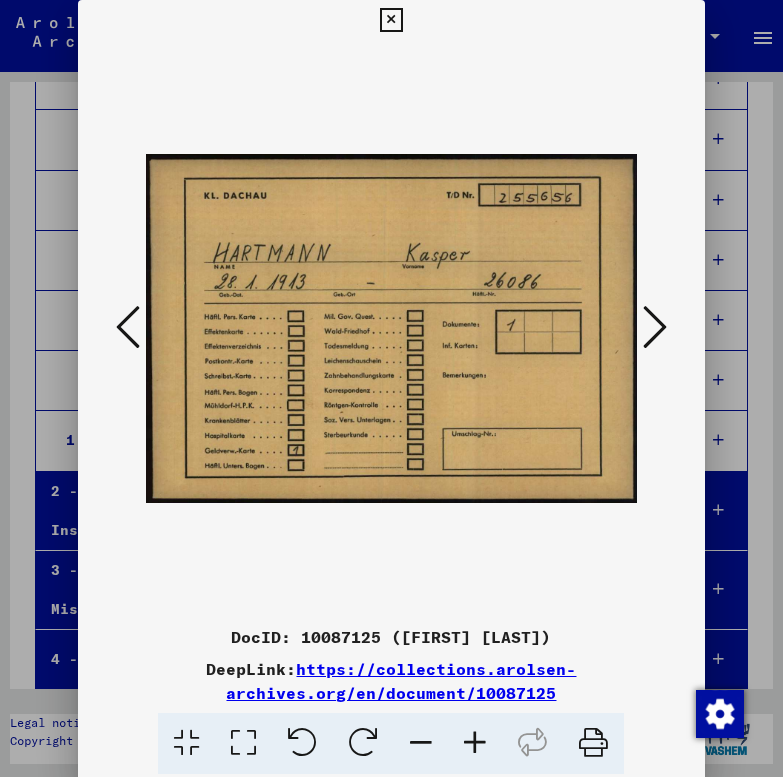 click at bounding box center (655, 327) 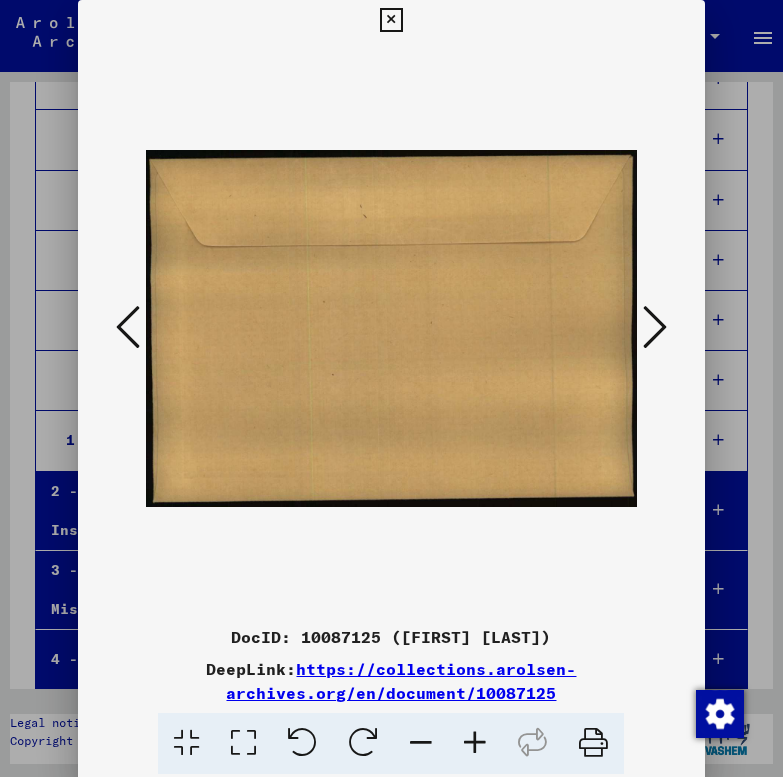 click at bounding box center (655, 327) 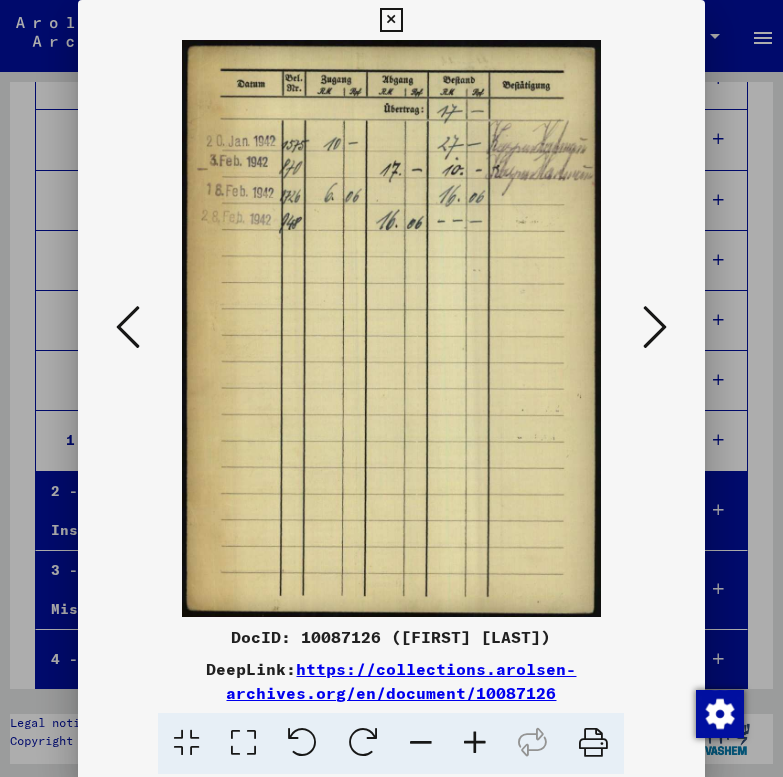 click at bounding box center [655, 327] 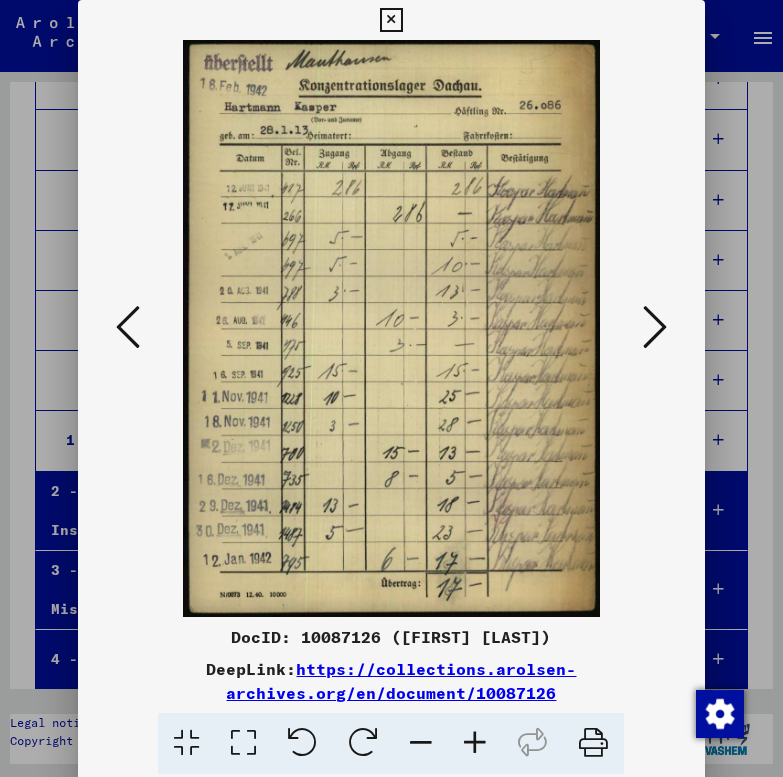 click at bounding box center (655, 327) 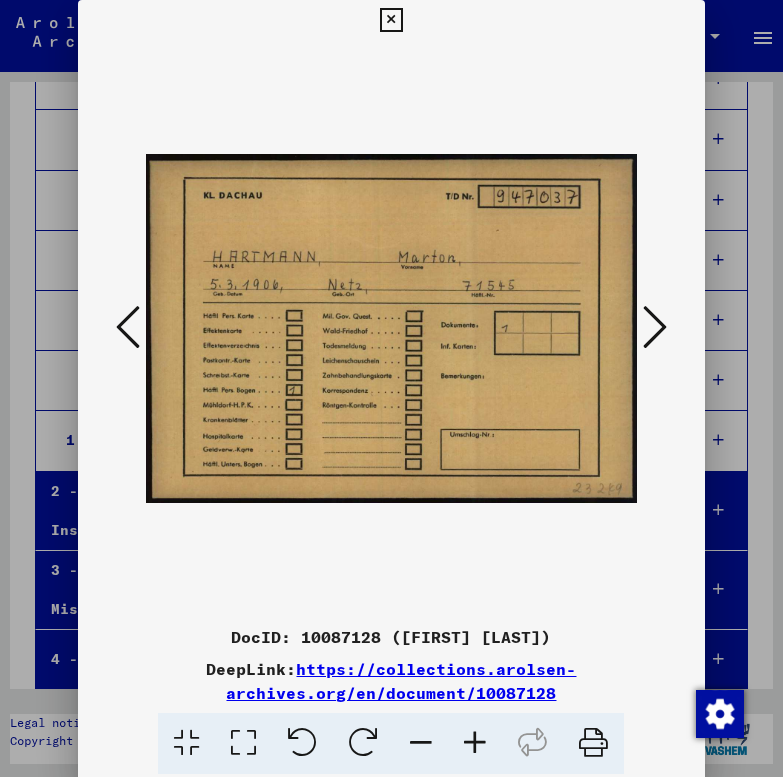 click at bounding box center (655, 327) 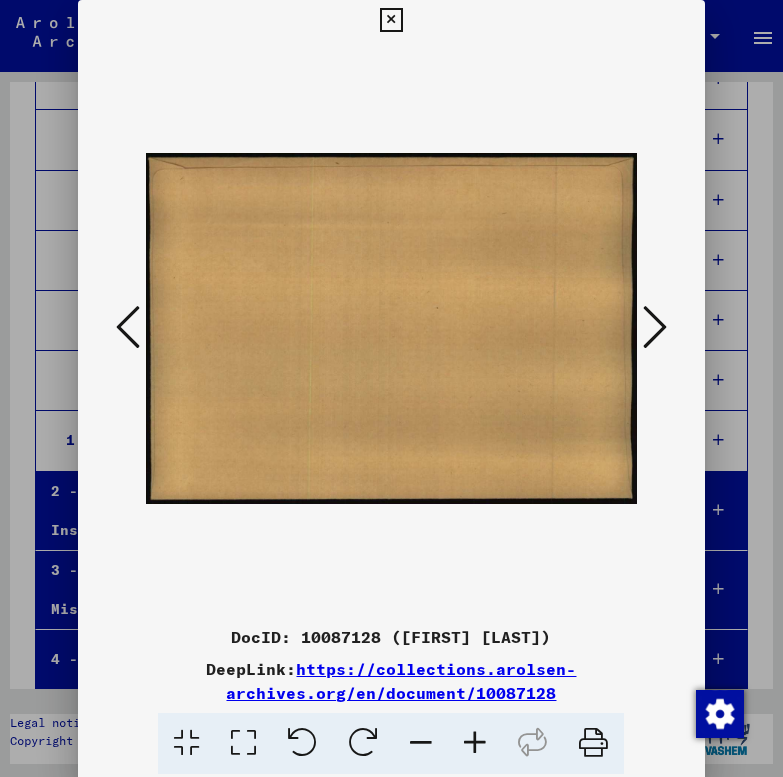 click at bounding box center (128, 327) 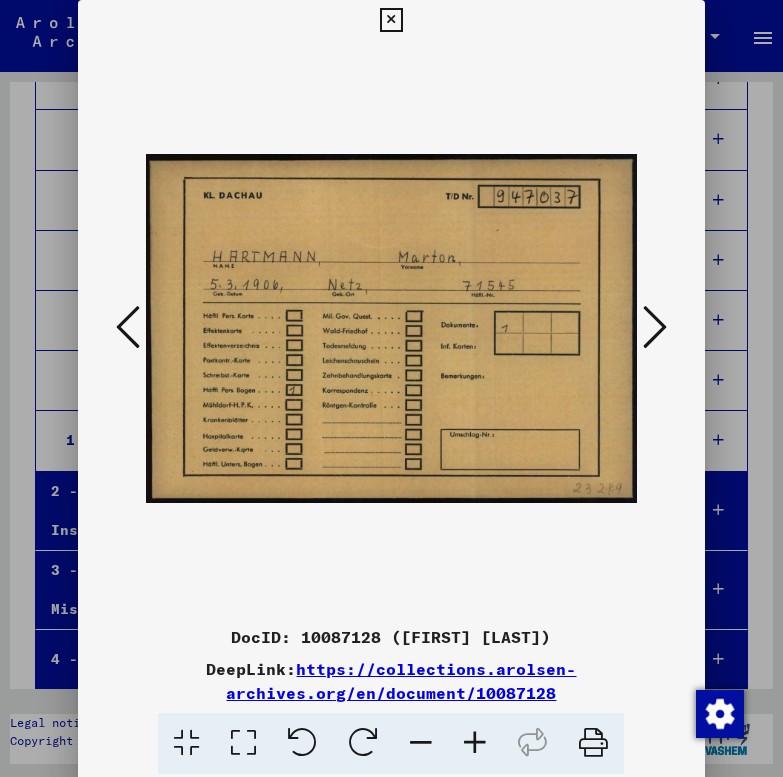 click at bounding box center (655, 327) 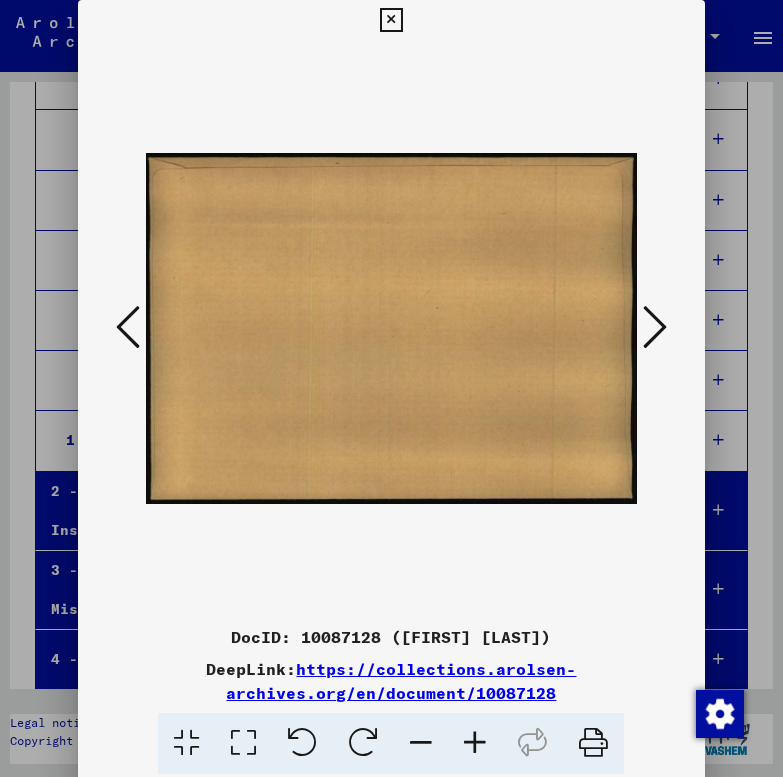 click at bounding box center (655, 327) 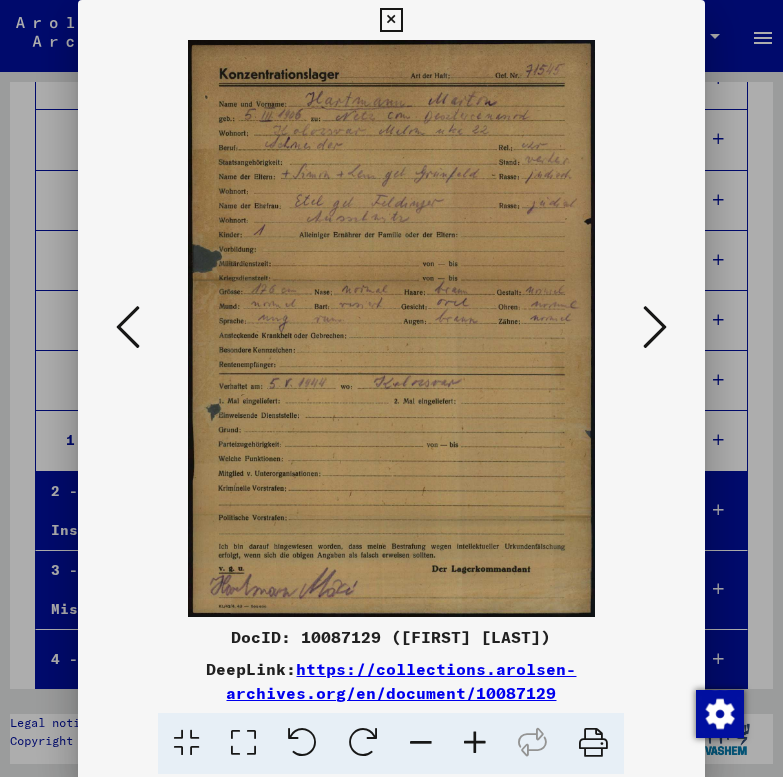 click at bounding box center (655, 327) 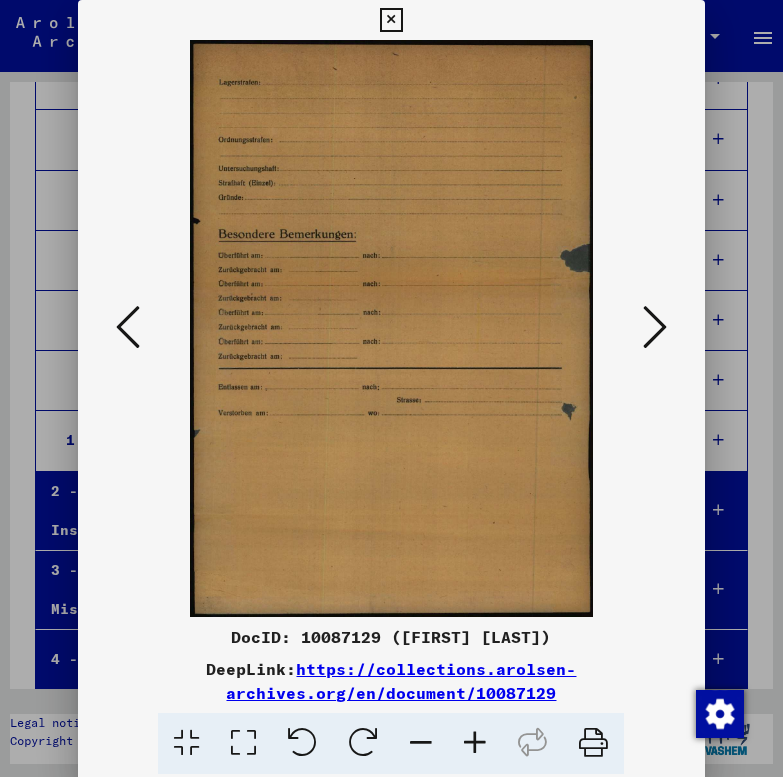 click at bounding box center [655, 327] 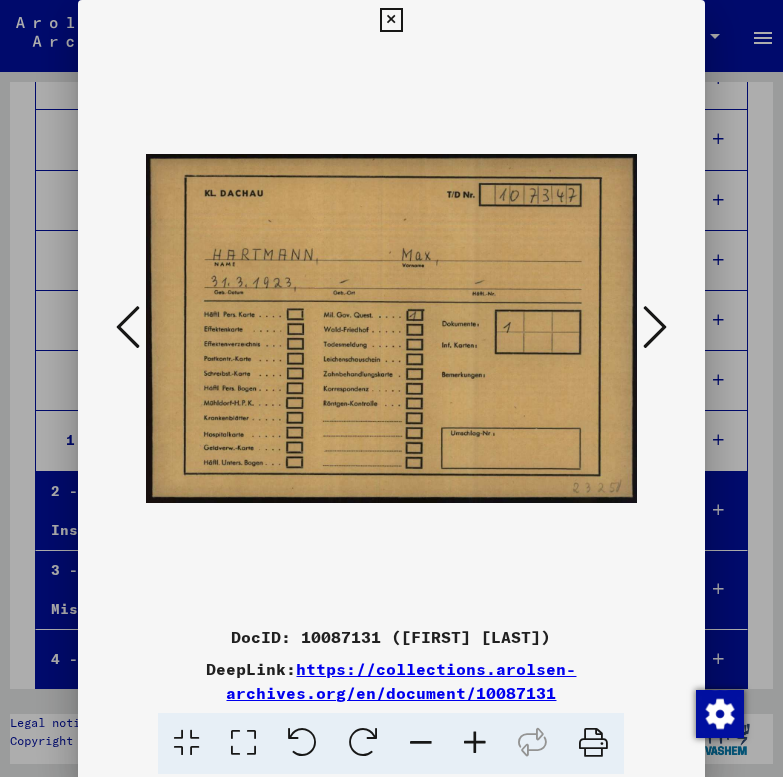 click at bounding box center [655, 327] 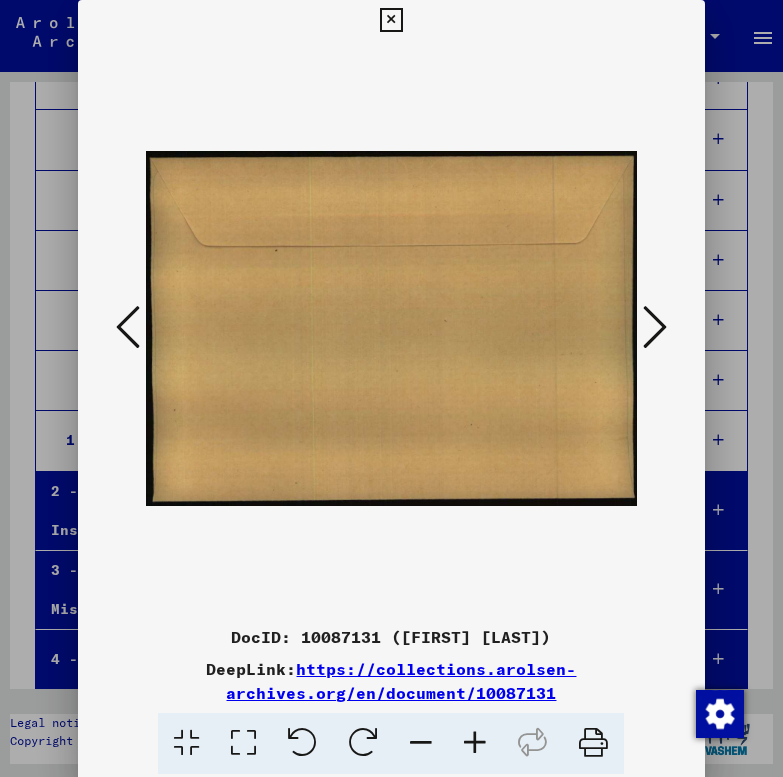 click at bounding box center (128, 327) 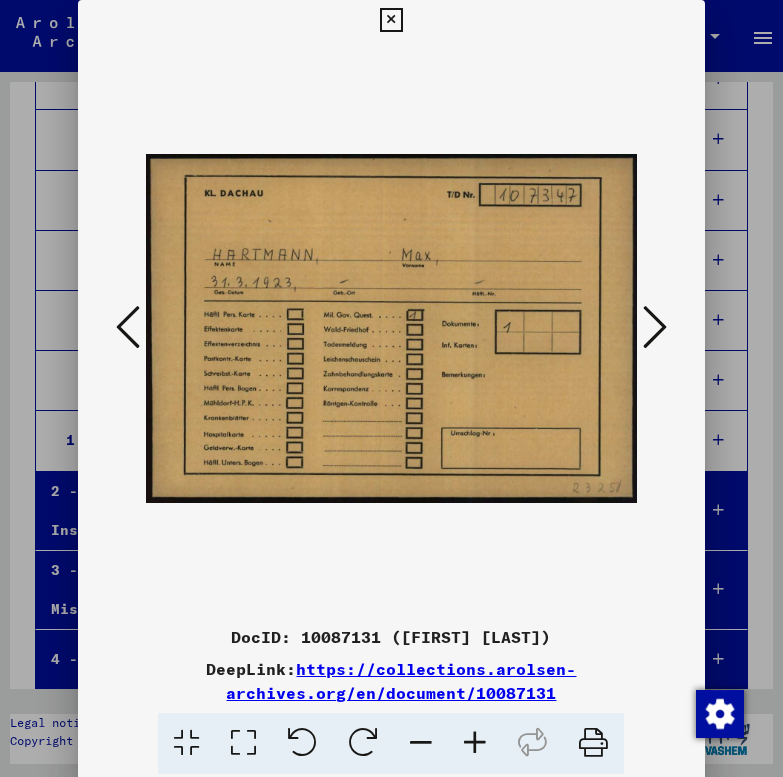 click at bounding box center [655, 327] 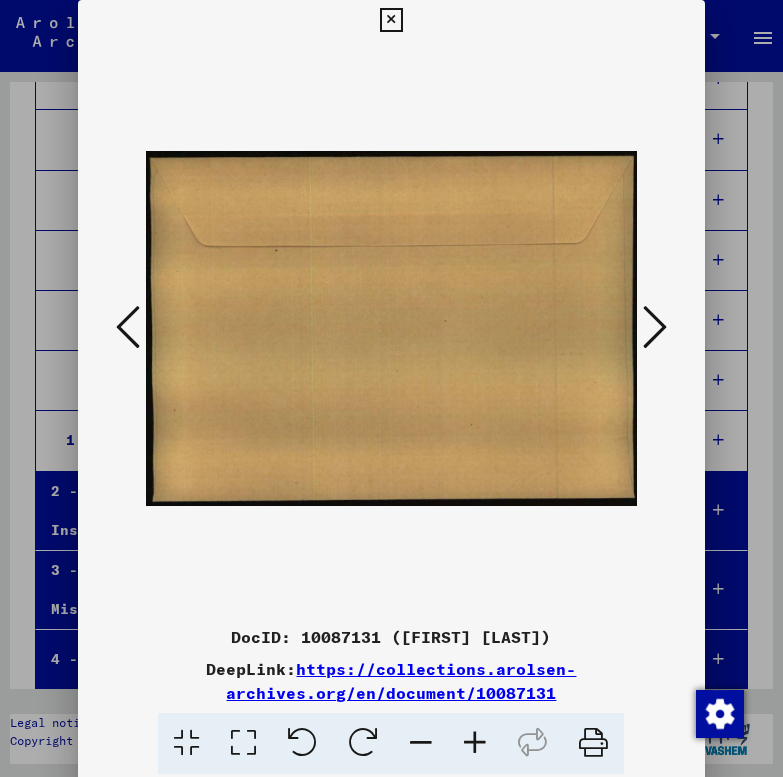 click at bounding box center [655, 327] 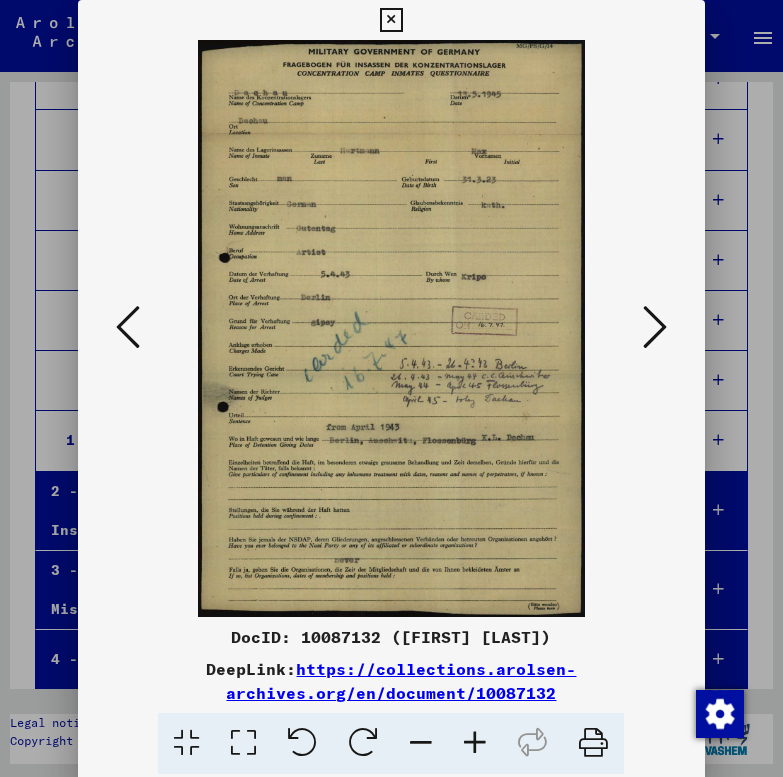 click at bounding box center [655, 327] 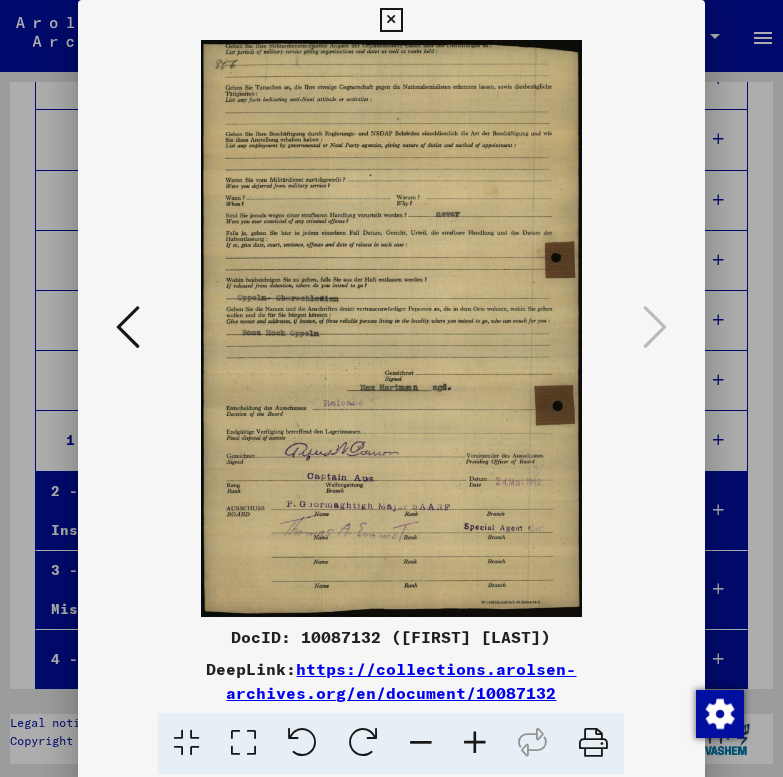 click at bounding box center (391, 20) 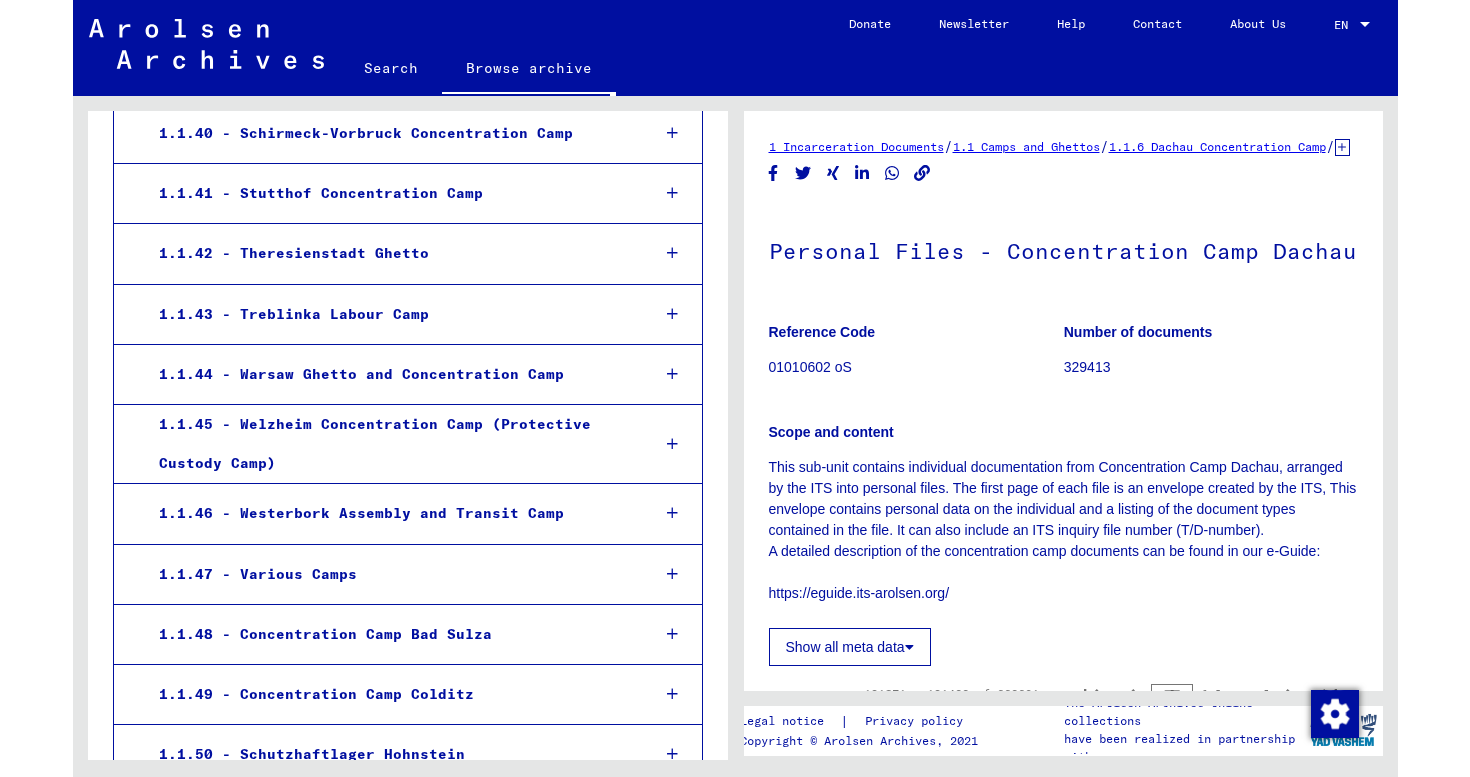 scroll, scrollTop: 5789, scrollLeft: 0, axis: vertical 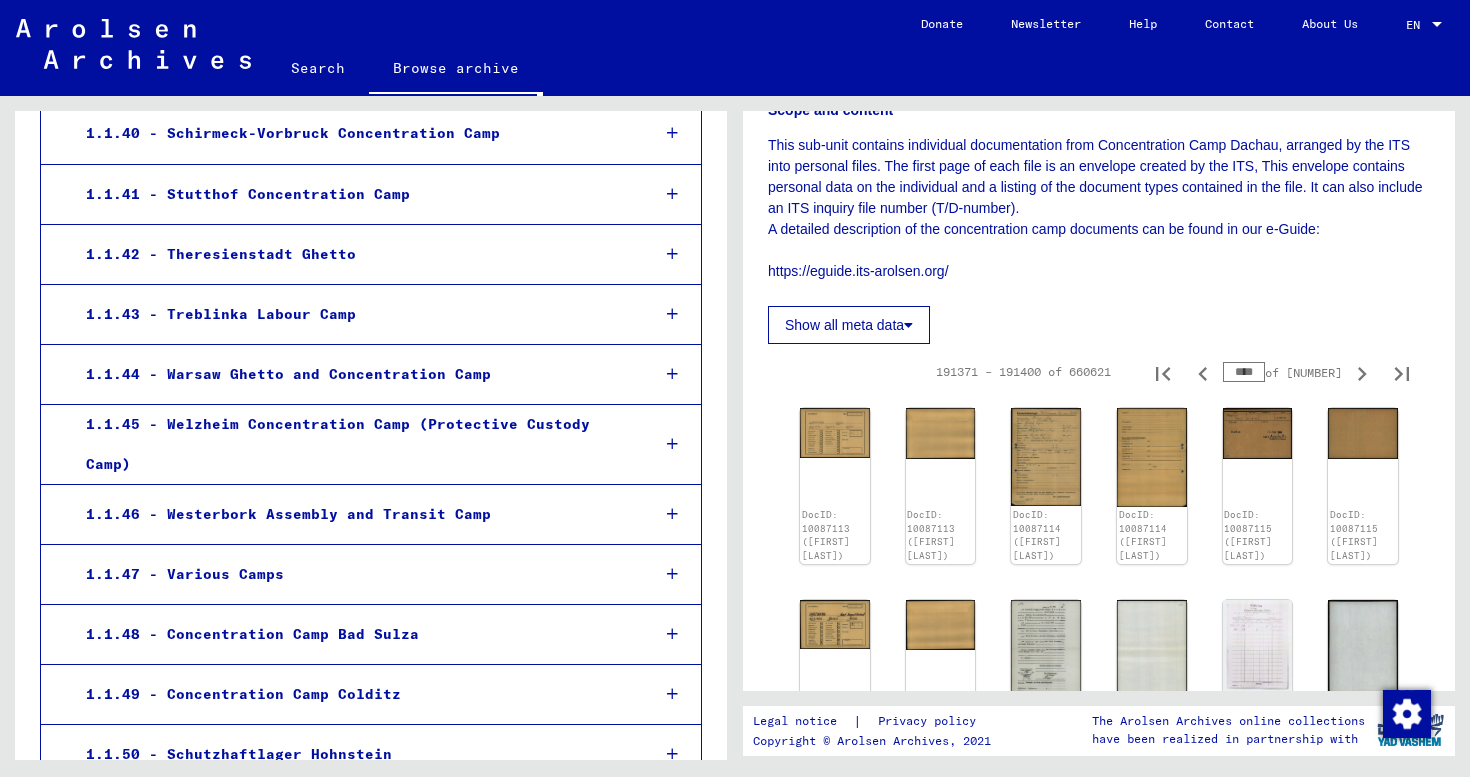 click on "****" at bounding box center (1244, 372) 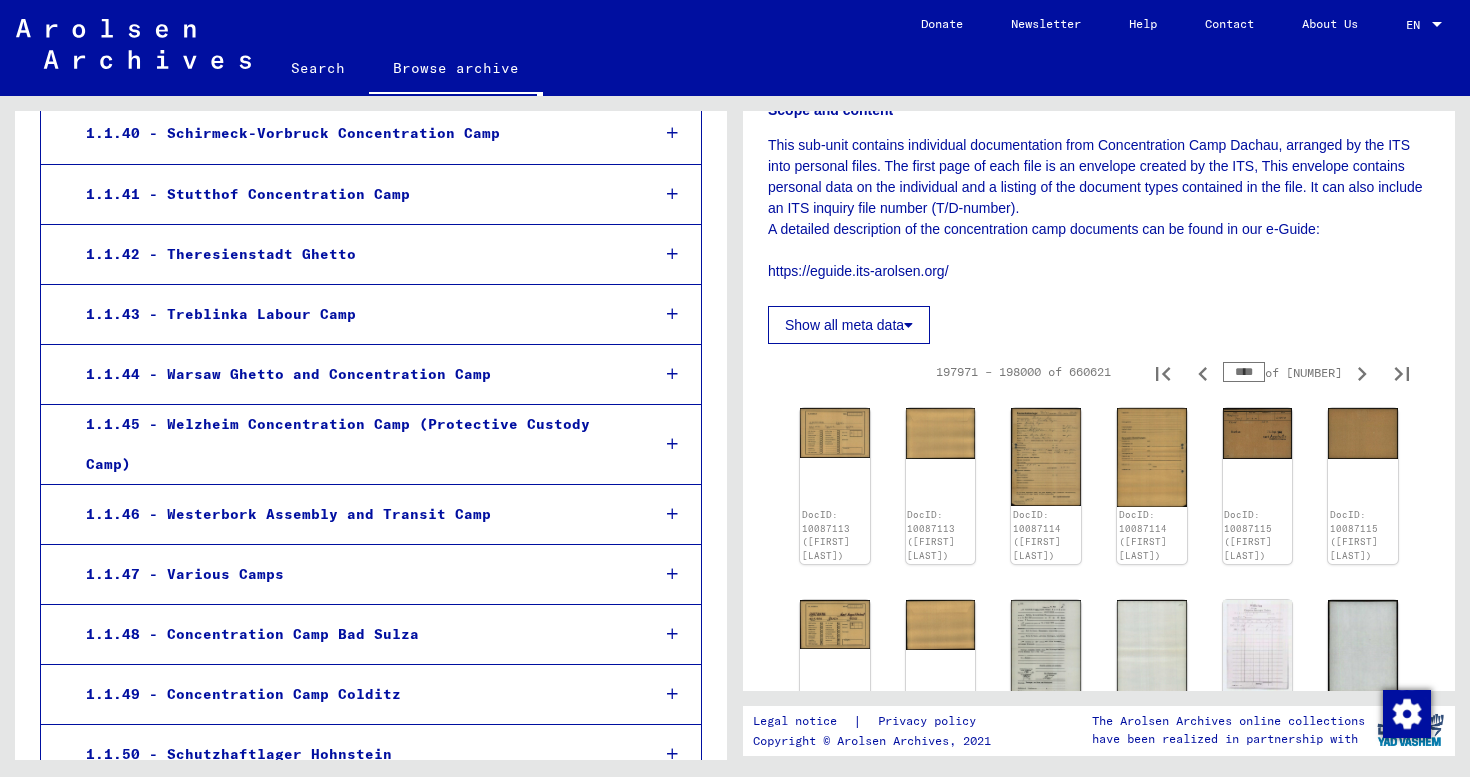 click on "Show all meta data" 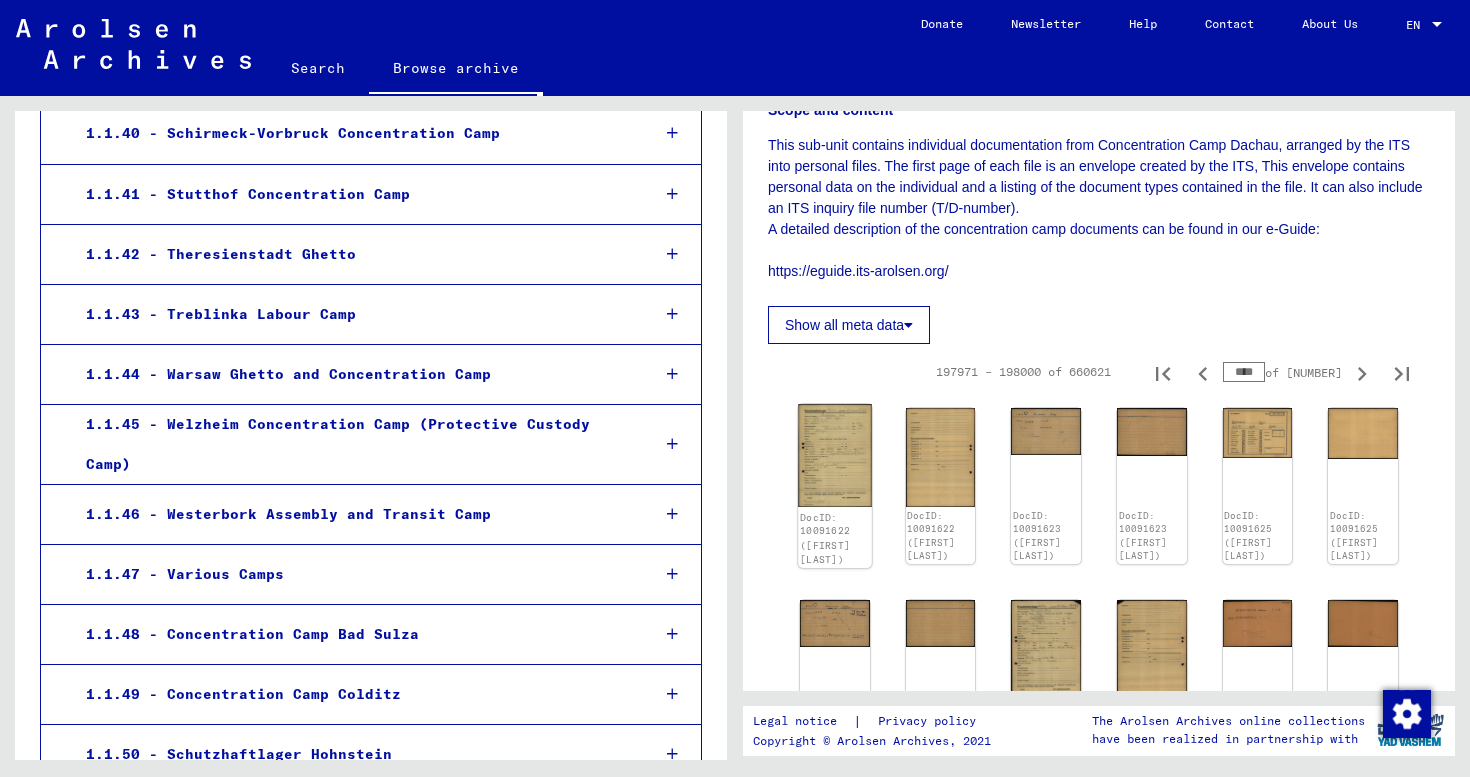 click 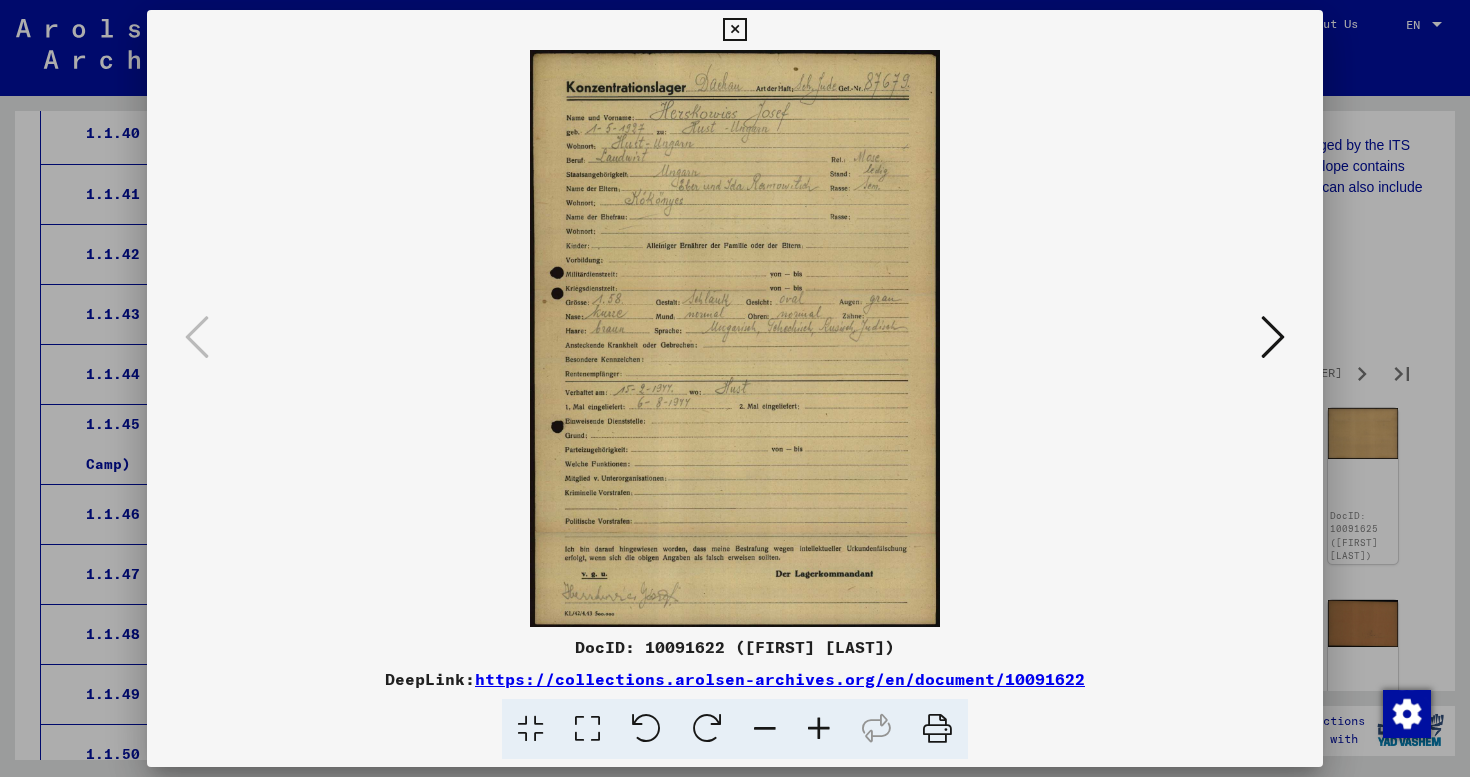 click at bounding box center [1273, 337] 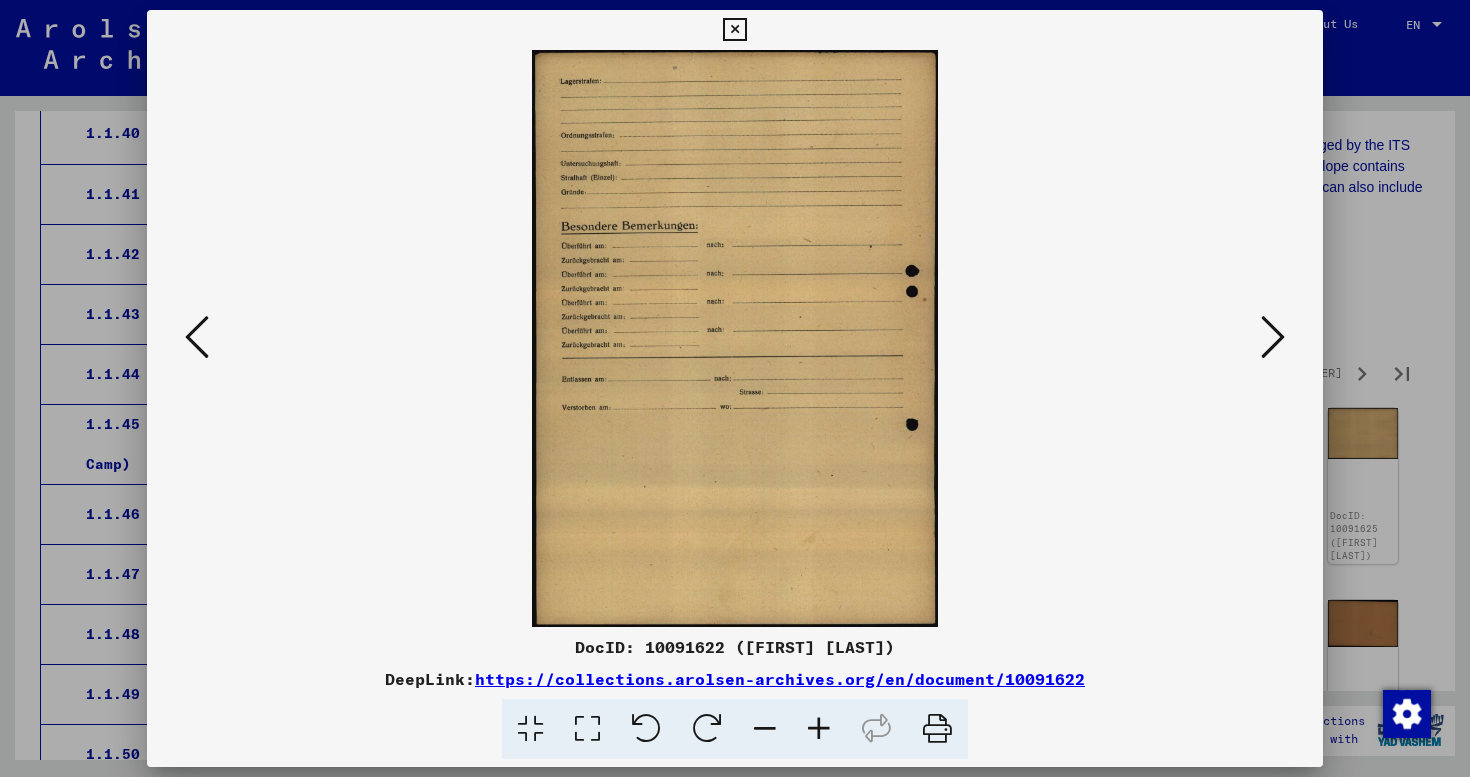 click at bounding box center [1273, 337] 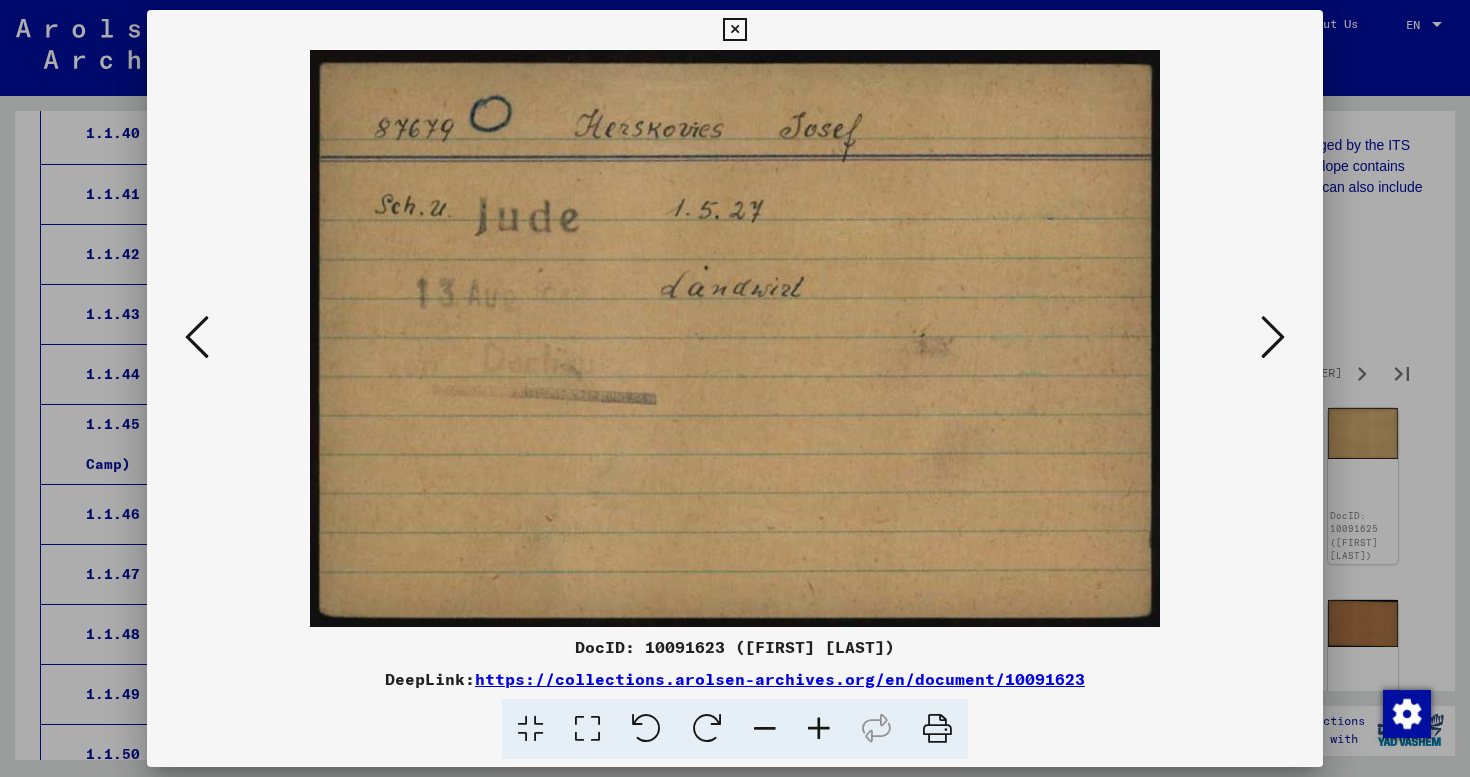 click at bounding box center (1273, 337) 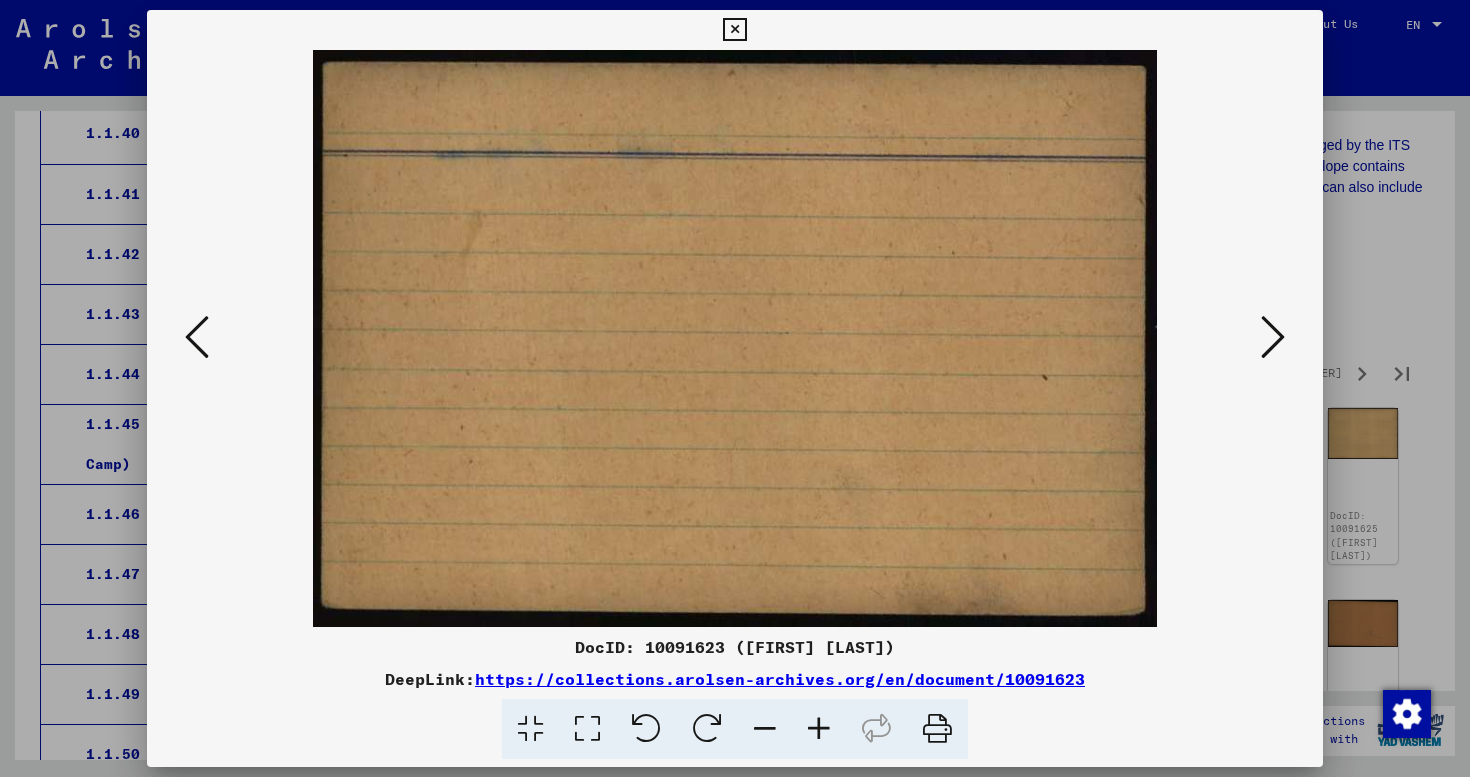 click at bounding box center (1273, 337) 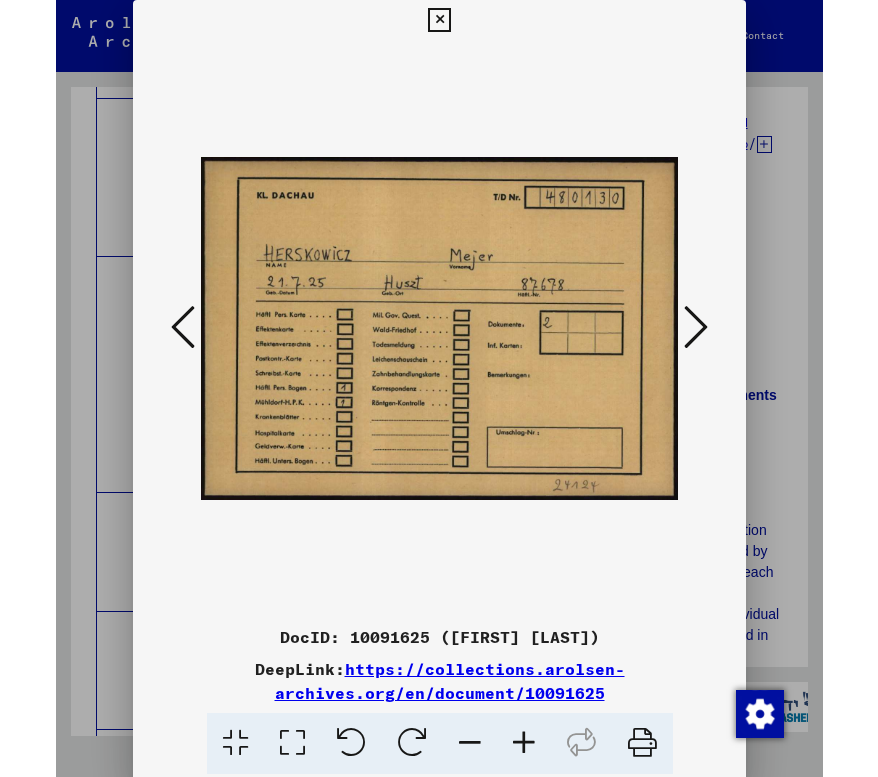 scroll, scrollTop: 7098, scrollLeft: 0, axis: vertical 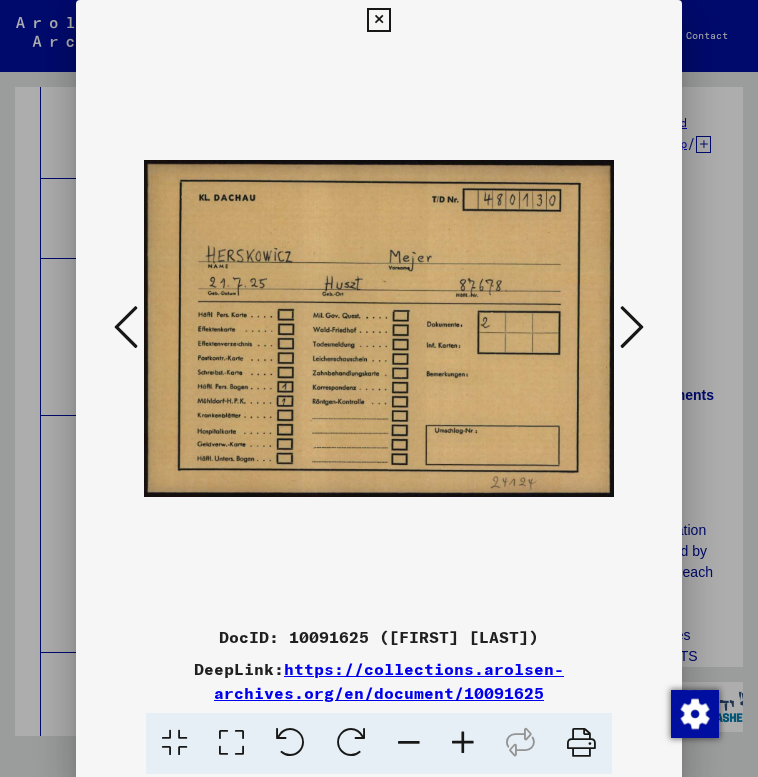click at bounding box center (632, 327) 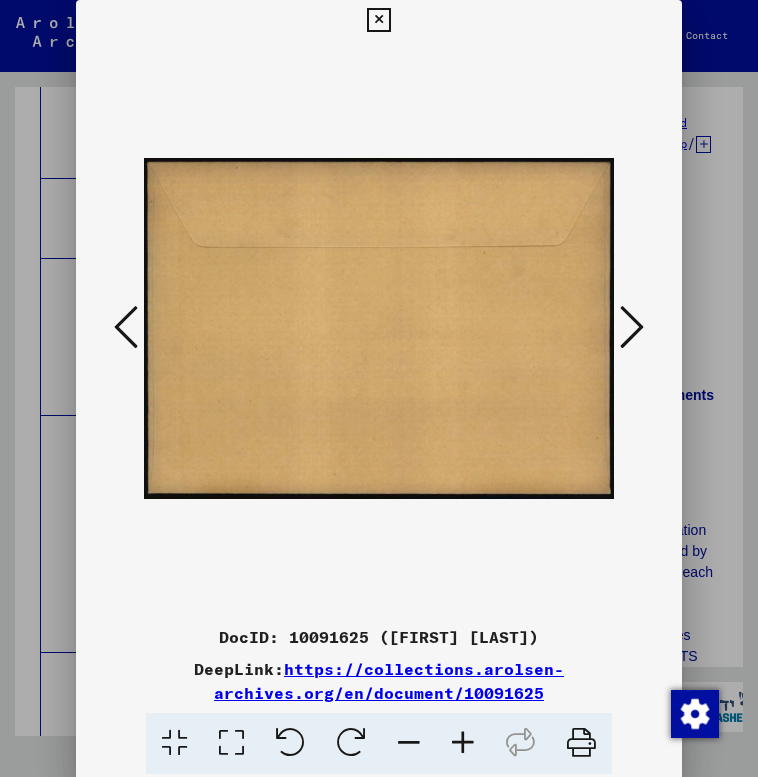 click at bounding box center (632, 327) 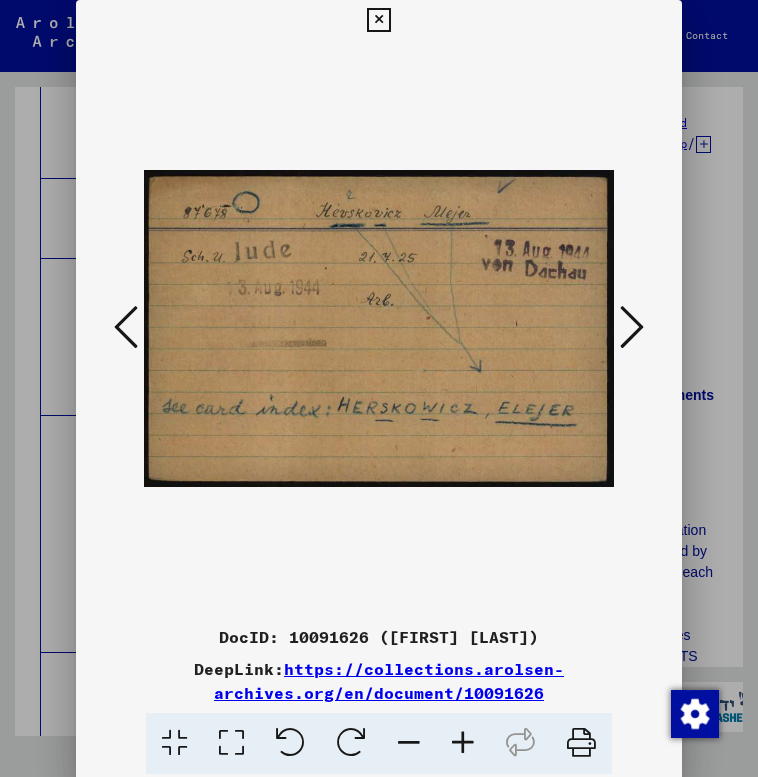 click at bounding box center [632, 327] 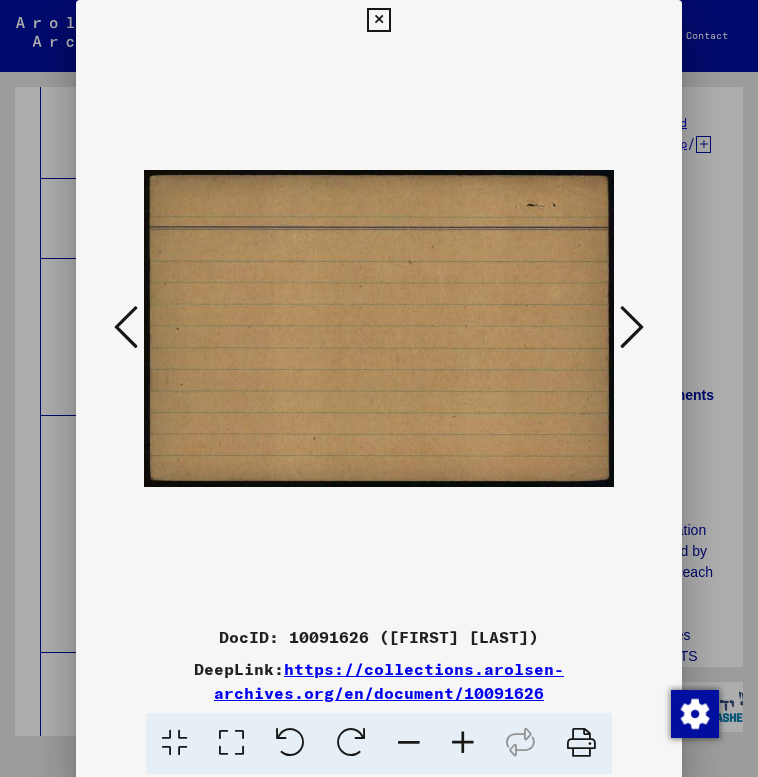 click at bounding box center (632, 327) 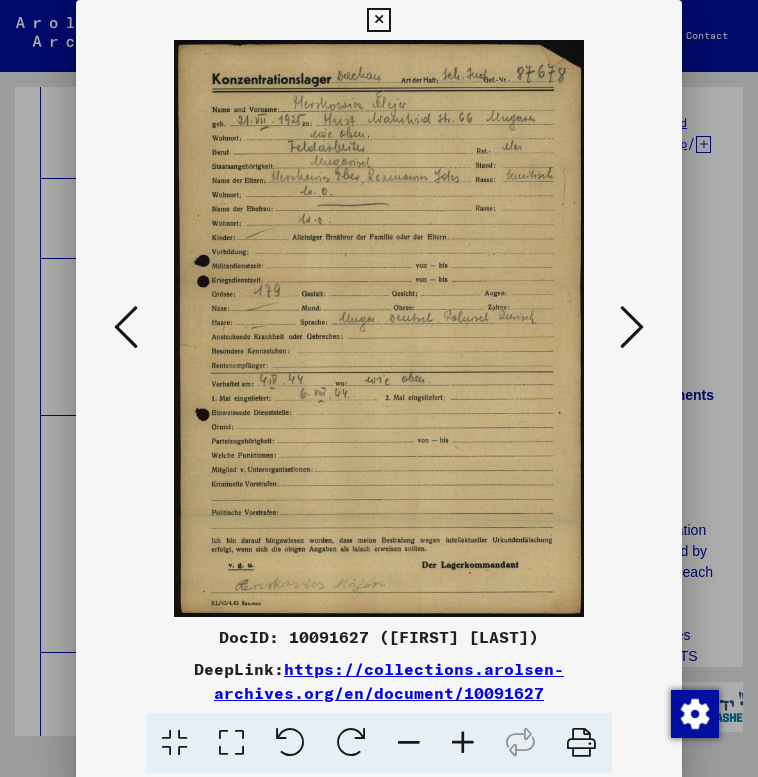 click at bounding box center (632, 327) 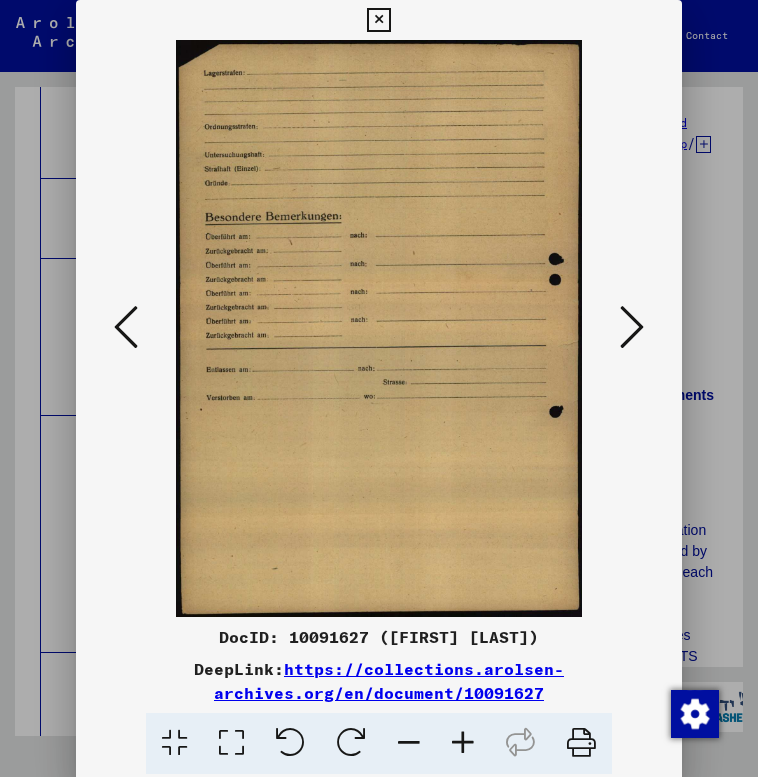 click at bounding box center (632, 327) 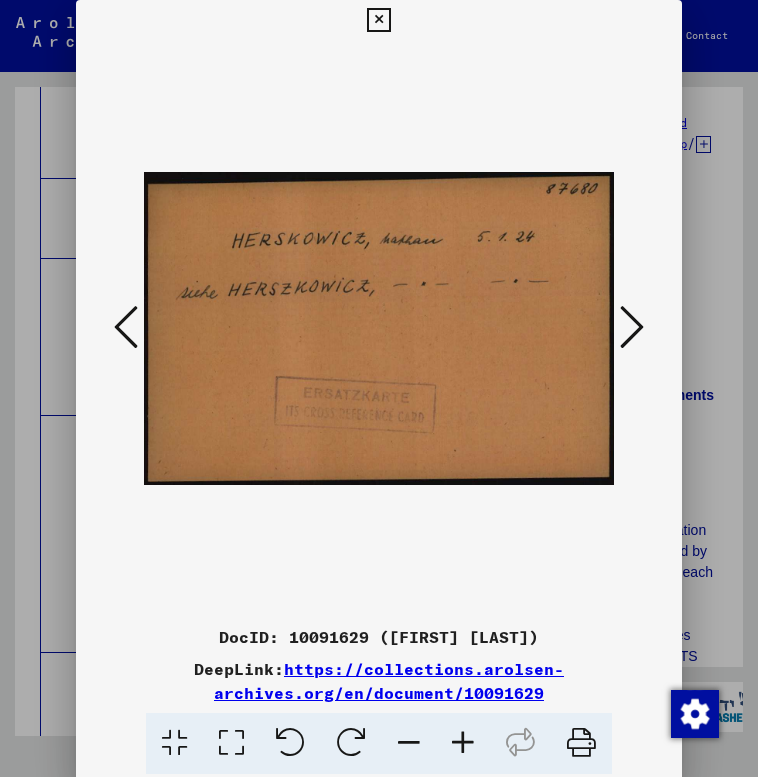 click at bounding box center (632, 327) 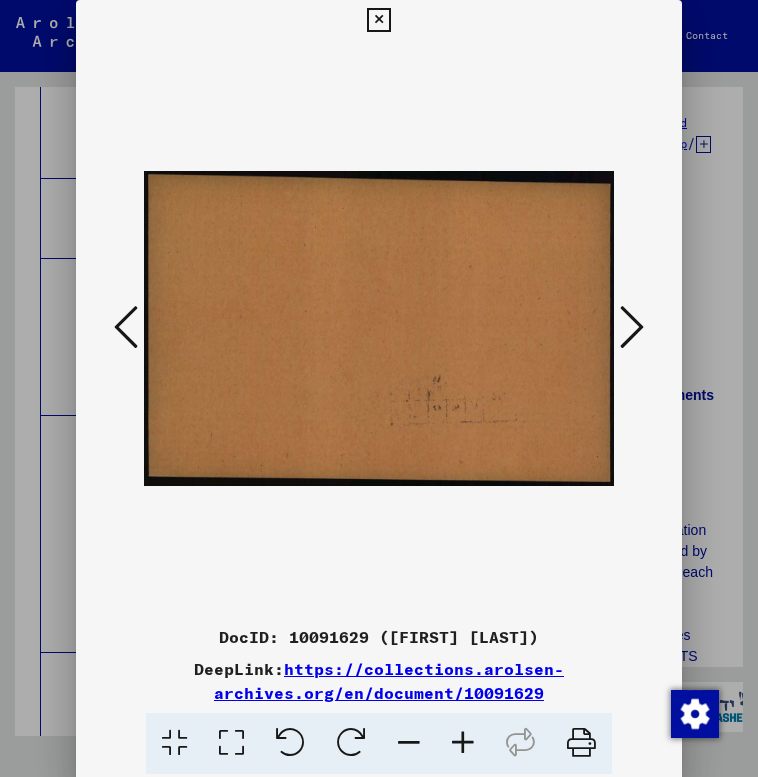click at bounding box center [632, 327] 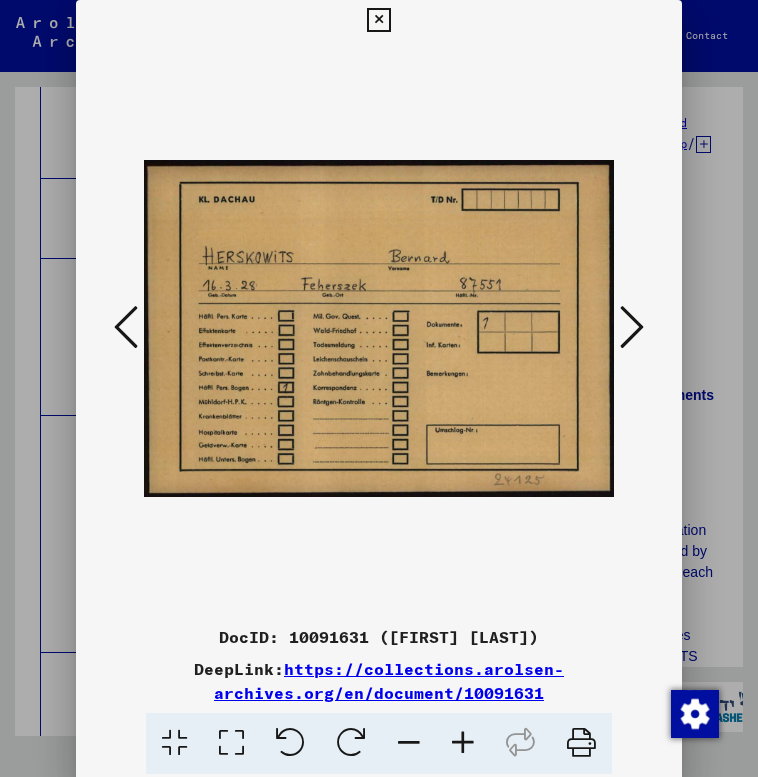 click at bounding box center [632, 327] 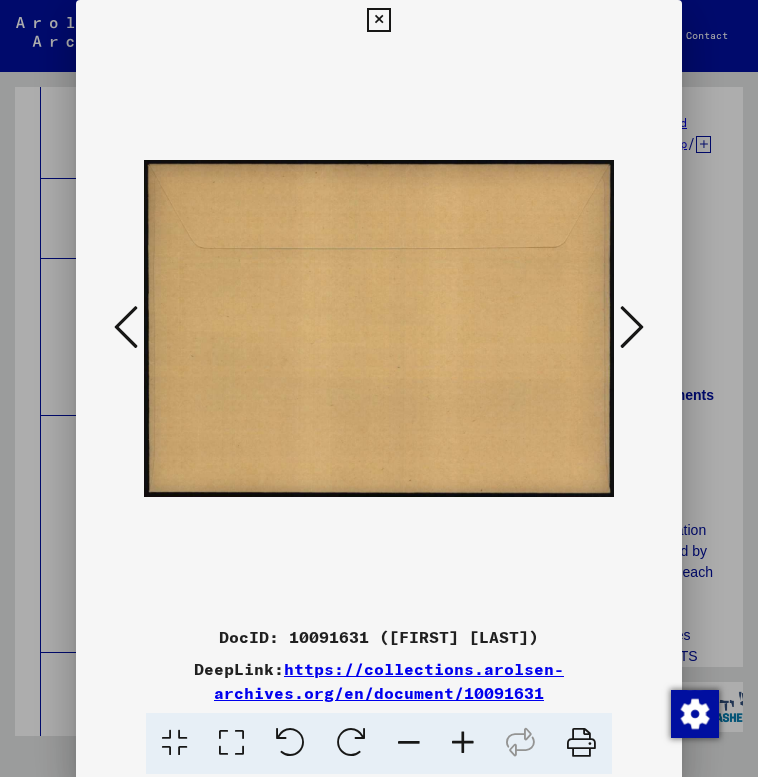 click at bounding box center [632, 327] 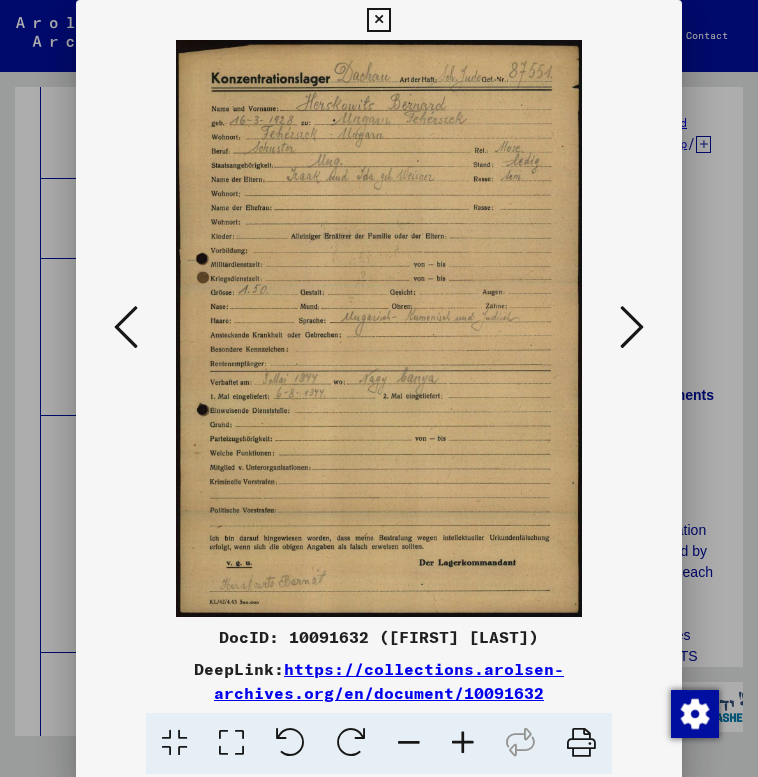 click at bounding box center [632, 327] 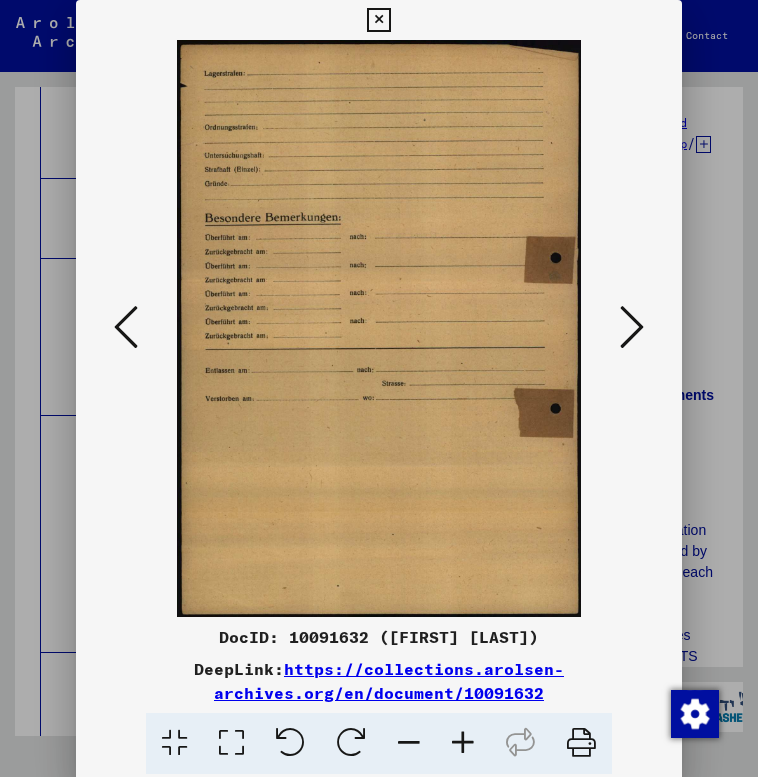 click at bounding box center [632, 327] 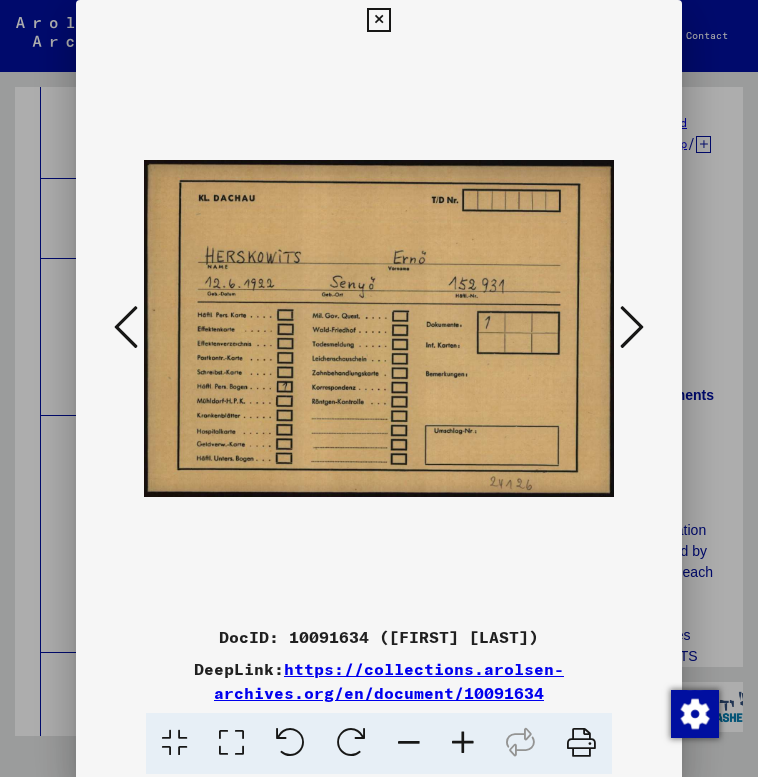 click at bounding box center (632, 327) 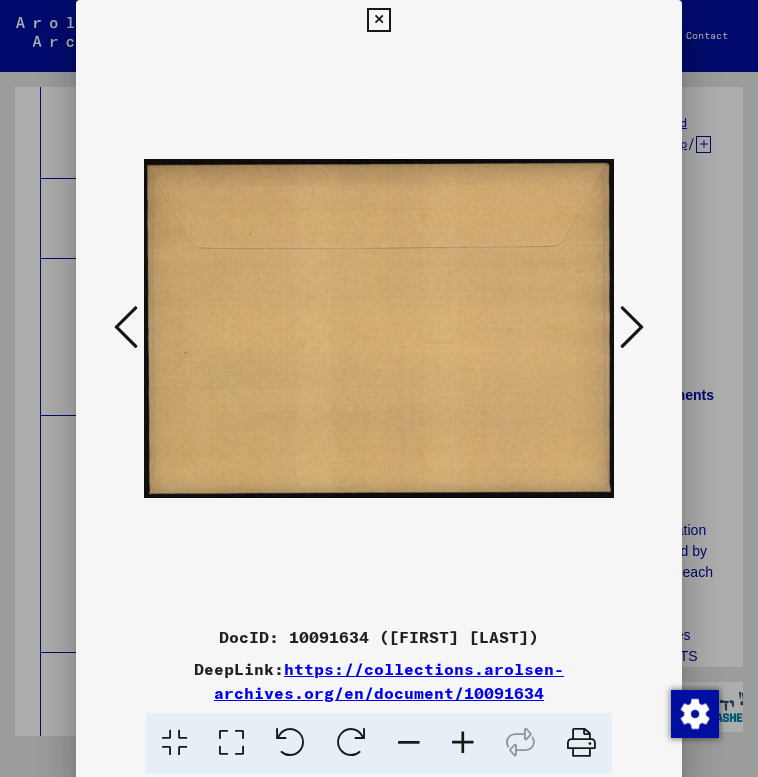 click at bounding box center [632, 327] 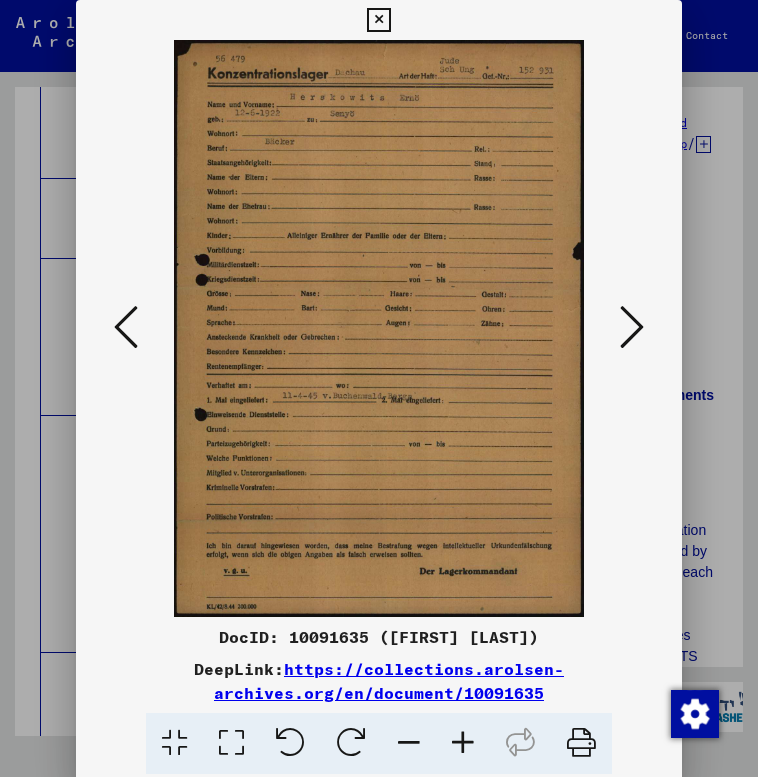 click at bounding box center (632, 327) 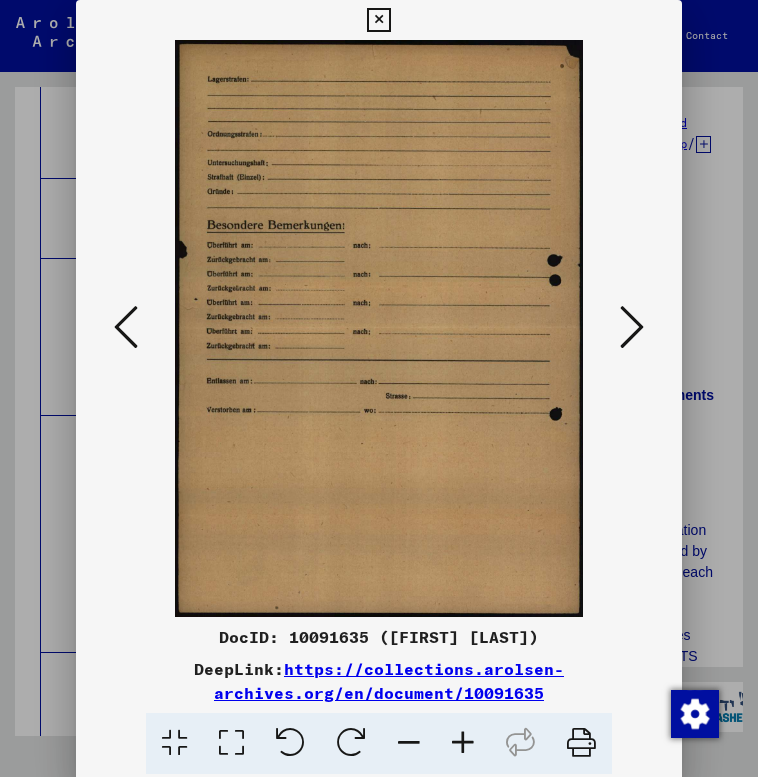 click at bounding box center (632, 327) 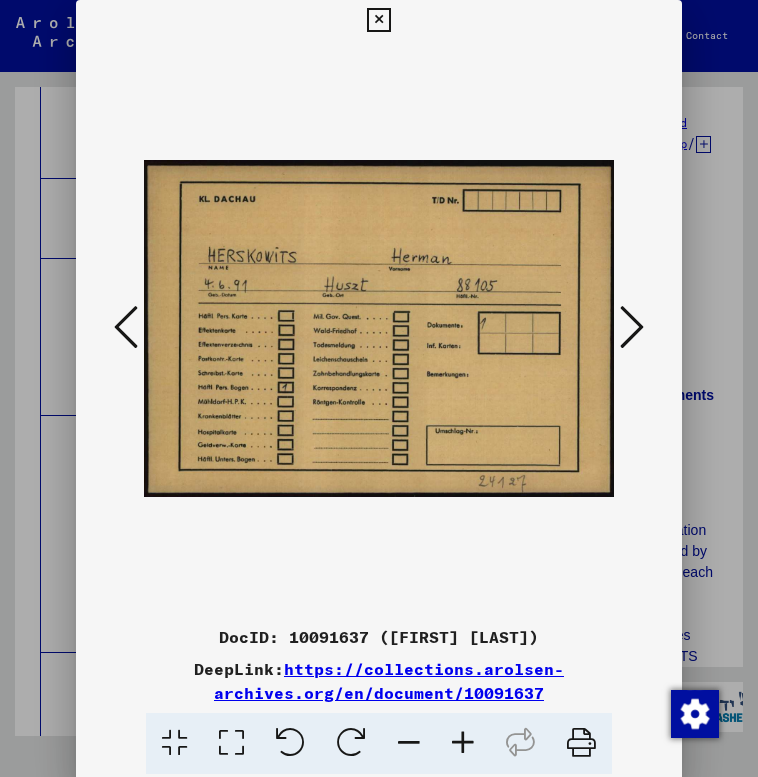 click at bounding box center [632, 327] 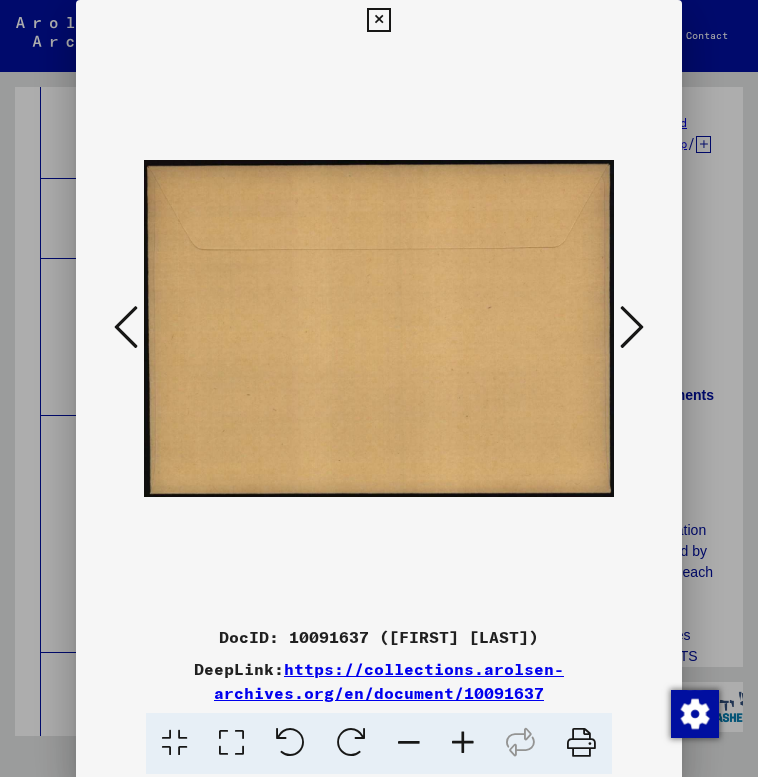 click at bounding box center [632, 327] 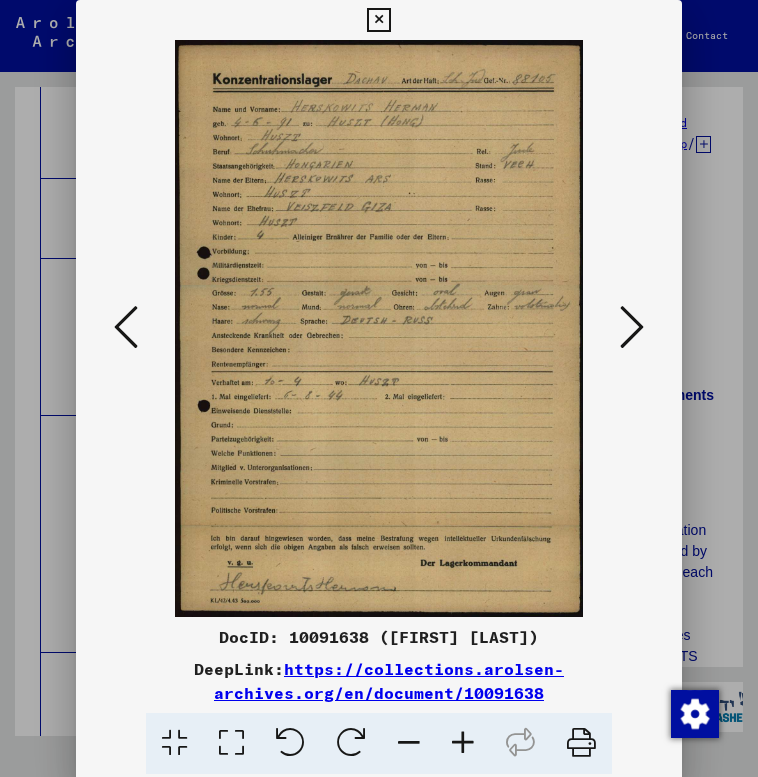 click at bounding box center [632, 327] 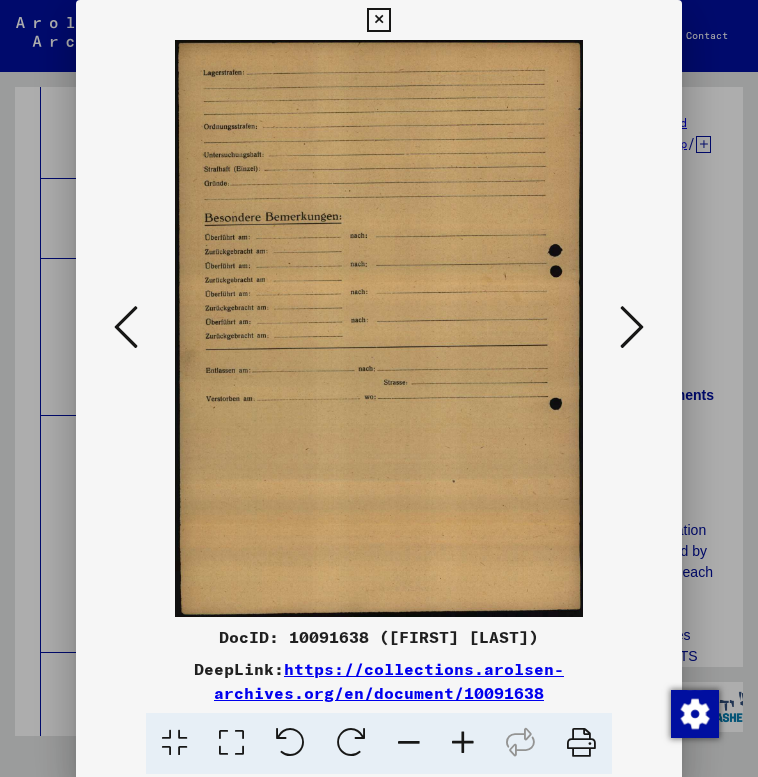 click at bounding box center [632, 327] 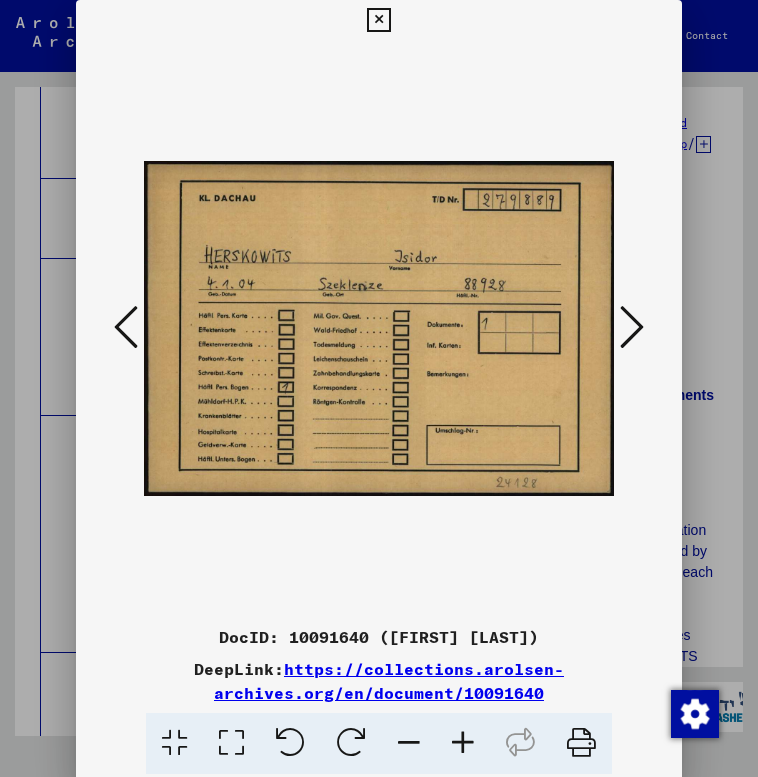 click at bounding box center [632, 327] 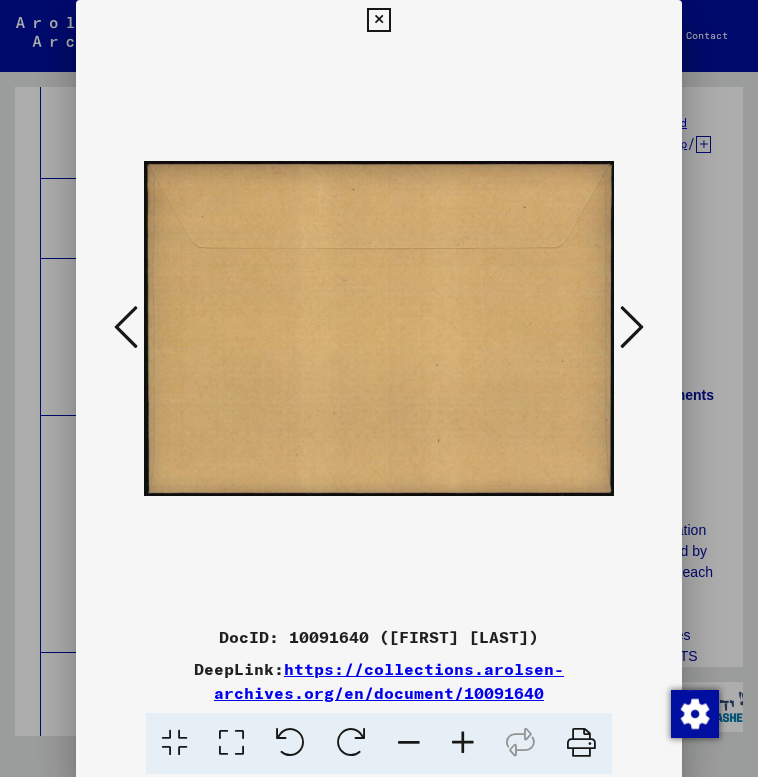 click at bounding box center [632, 327] 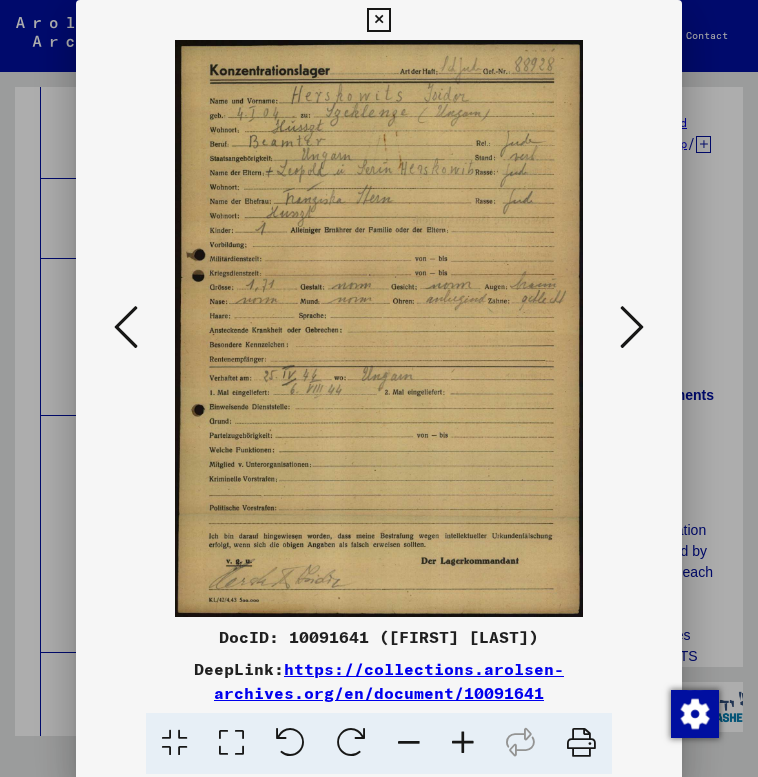 click at bounding box center [632, 327] 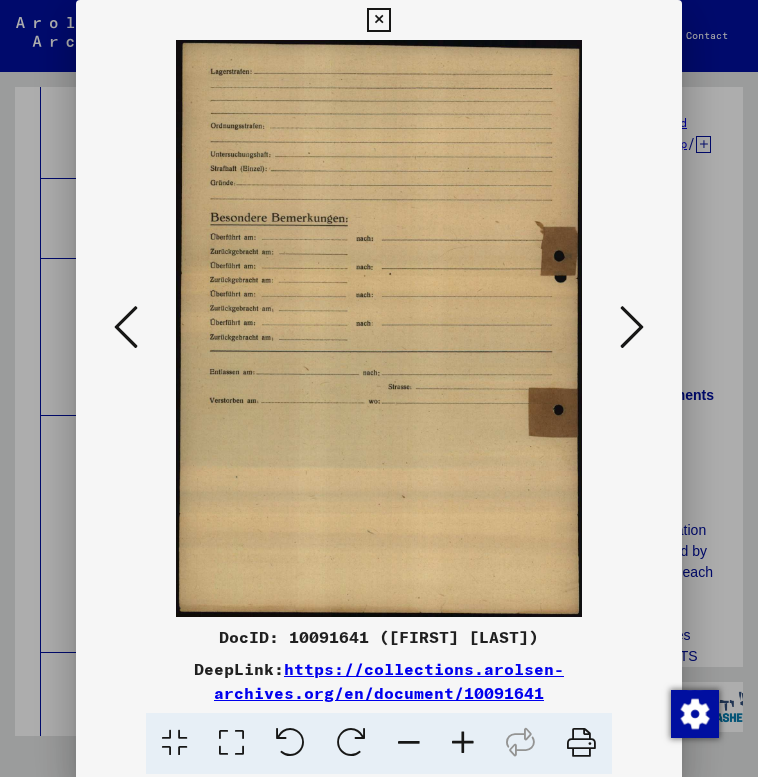 click at bounding box center (632, 327) 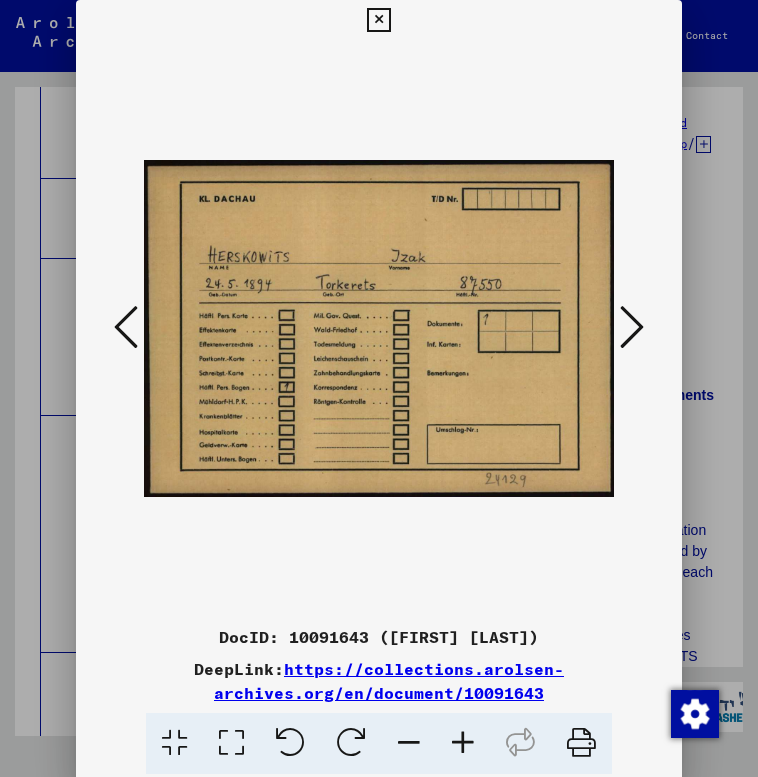 click at bounding box center (632, 327) 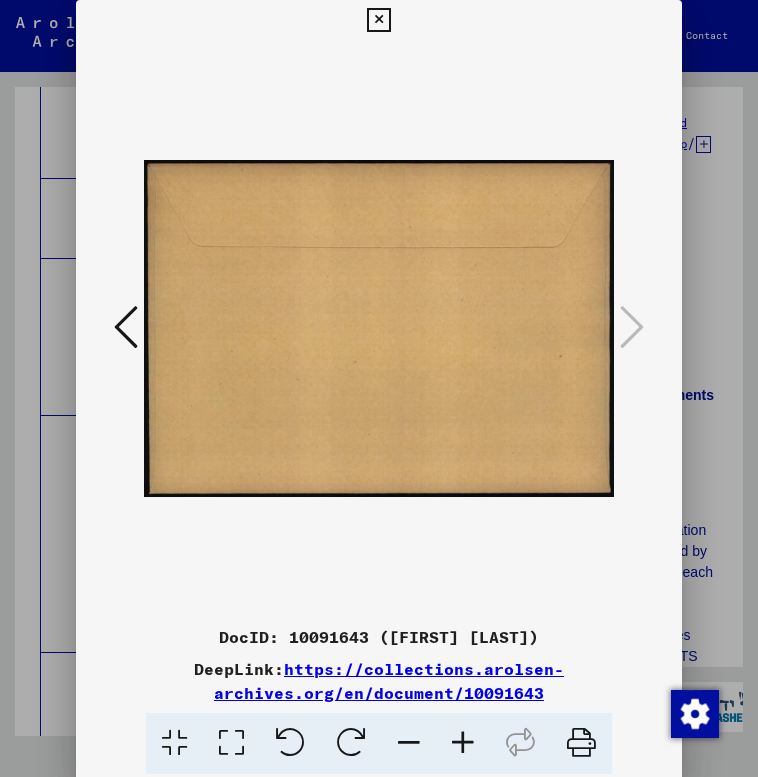 click at bounding box center (378, 20) 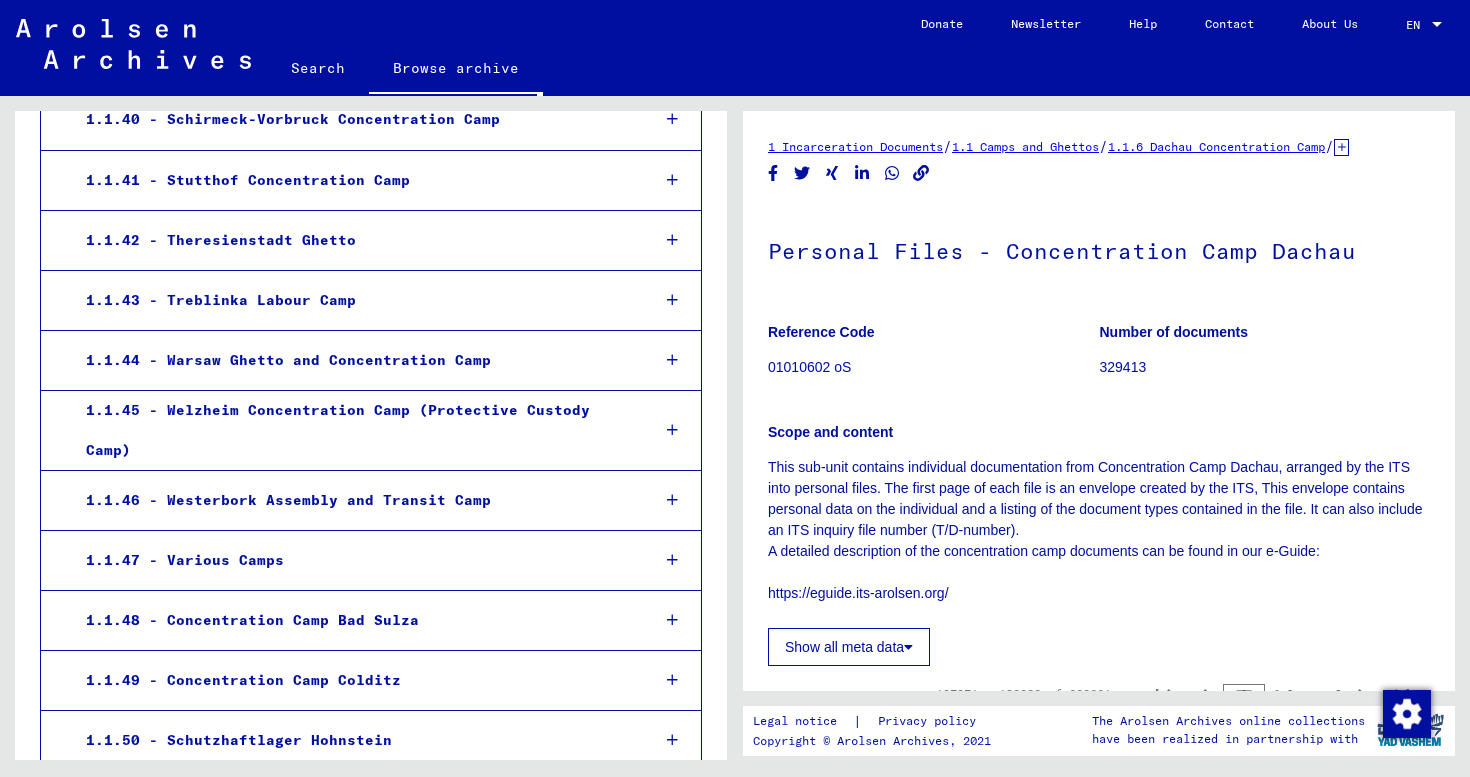 scroll, scrollTop: 5784, scrollLeft: 0, axis: vertical 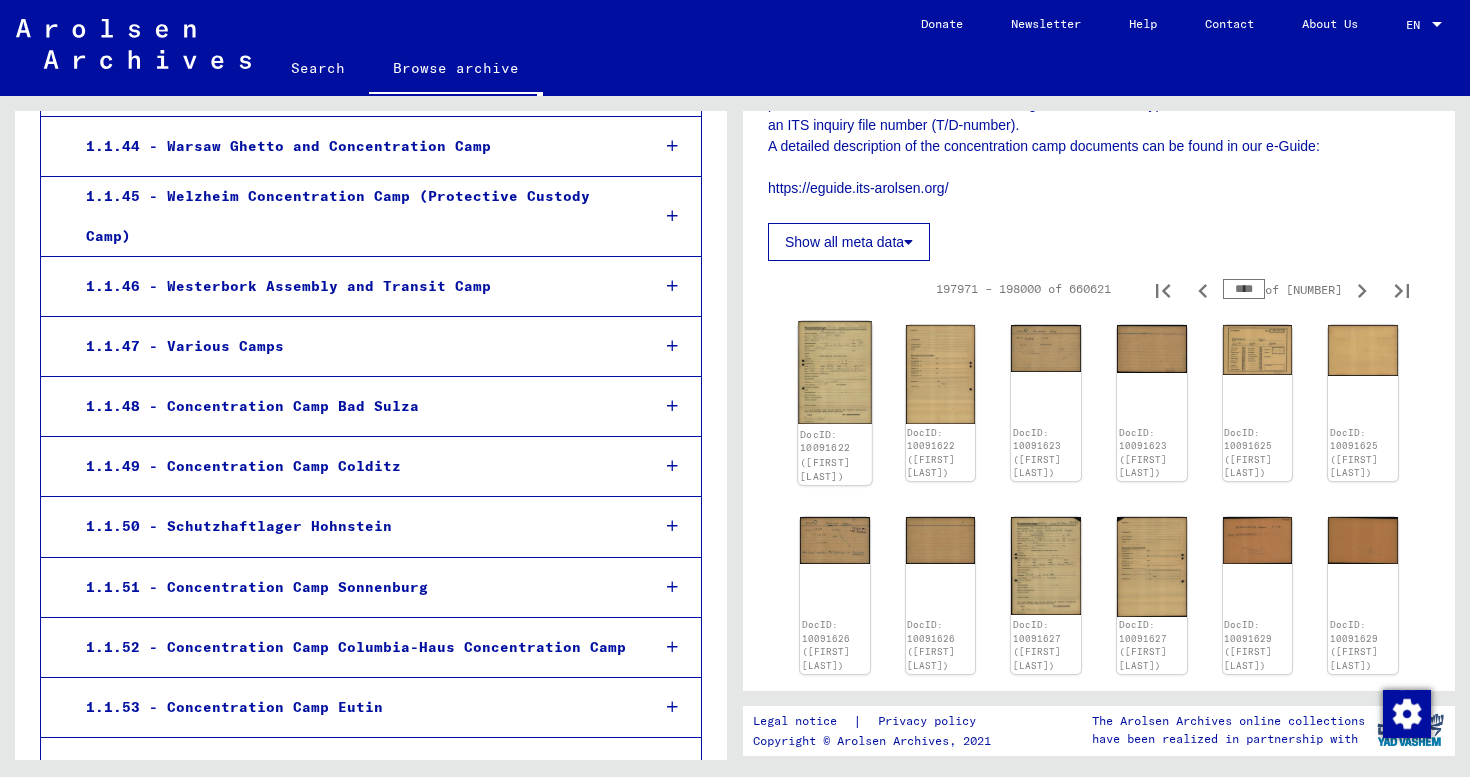 click 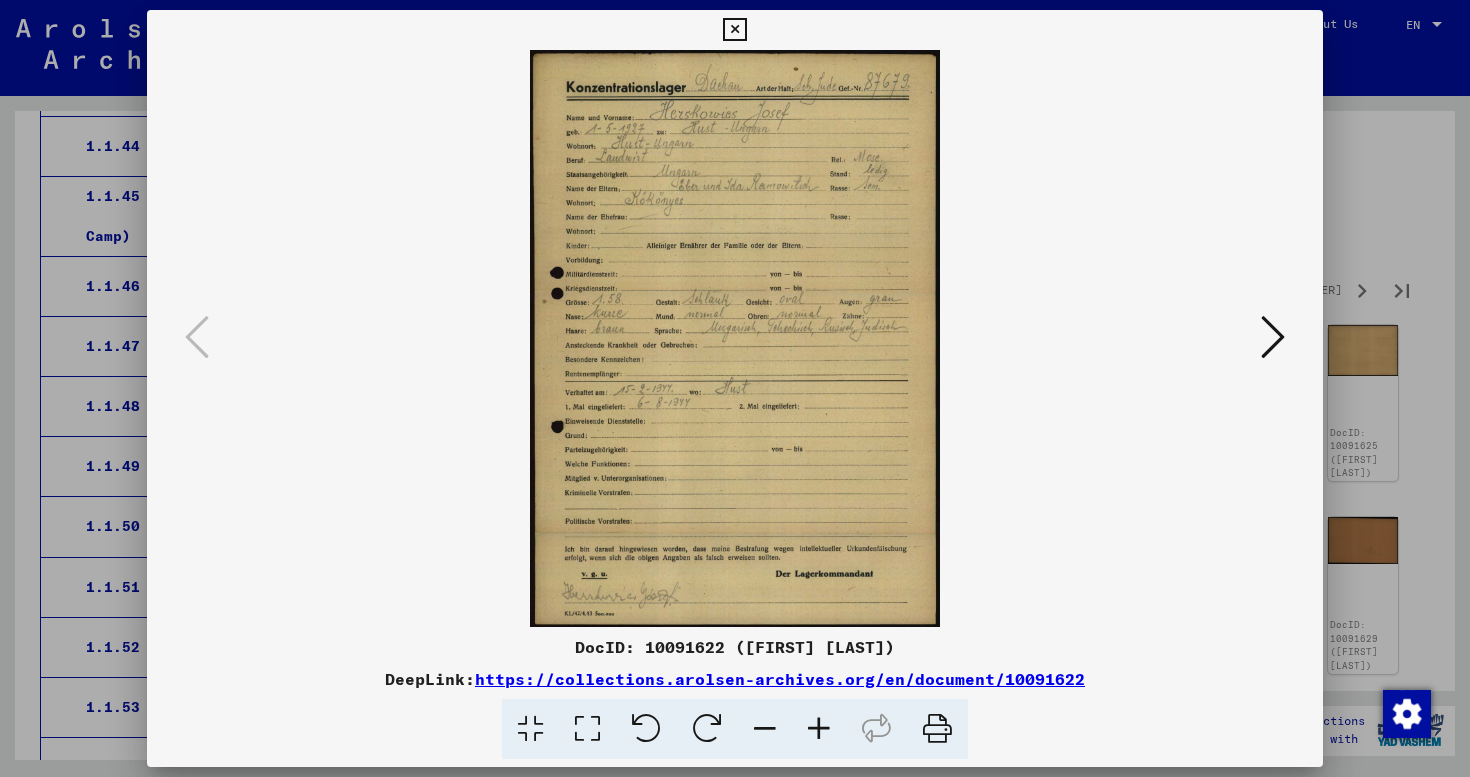 click at bounding box center (1273, 337) 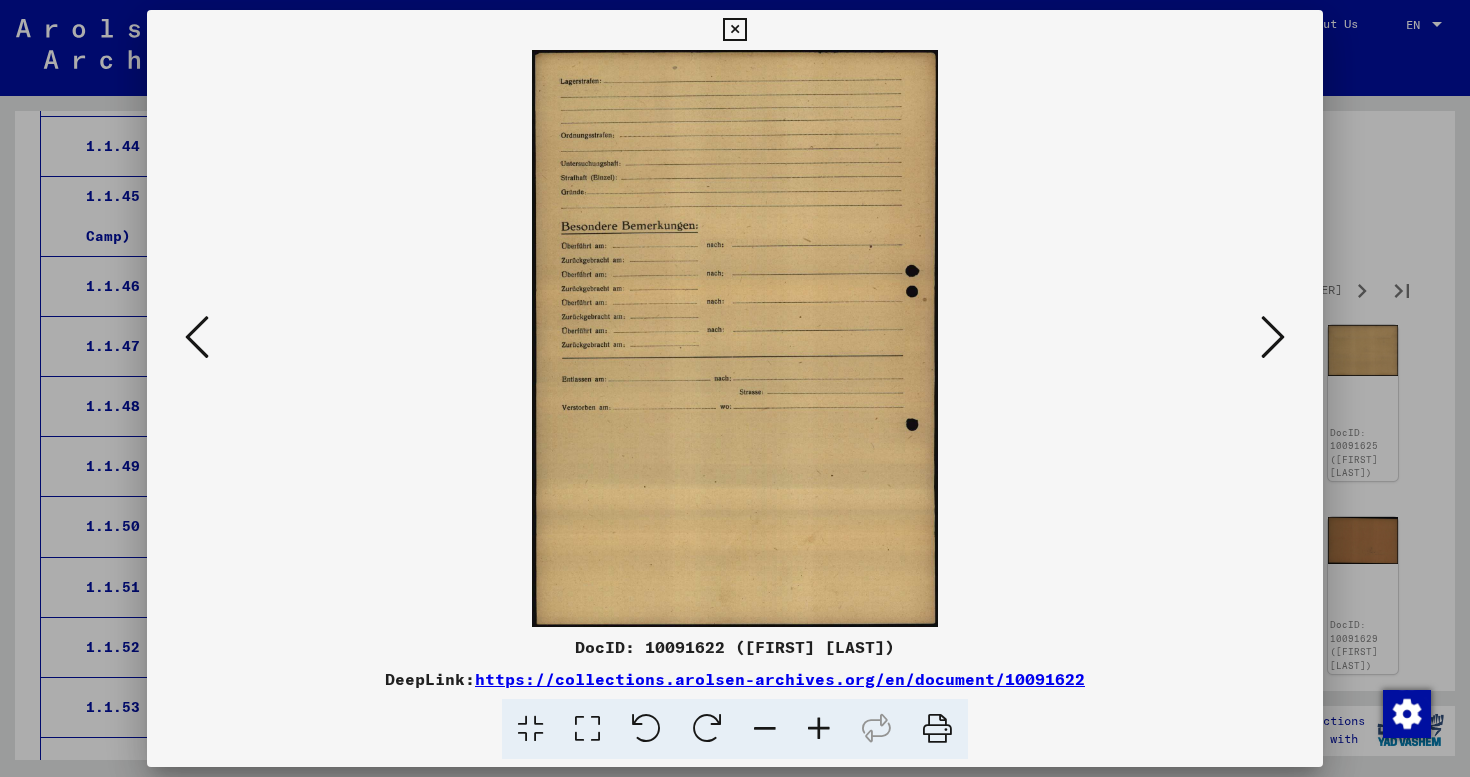 click at bounding box center [1273, 337] 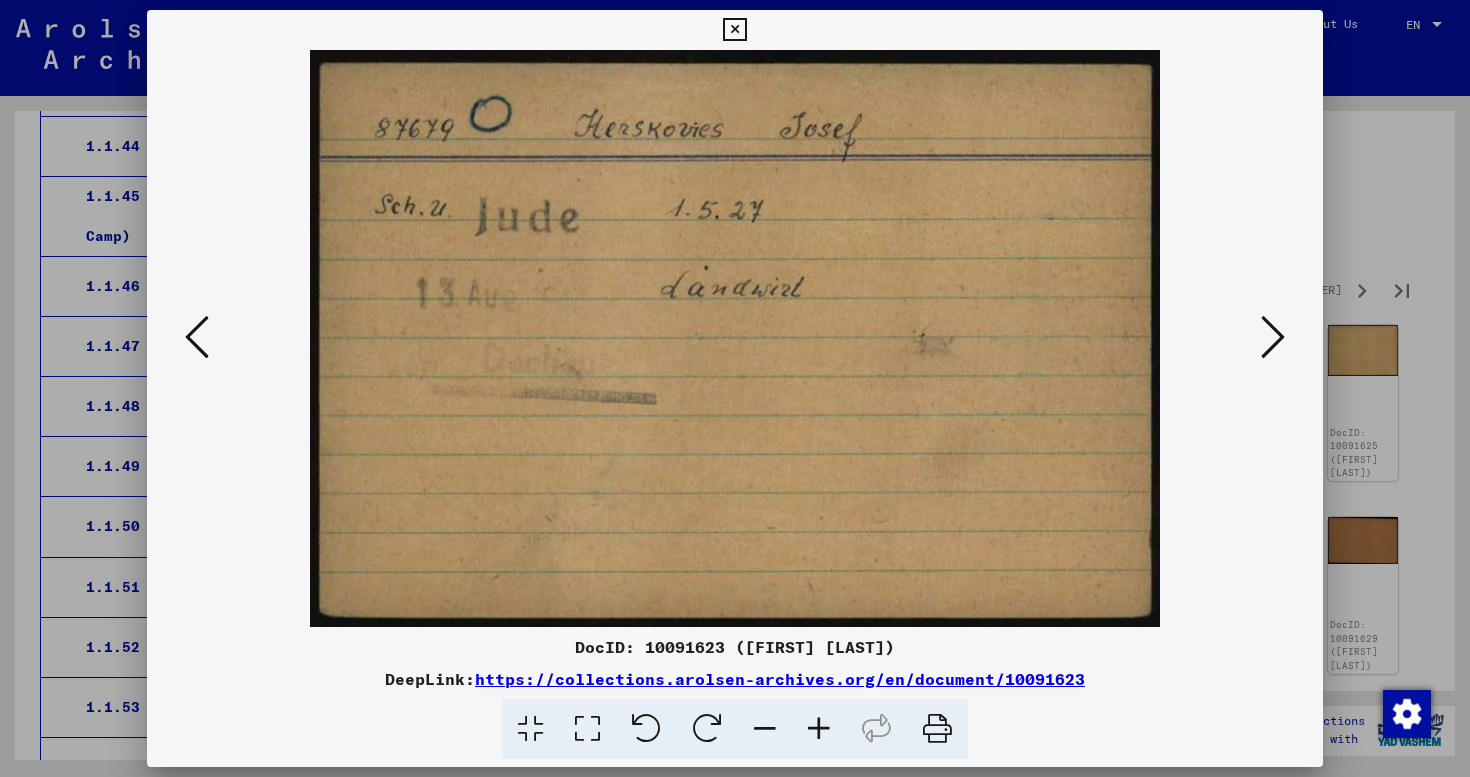 click at bounding box center (1273, 337) 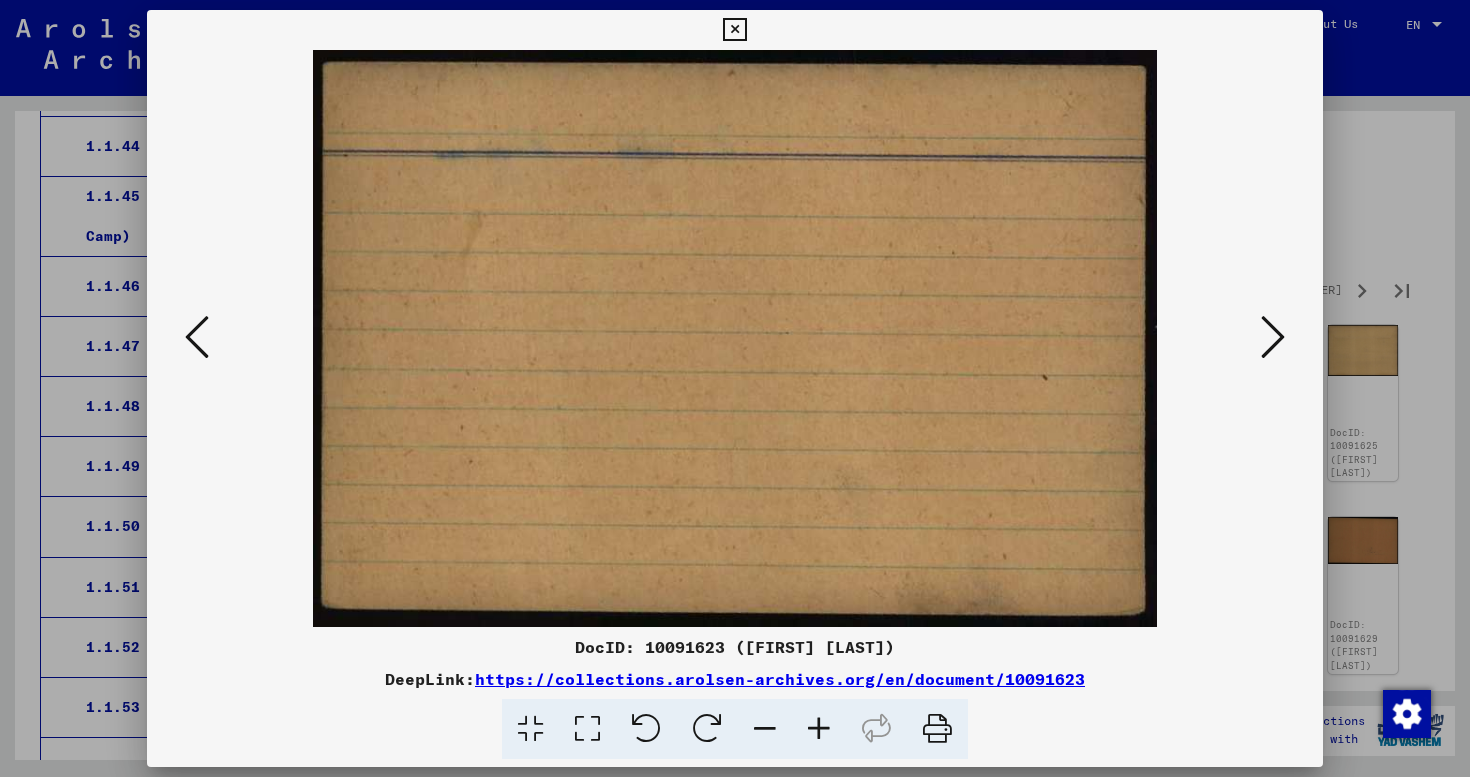click at bounding box center [1273, 337] 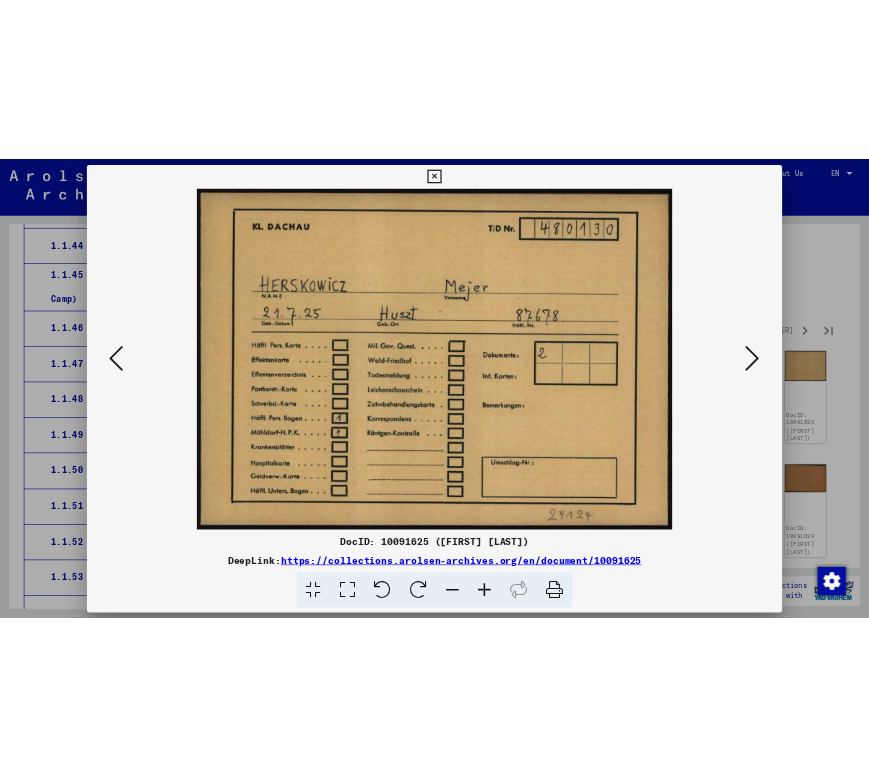 scroll, scrollTop: 6883, scrollLeft: 0, axis: vertical 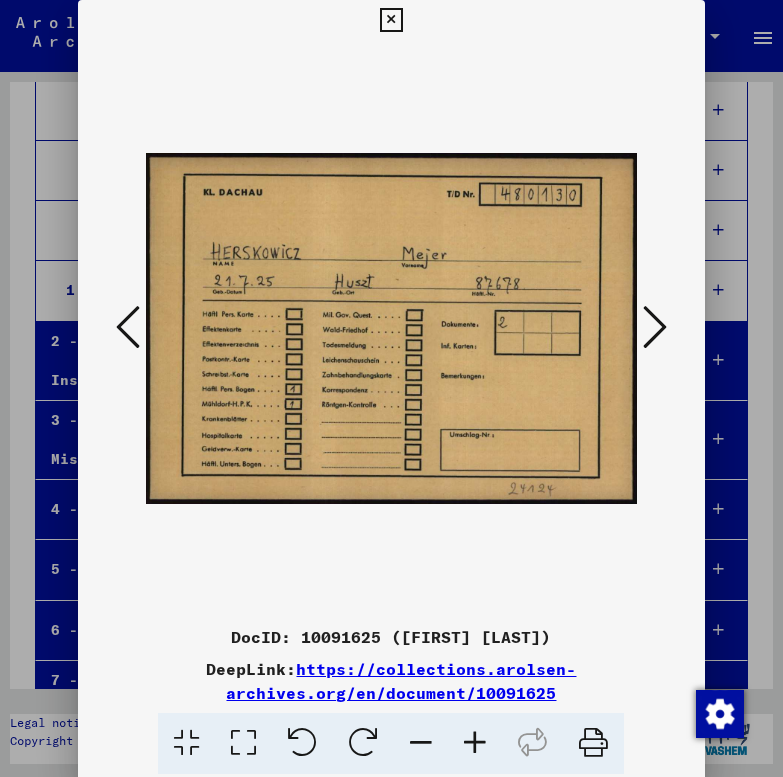 click at bounding box center [655, 327] 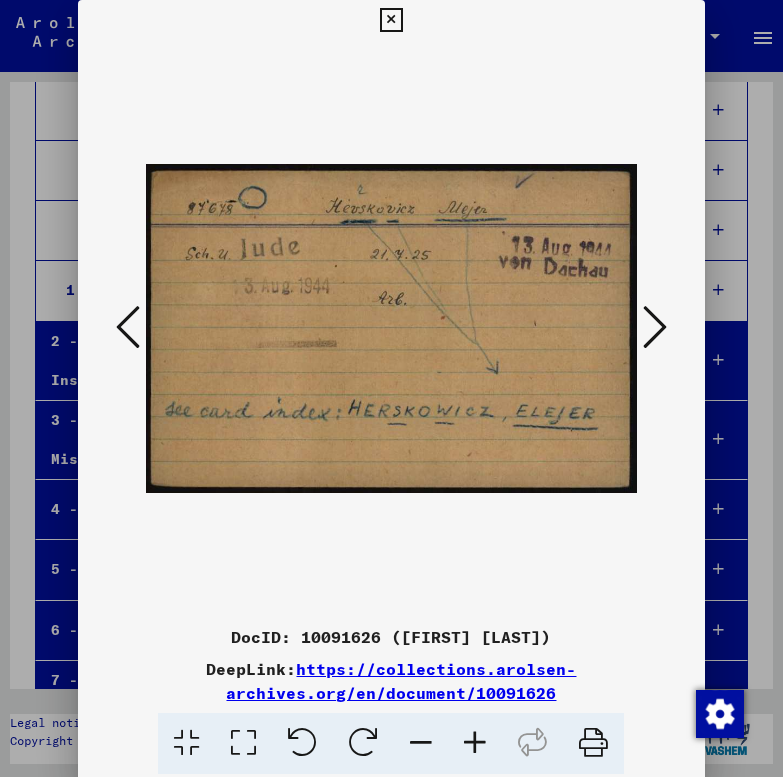 click at bounding box center (655, 327) 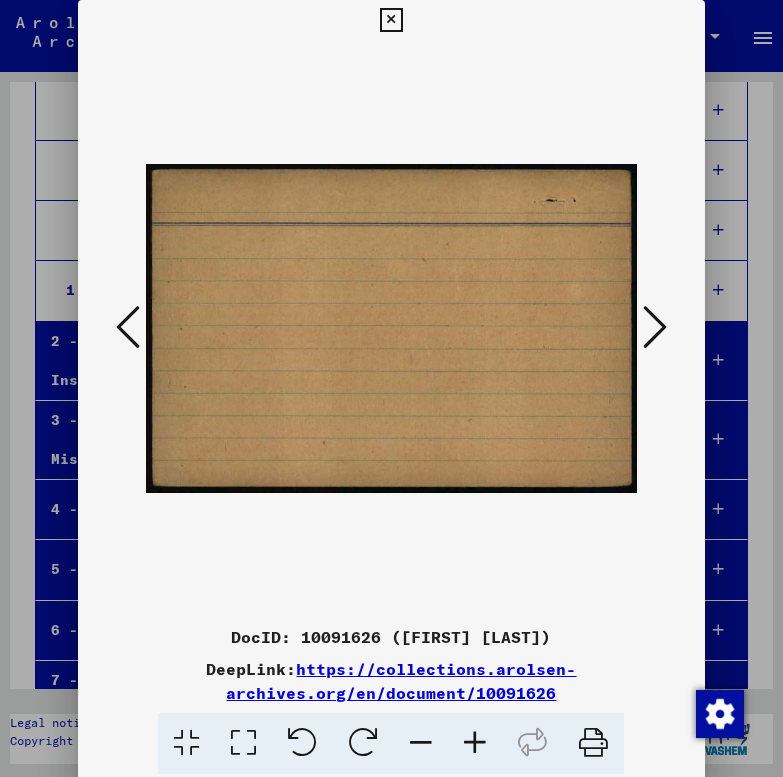 click at bounding box center (655, 327) 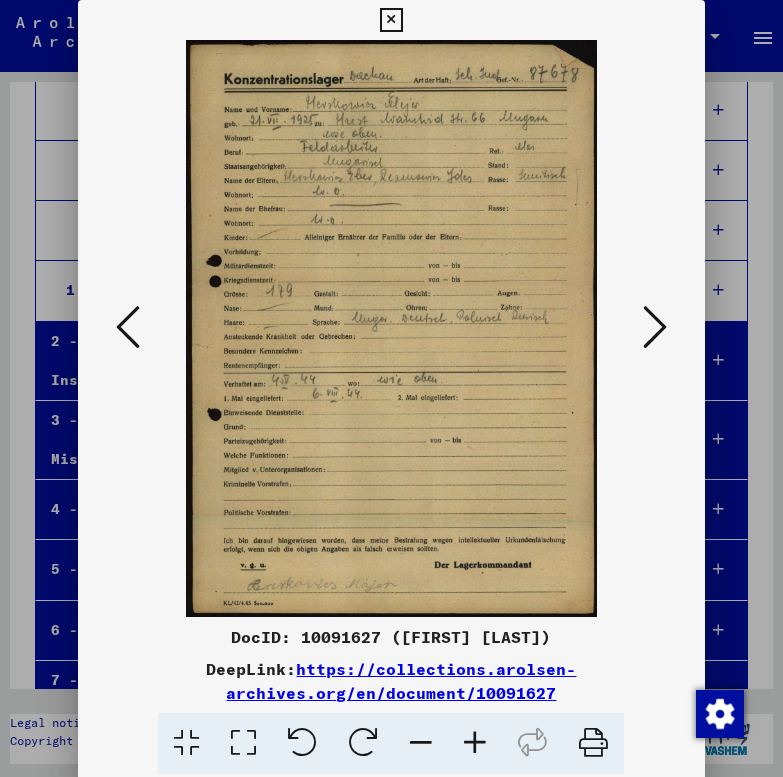 click at bounding box center (655, 327) 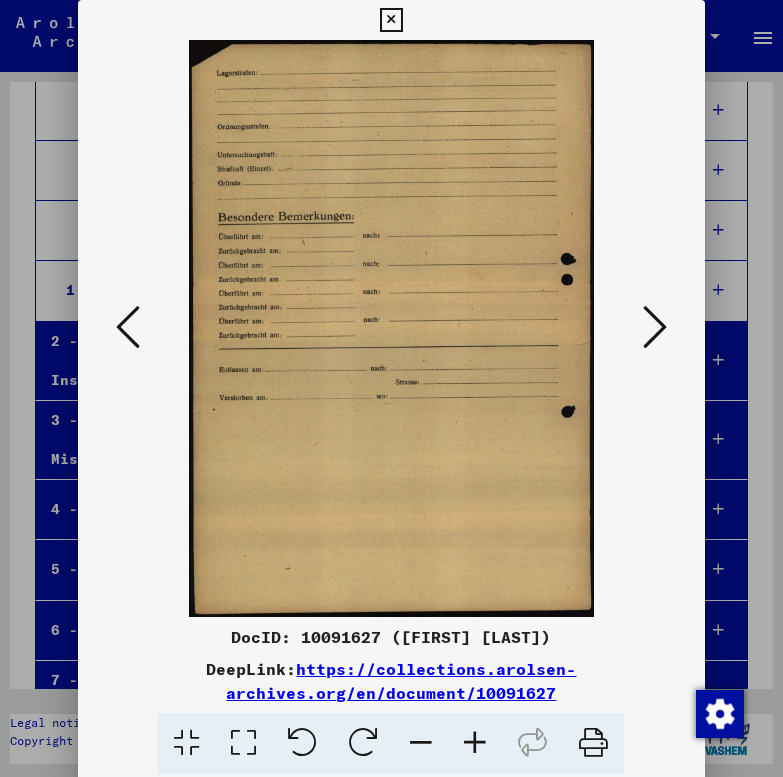 click at bounding box center [655, 327] 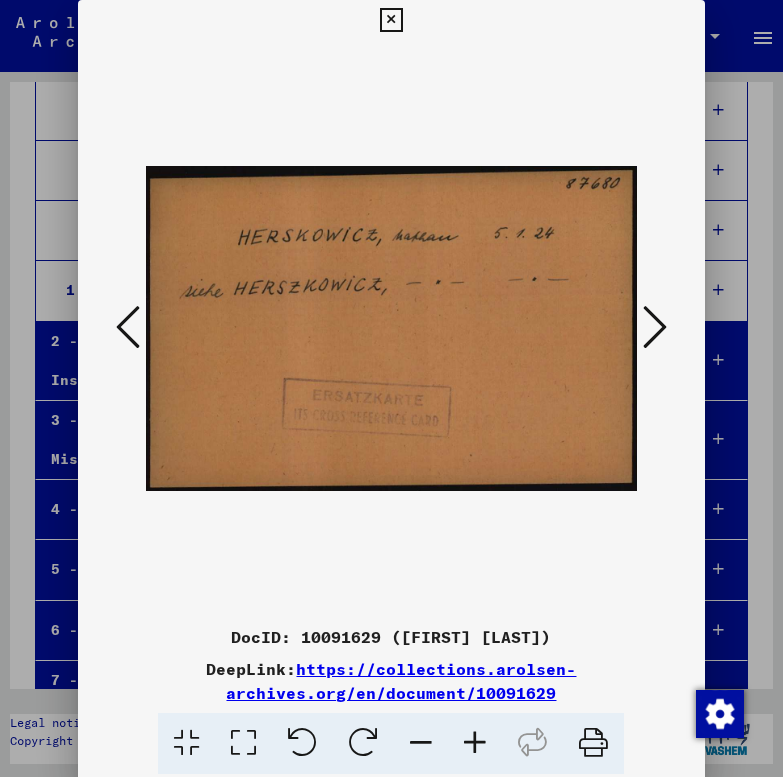 click at bounding box center (655, 327) 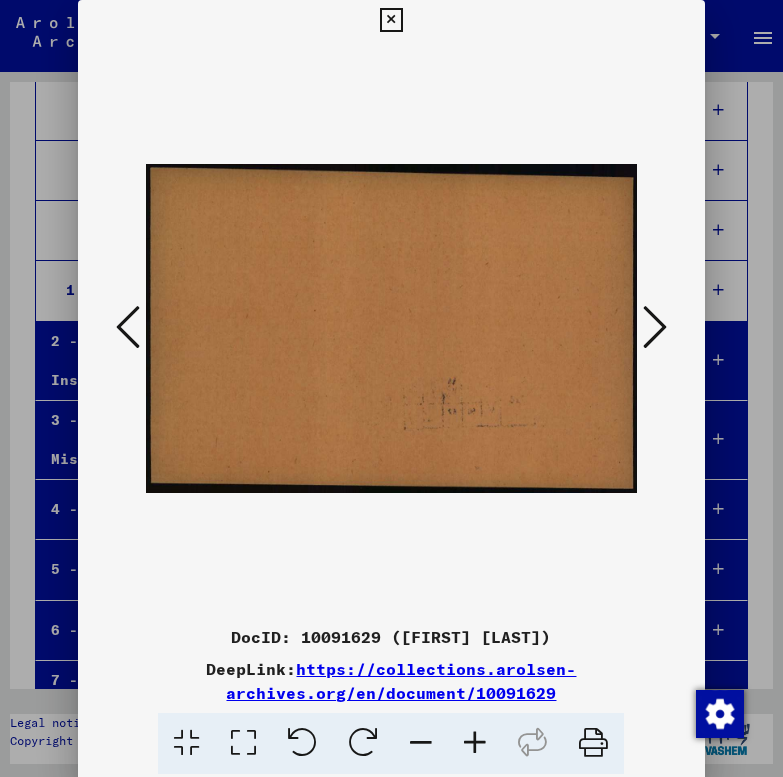 click at bounding box center (655, 327) 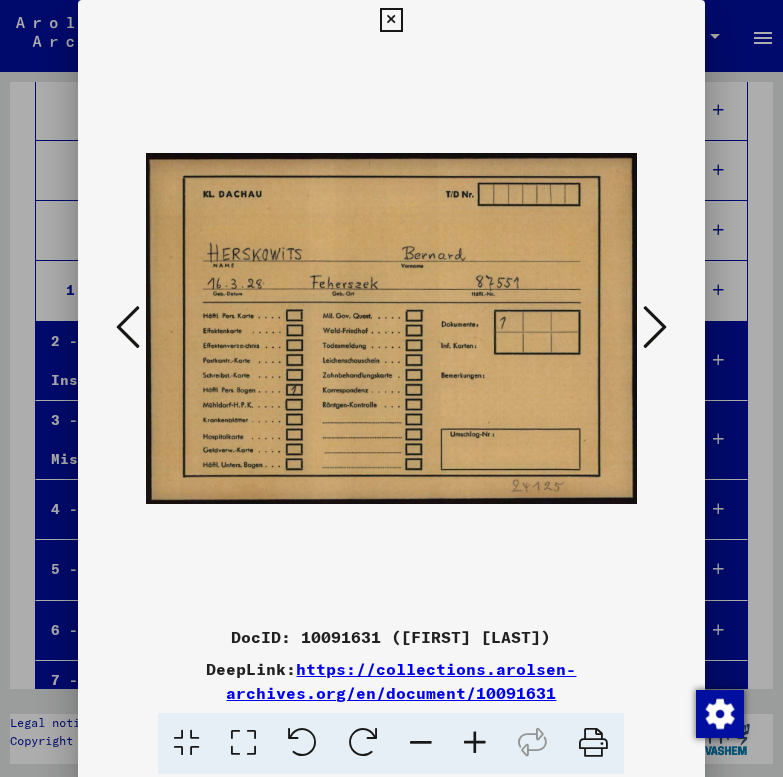 click at bounding box center (655, 327) 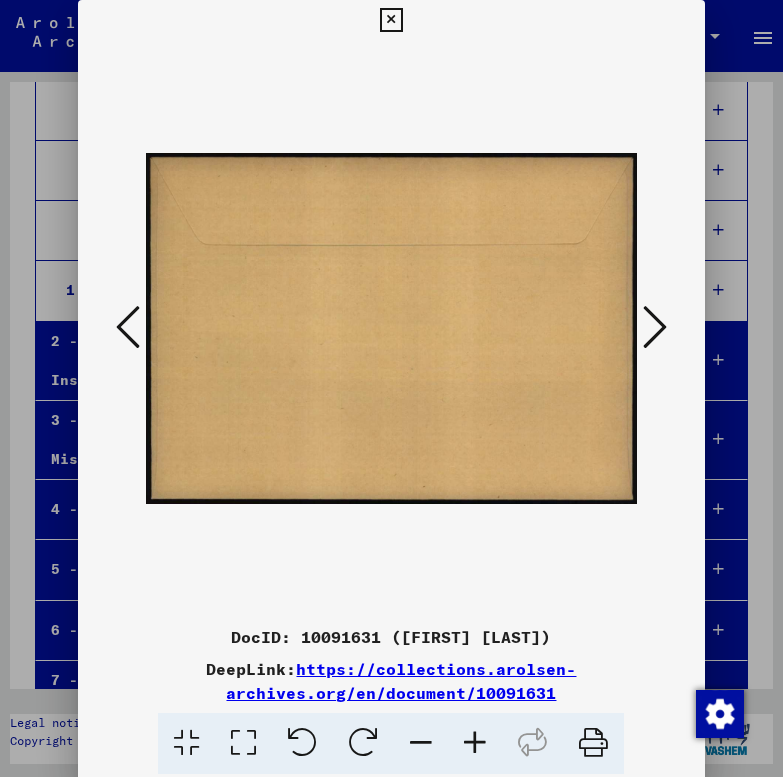 click at bounding box center [655, 327] 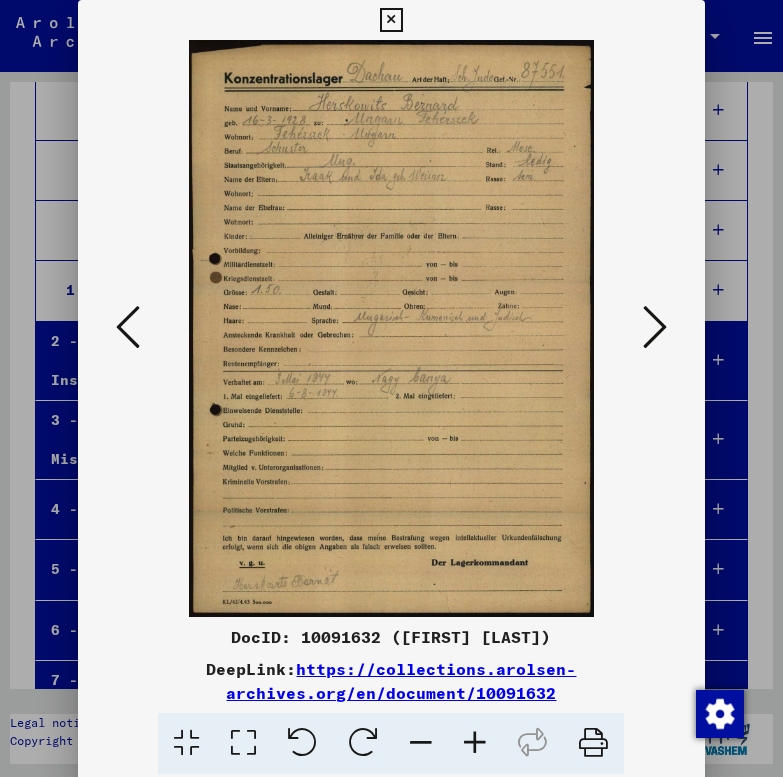 click at bounding box center (655, 327) 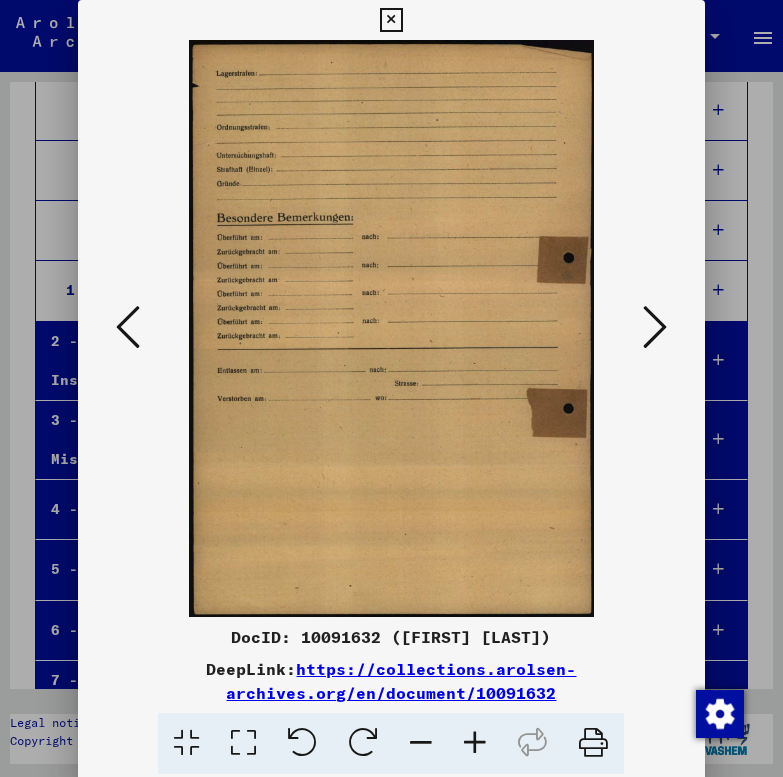 click at bounding box center [655, 327] 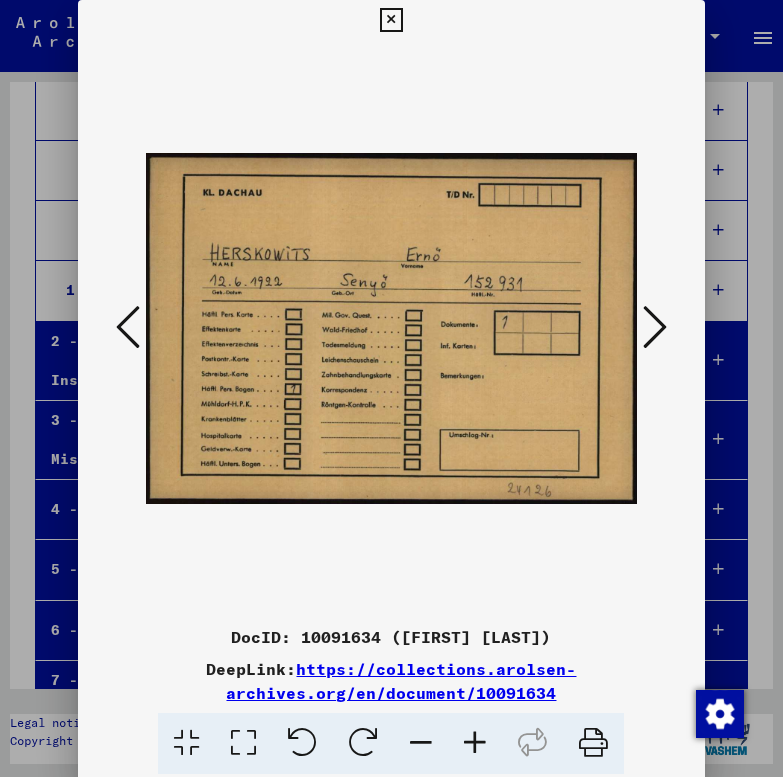 click at bounding box center [655, 327] 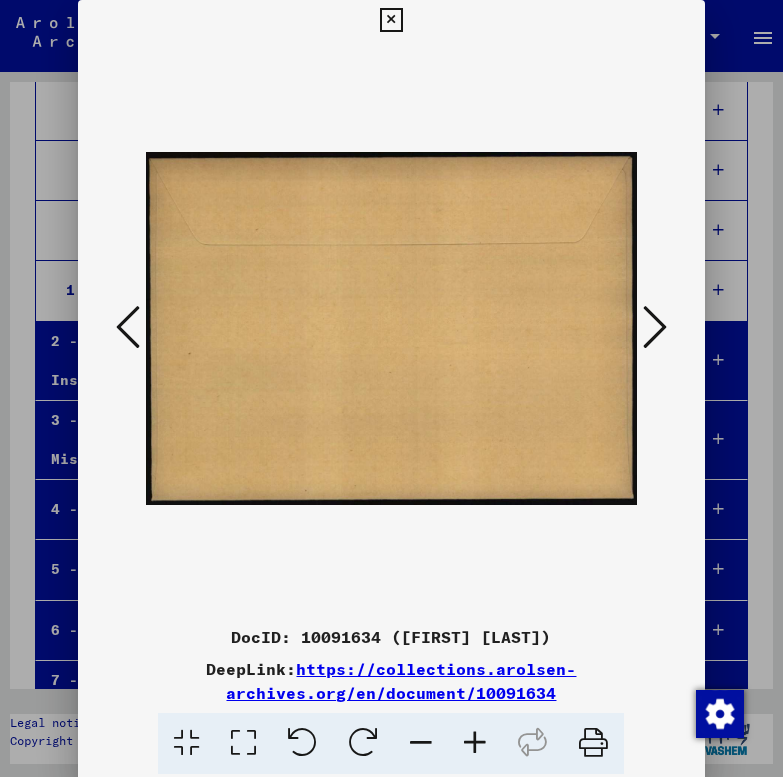 click at bounding box center [128, 327] 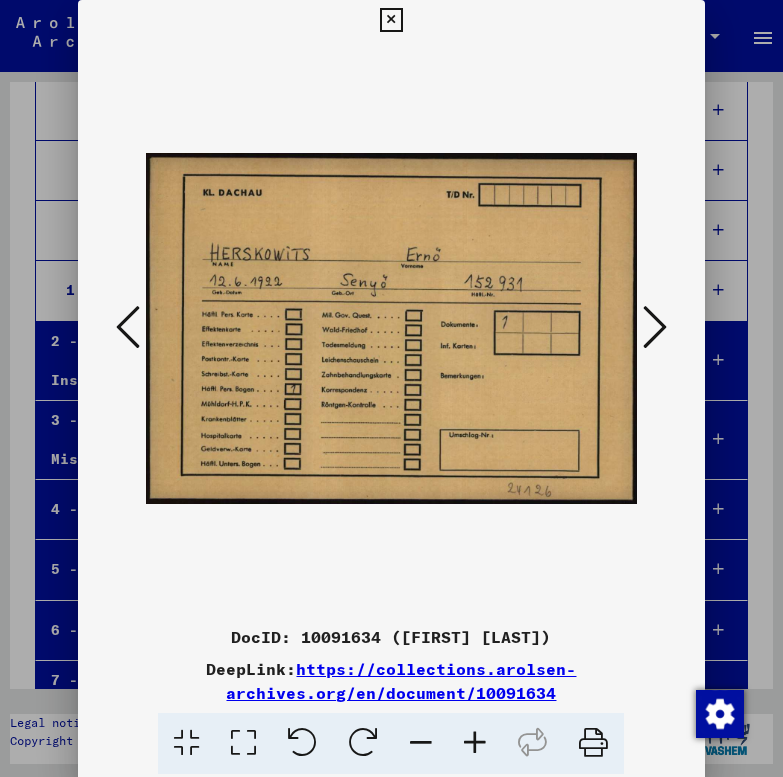 click at bounding box center (655, 327) 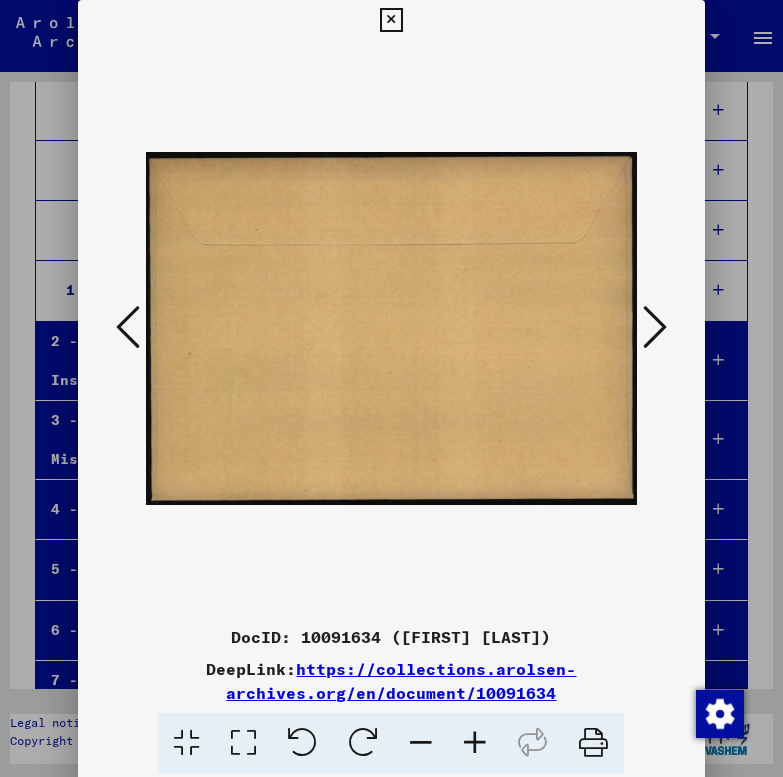 click at bounding box center (655, 327) 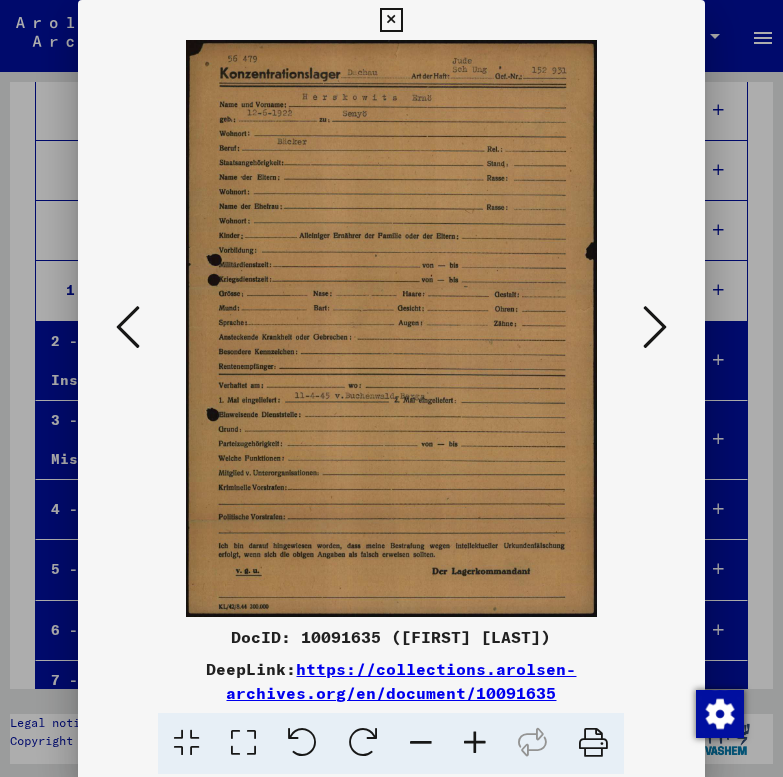 click at bounding box center (655, 327) 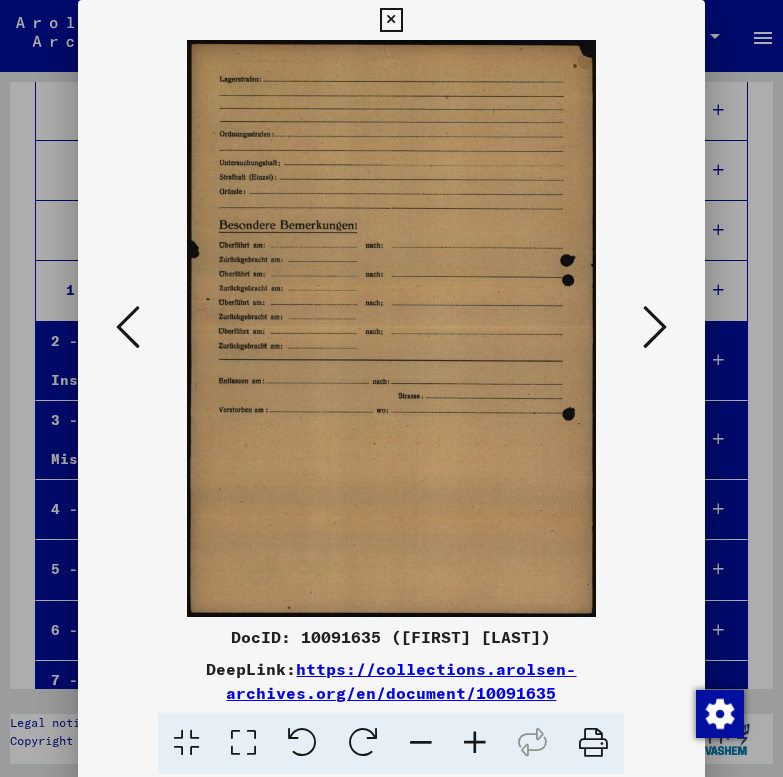 click at bounding box center [655, 327] 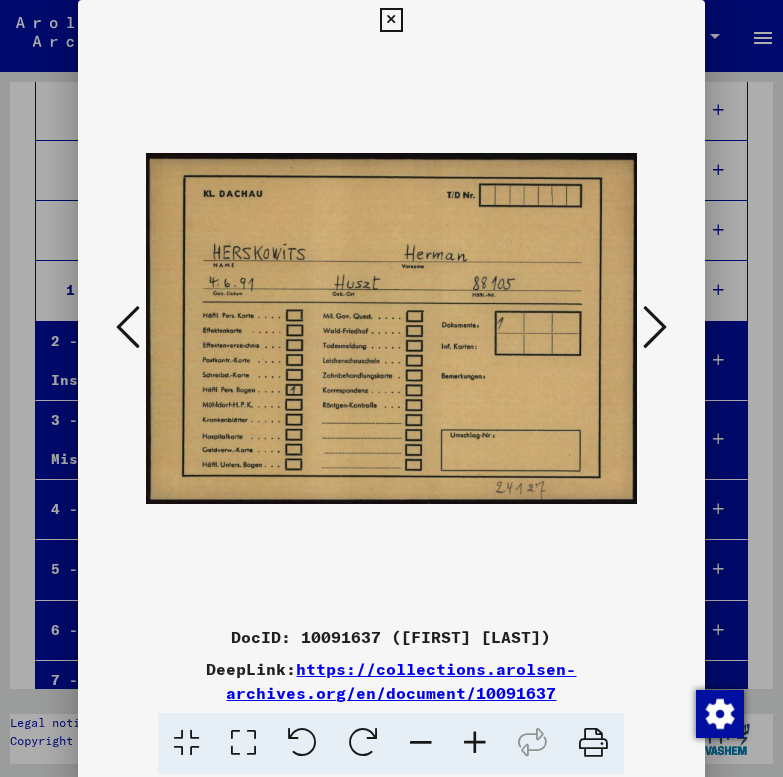 click at bounding box center [655, 327] 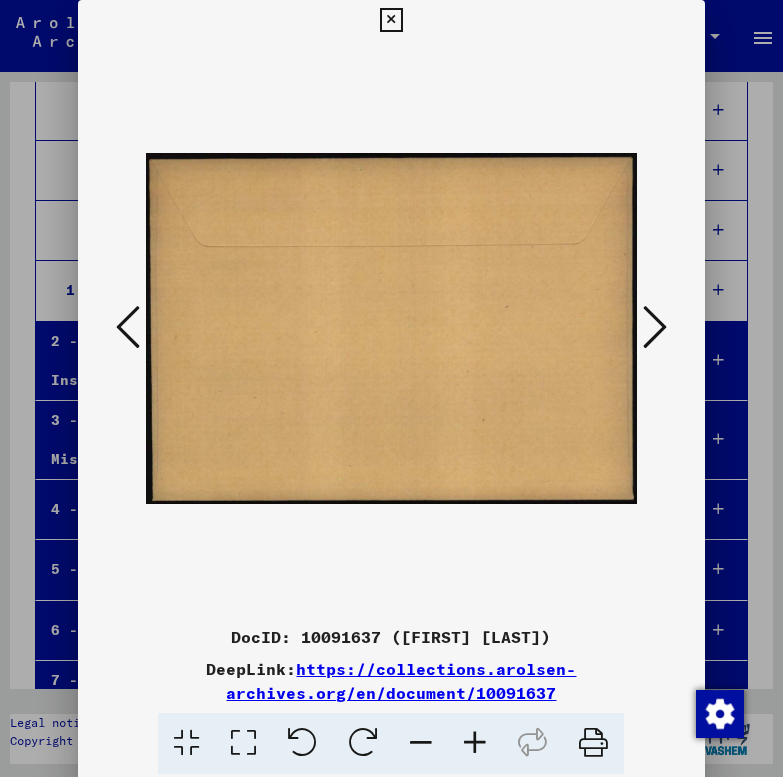 click at bounding box center (655, 327) 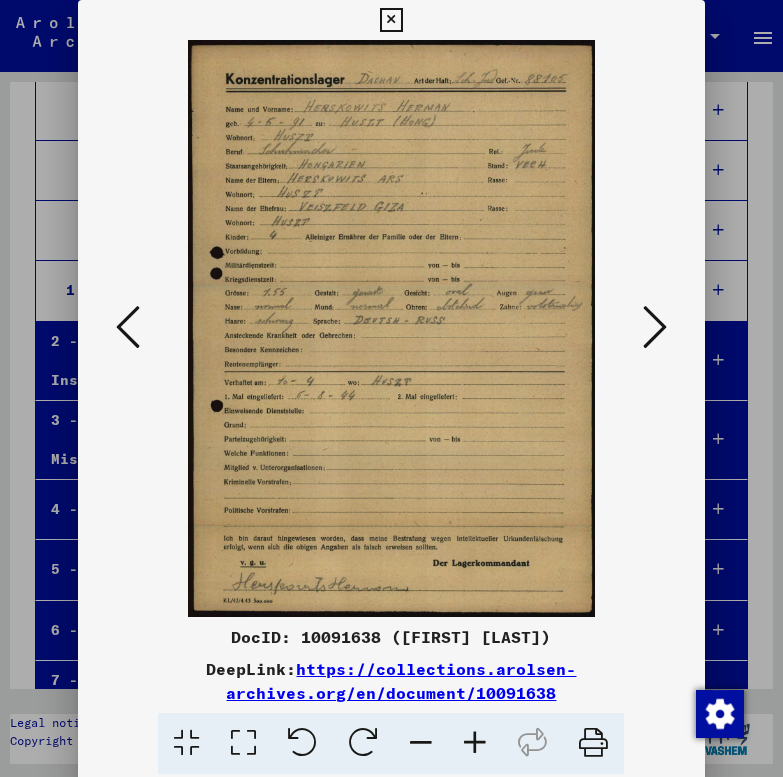 click at bounding box center [655, 327] 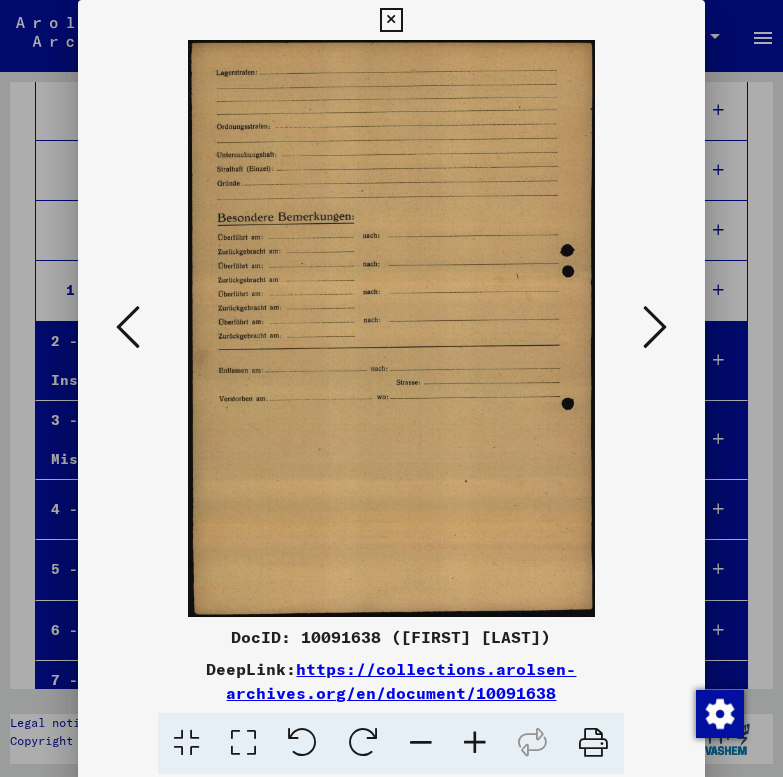 click at bounding box center [655, 327] 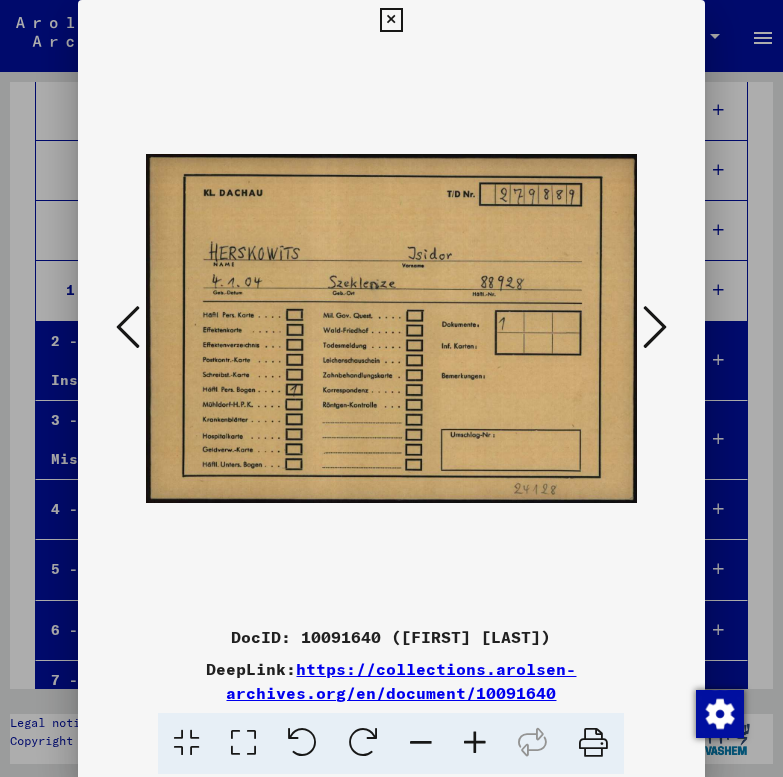 click at bounding box center [655, 327] 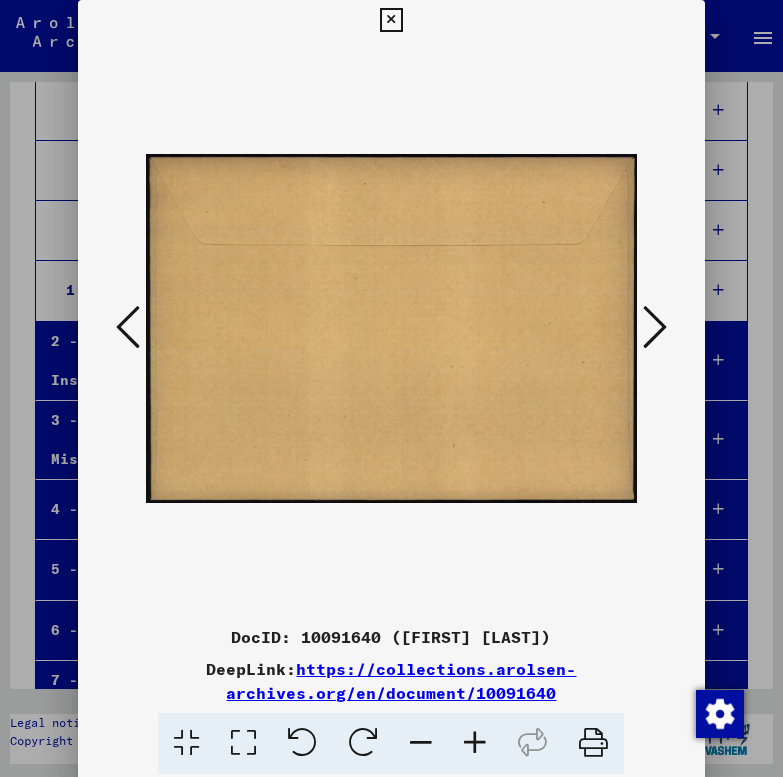 click at bounding box center (655, 327) 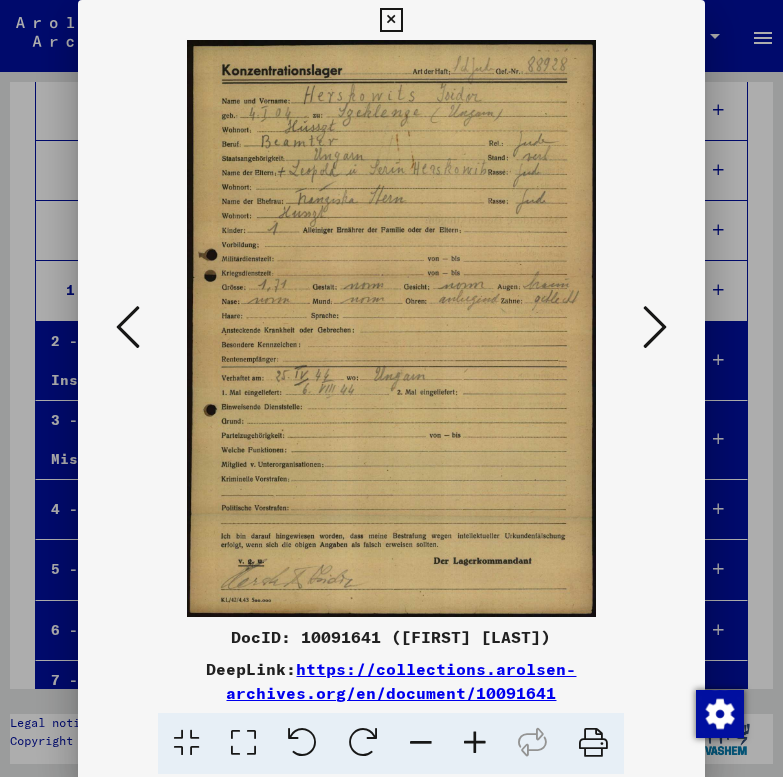 click at bounding box center (655, 327) 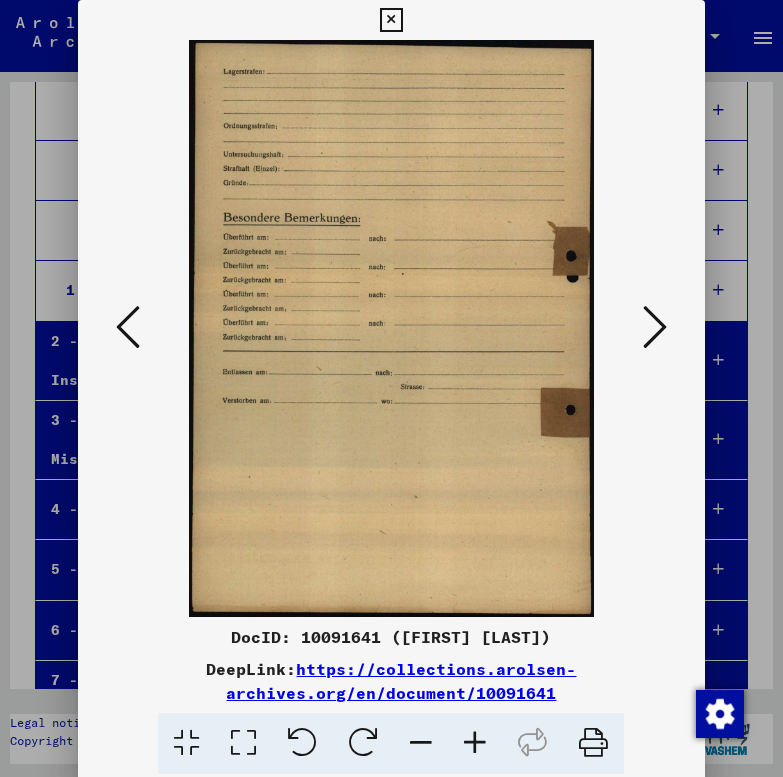 click at bounding box center (655, 327) 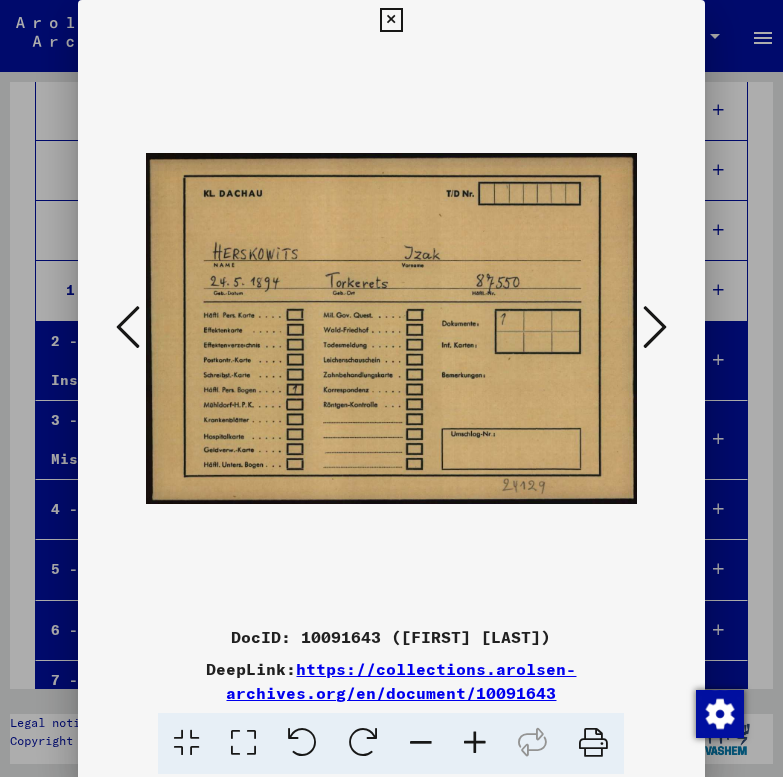 click at bounding box center (655, 327) 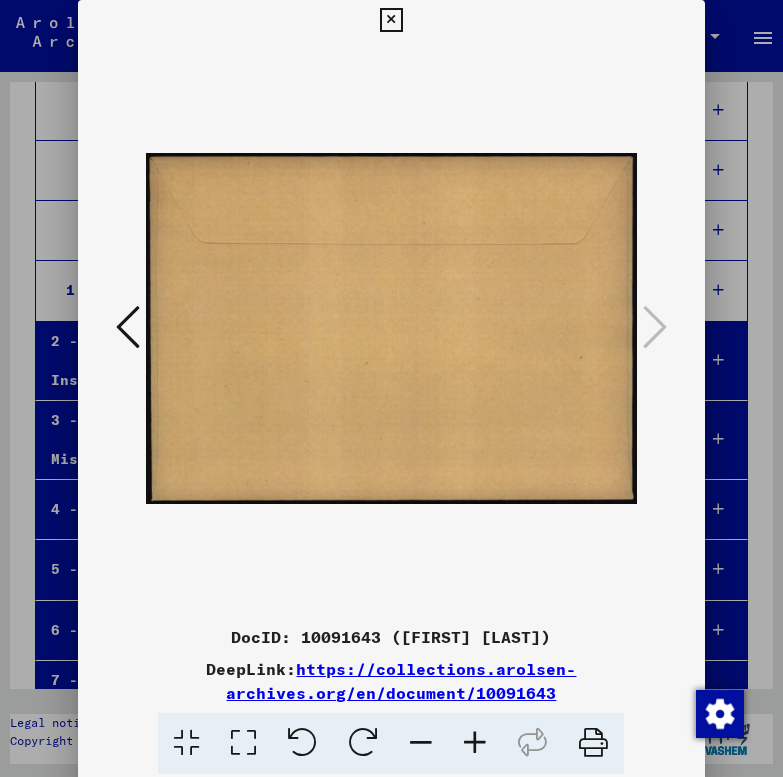 click at bounding box center (391, 20) 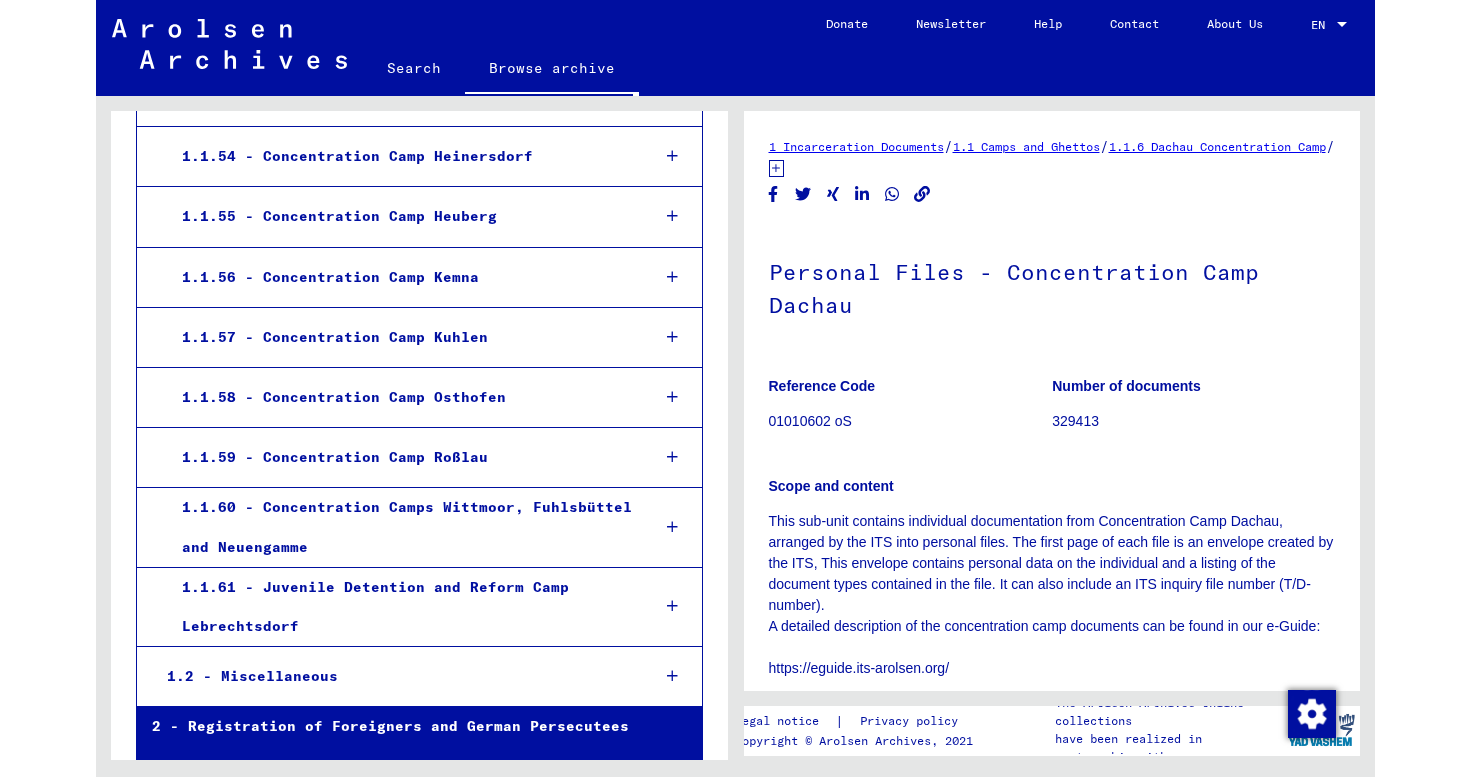 scroll, scrollTop: 6057, scrollLeft: 0, axis: vertical 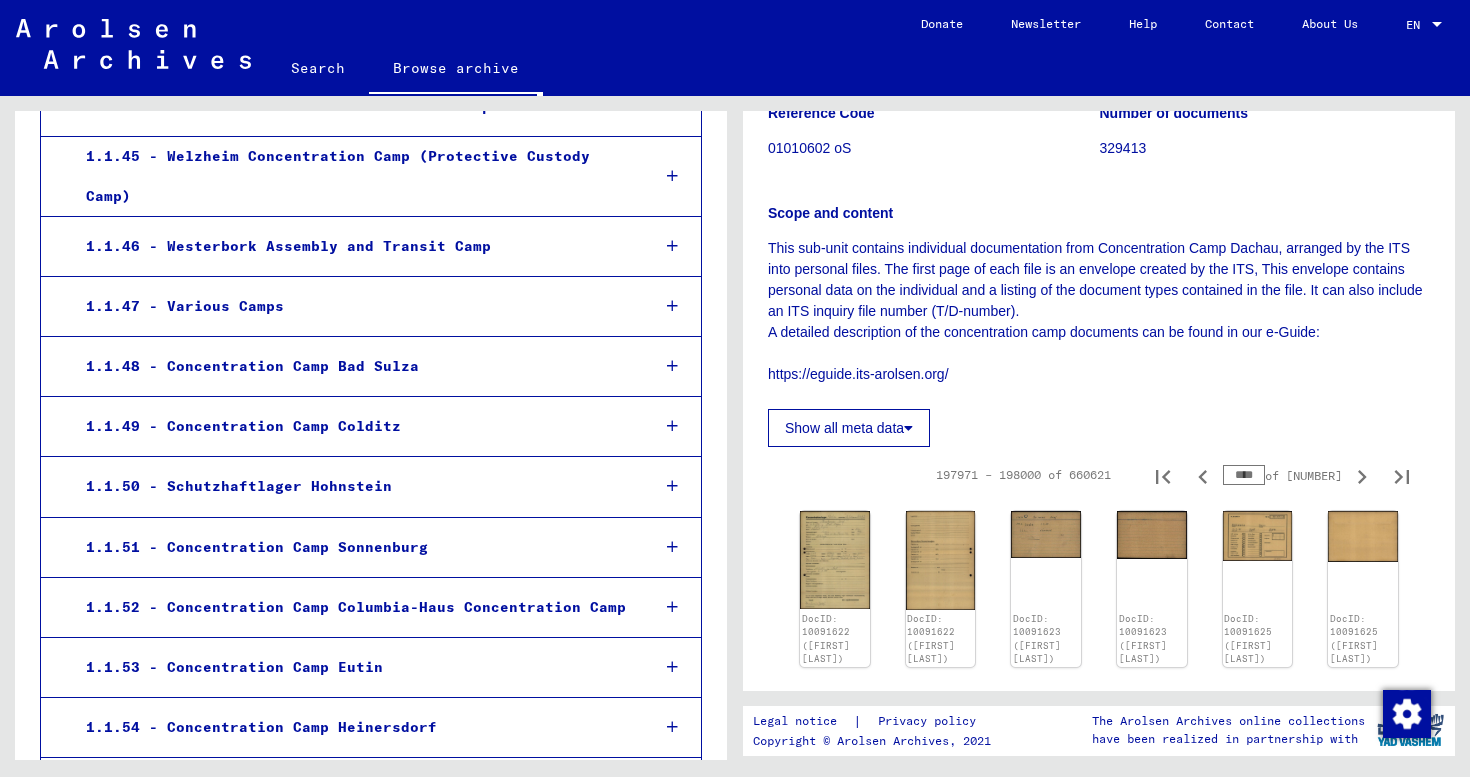 click on "****" at bounding box center (1244, 475) 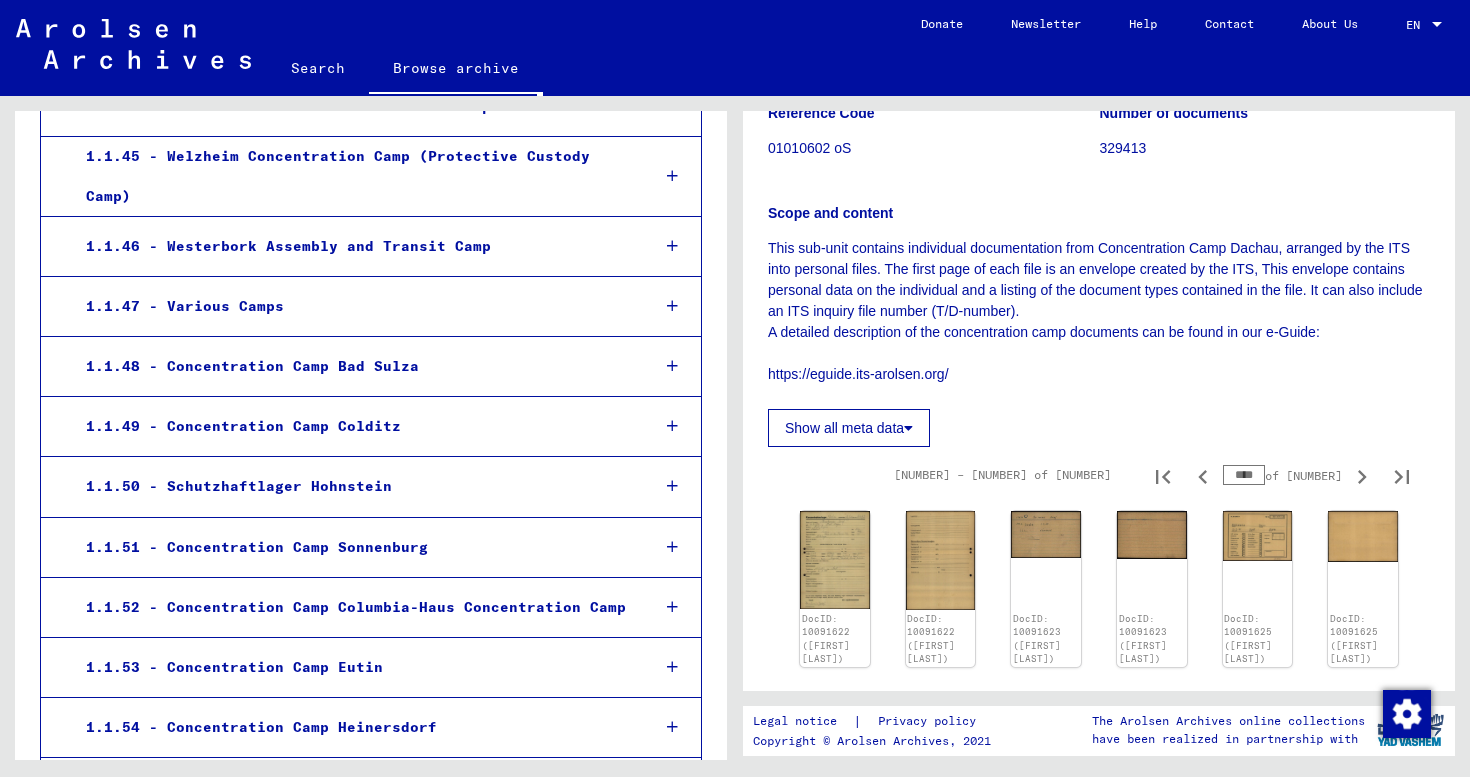 click on "Show all meta data" 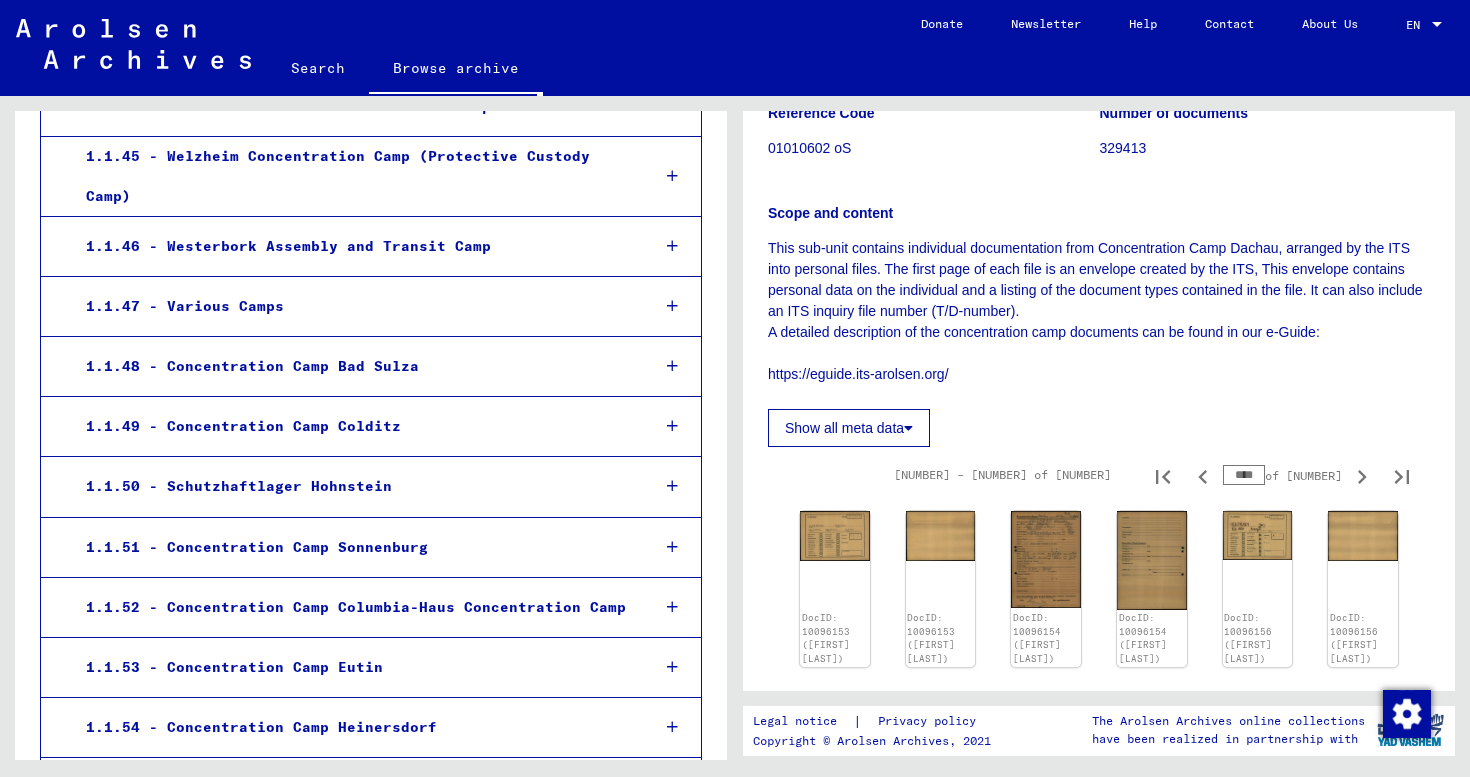 click on "Reference Code 01010602 oS Number of documents 329413 Scope and content This sub-unit contains individual documentation from Concentration Camp      Dachau, arranged by the ITS into personal files. The first page of each      file is an envelope created by the ITS, This envelope contains personal      data on the individual and a listing of the document types contained in      the file. It can also include an ITS inquiry file number (T/D-number). A      detailed description of the concentration camp documents can be found in      our e-Guide:  https://eguide.its-arolsen.org/ Show all meta data" 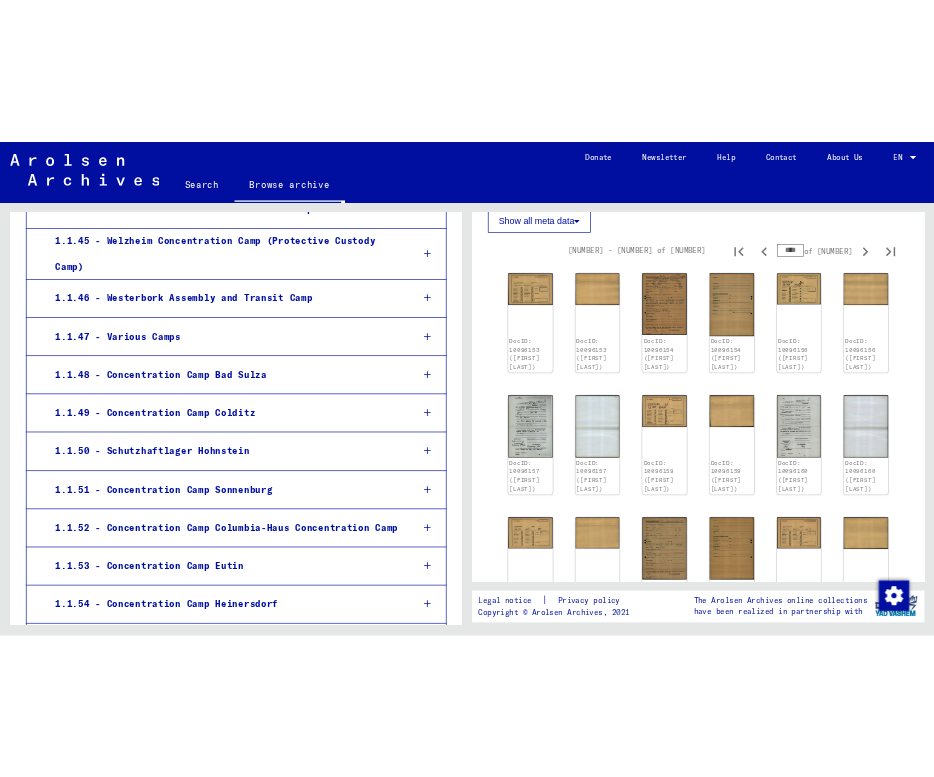 scroll, scrollTop: 524, scrollLeft: 0, axis: vertical 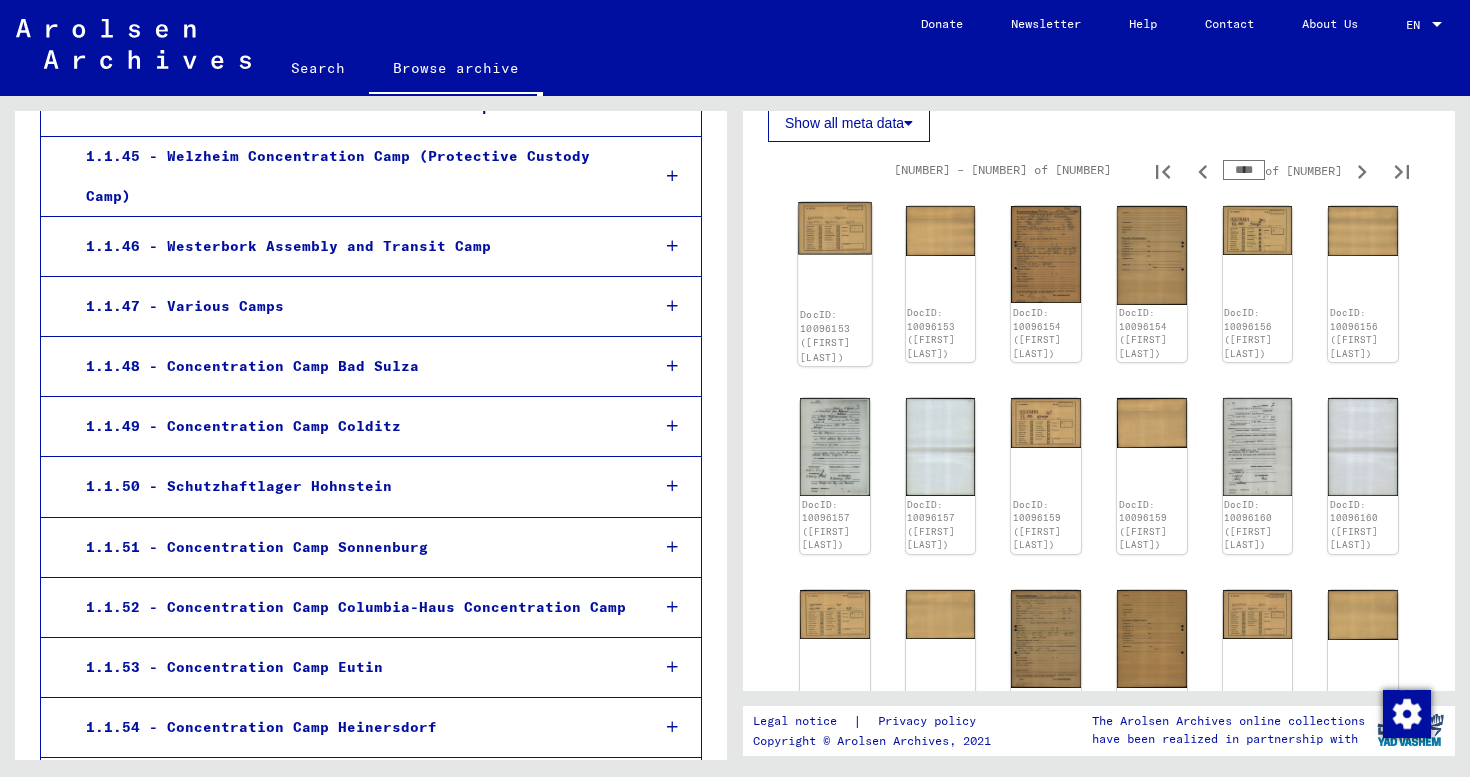 click 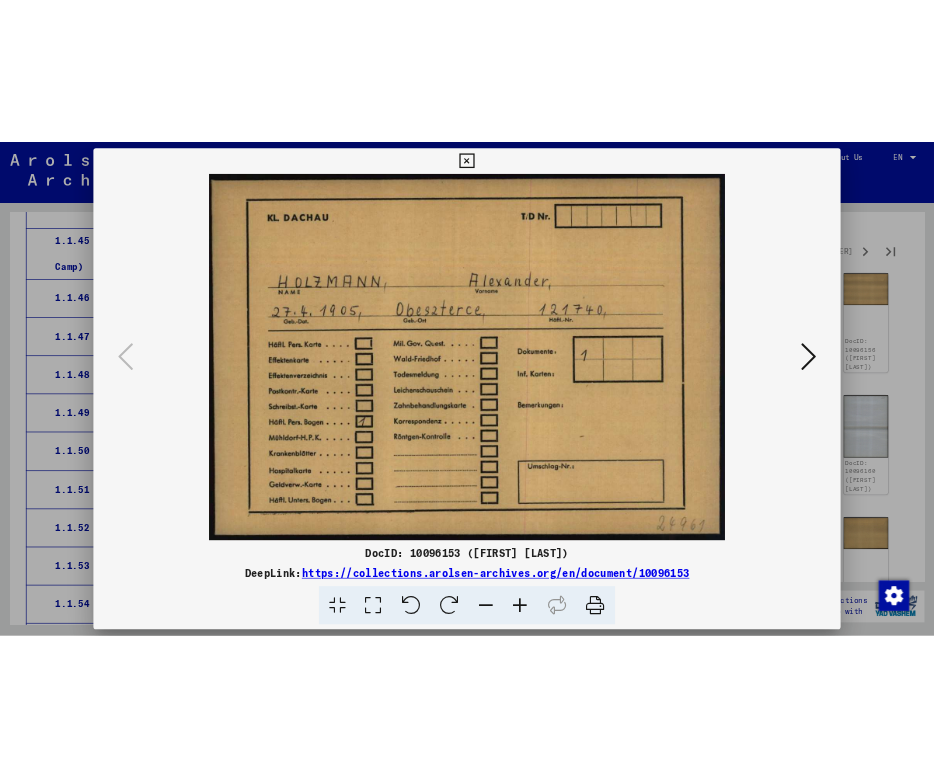 scroll, scrollTop: 6883, scrollLeft: 0, axis: vertical 